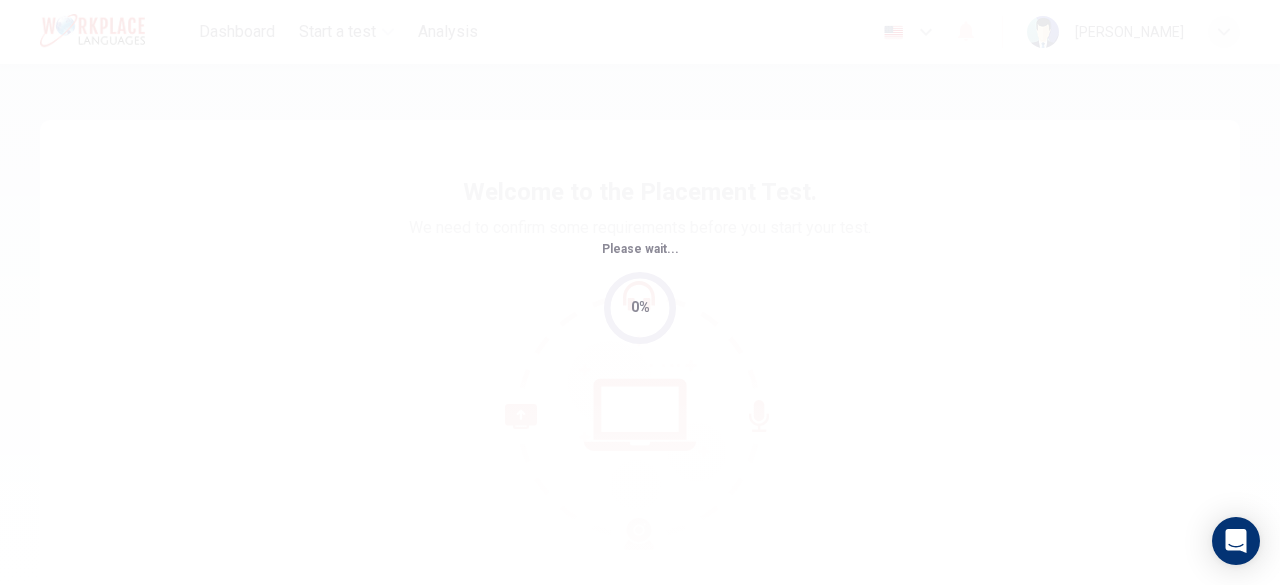 scroll, scrollTop: 0, scrollLeft: 0, axis: both 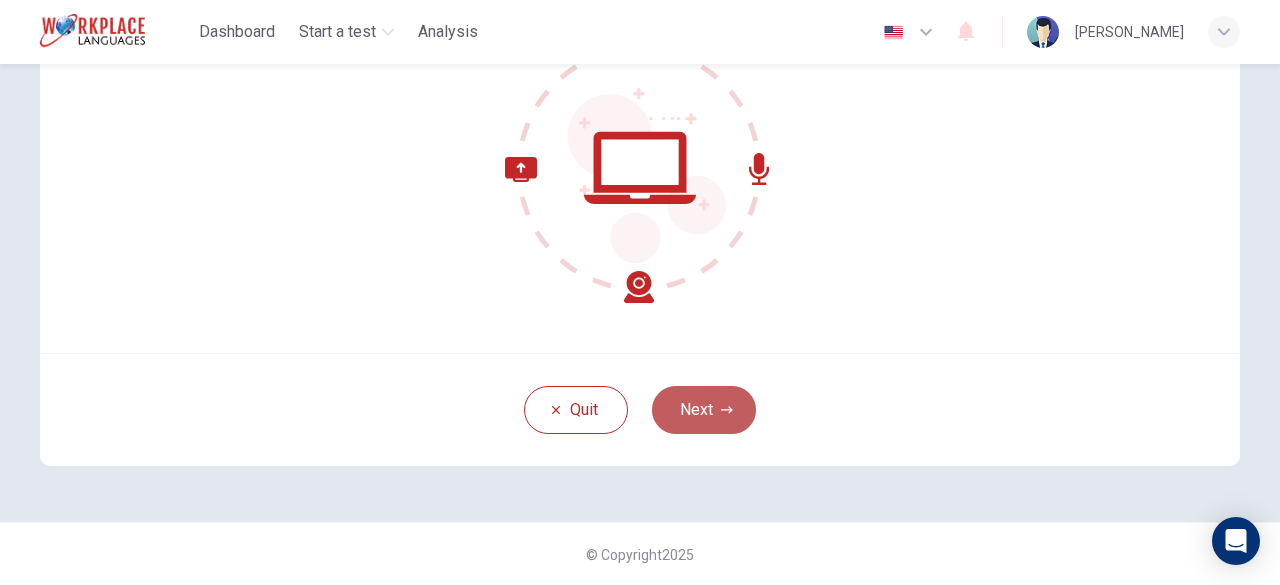click on "Next" at bounding box center (704, 410) 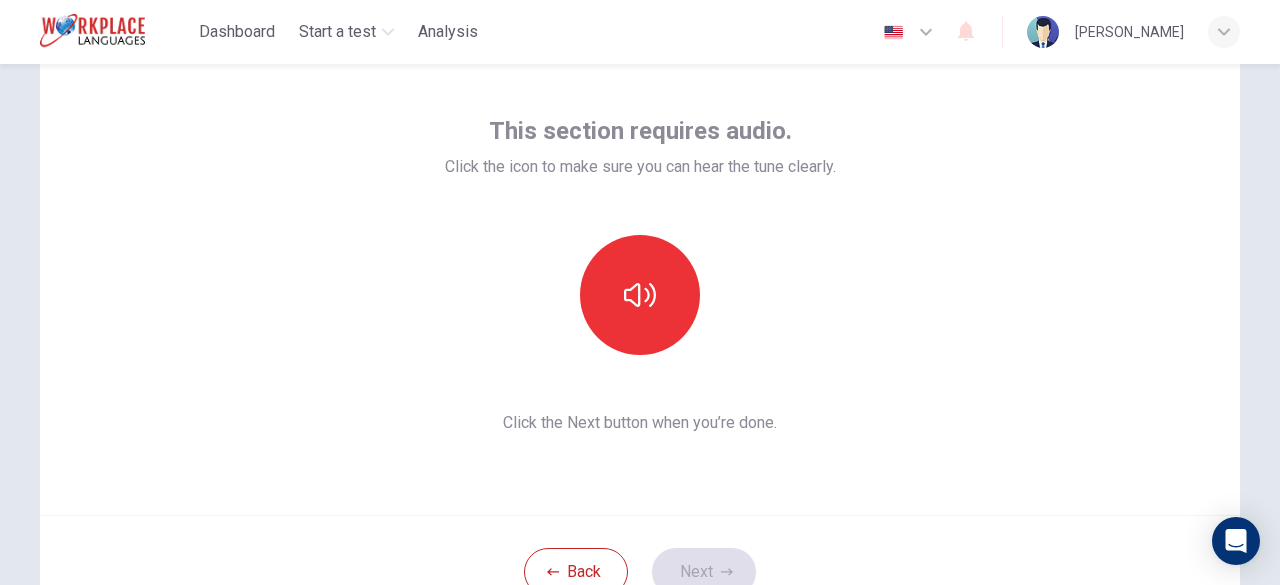 scroll, scrollTop: 76, scrollLeft: 0, axis: vertical 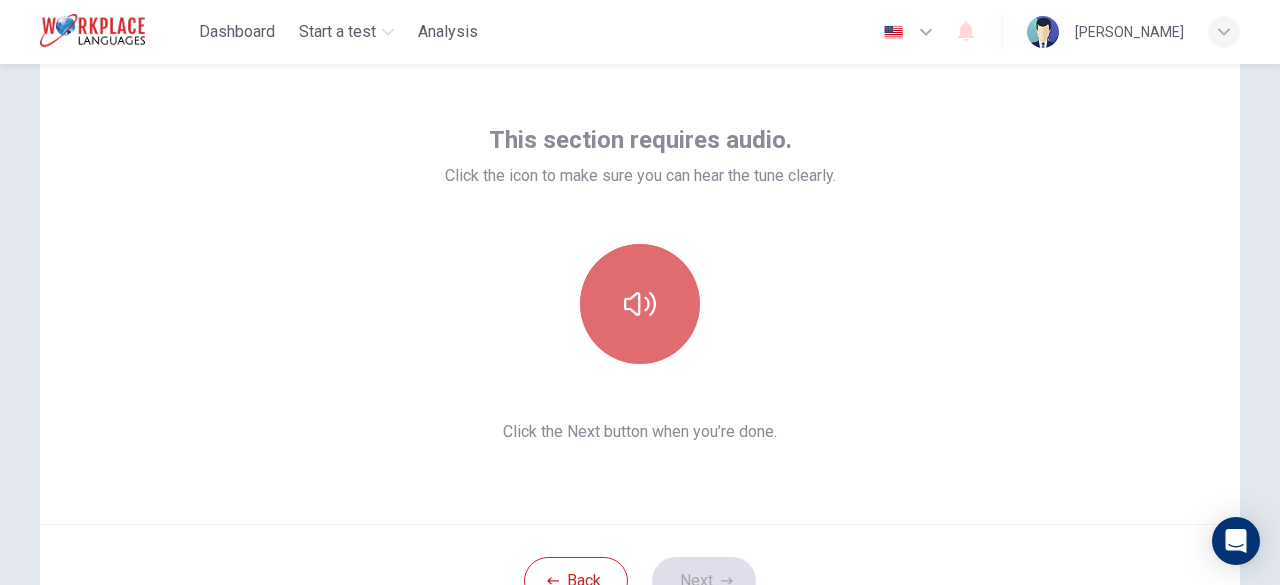 click at bounding box center [640, 304] 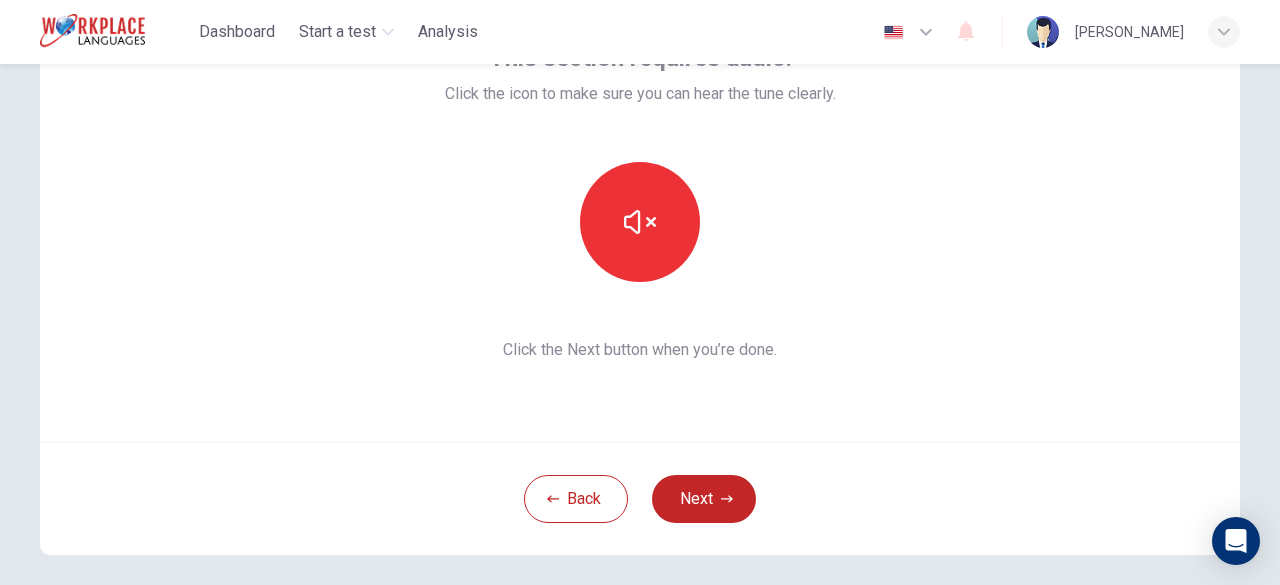scroll, scrollTop: 190, scrollLeft: 0, axis: vertical 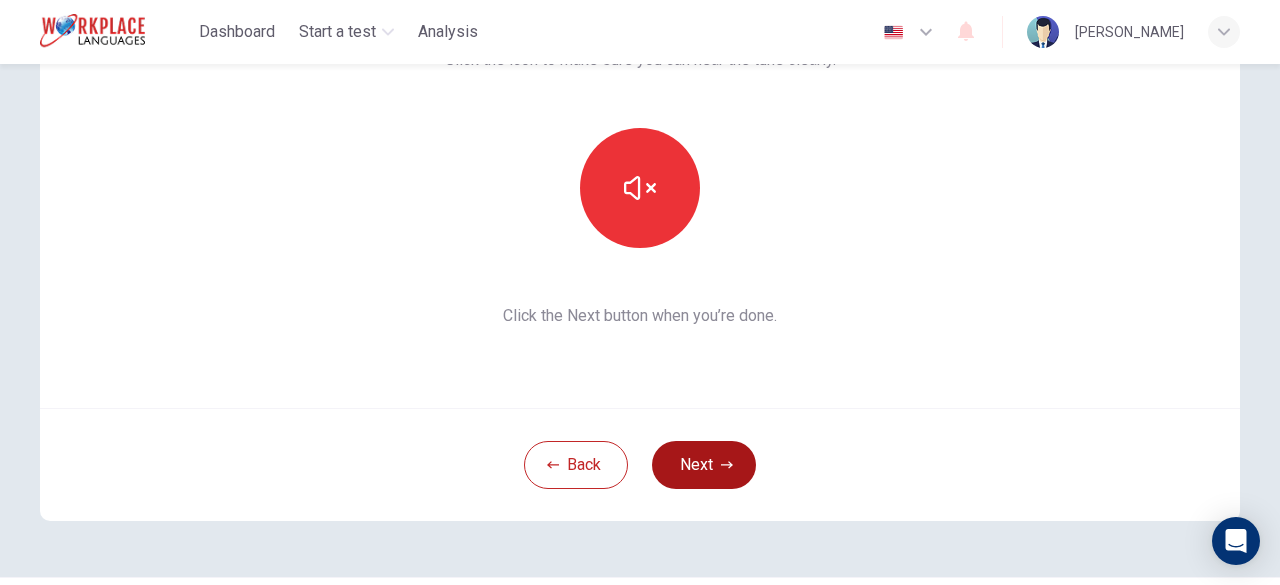 click on "Next" at bounding box center [704, 465] 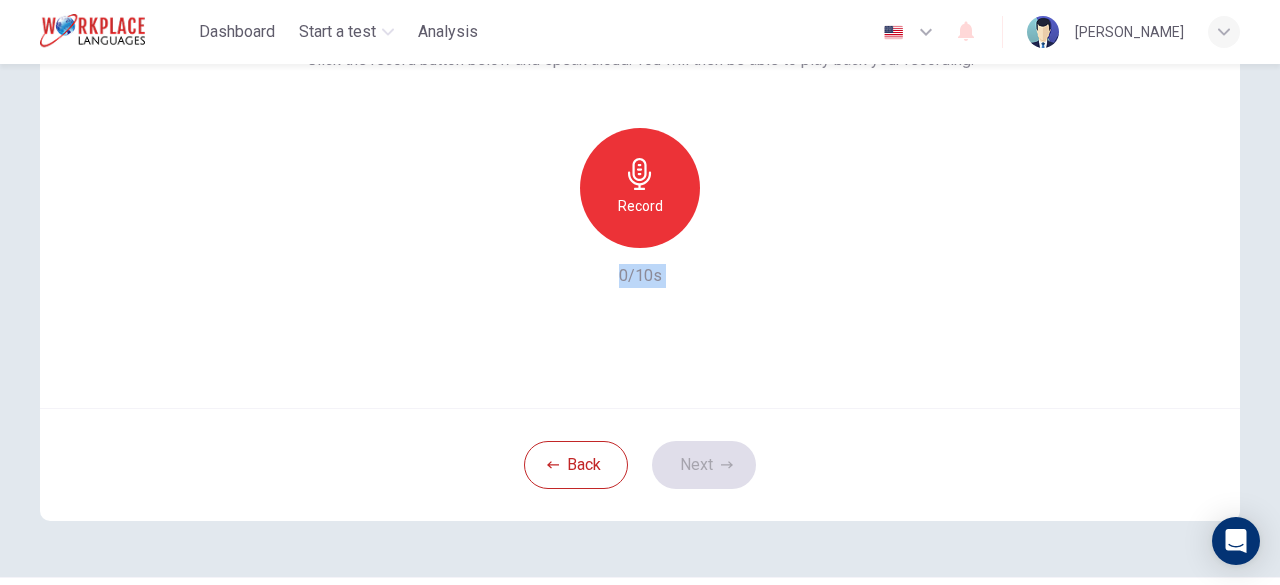 drag, startPoint x: 1263, startPoint y: 434, endPoint x: 1277, endPoint y: 381, distance: 54.81788 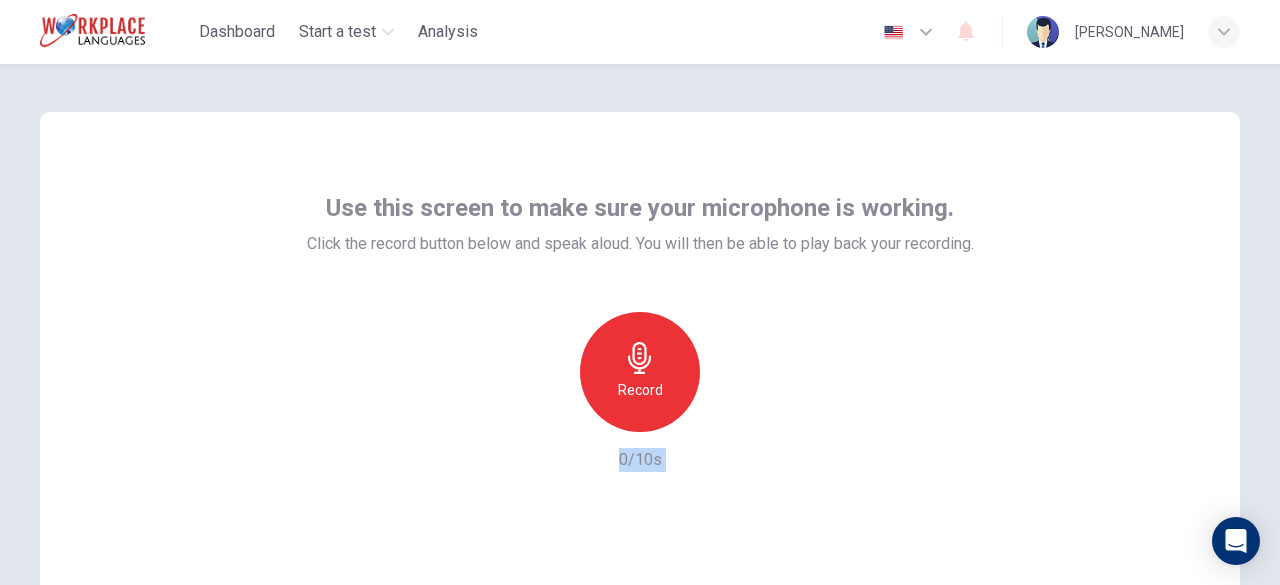 scroll, scrollTop: 0, scrollLeft: 0, axis: both 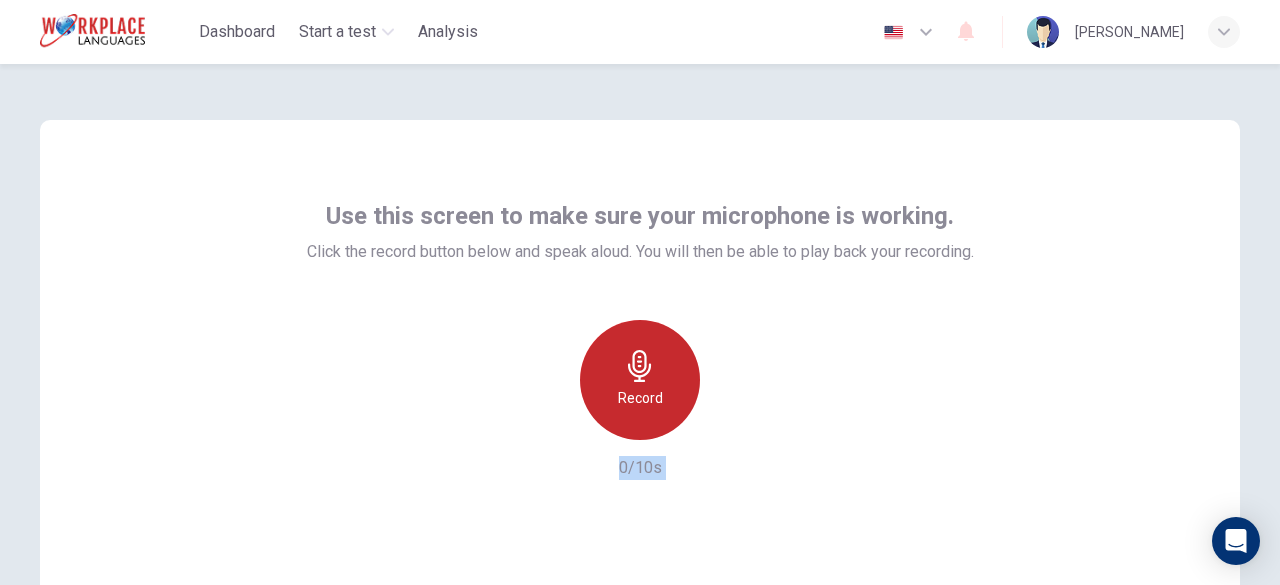 click on "Record" at bounding box center [640, 380] 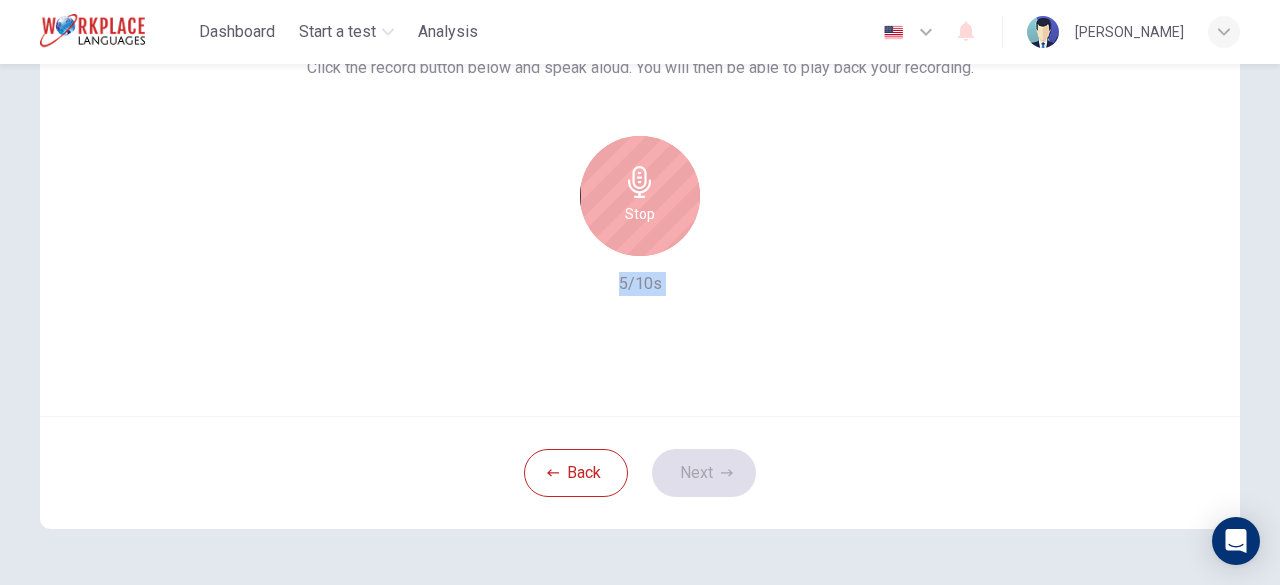 scroll, scrollTop: 184, scrollLeft: 0, axis: vertical 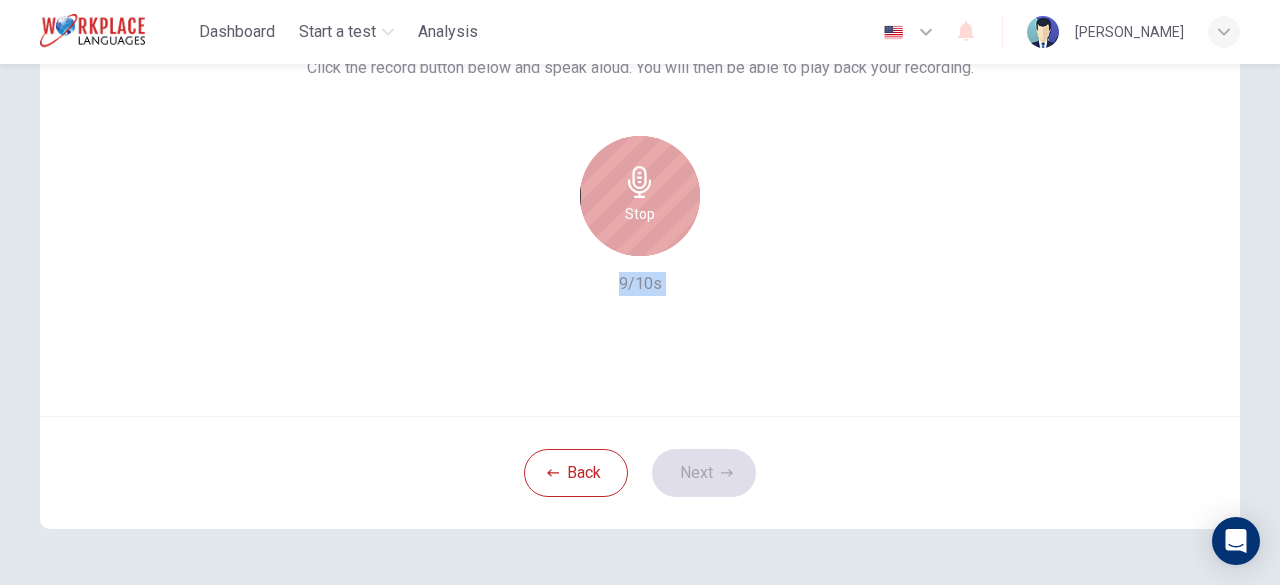 click on "Stop" at bounding box center (640, 214) 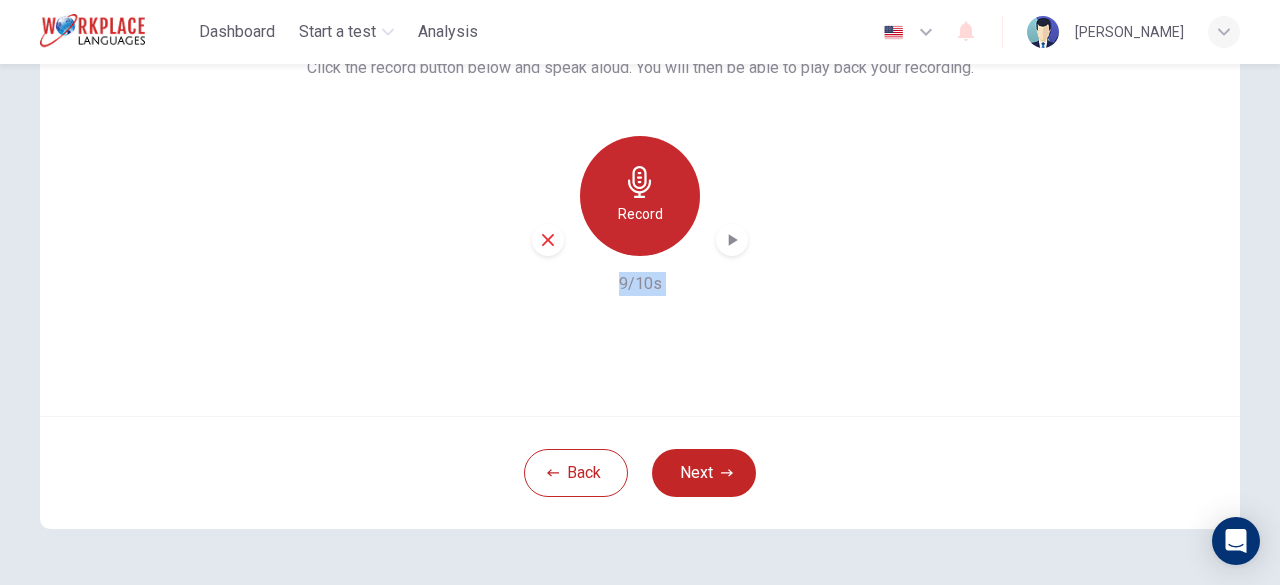 click 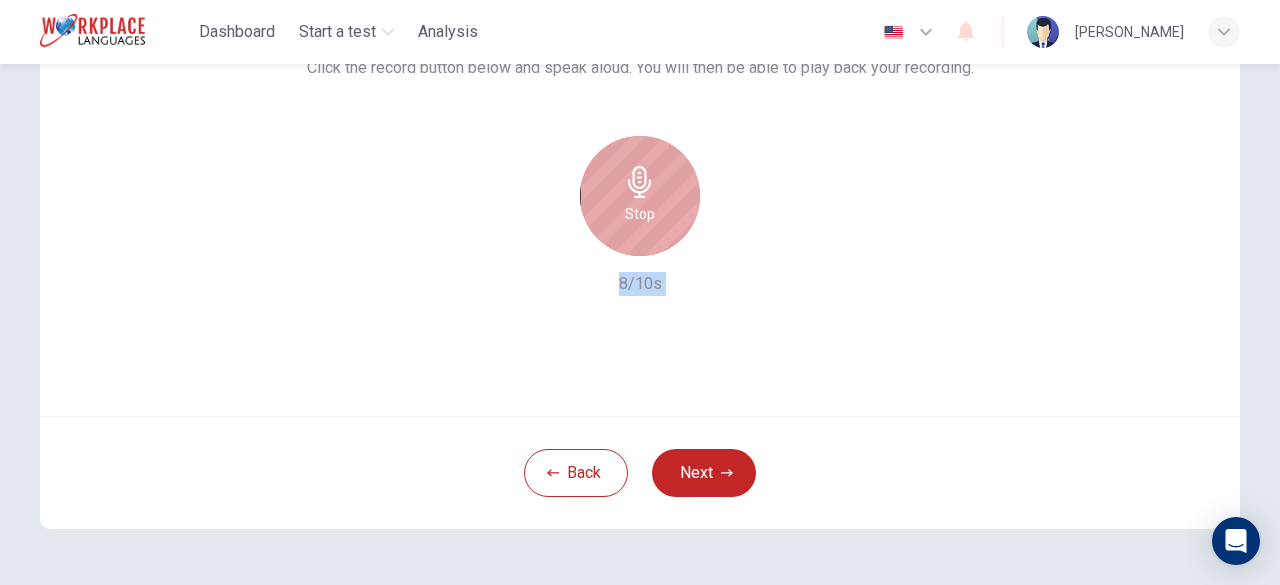 click on "Stop" at bounding box center (640, 196) 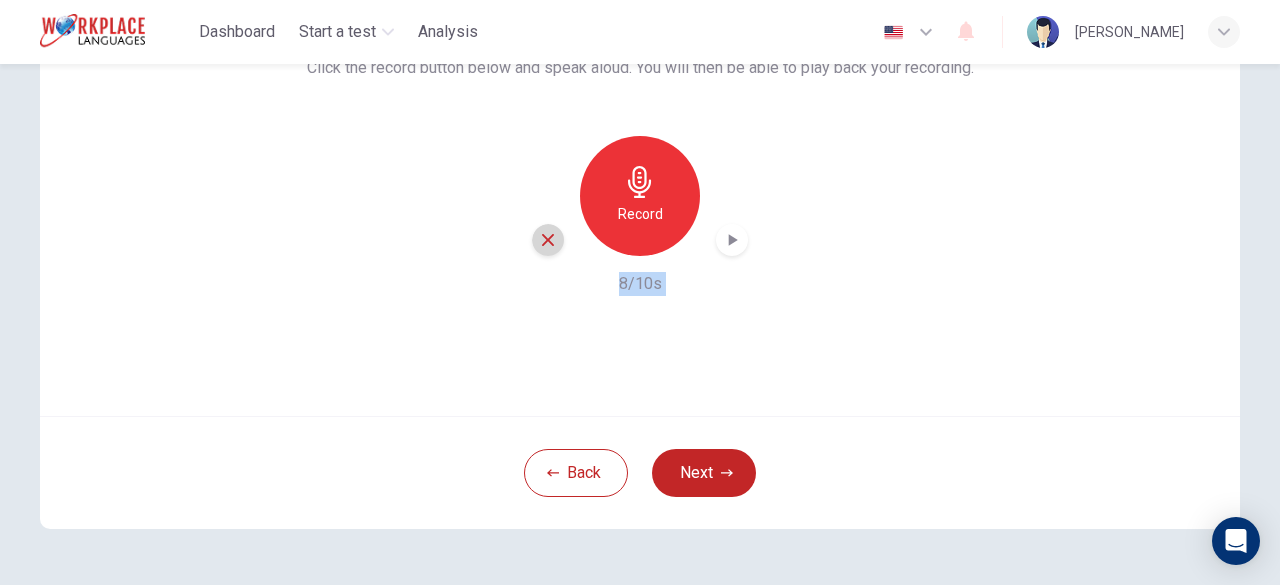 click at bounding box center (548, 240) 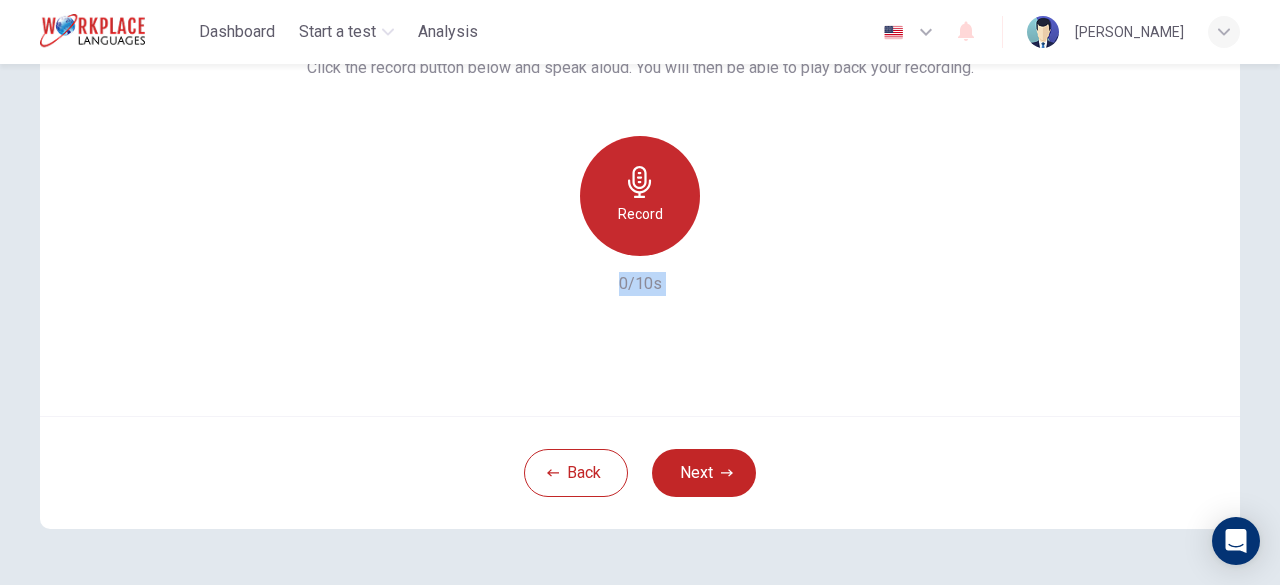 click on "Record" at bounding box center [640, 214] 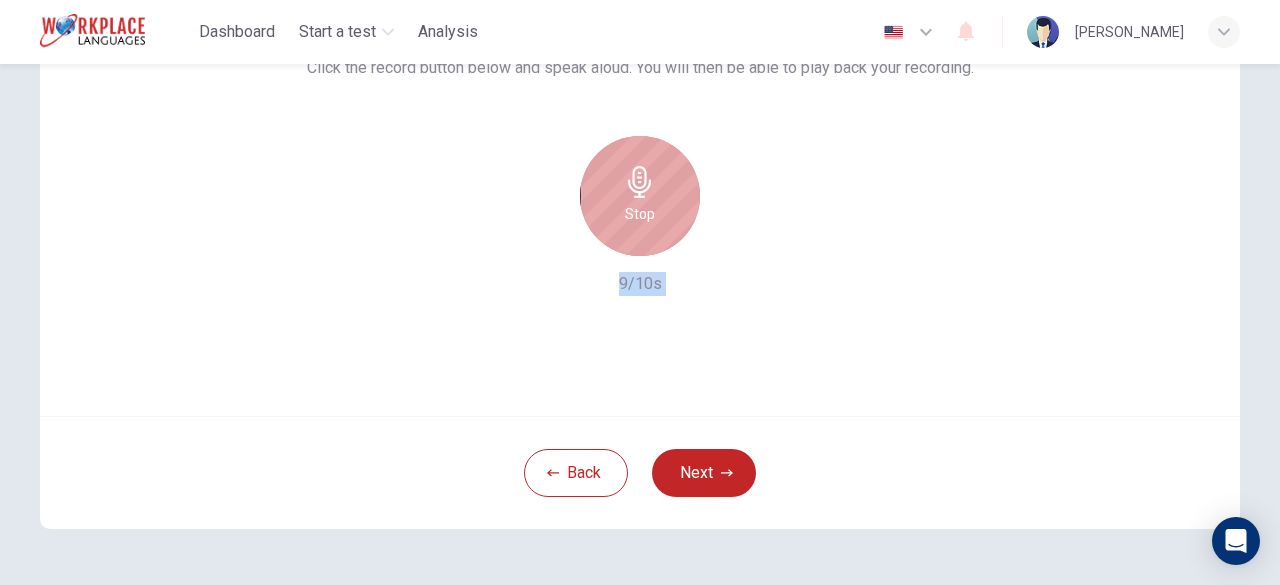 click on "Stop" at bounding box center (640, 196) 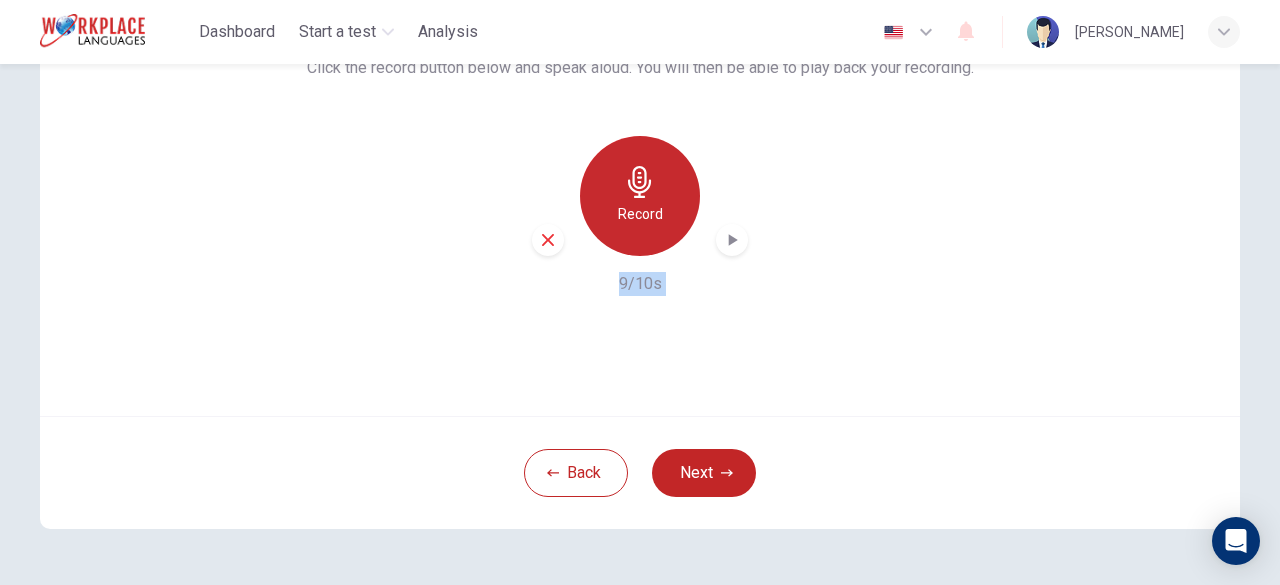 click on "Record" at bounding box center [640, 214] 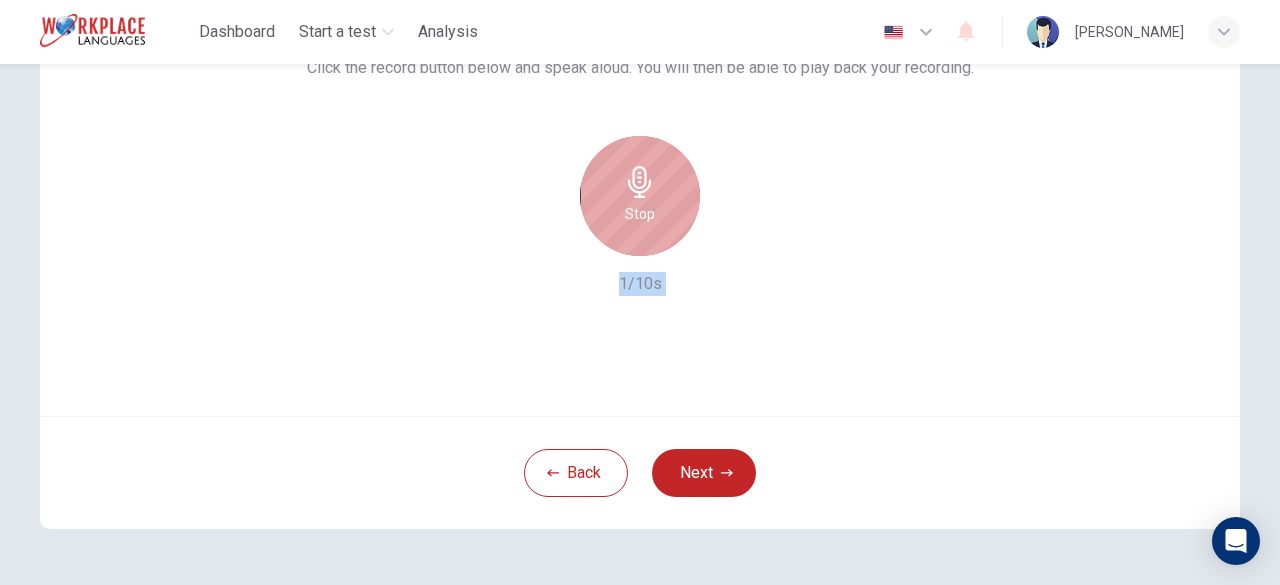 click on "Stop" at bounding box center (640, 214) 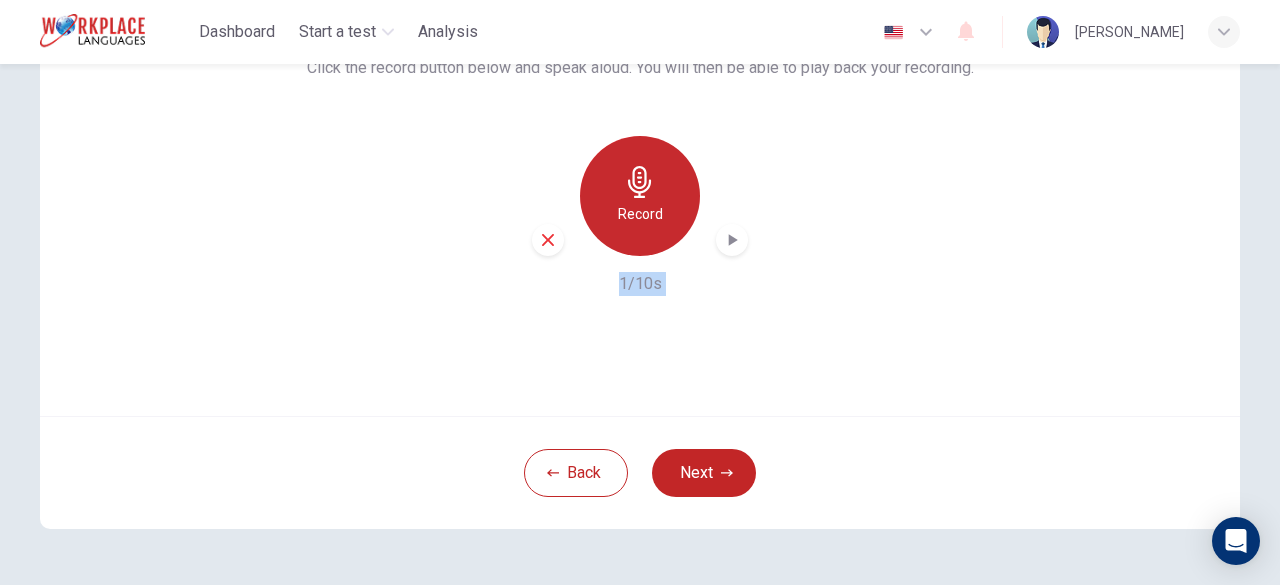 click 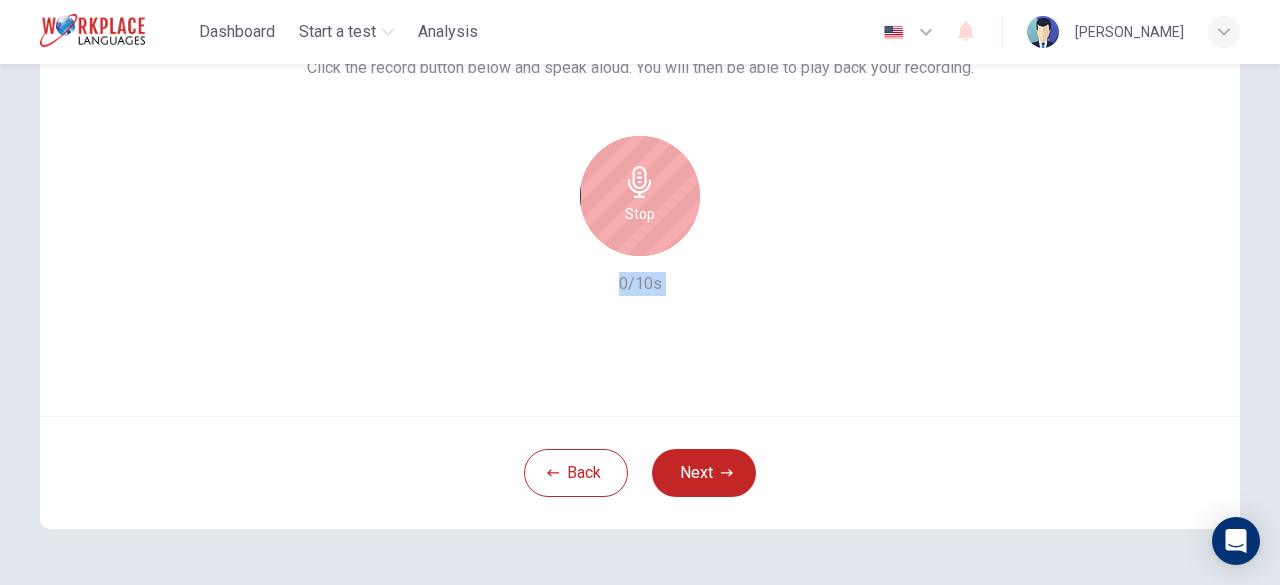 click 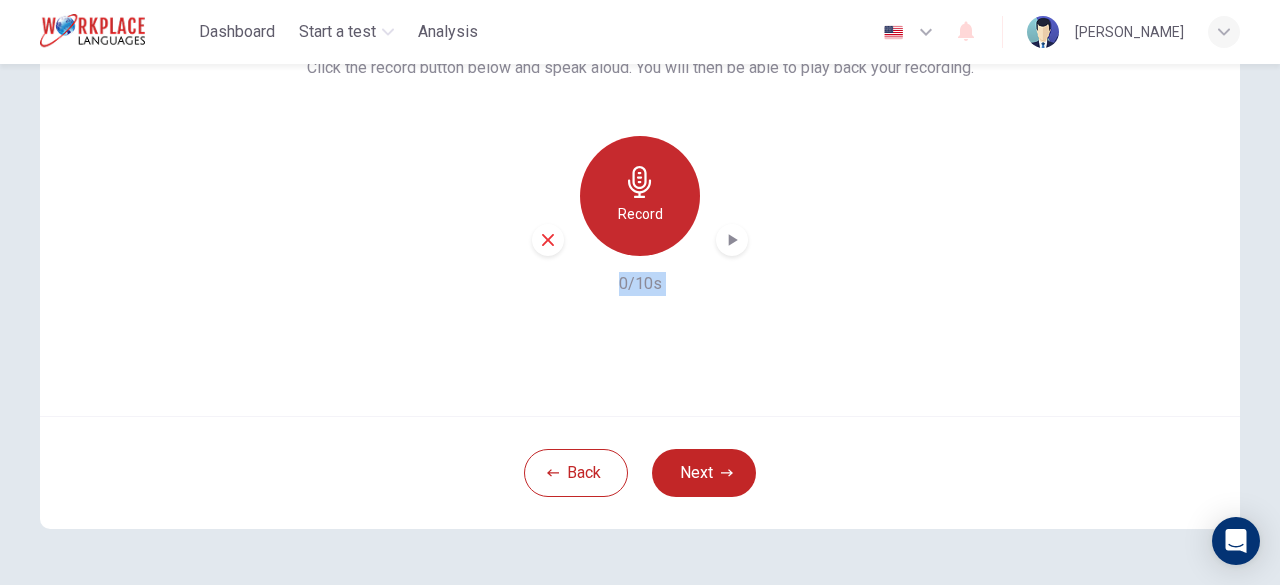 click 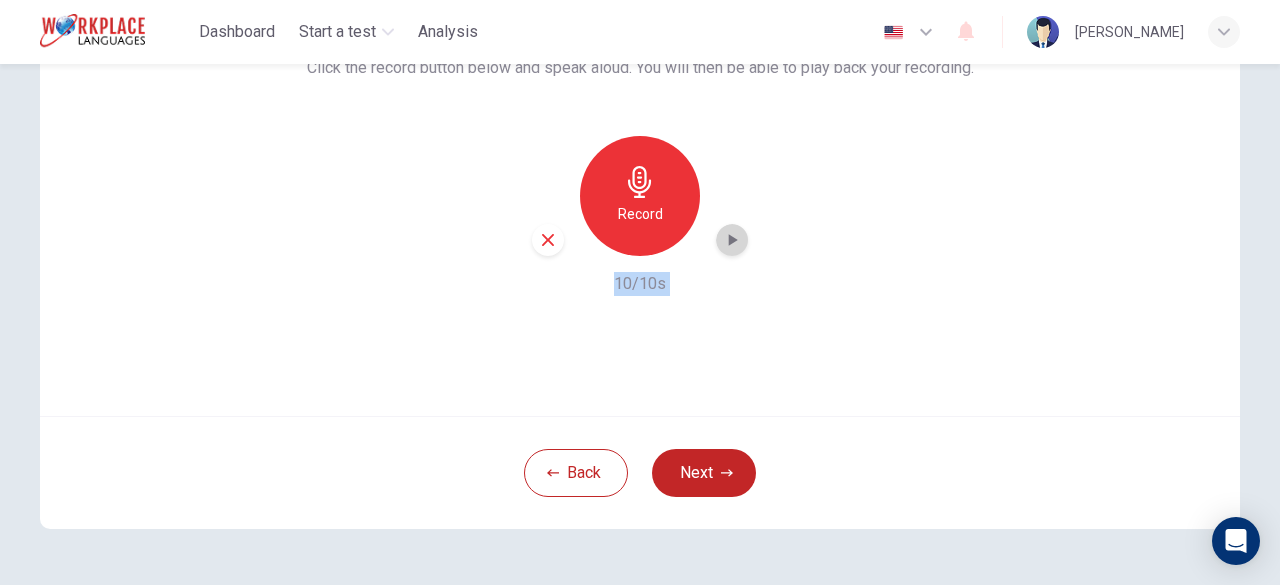 click 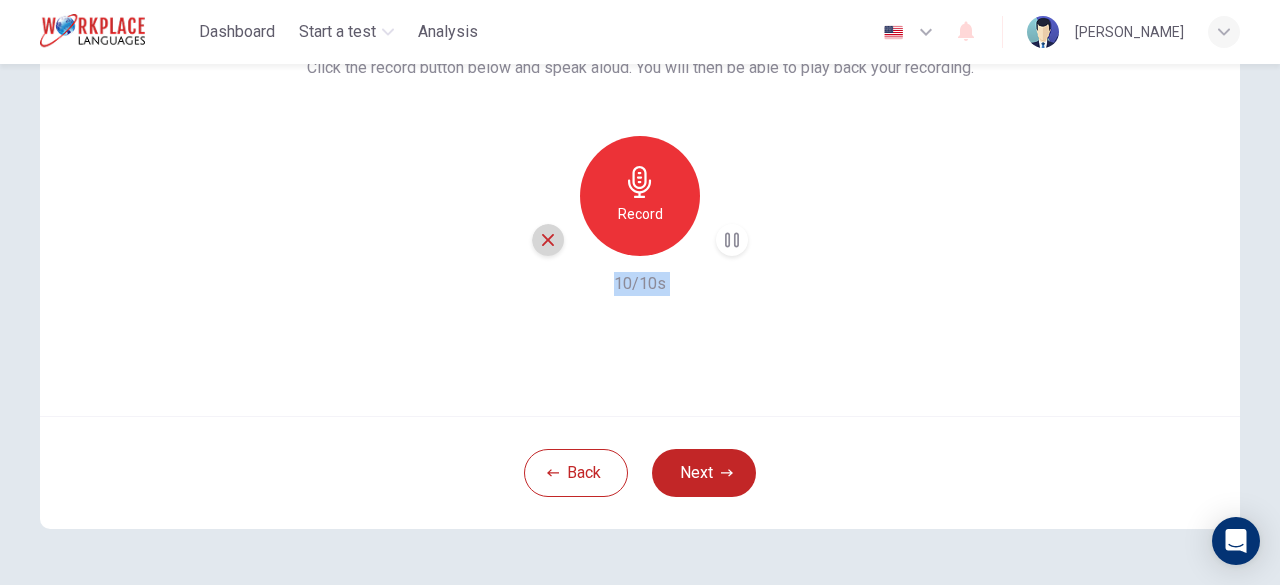 click 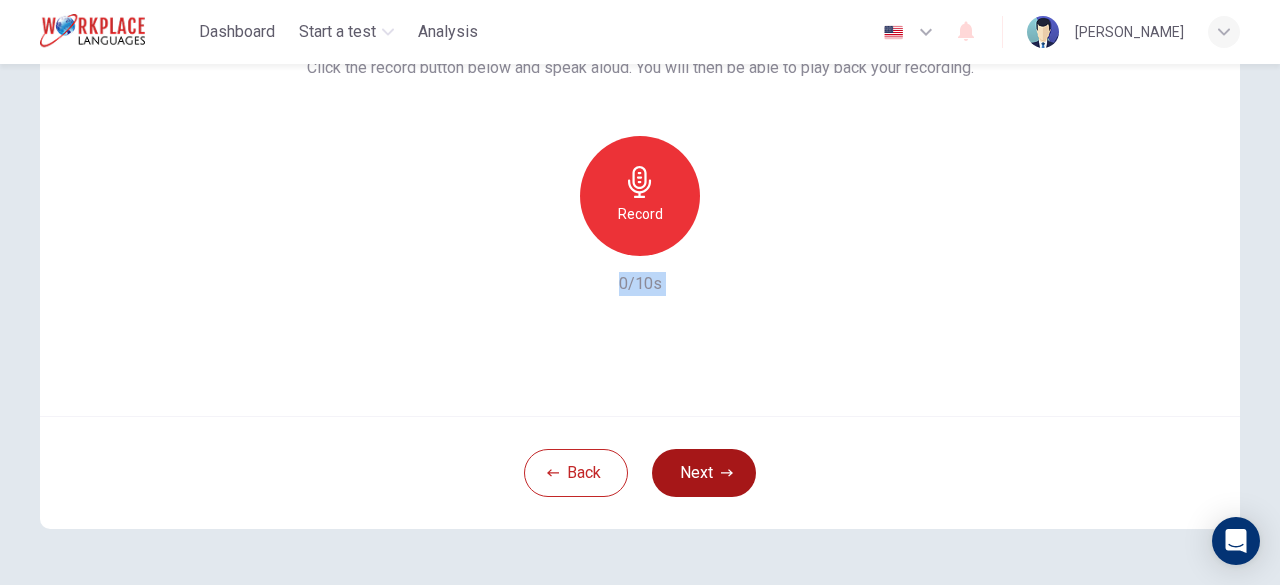 click 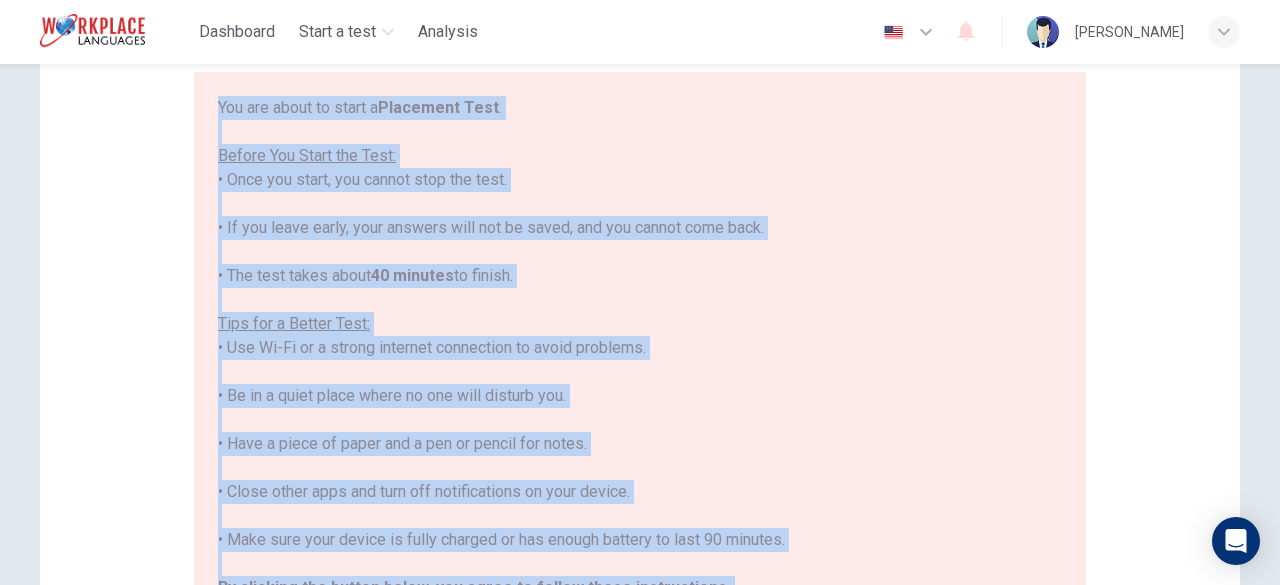 click on "You are about to start a  Placement Test .
Before You Start the Test:
• Once you start, you cannot stop the test.
• If you leave early, your answers will not be saved, and you cannot come back.
• The test takes about  40 minutes  to finish.
Tips for a Better Test:
• Use Wi-Fi or a strong internet connection to avoid problems.
• Be in a quiet place where no one will disturb you.
• Have a piece of paper and a pen or pencil for notes.
• Close other apps and turn off notifications on your device.
• Make sure your device is fully charged or has enough battery to last 90 minutes.
By clicking the button below, you agree to follow these instructions.
Good luck!" at bounding box center [640, 372] 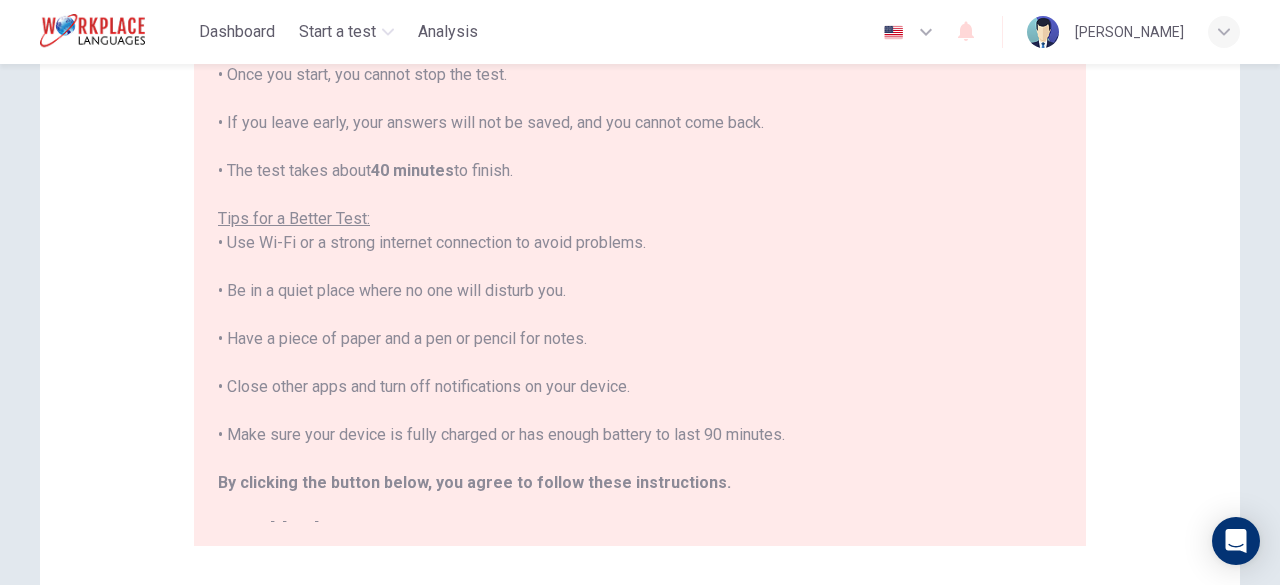 scroll, scrollTop: 312, scrollLeft: 0, axis: vertical 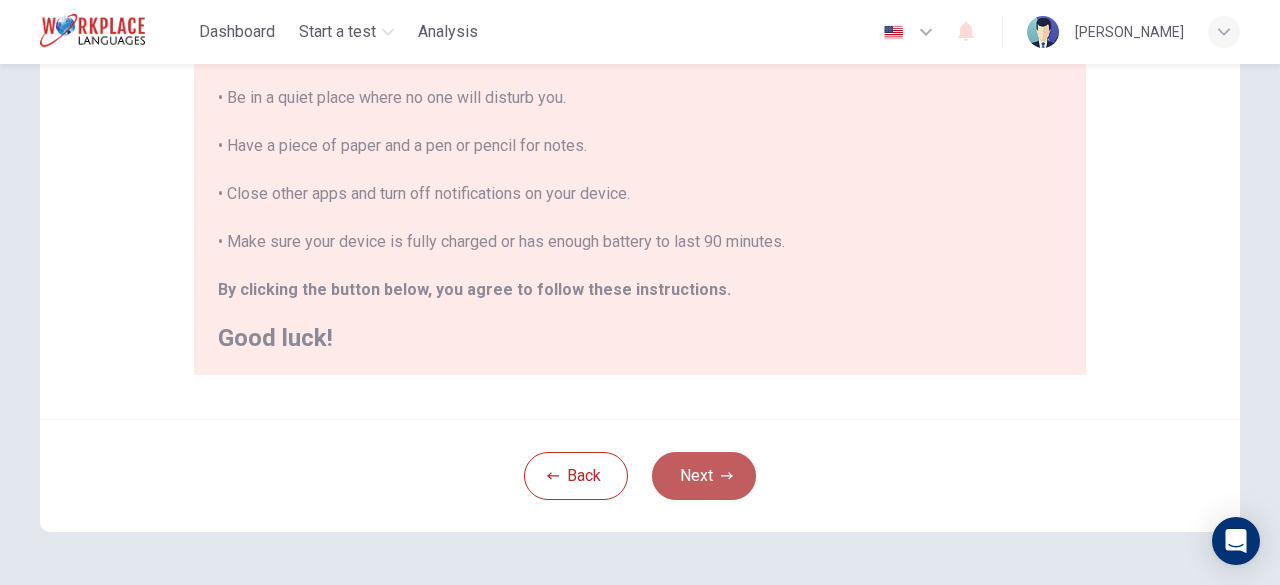 click on "Next" at bounding box center [704, 476] 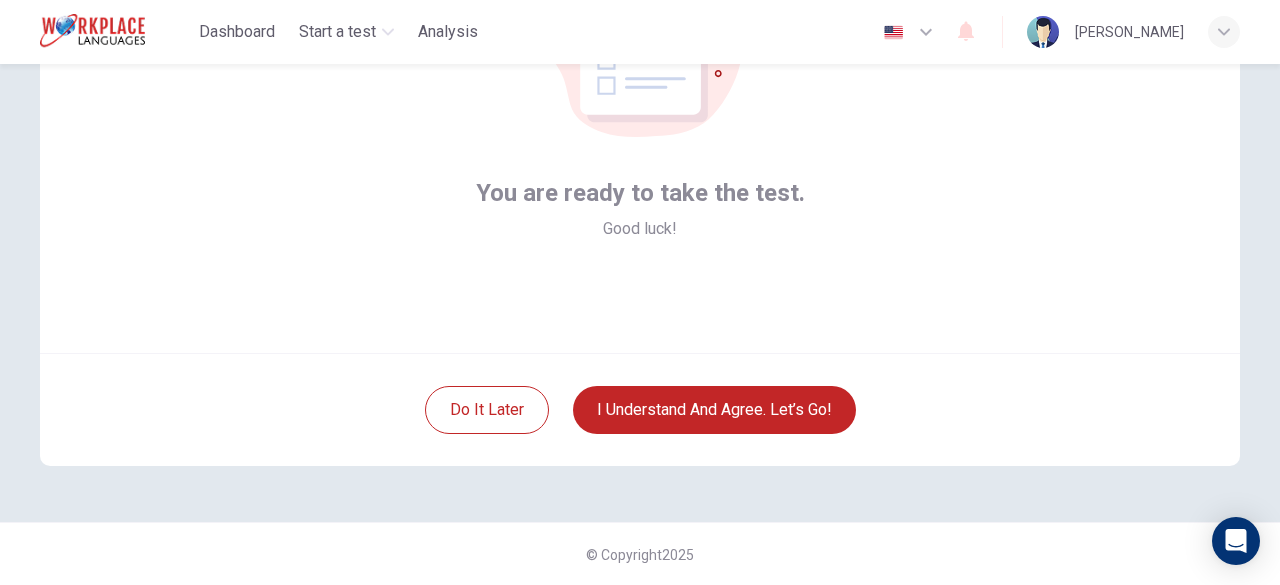 click 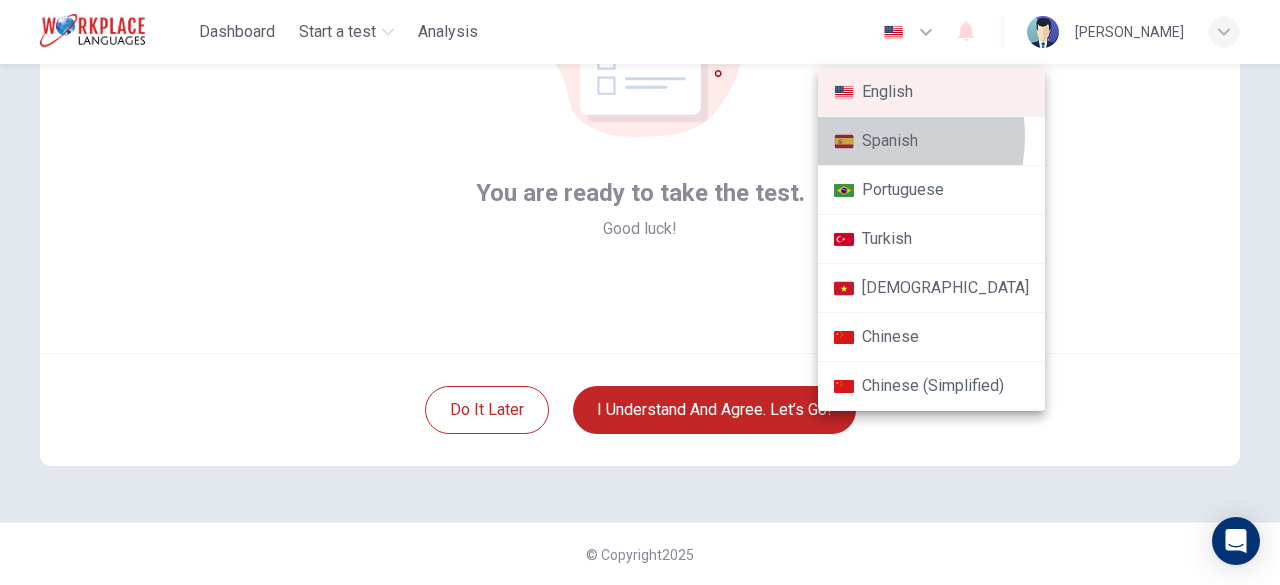 click on "Spanish" at bounding box center [931, 141] 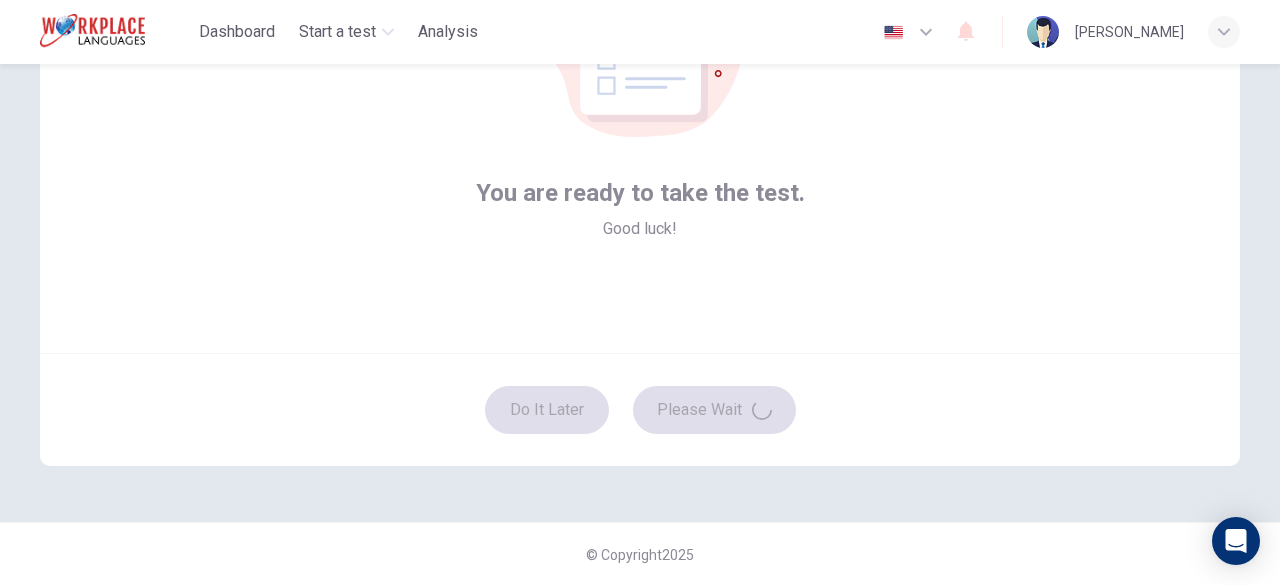 type on "es" 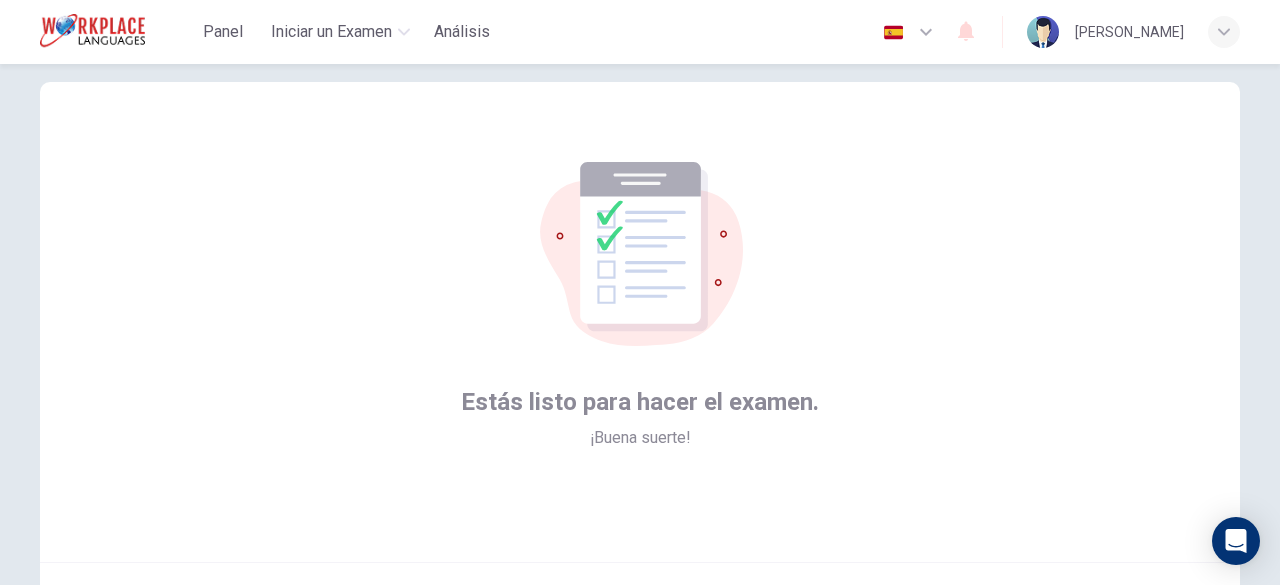 scroll, scrollTop: 0, scrollLeft: 0, axis: both 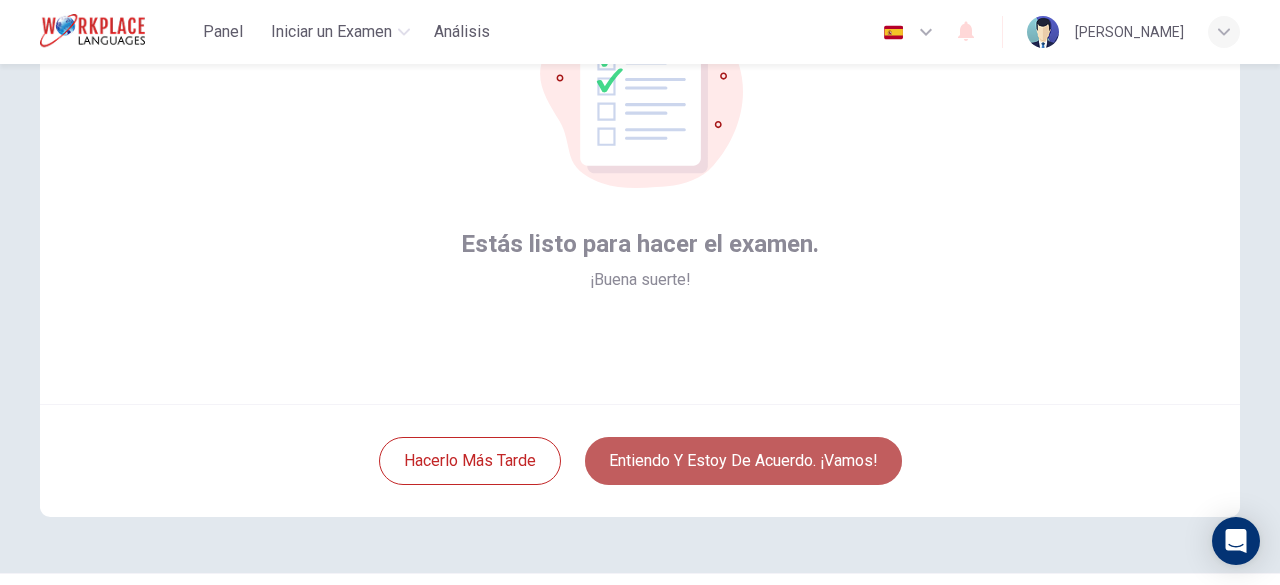 click on "Entiendo y estoy de acuerdo. ¡Vamos!" at bounding box center [743, 461] 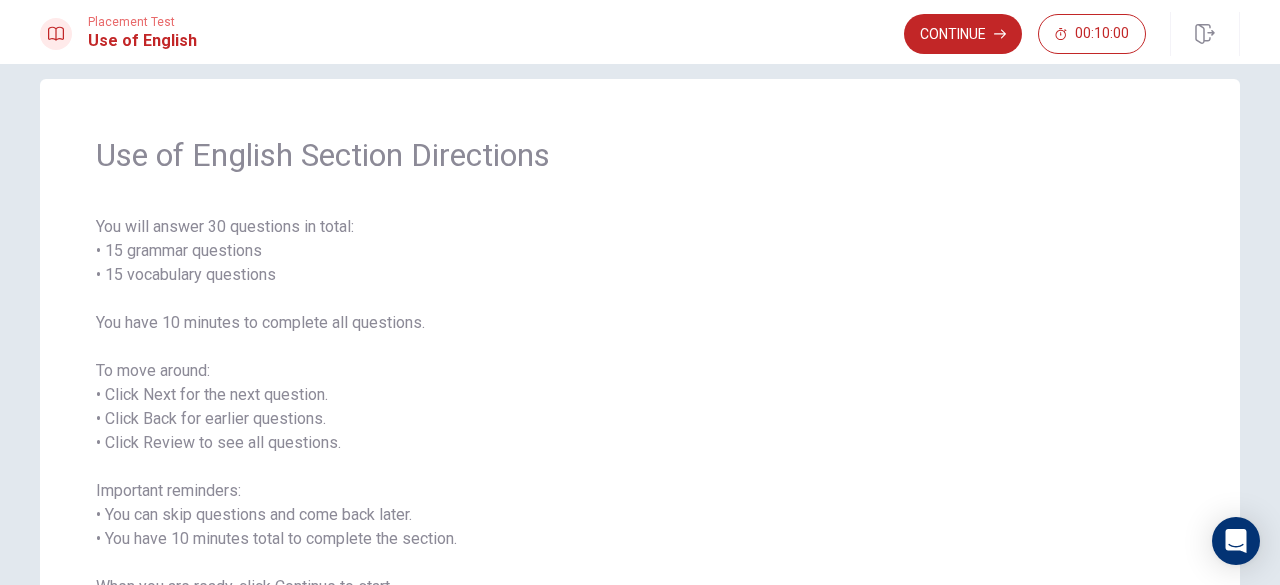 scroll, scrollTop: 0, scrollLeft: 0, axis: both 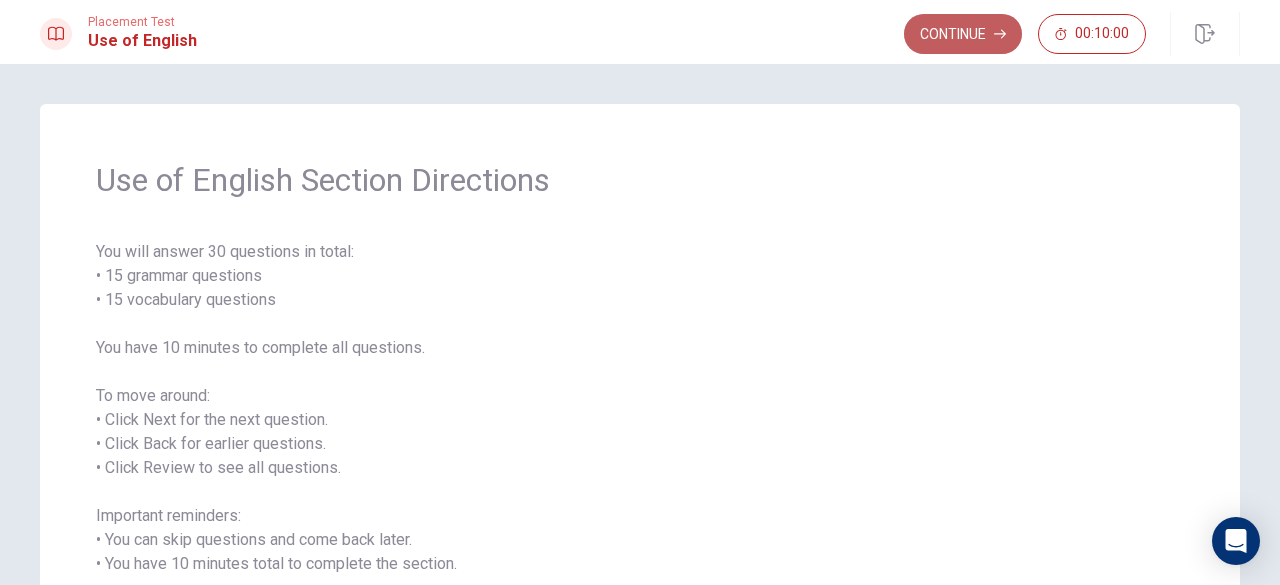 click on "Continue" at bounding box center (963, 34) 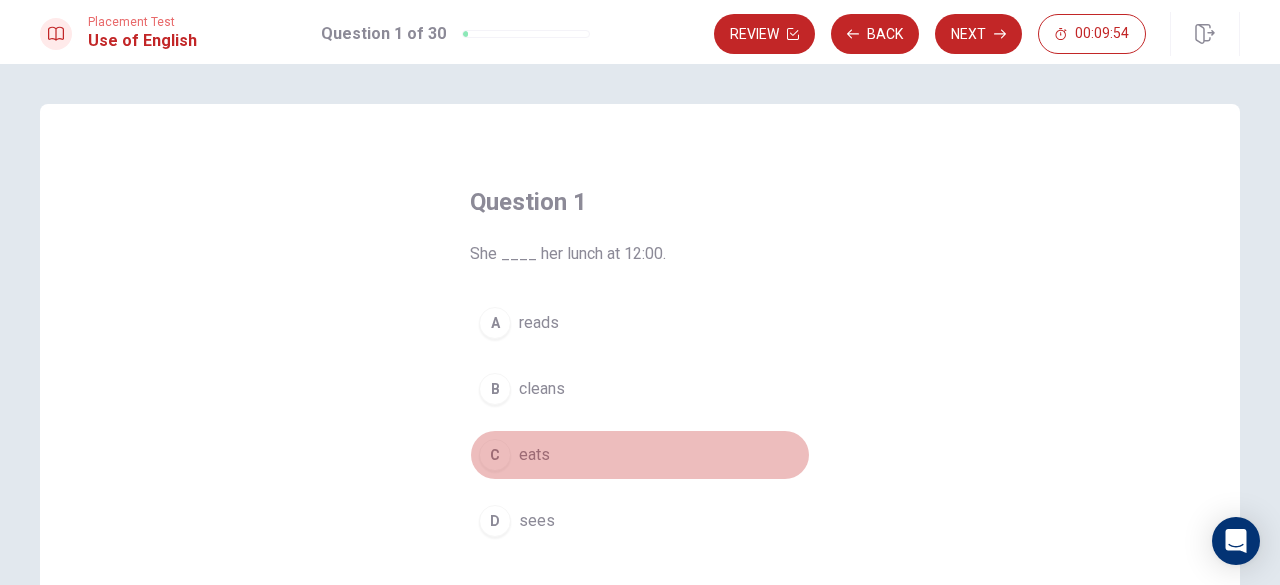 click on "eats" at bounding box center [534, 455] 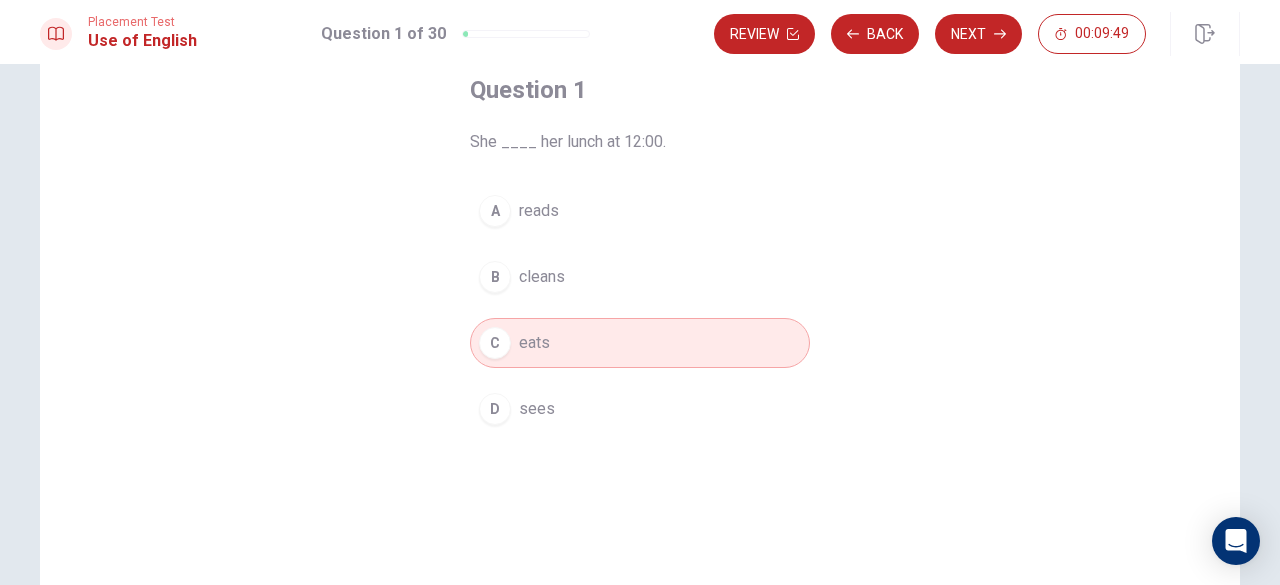 scroll, scrollTop: 109, scrollLeft: 0, axis: vertical 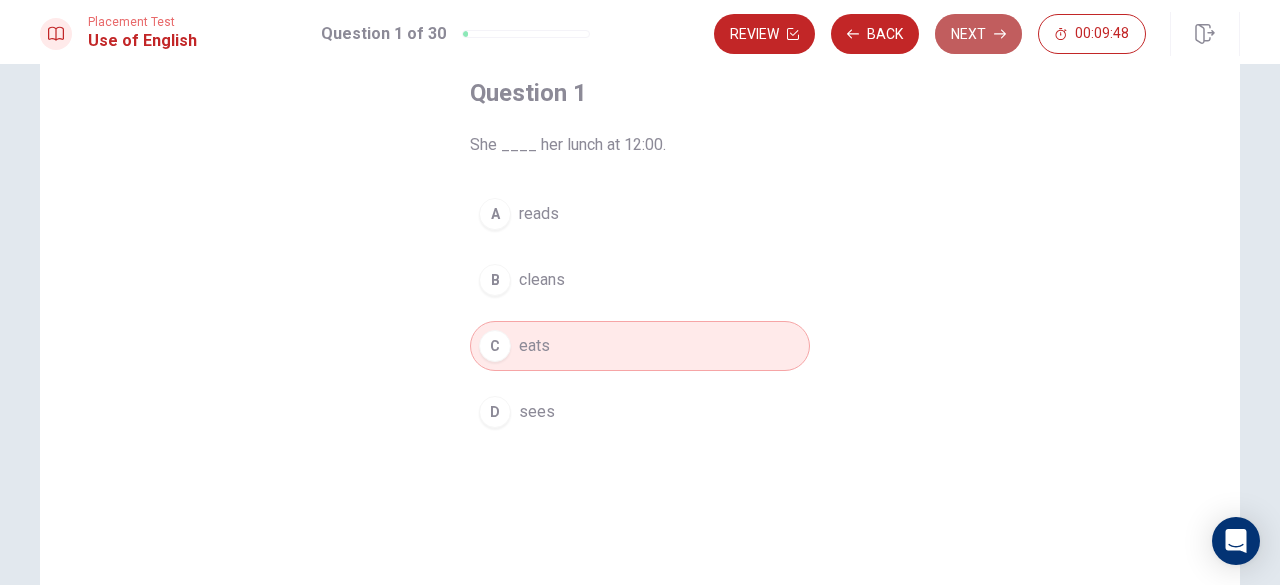 click on "Next" at bounding box center [978, 34] 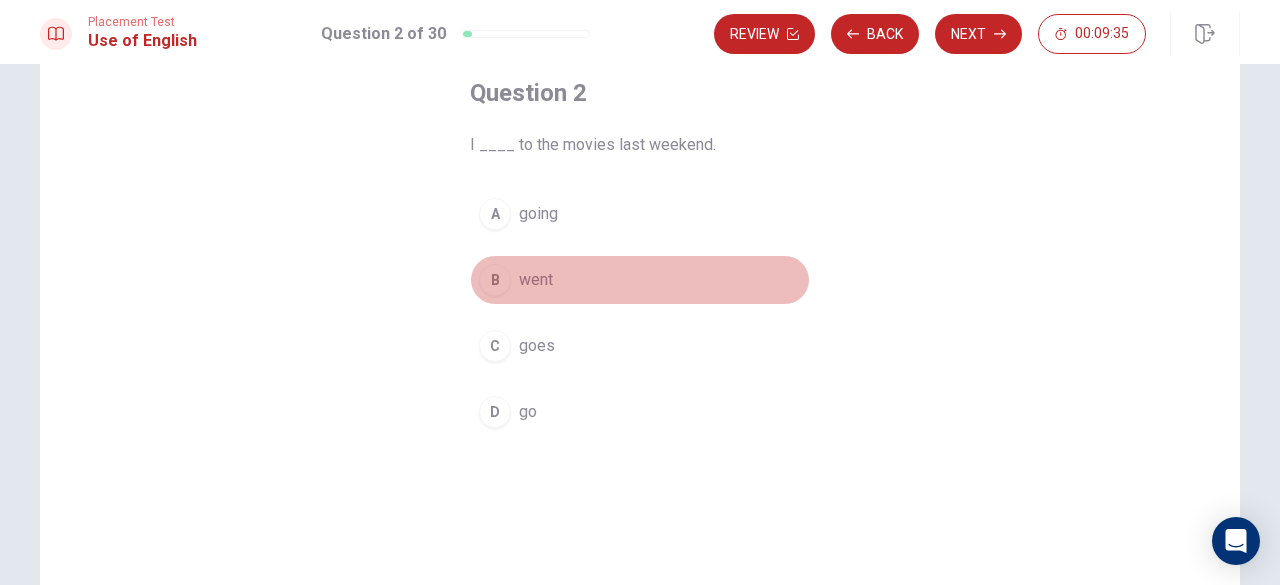 click on "B" at bounding box center [495, 280] 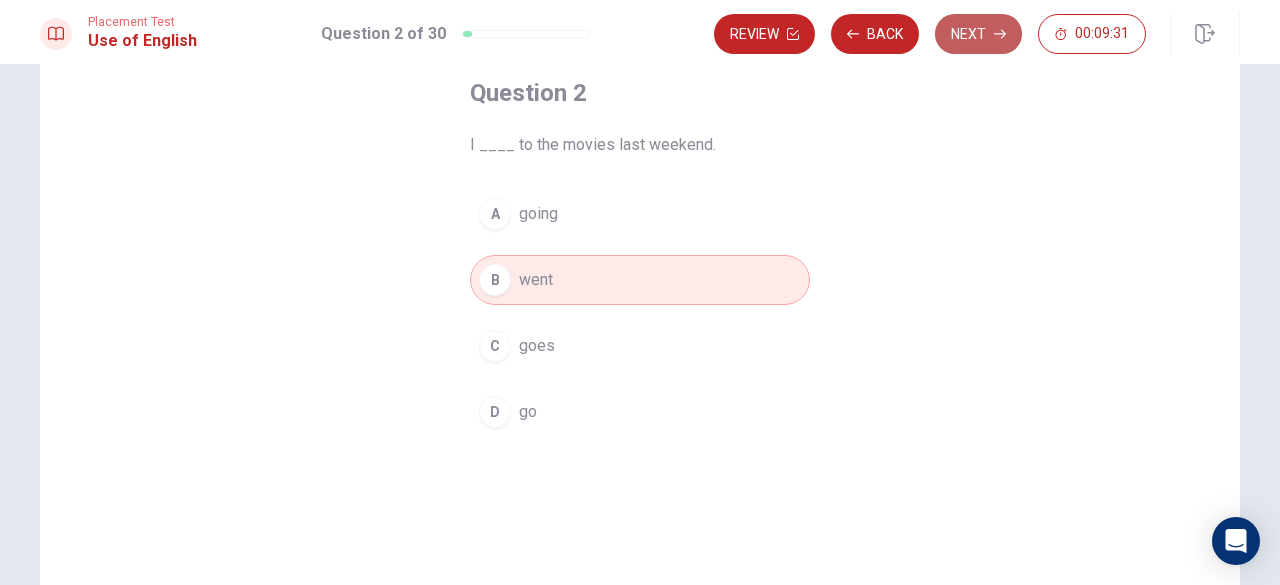 click on "Next" at bounding box center (978, 34) 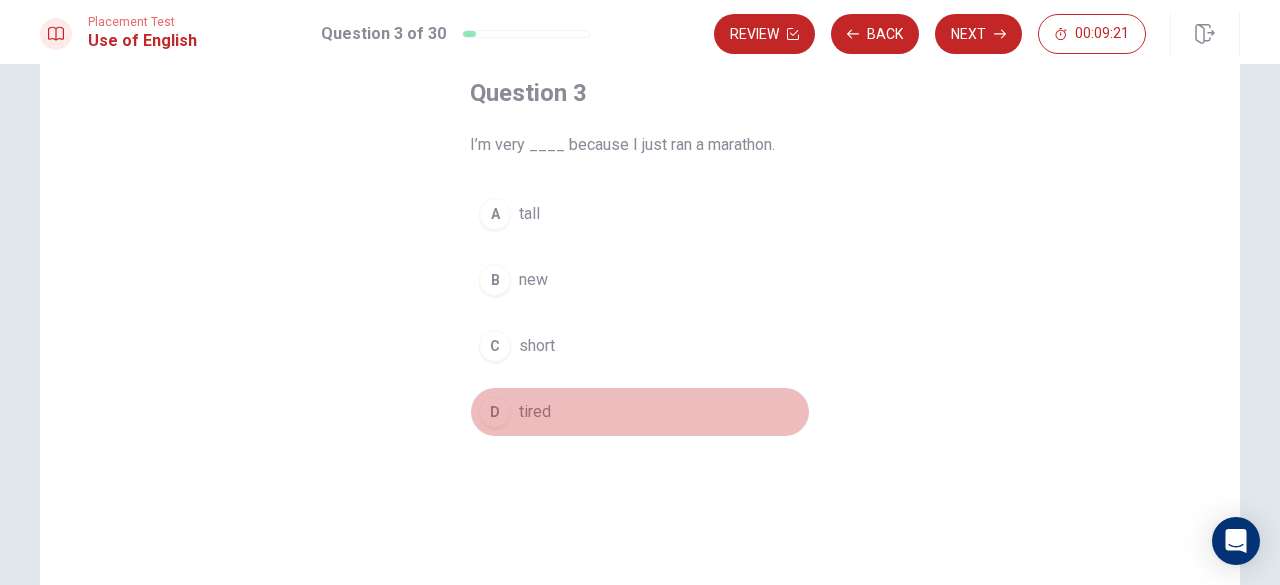 click on "D" at bounding box center (495, 412) 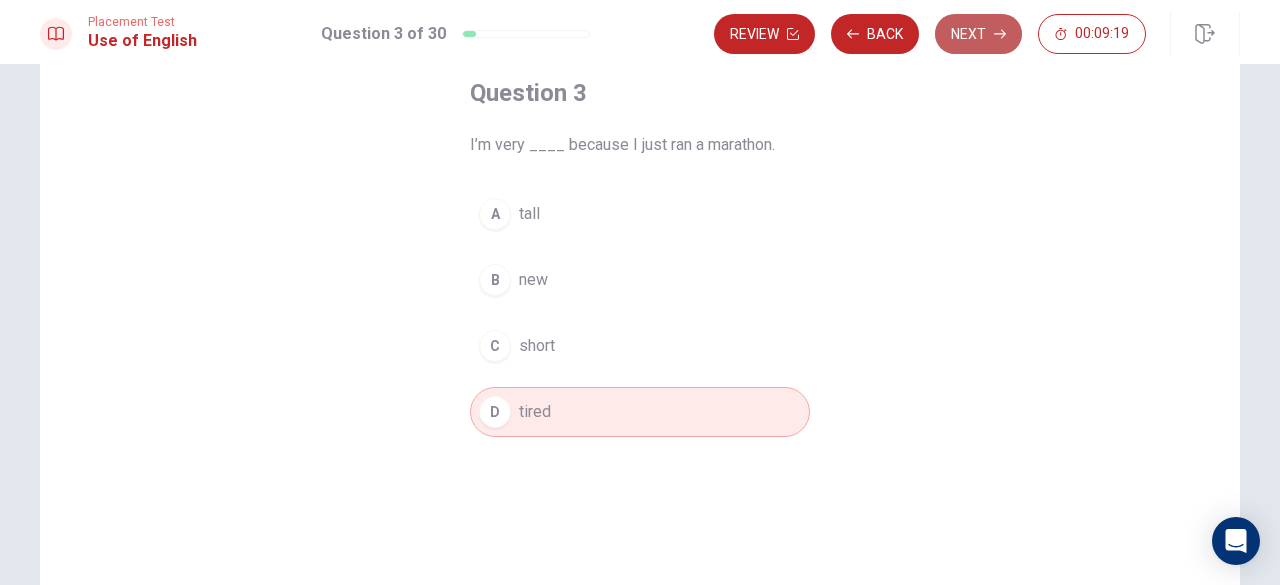 click 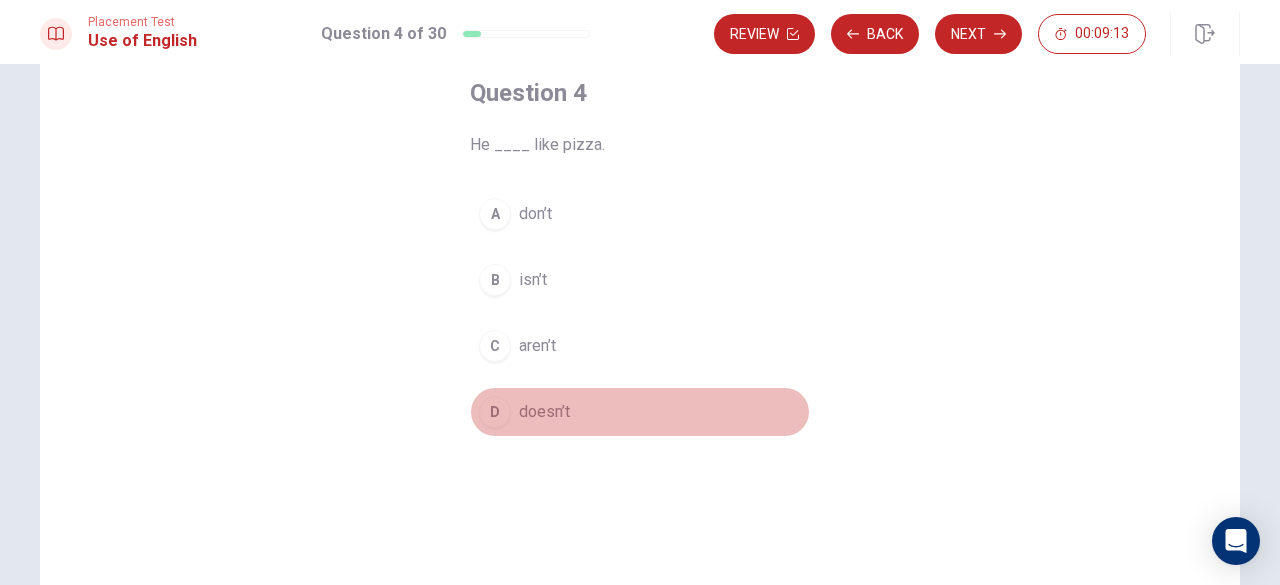 click on "doesn’t" at bounding box center [544, 412] 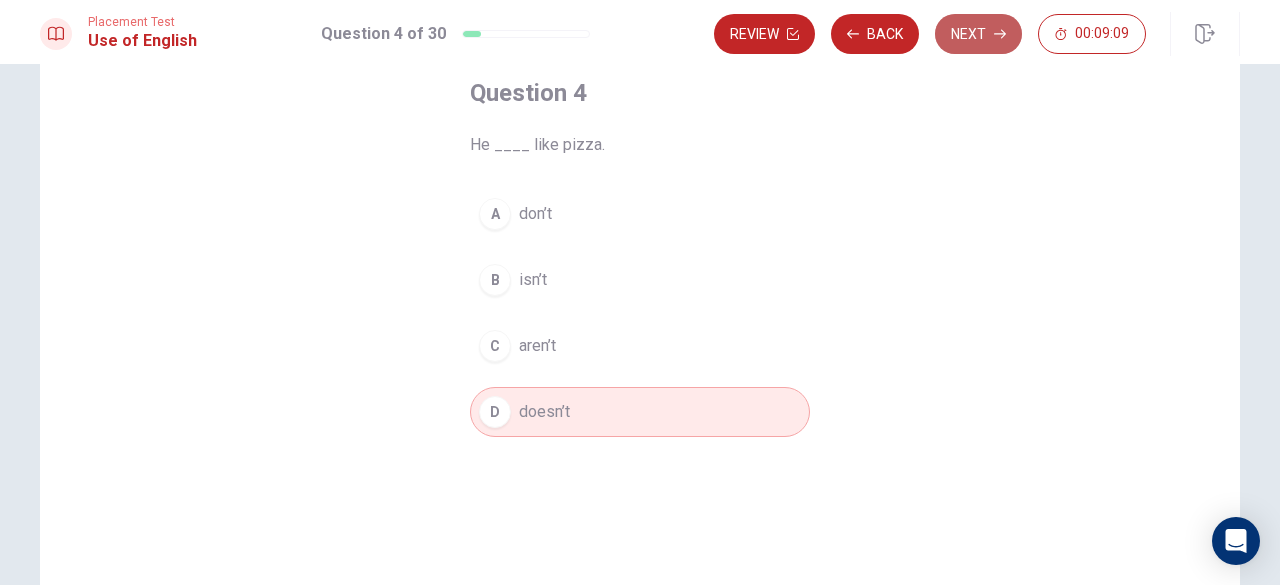 click on "Next" at bounding box center [978, 34] 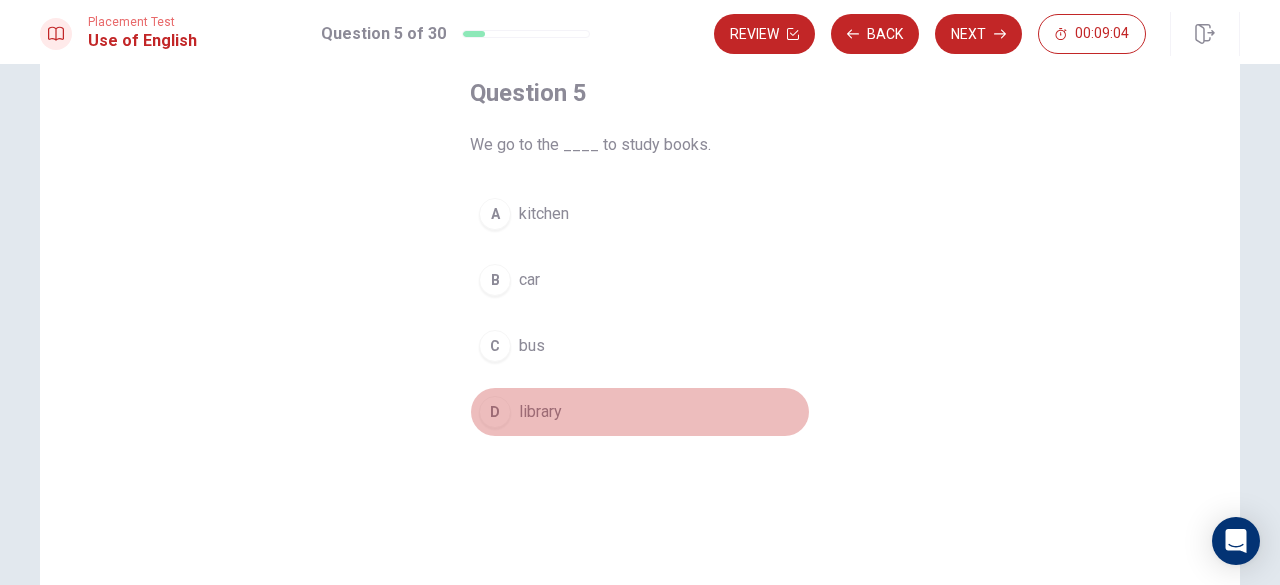 click on "D library" at bounding box center [640, 412] 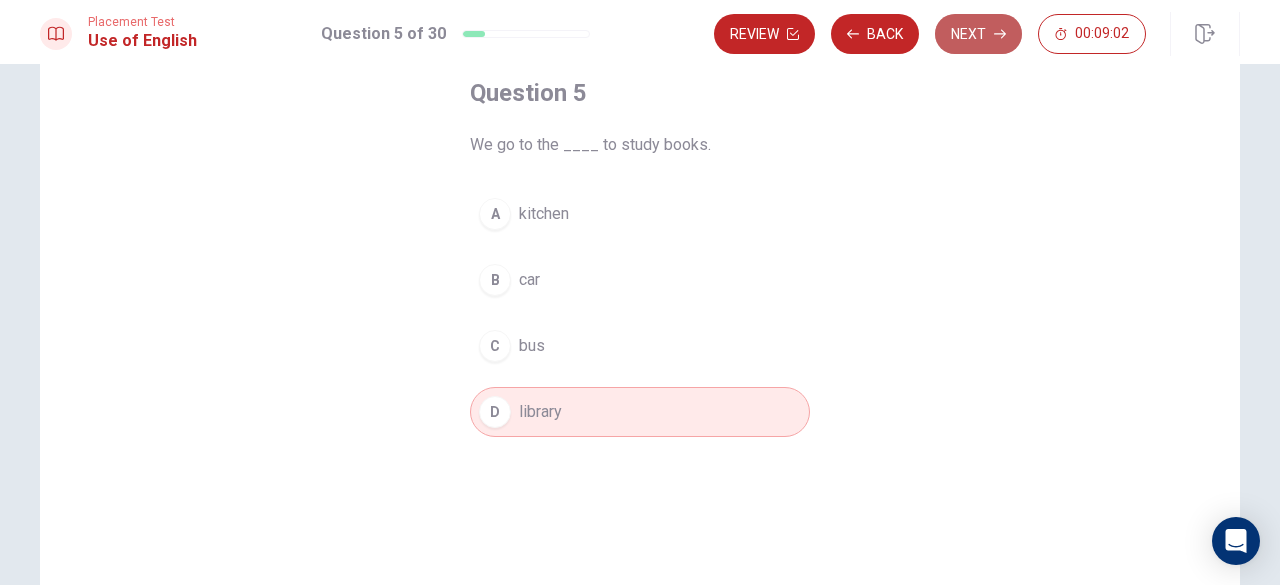 click on "Next" at bounding box center (978, 34) 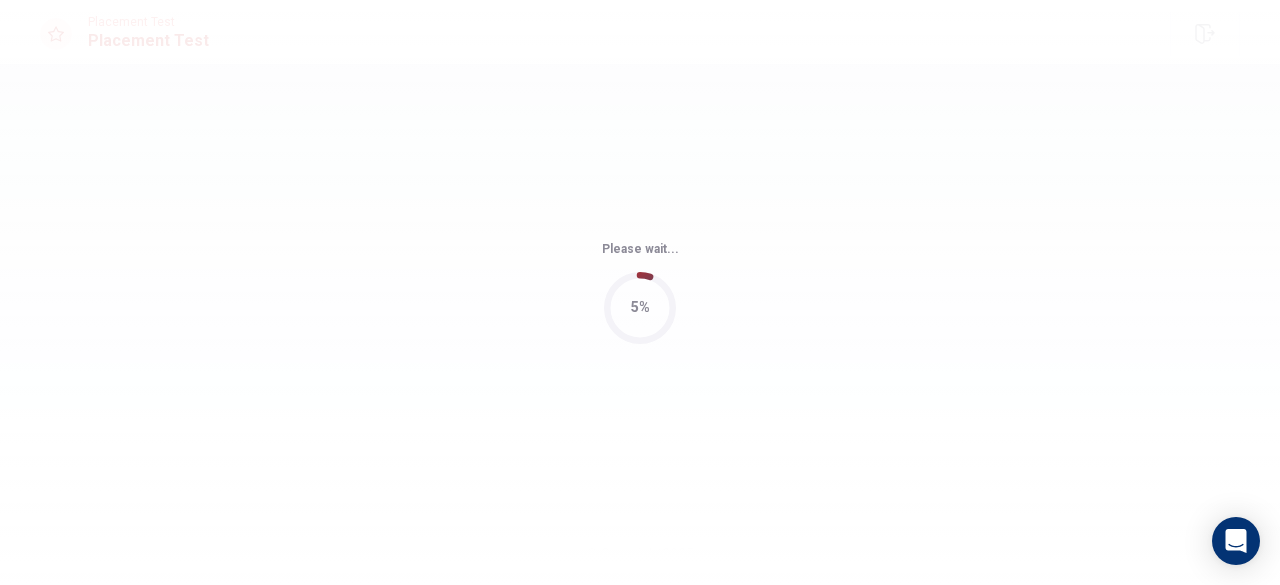 scroll, scrollTop: 0, scrollLeft: 0, axis: both 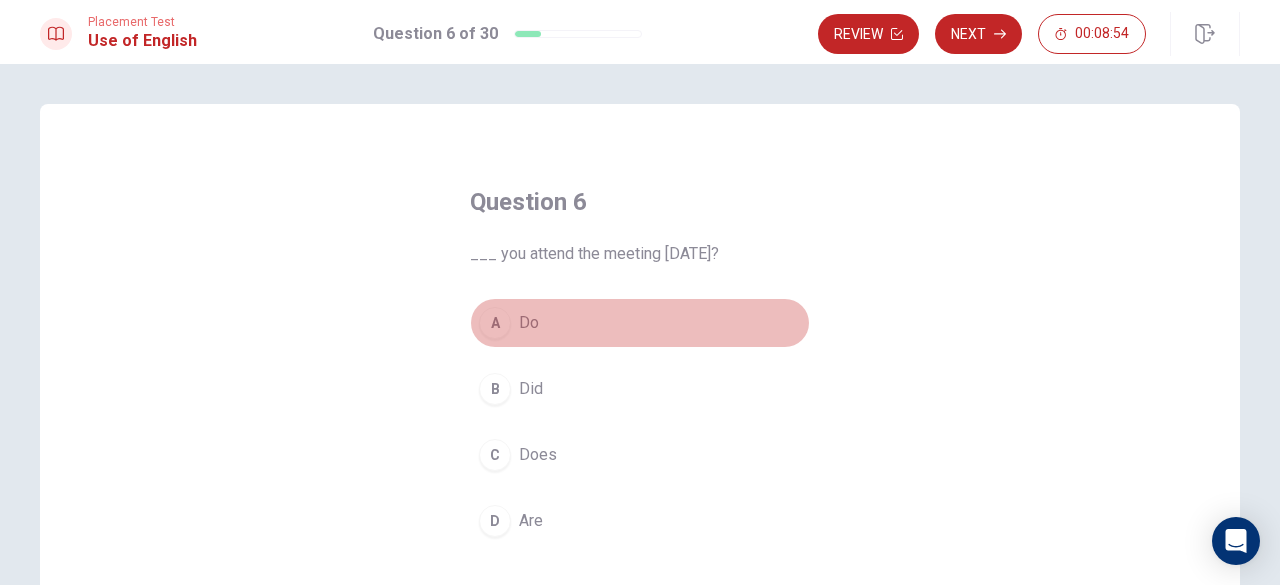 click on "Do" at bounding box center (529, 323) 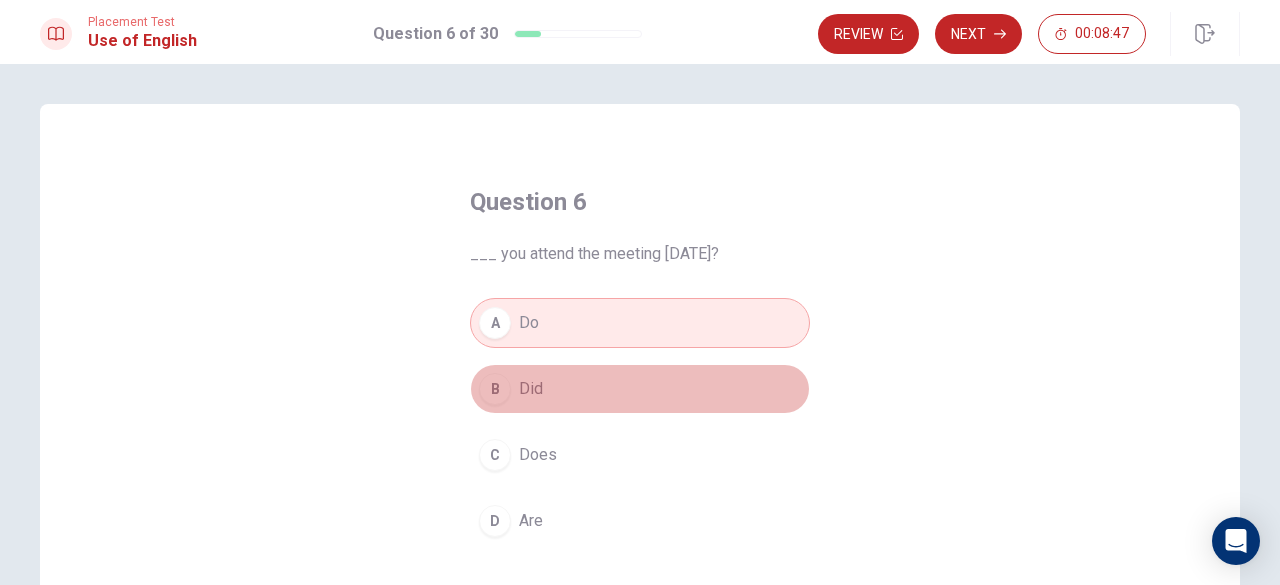 click on "Did" at bounding box center (531, 389) 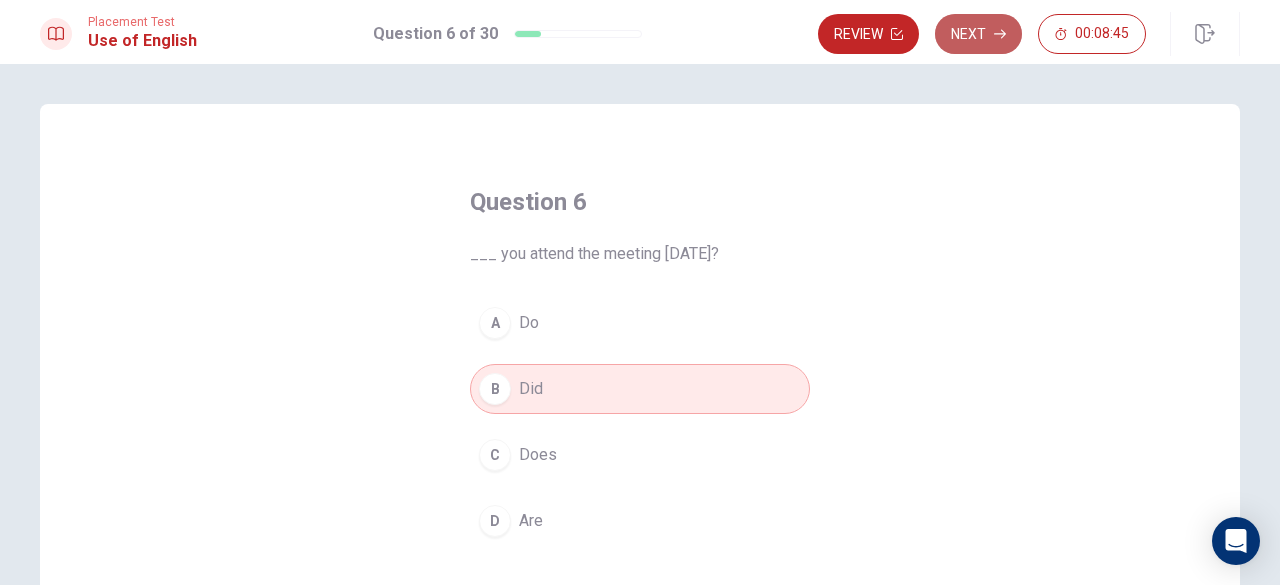 click on "Next" at bounding box center (978, 34) 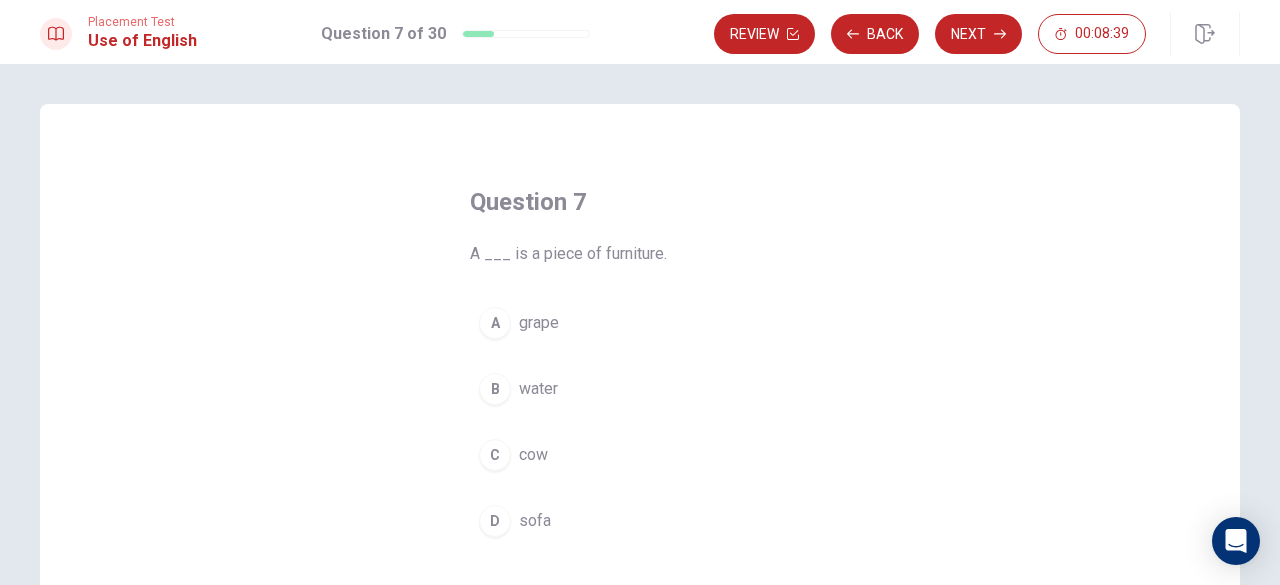 click on "sofa" at bounding box center [535, 521] 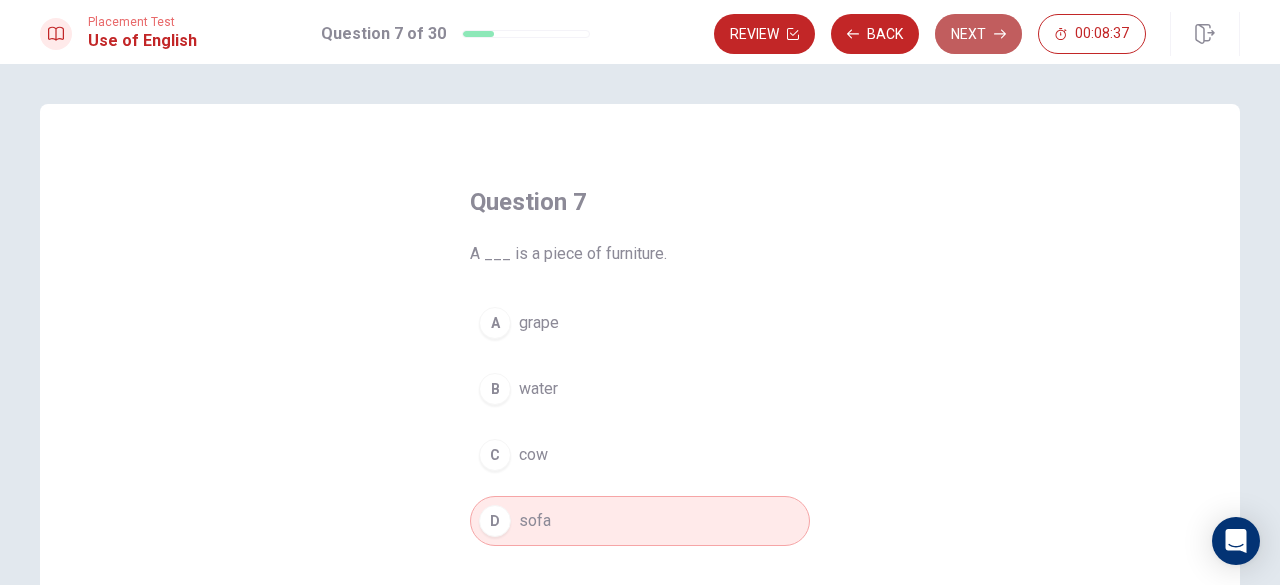 click 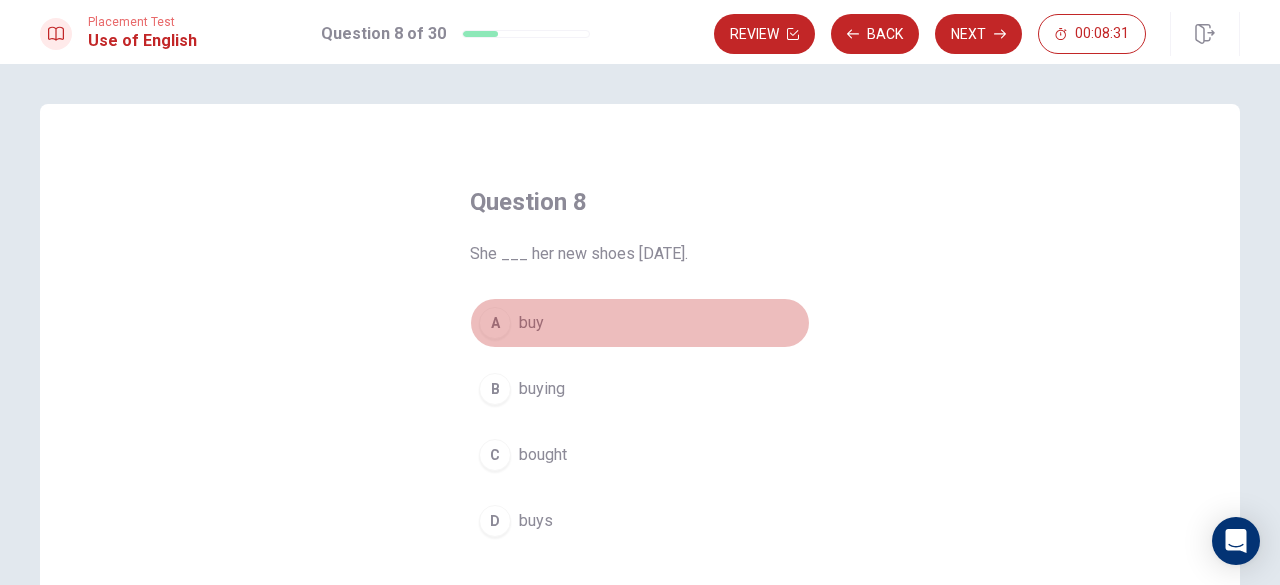 click on "buy" at bounding box center (531, 323) 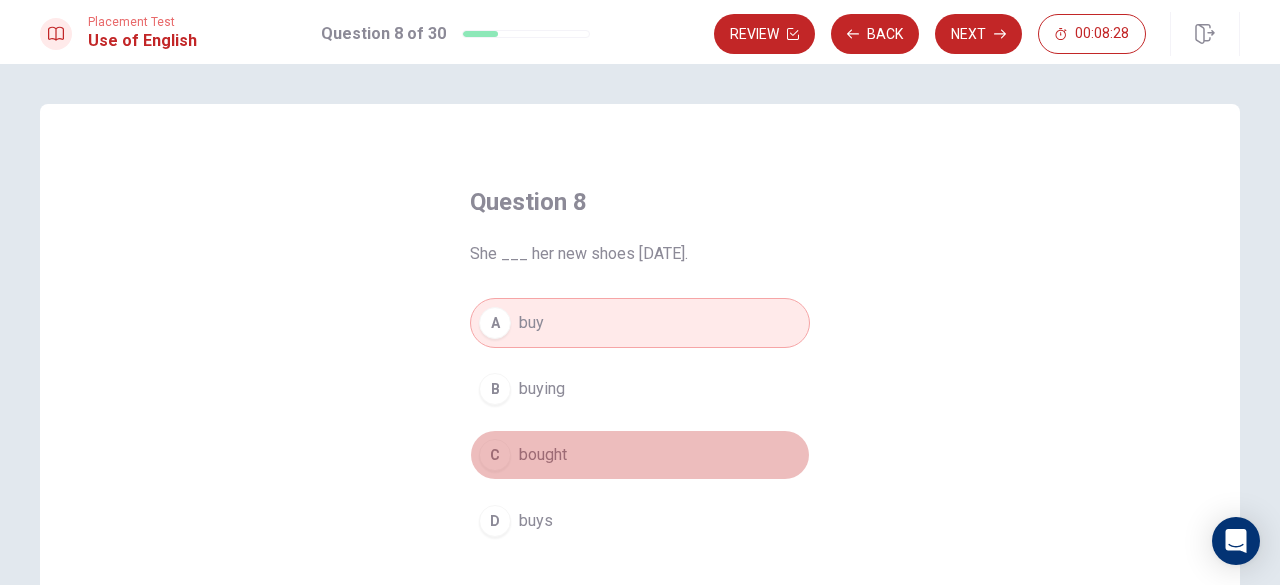 click on "bought" at bounding box center (543, 455) 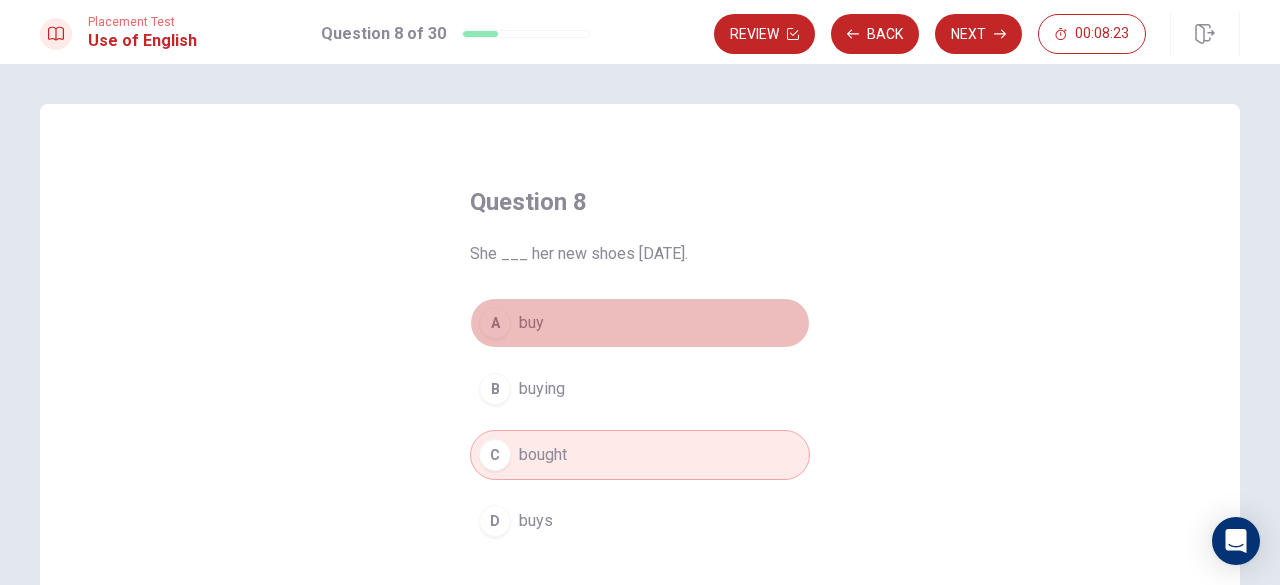 click on "buy" at bounding box center (531, 323) 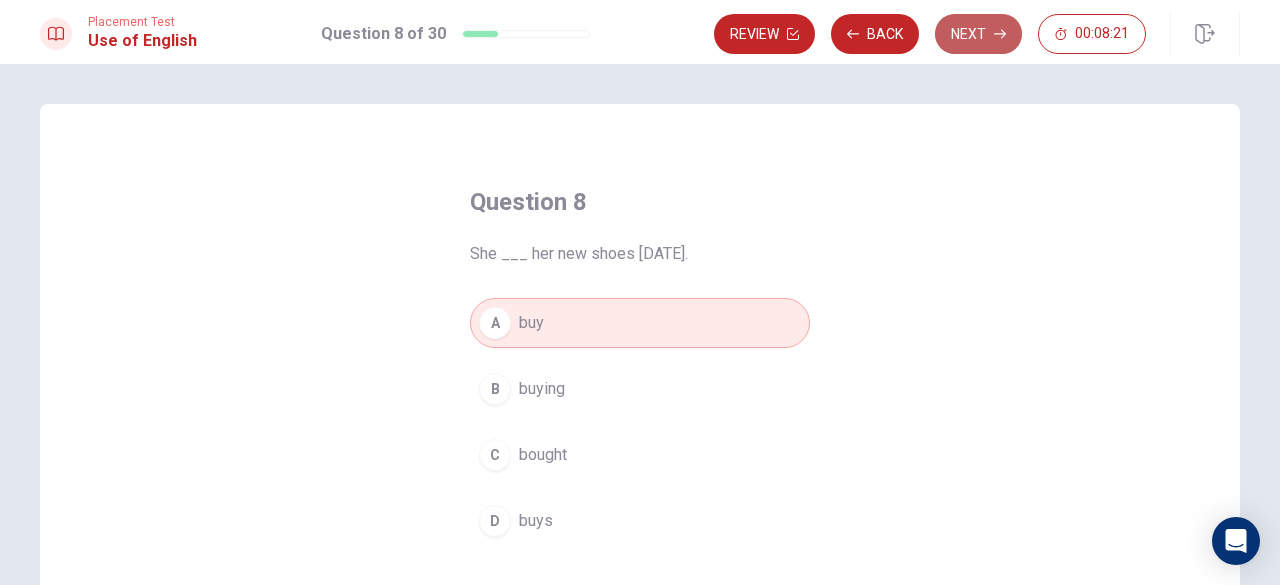 click on "Next" at bounding box center [978, 34] 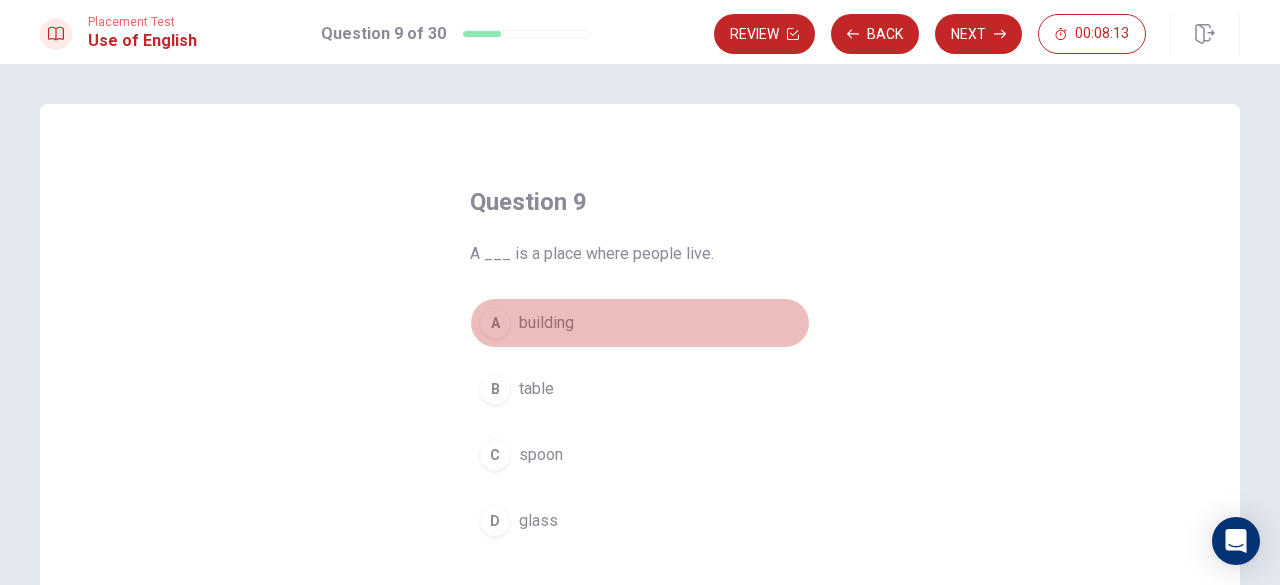 click on "building" at bounding box center [546, 323] 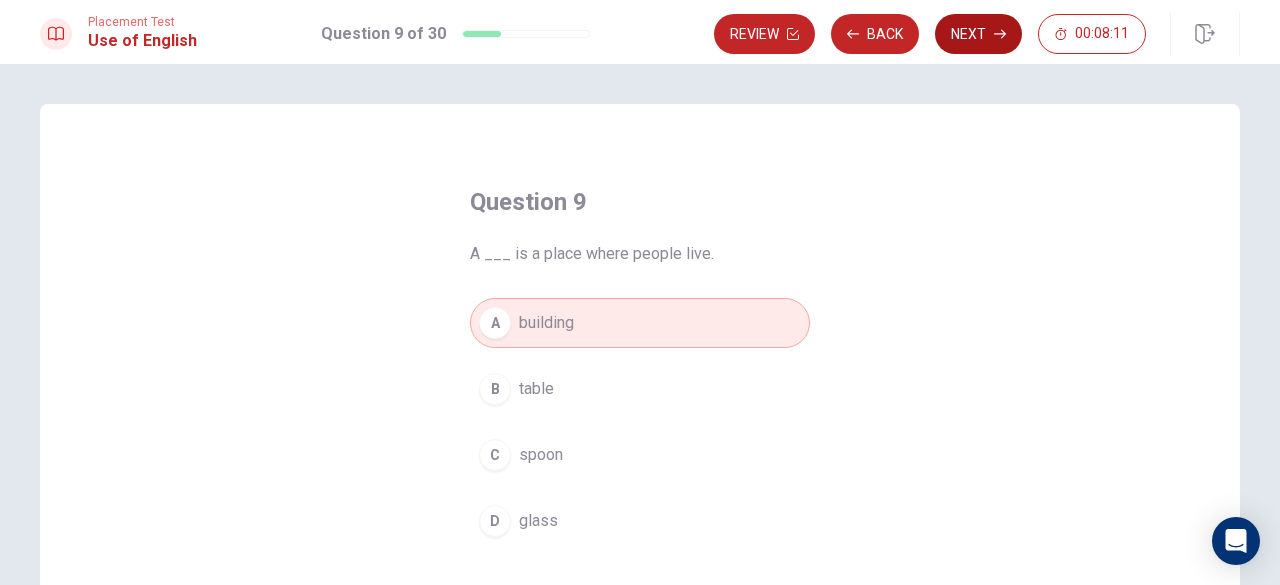 click on "Next" at bounding box center [978, 34] 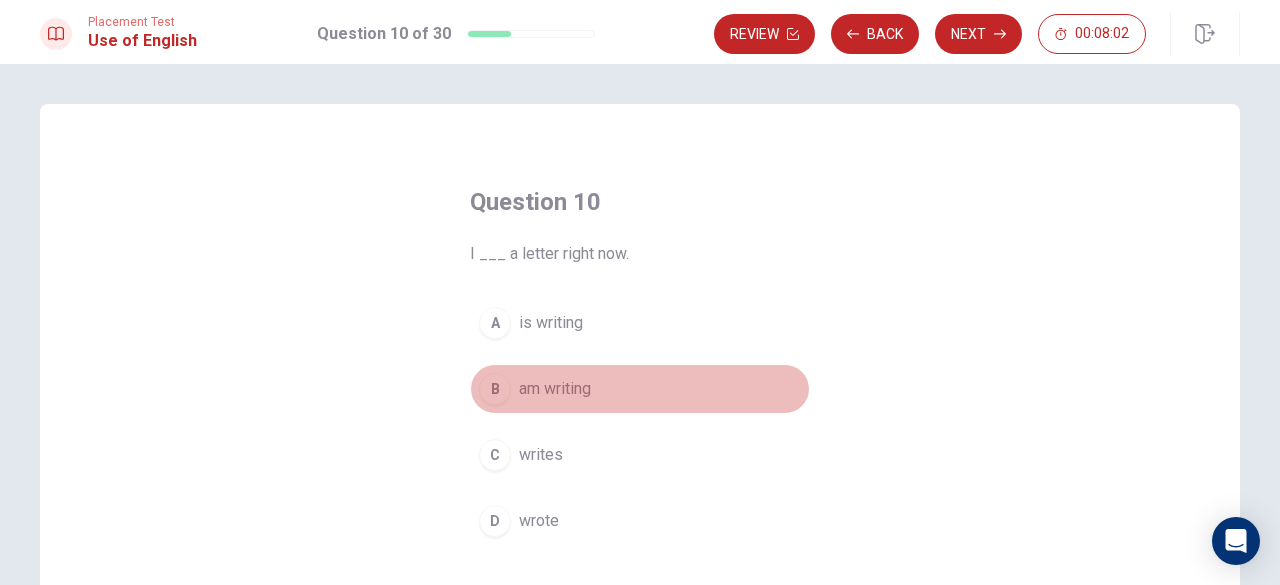 click on "B am writing" at bounding box center (640, 389) 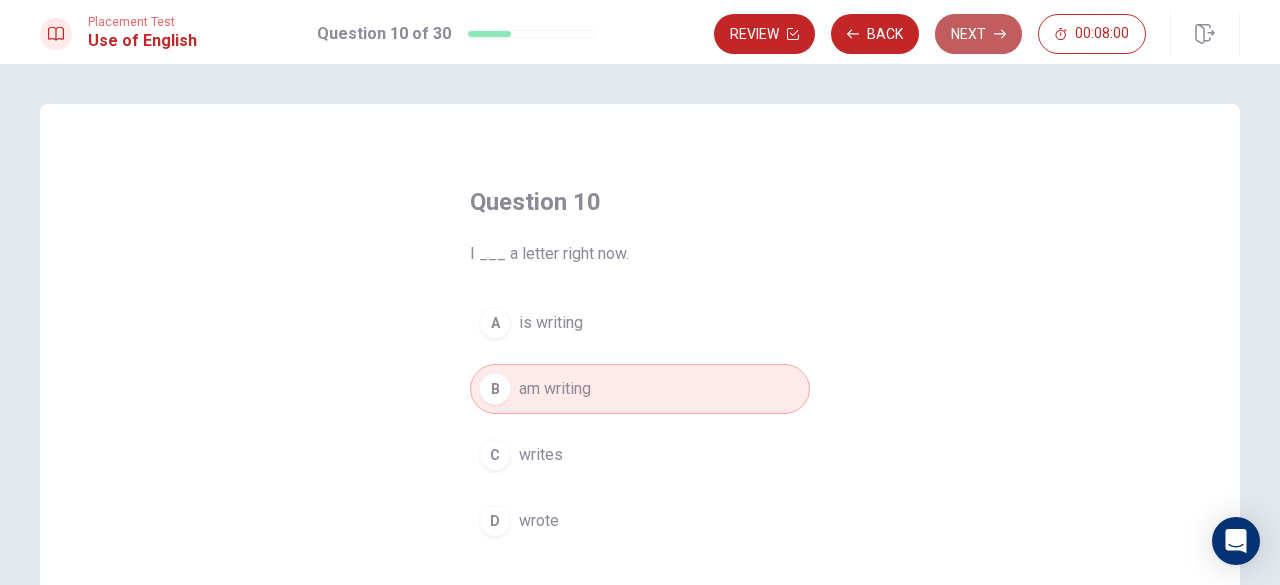 click on "Next" at bounding box center [978, 34] 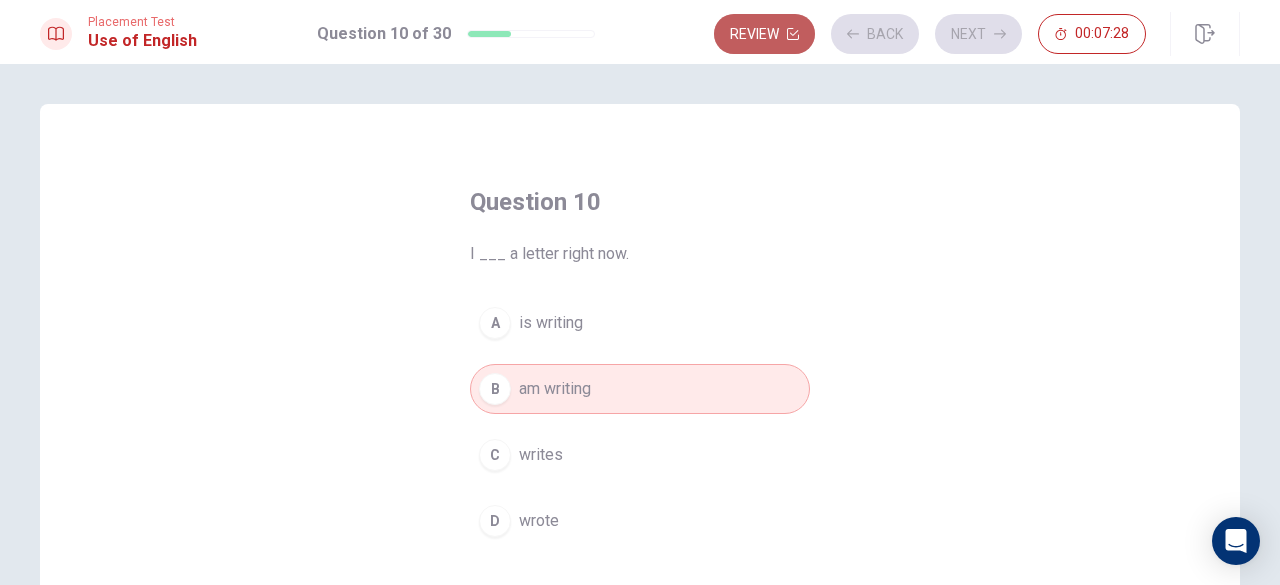 click on "Review" at bounding box center [764, 34] 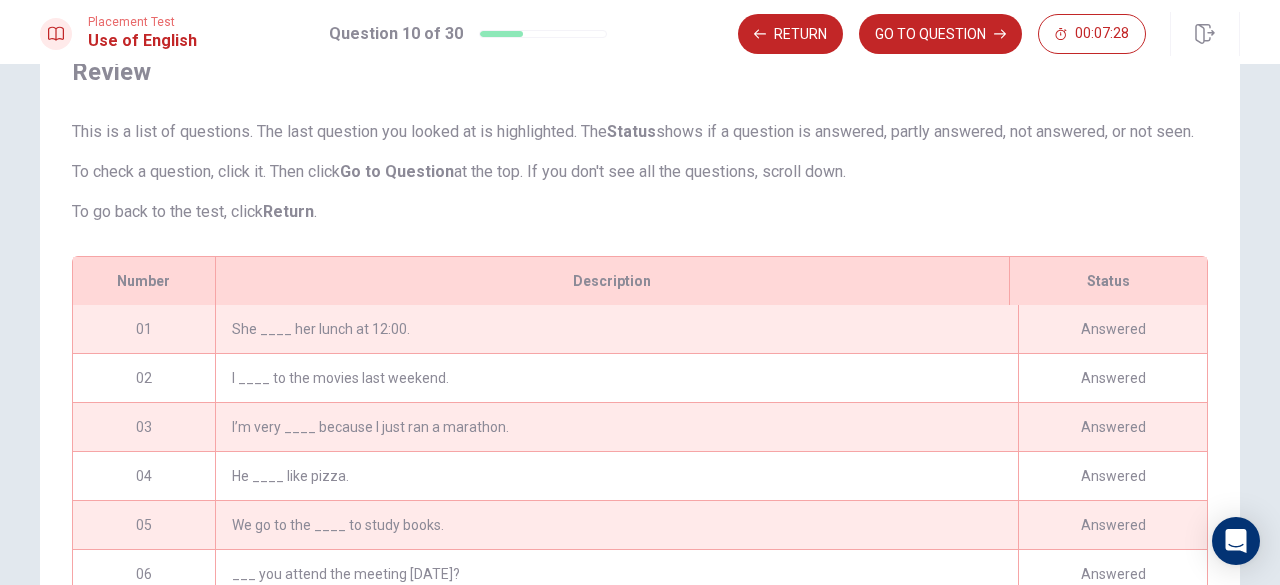 scroll, scrollTop: 252, scrollLeft: 0, axis: vertical 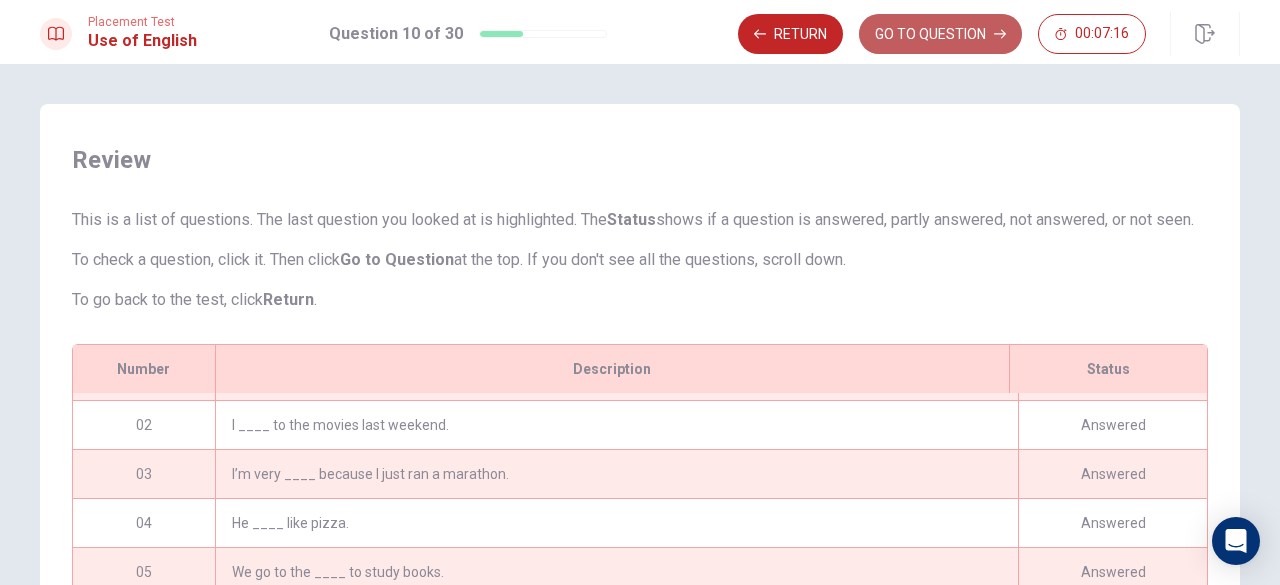 click on "GO TO QUESTION" at bounding box center (940, 34) 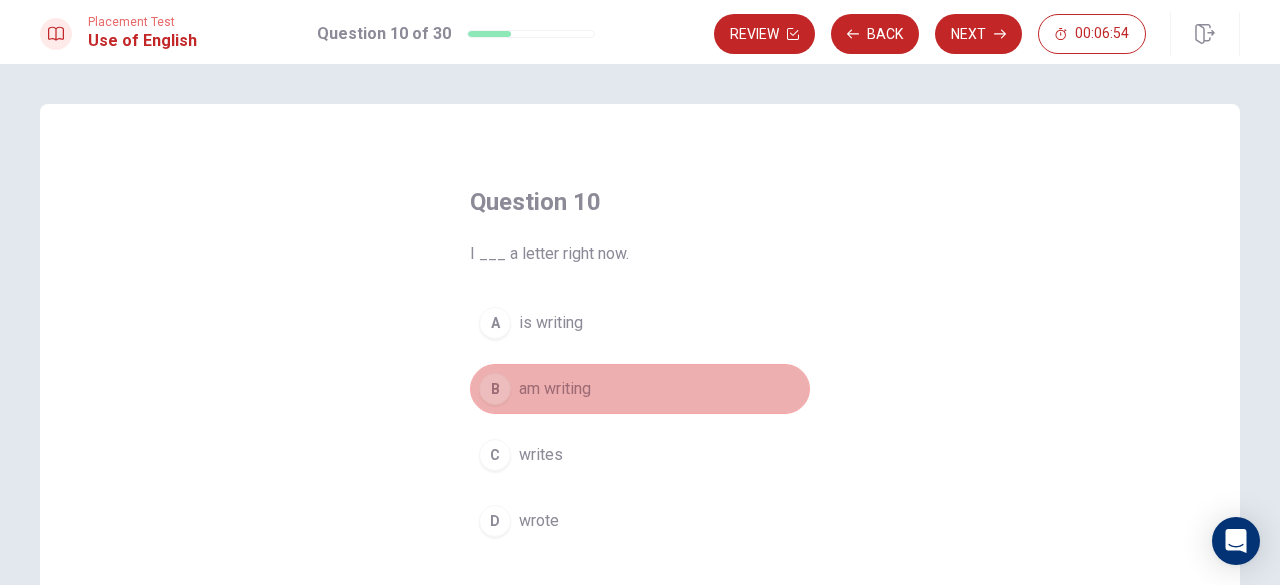 click on "am writing" at bounding box center (555, 389) 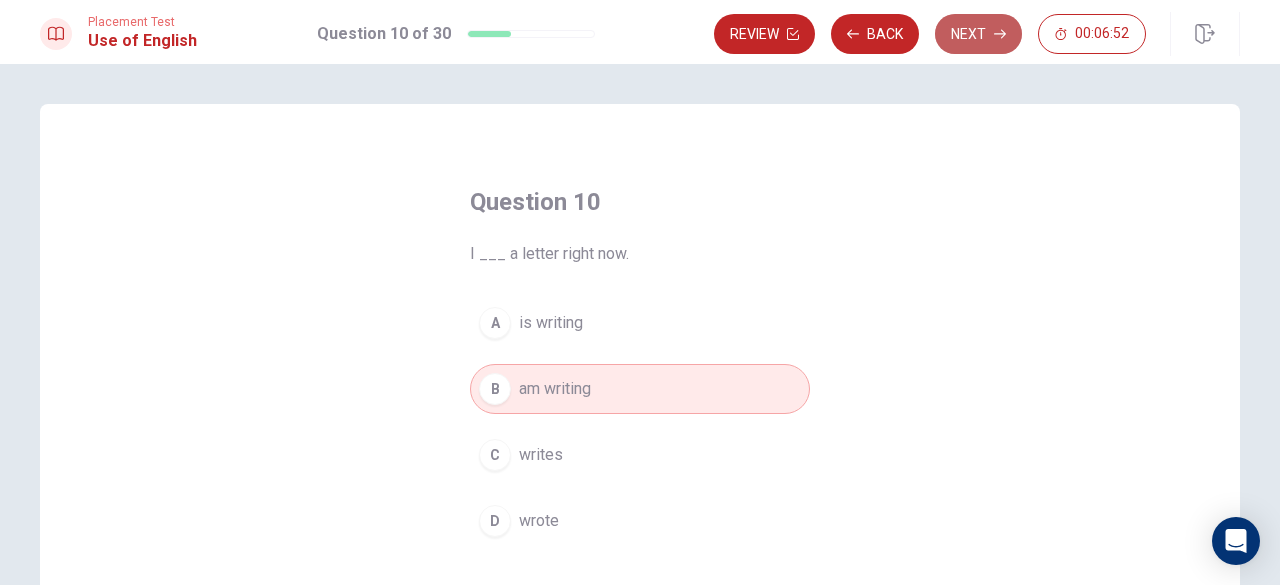 click on "Next" at bounding box center (978, 34) 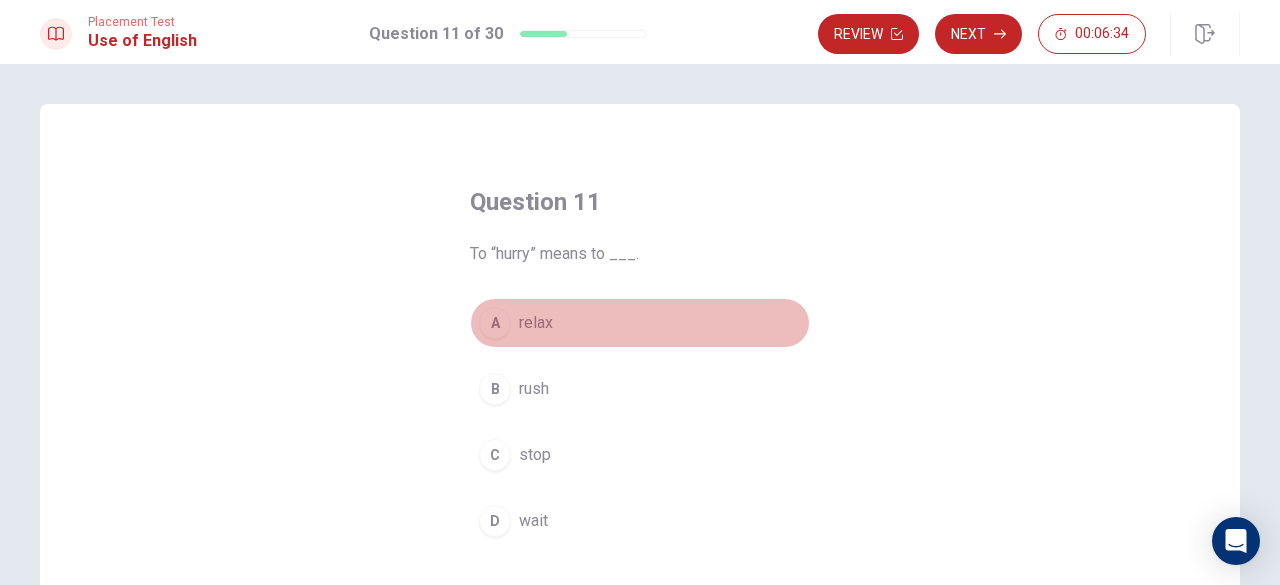 click on "relax" at bounding box center [536, 323] 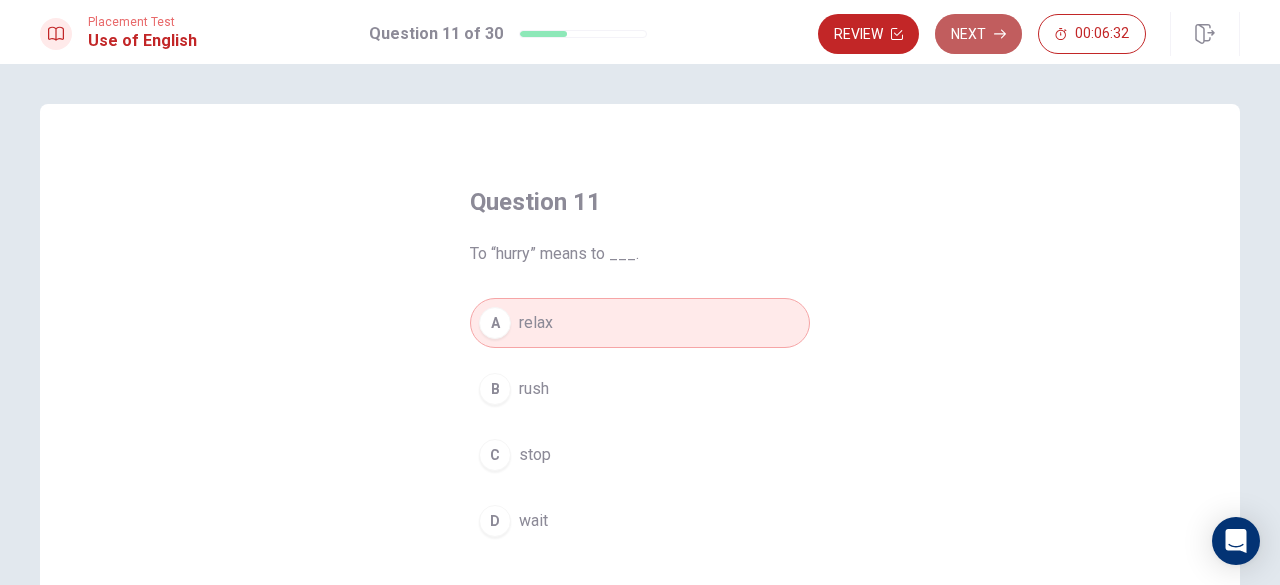 click on "Next" at bounding box center (978, 34) 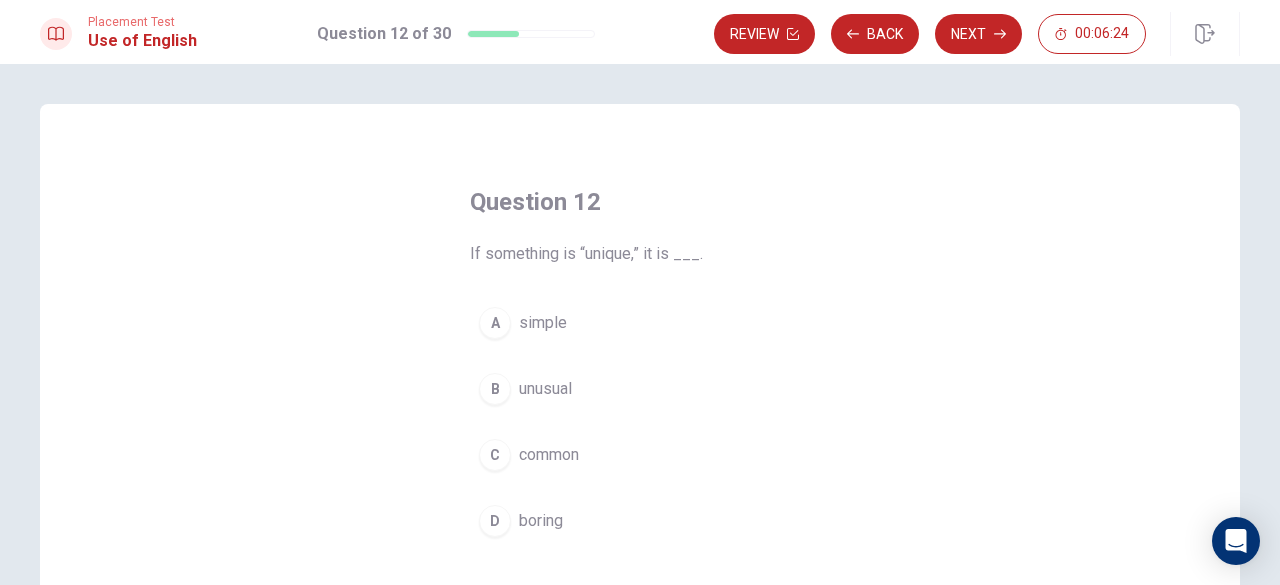 click on "B unusual" at bounding box center (640, 389) 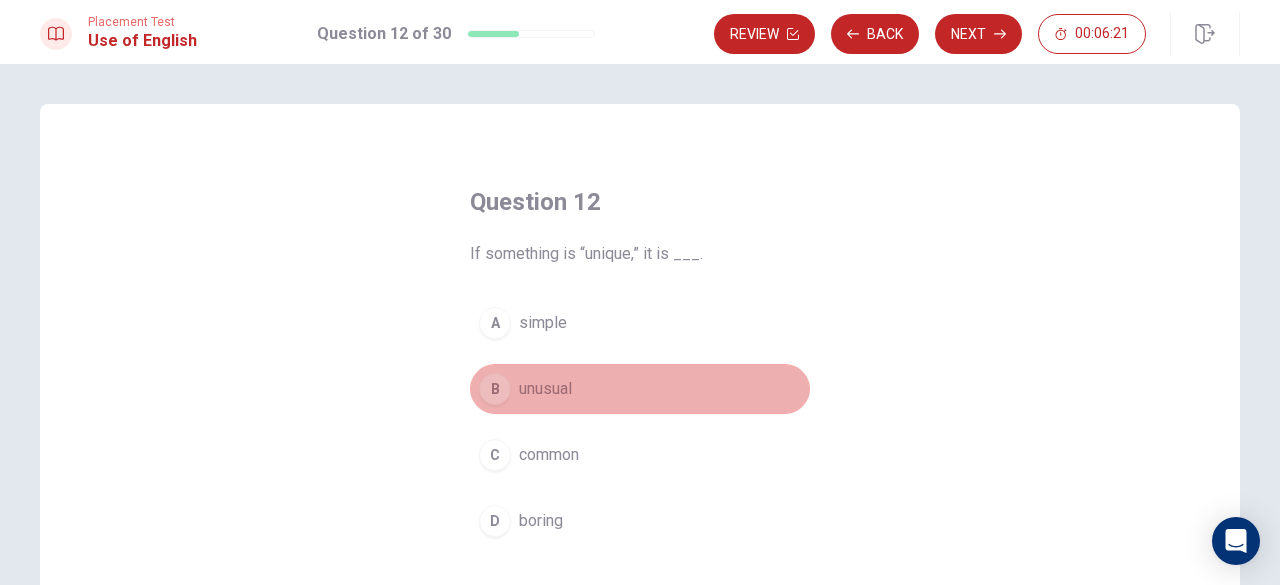 click on "B unusual" at bounding box center (640, 389) 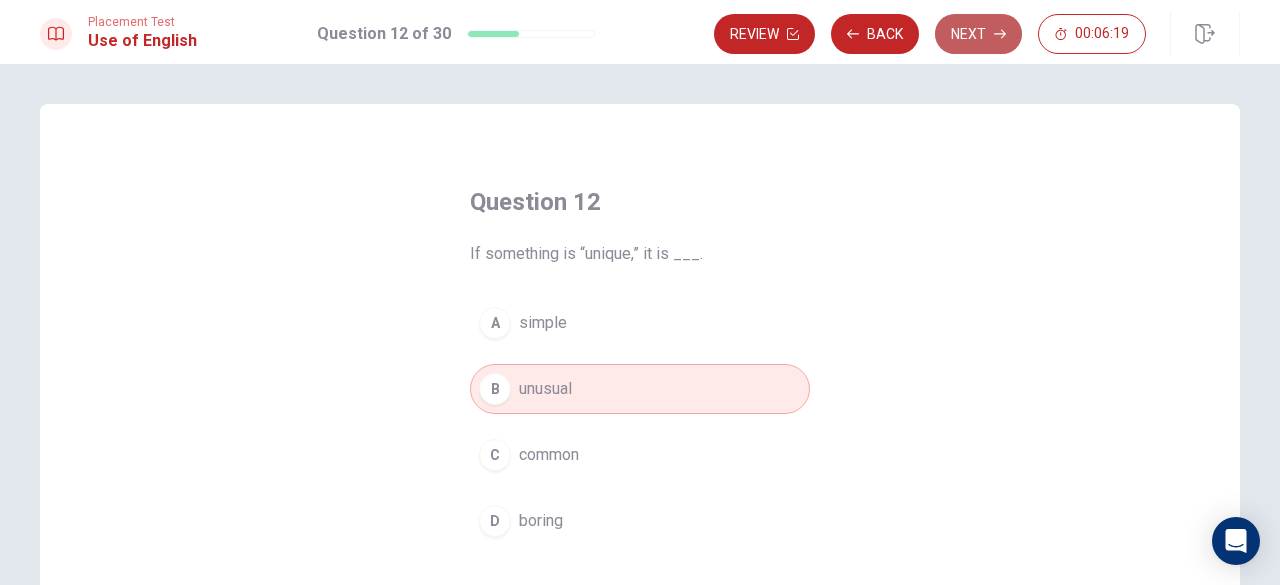 click on "Next" at bounding box center [978, 34] 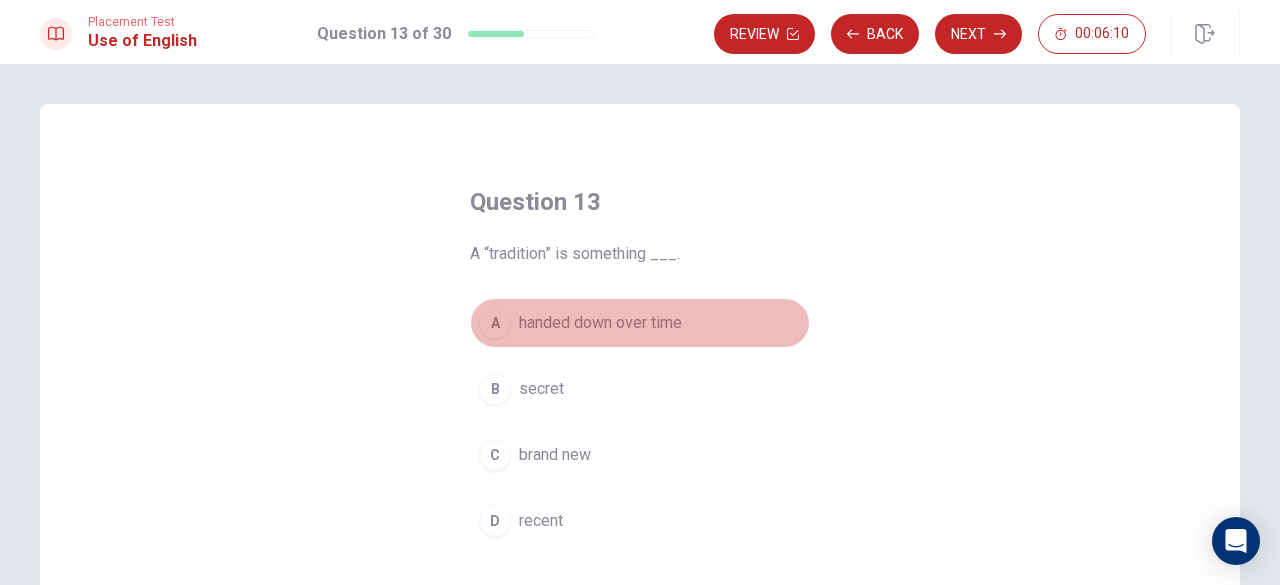 click on "handed down over time" at bounding box center [600, 323] 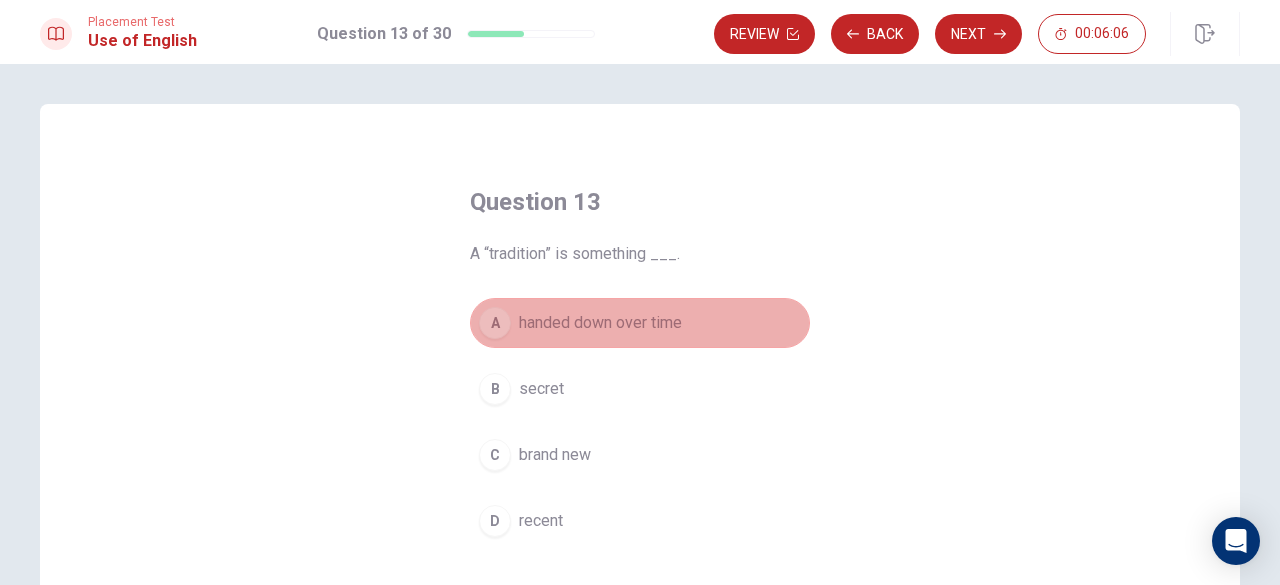 click on "handed down over time" at bounding box center [600, 323] 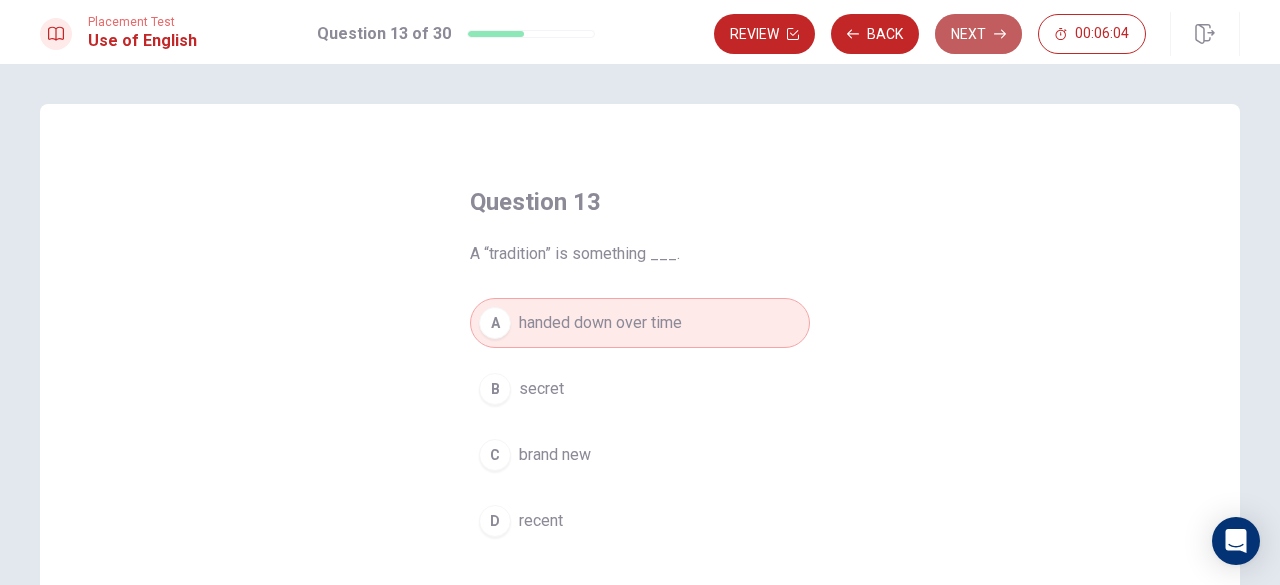click on "Next" at bounding box center [978, 34] 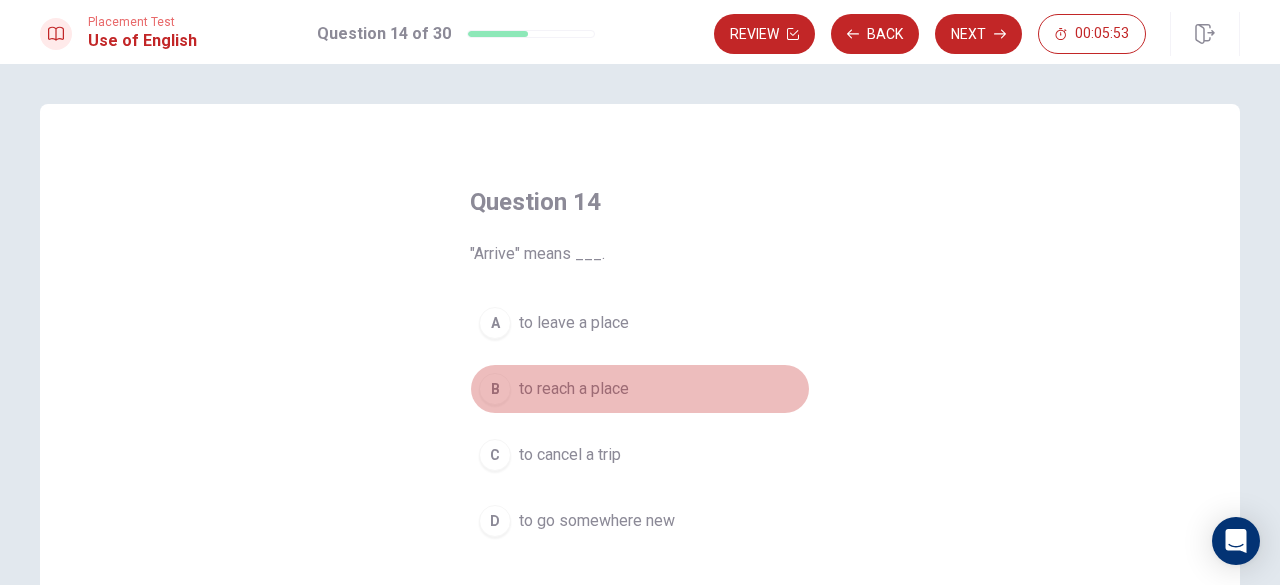 click on "to reach a place" at bounding box center [574, 389] 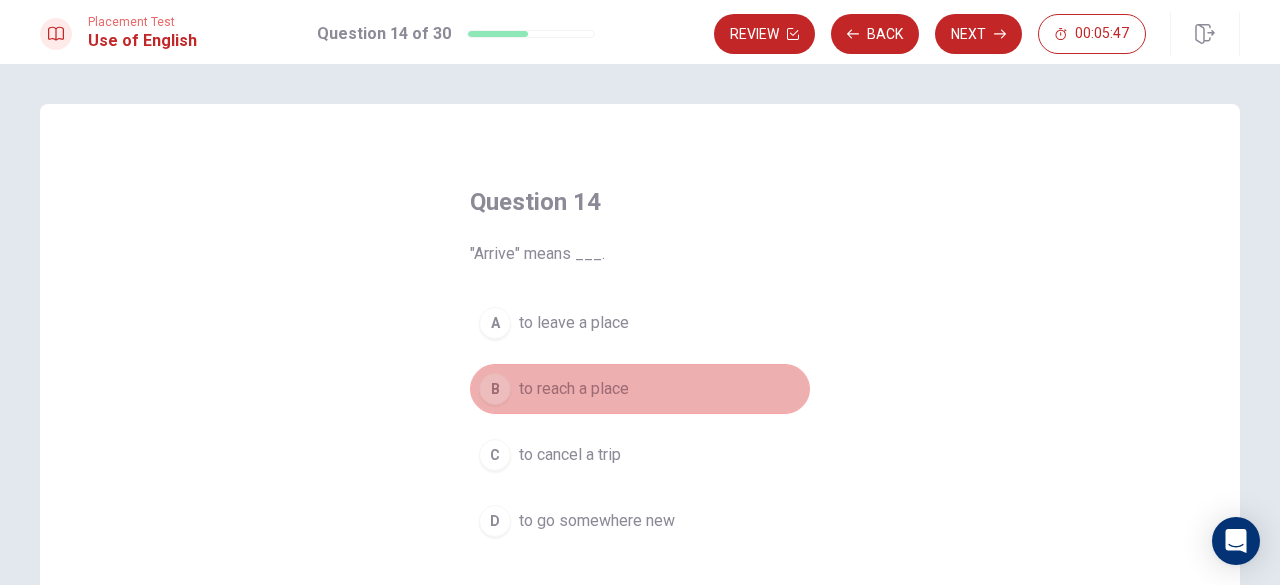 click on "to reach a place" at bounding box center [574, 389] 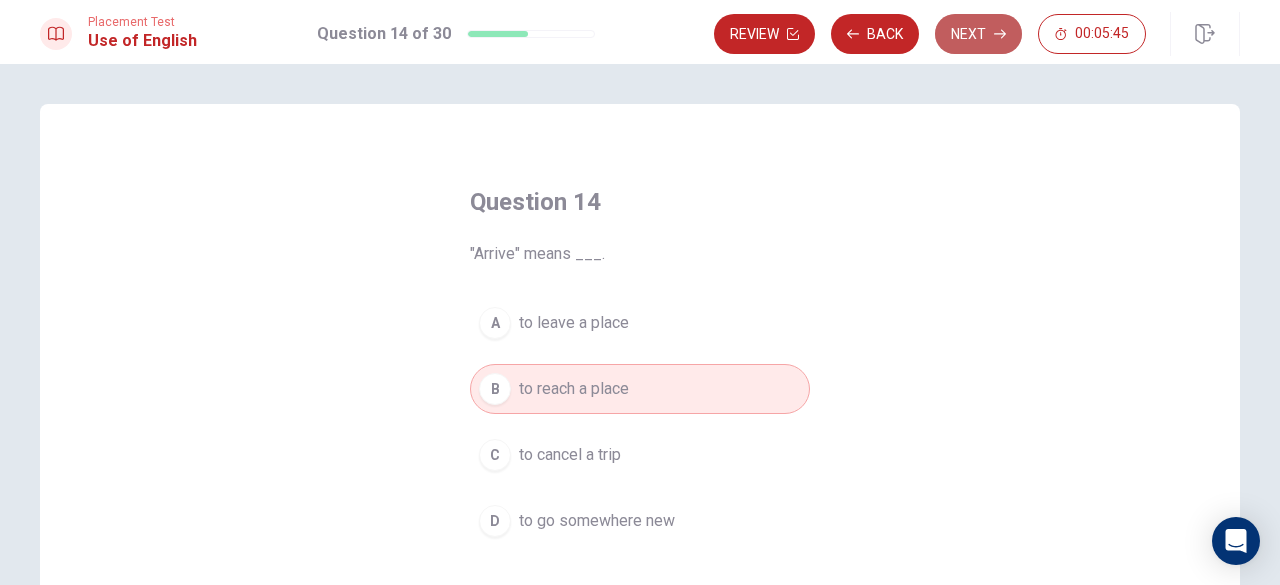 click on "Next" at bounding box center [978, 34] 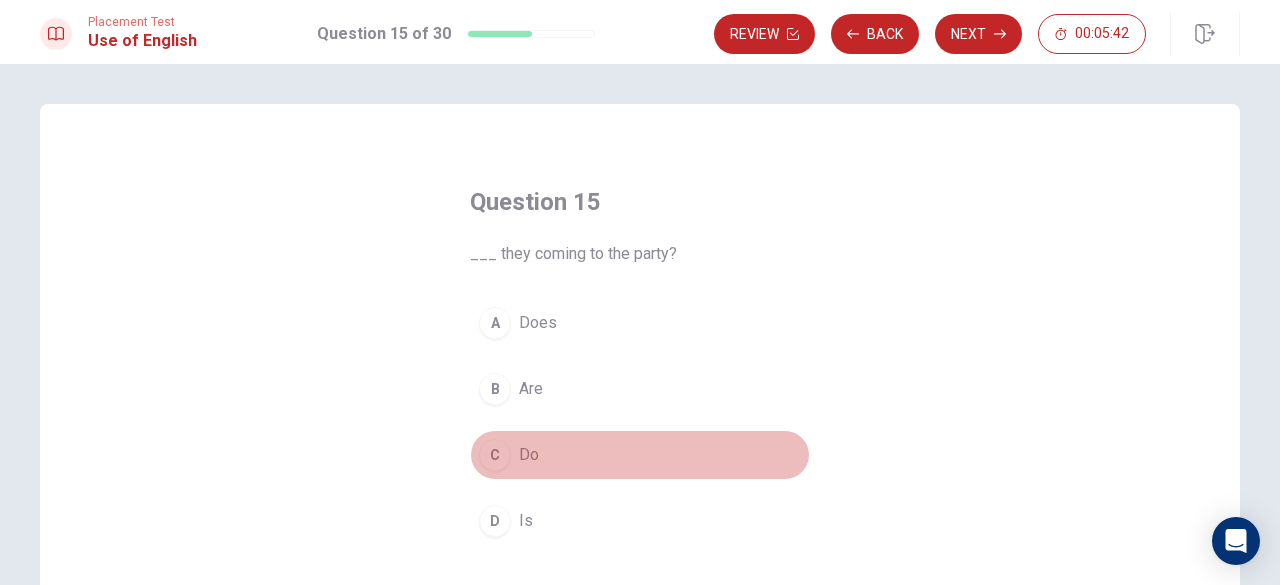 click on "Do" at bounding box center [529, 455] 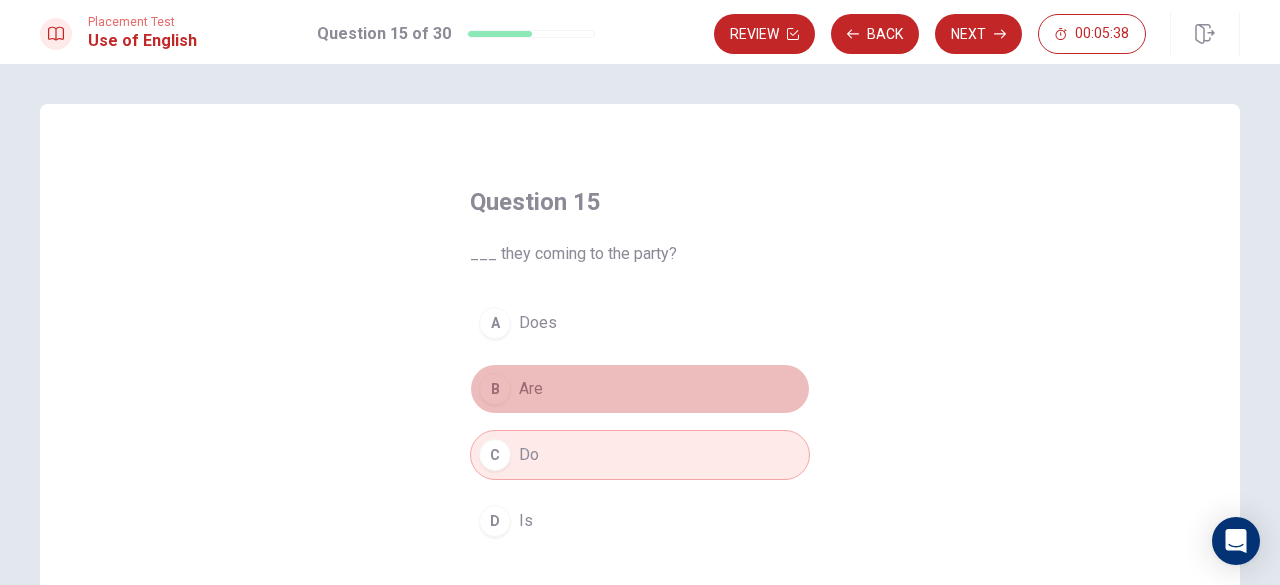 click on "Are" at bounding box center (531, 389) 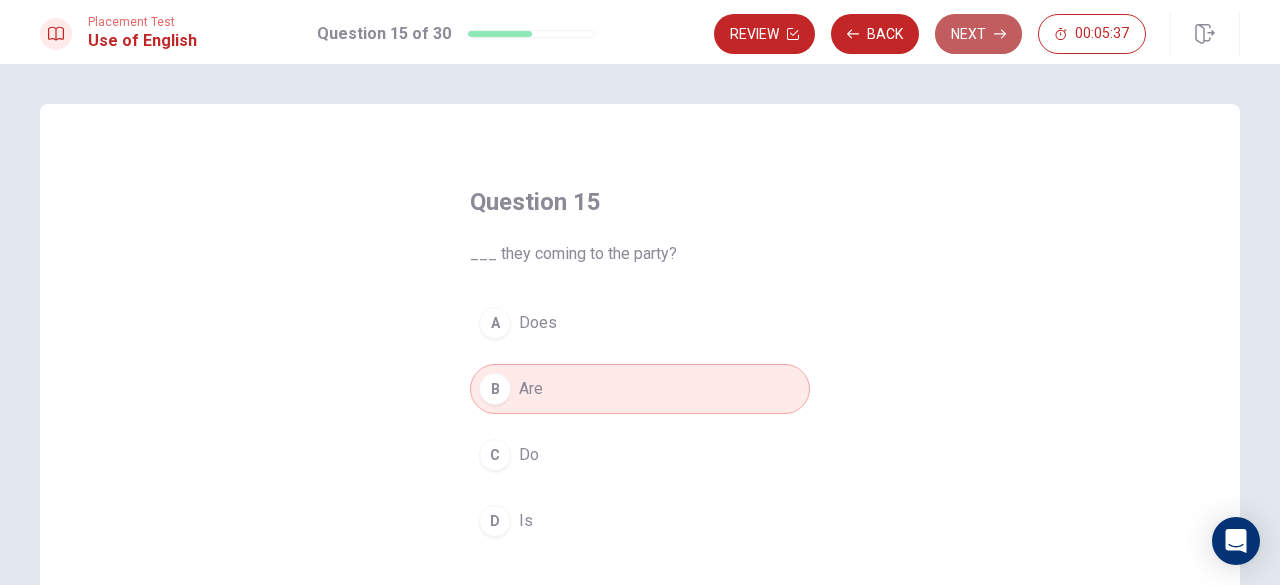 click on "Next" at bounding box center (978, 34) 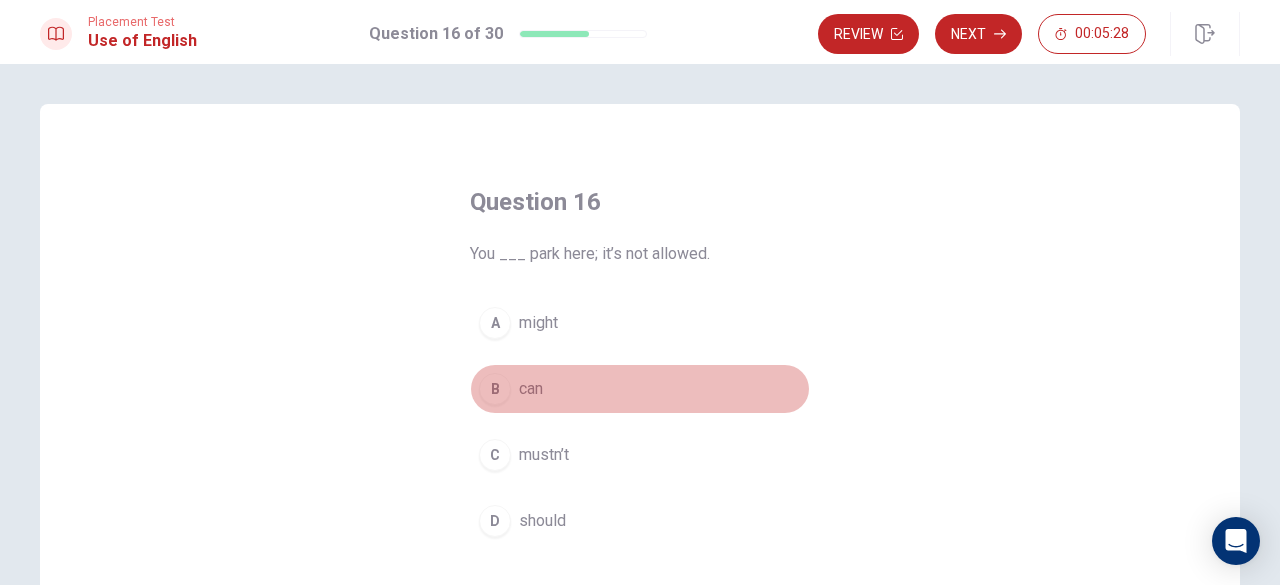 click on "B can" at bounding box center [640, 389] 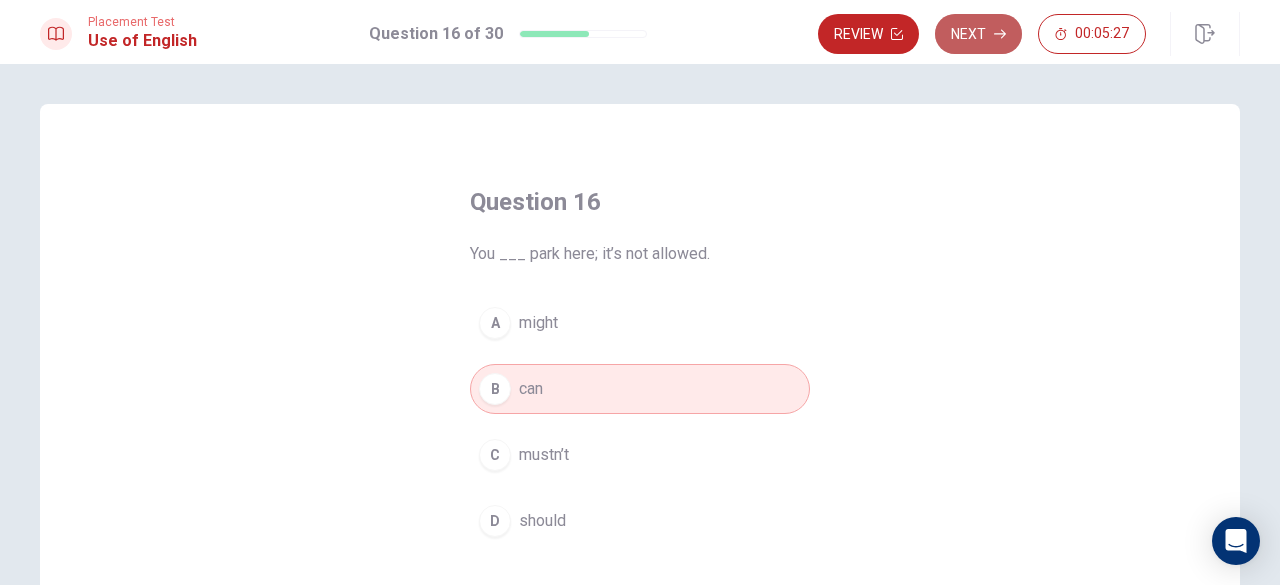 click 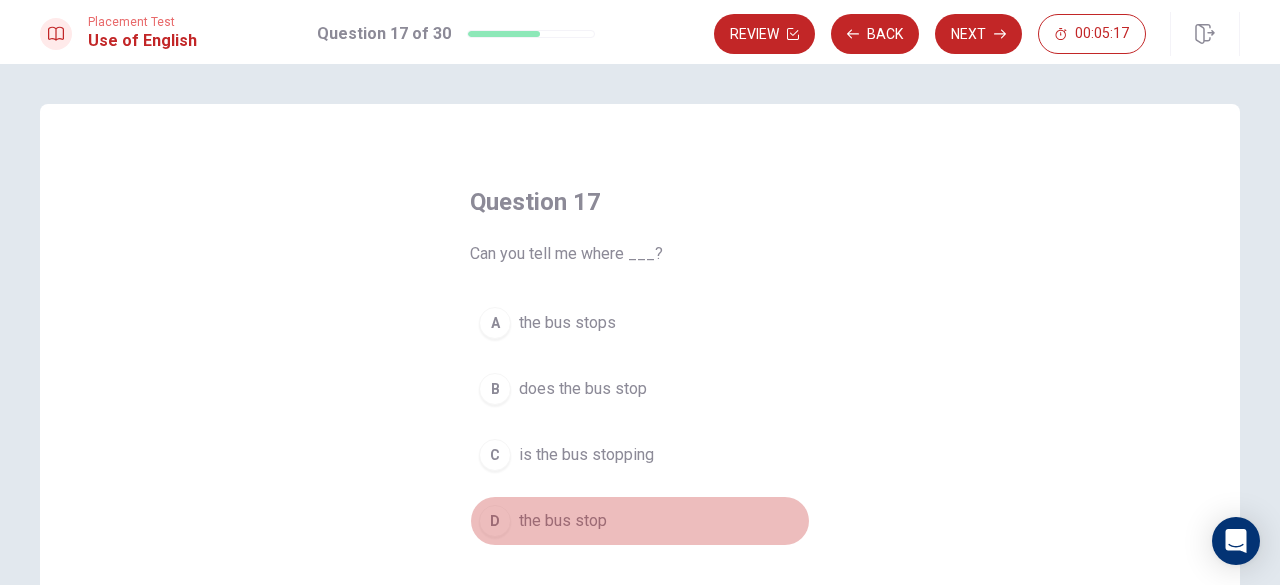 click on "the bus stop" at bounding box center (563, 521) 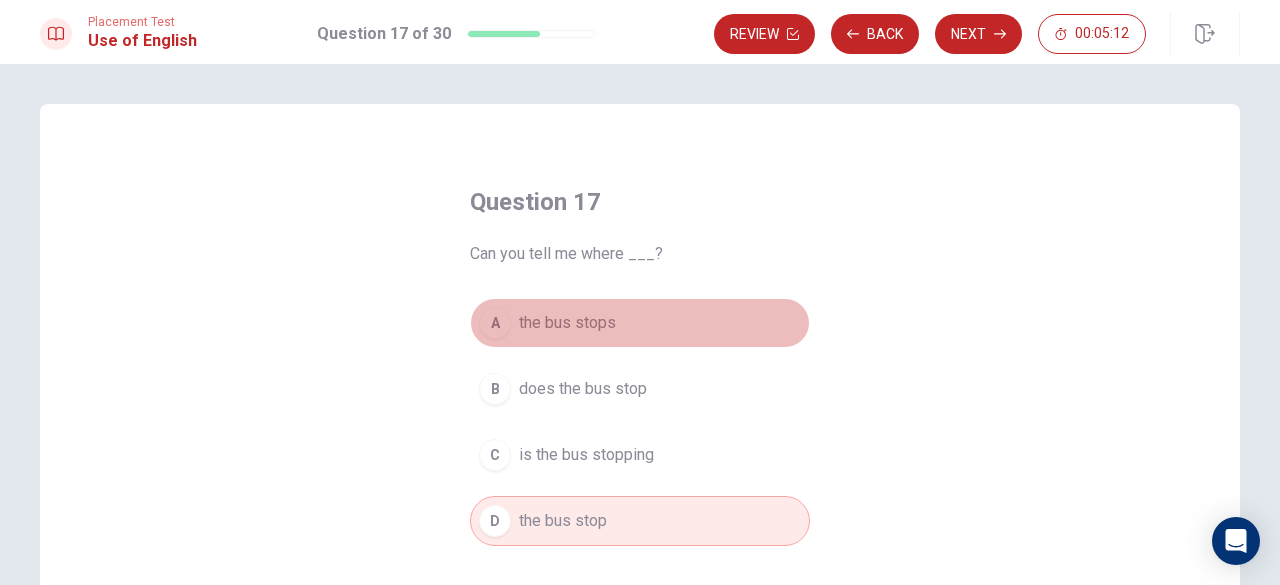 click on "the bus stops" at bounding box center [567, 323] 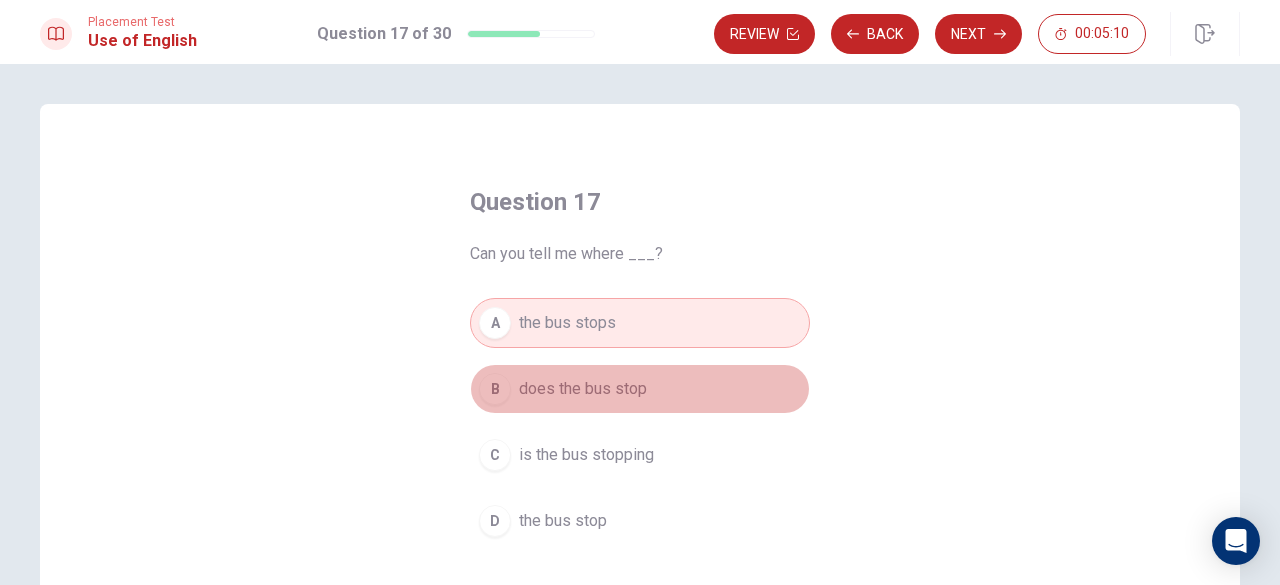 click on "does the bus stop" at bounding box center [583, 389] 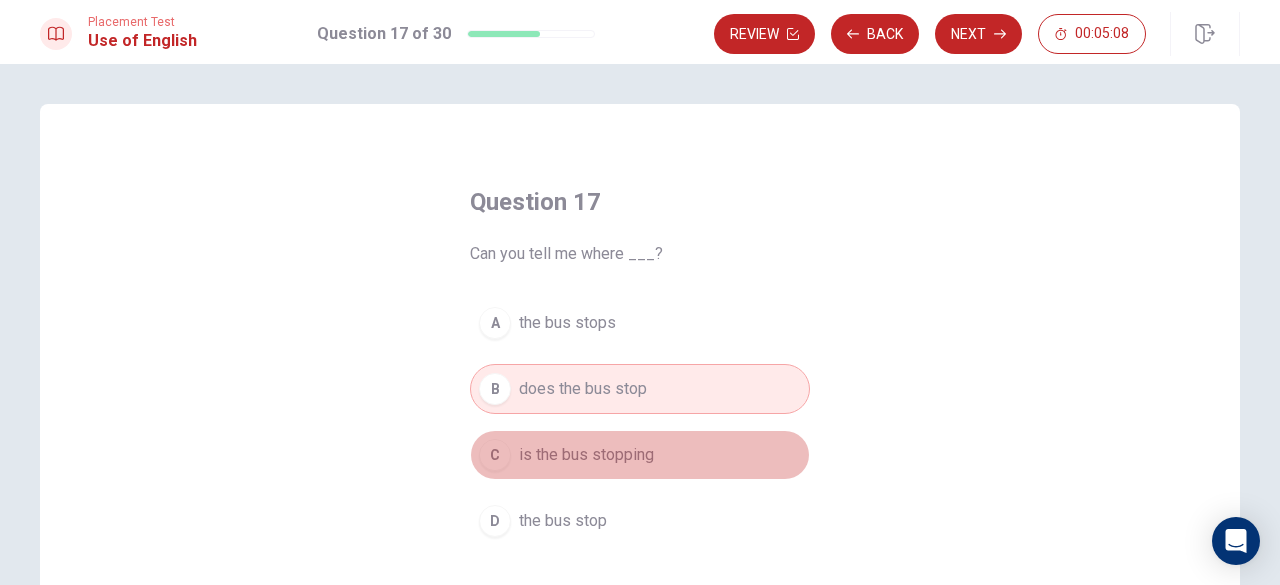 click on "is the bus stopping" at bounding box center [586, 455] 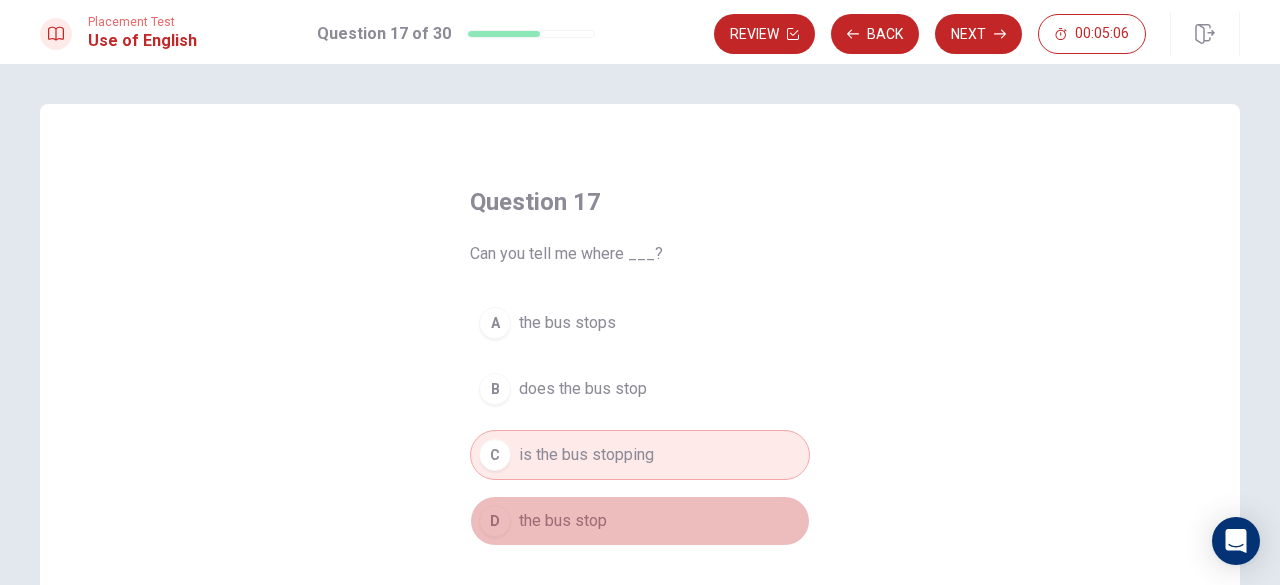 click on "the bus stop" at bounding box center (563, 521) 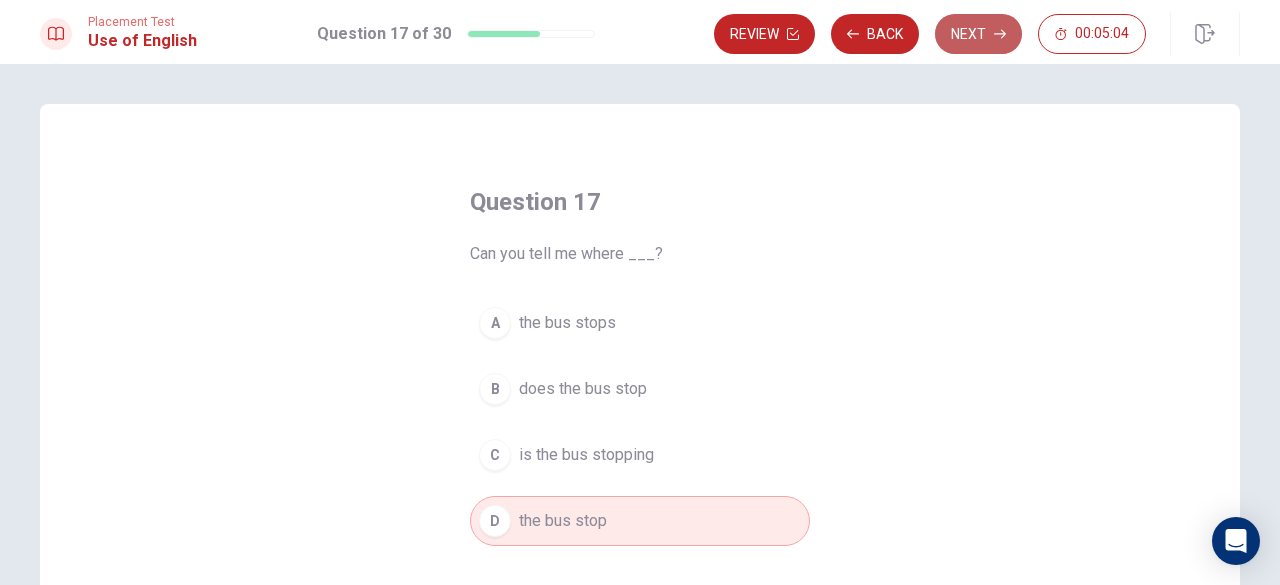 click on "Next" at bounding box center [978, 34] 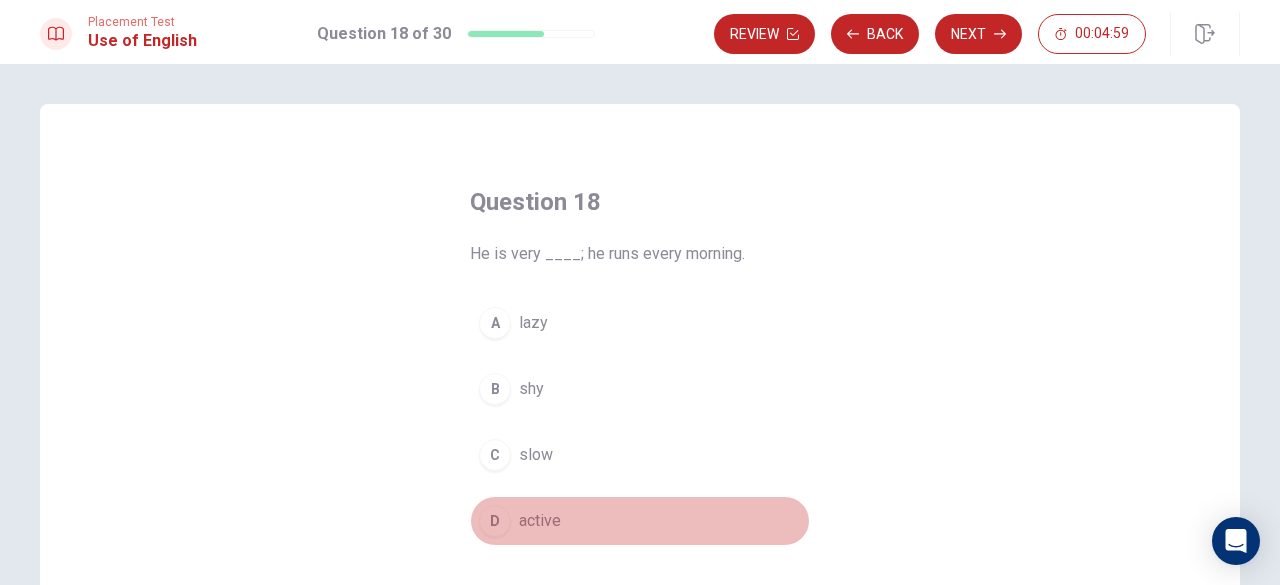 click on "active" at bounding box center (540, 521) 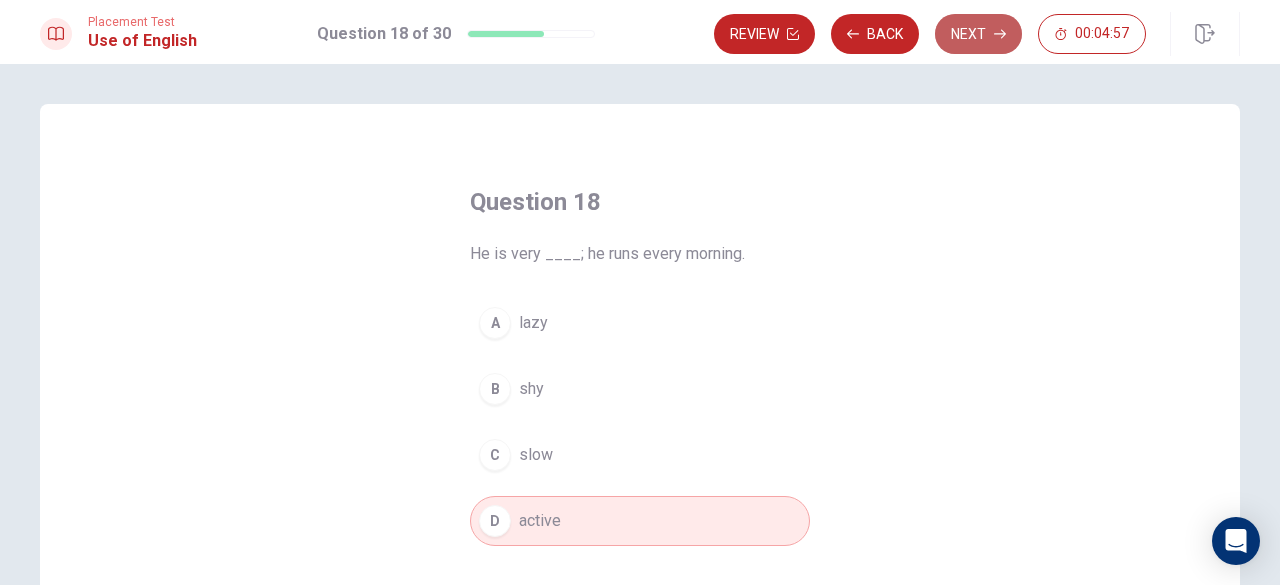 click on "Next" at bounding box center (978, 34) 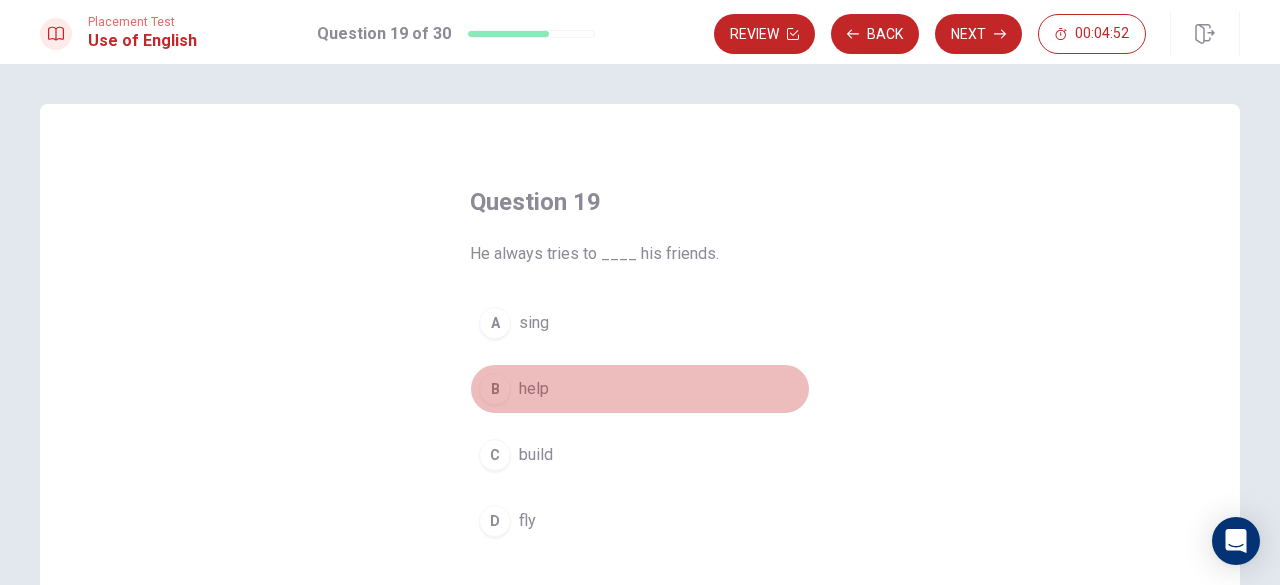 click on "help" at bounding box center (534, 389) 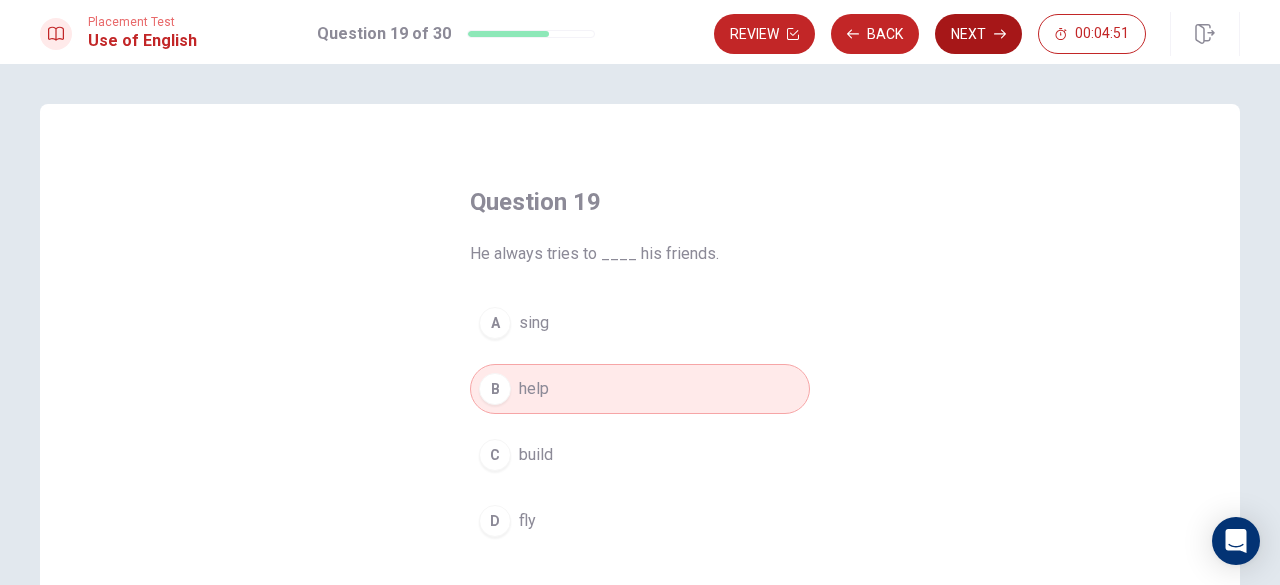 click on "Next" at bounding box center [978, 34] 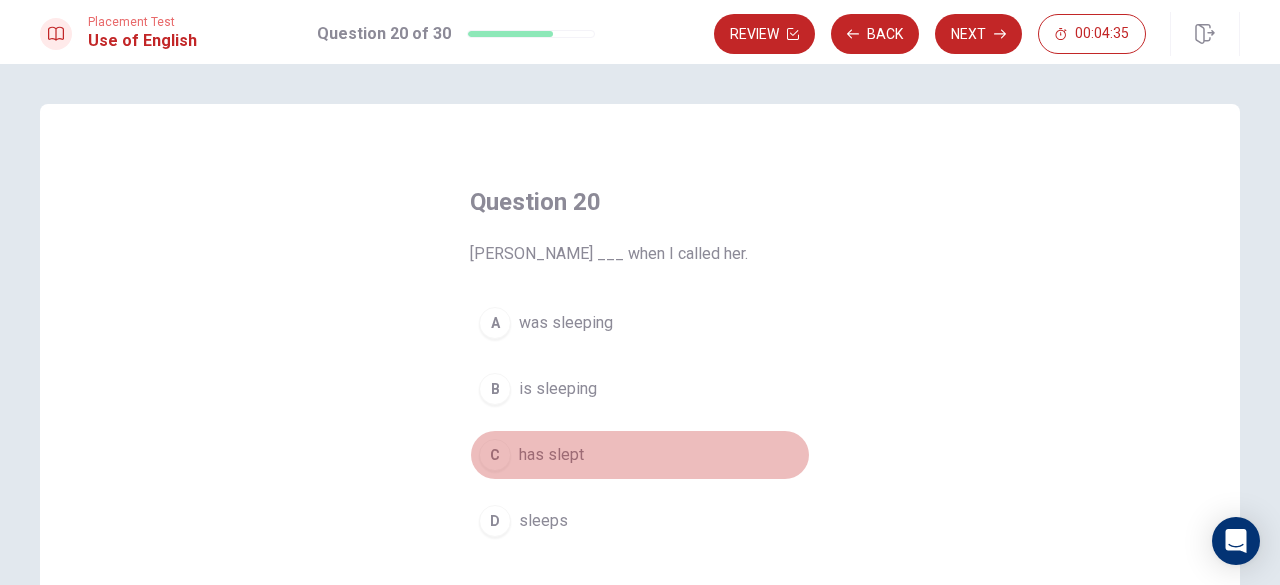 click on "has slept" at bounding box center (551, 455) 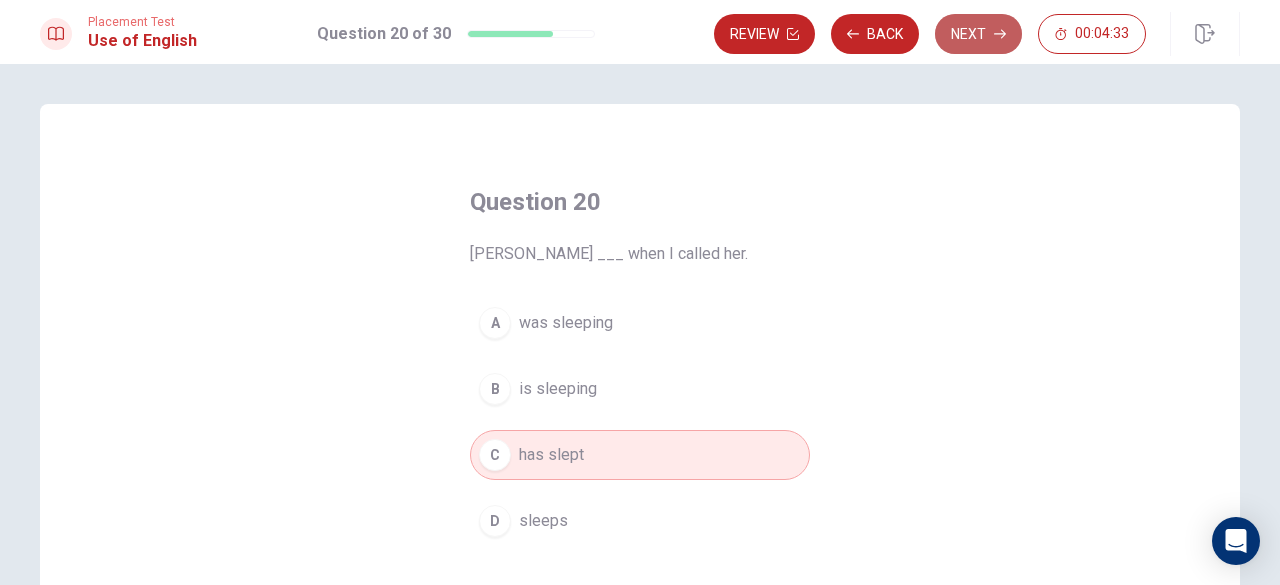click on "Next" at bounding box center (978, 34) 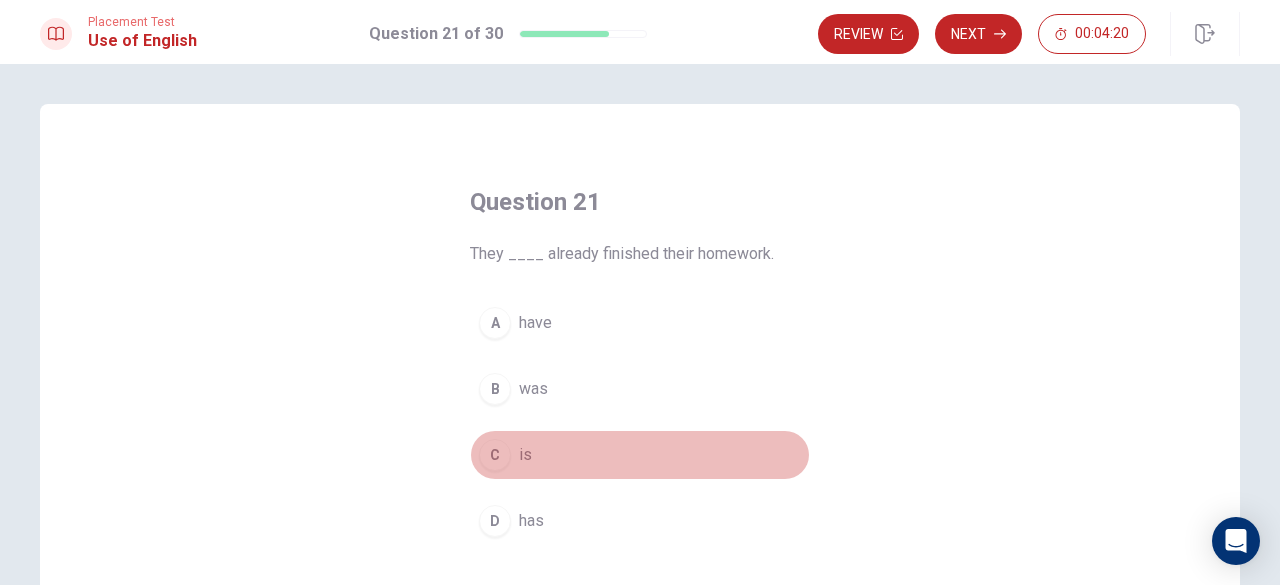 click on "is" at bounding box center [525, 455] 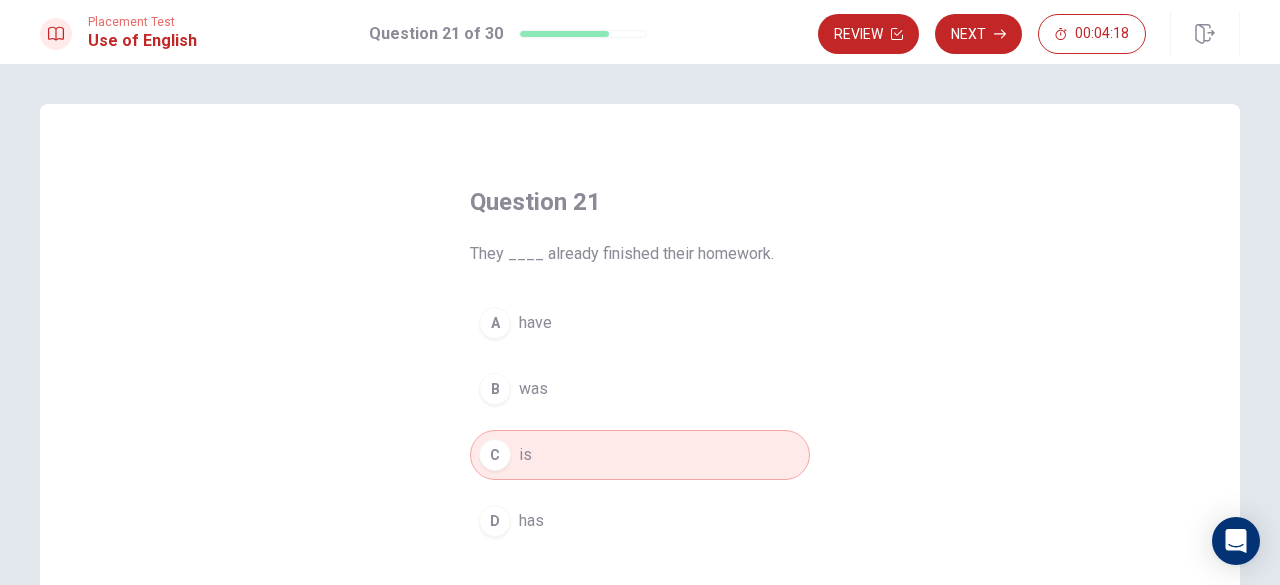 click on "A have" at bounding box center [640, 323] 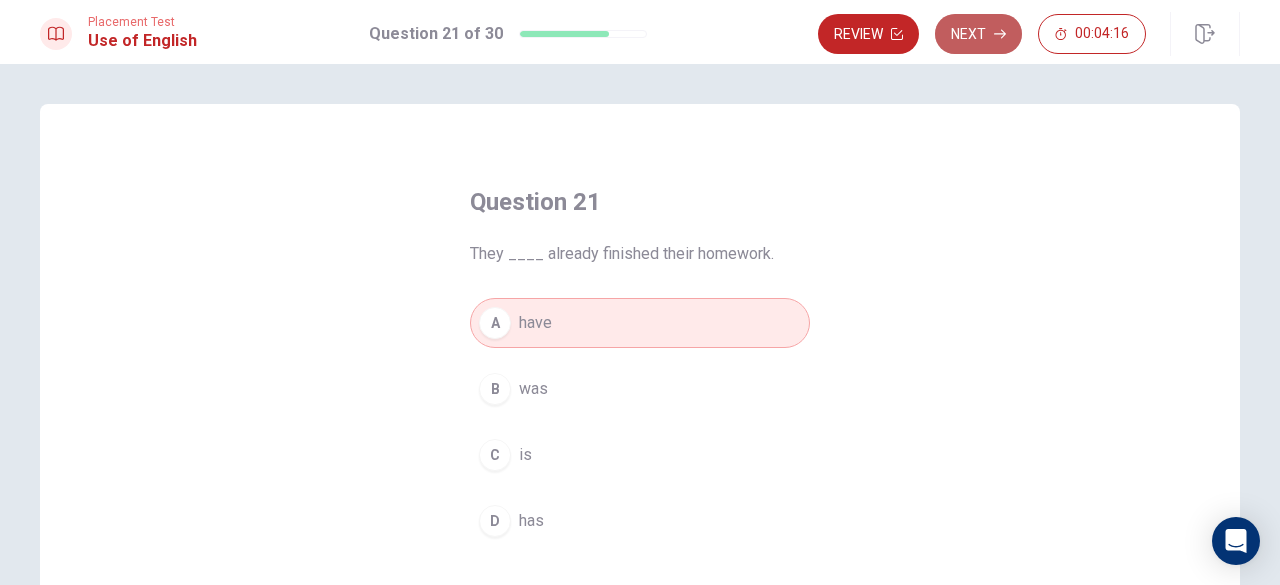 click on "Next" at bounding box center [978, 34] 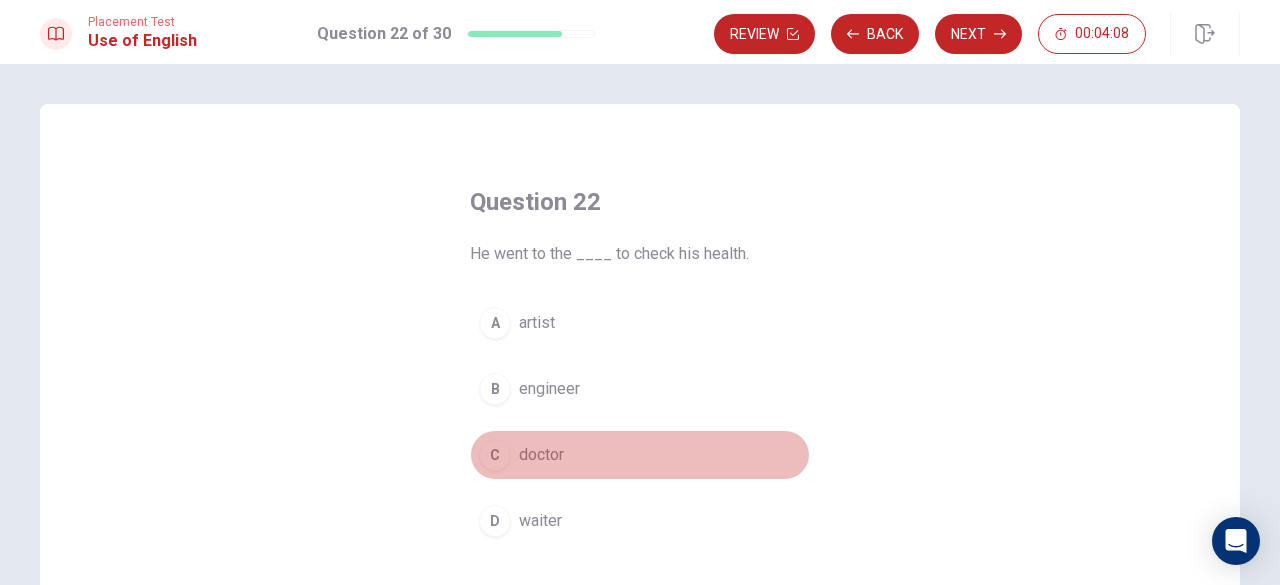 click on "doctor" at bounding box center [541, 455] 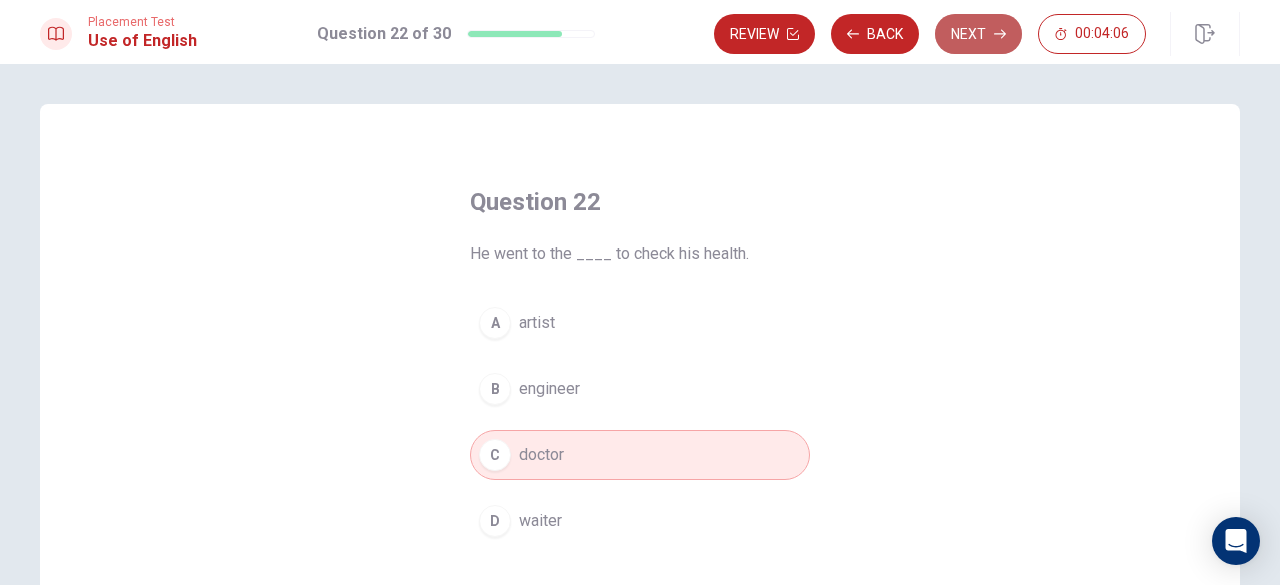 click on "Next" at bounding box center [978, 34] 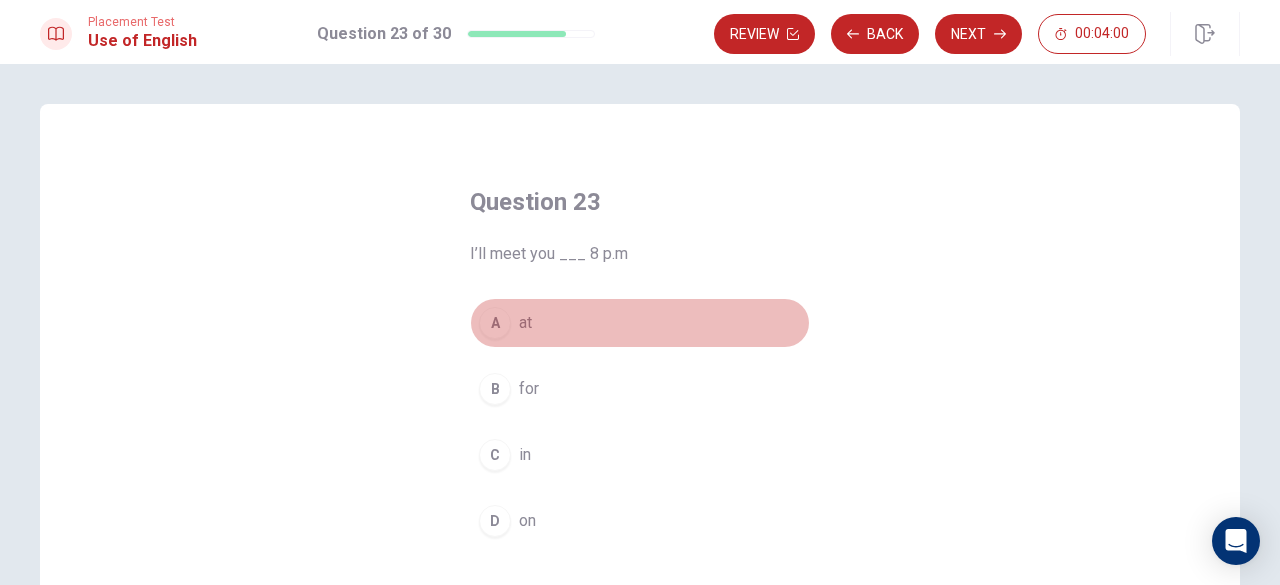 click on "A" at bounding box center (495, 323) 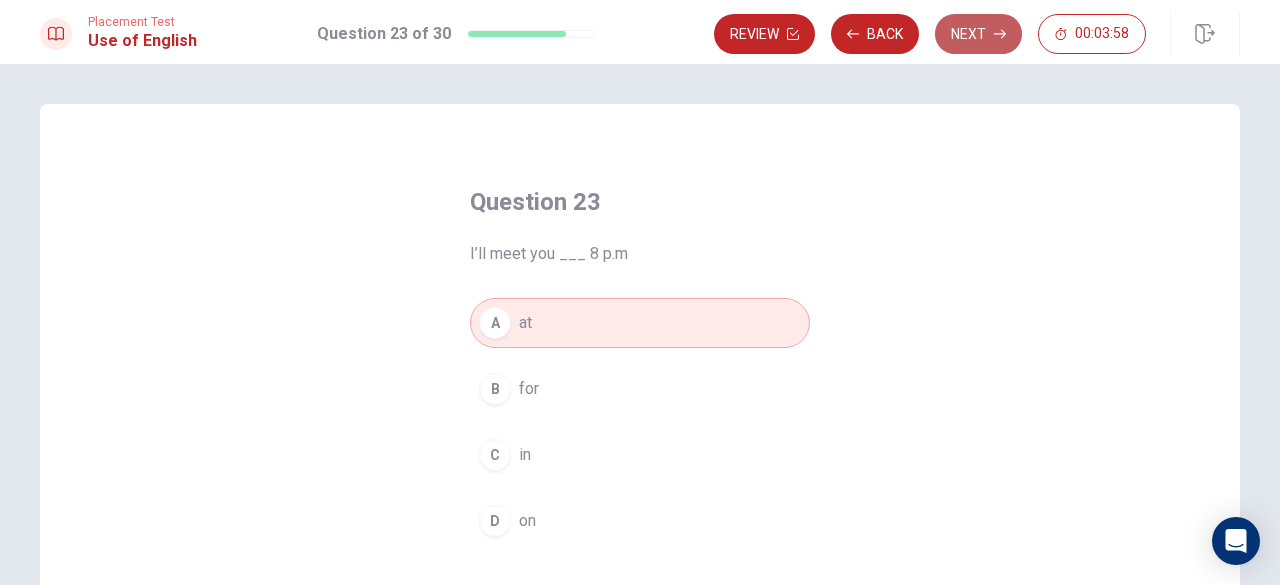 click on "Next" at bounding box center (978, 34) 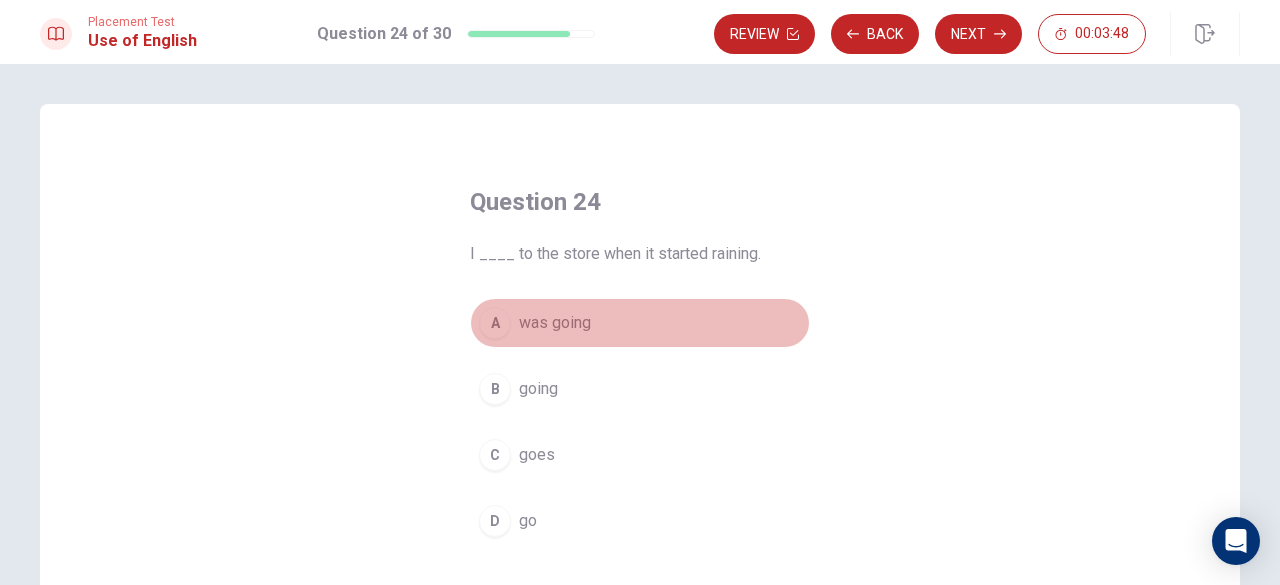 click on "A was going" at bounding box center (640, 323) 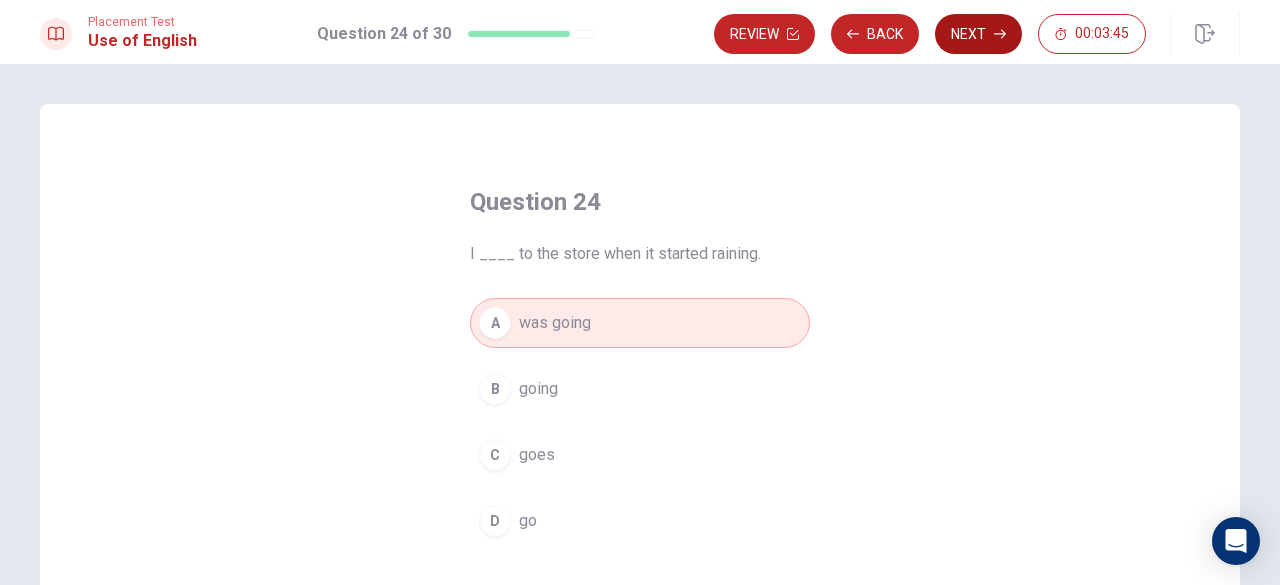 click on "Next" at bounding box center [978, 34] 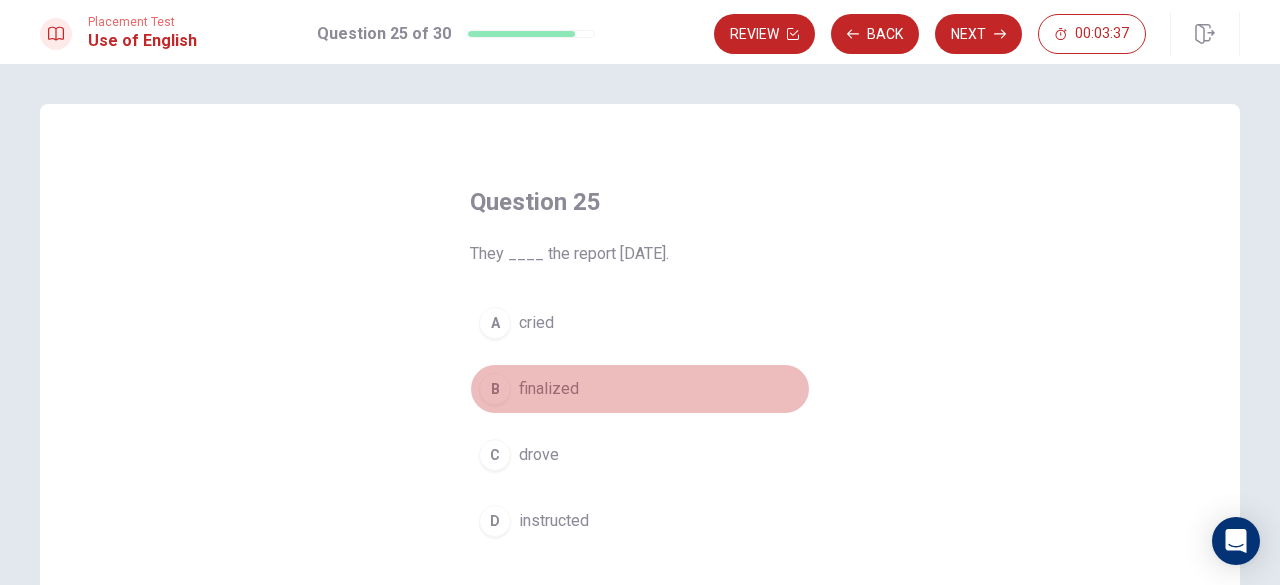 click on "finalized" at bounding box center (549, 389) 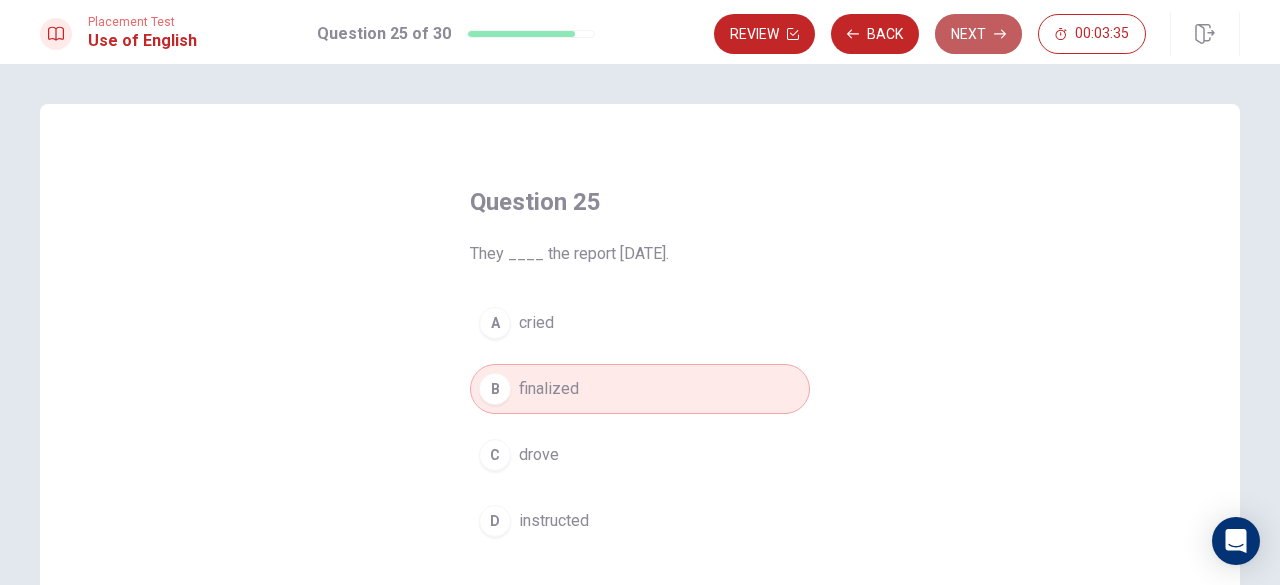 click on "Next" at bounding box center [978, 34] 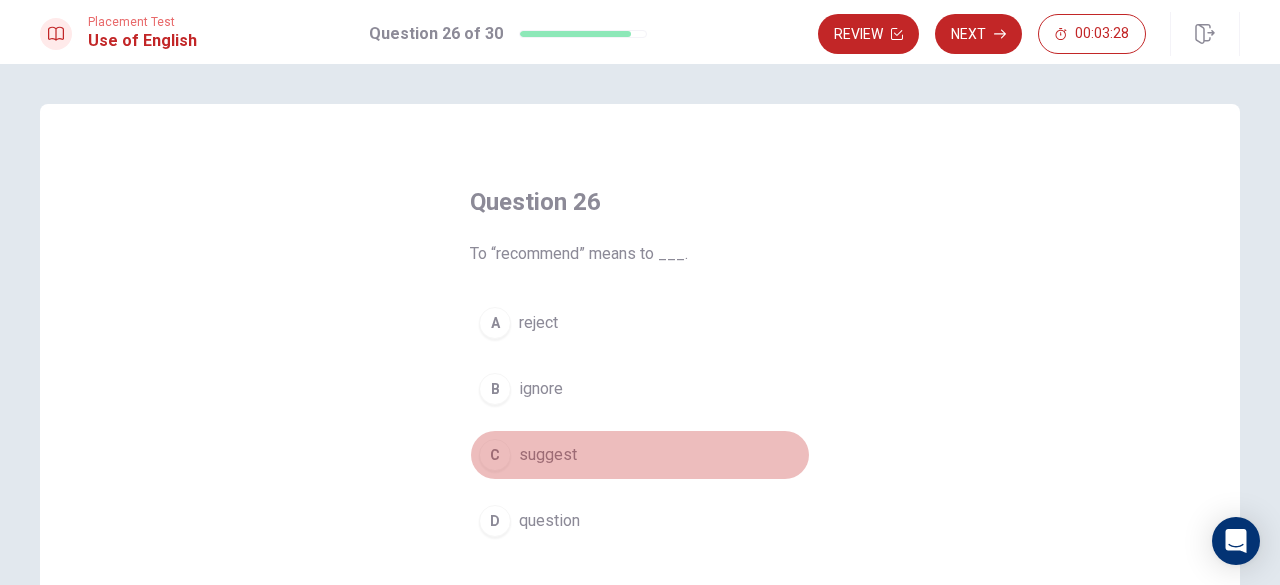 click on "suggest" at bounding box center (548, 455) 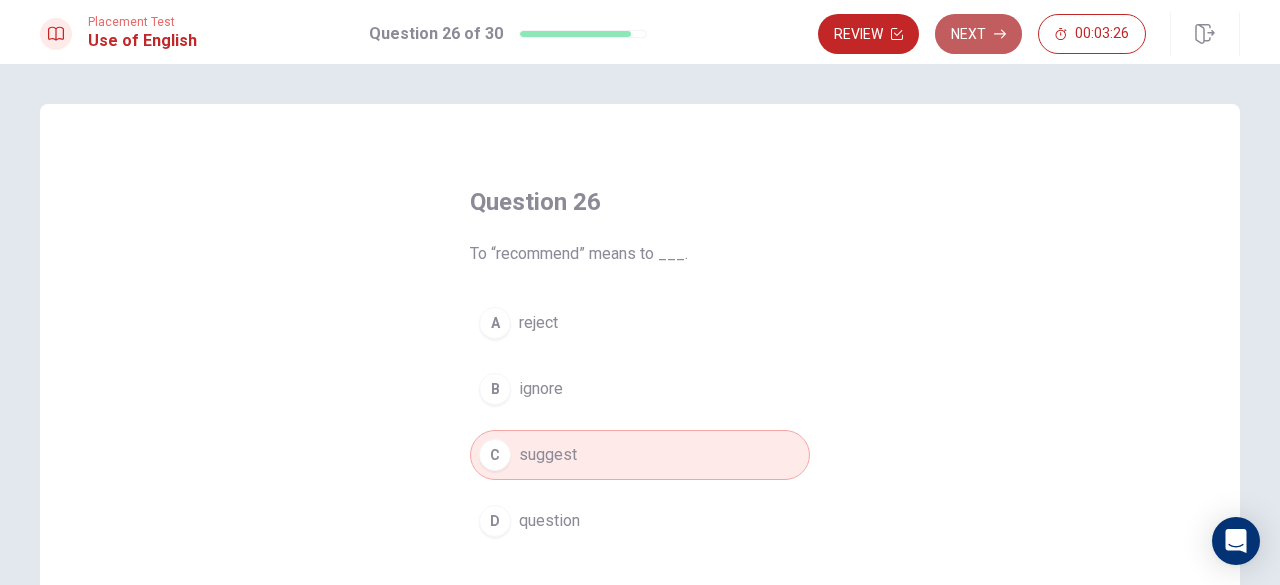 click 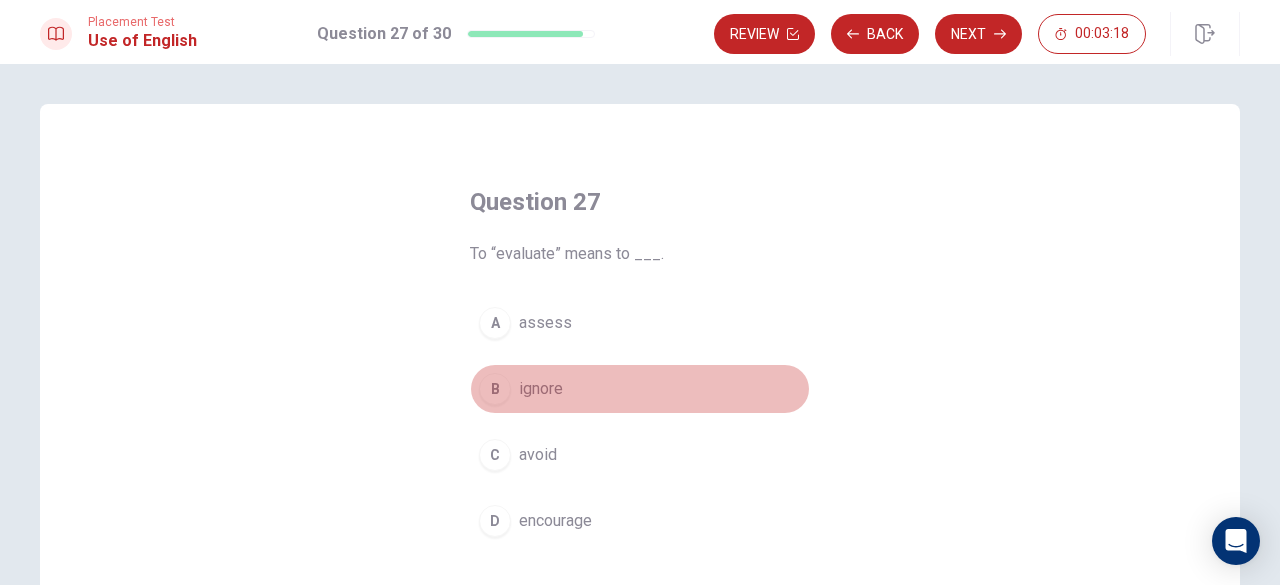click on "ignore" at bounding box center (541, 389) 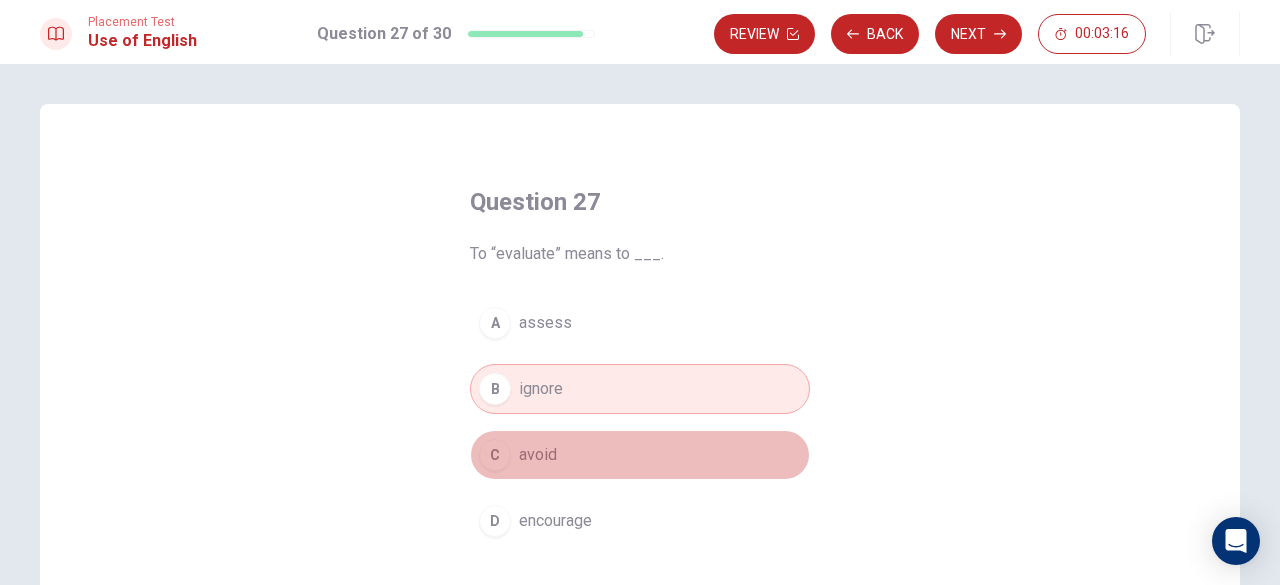 click on "avoid" at bounding box center [538, 455] 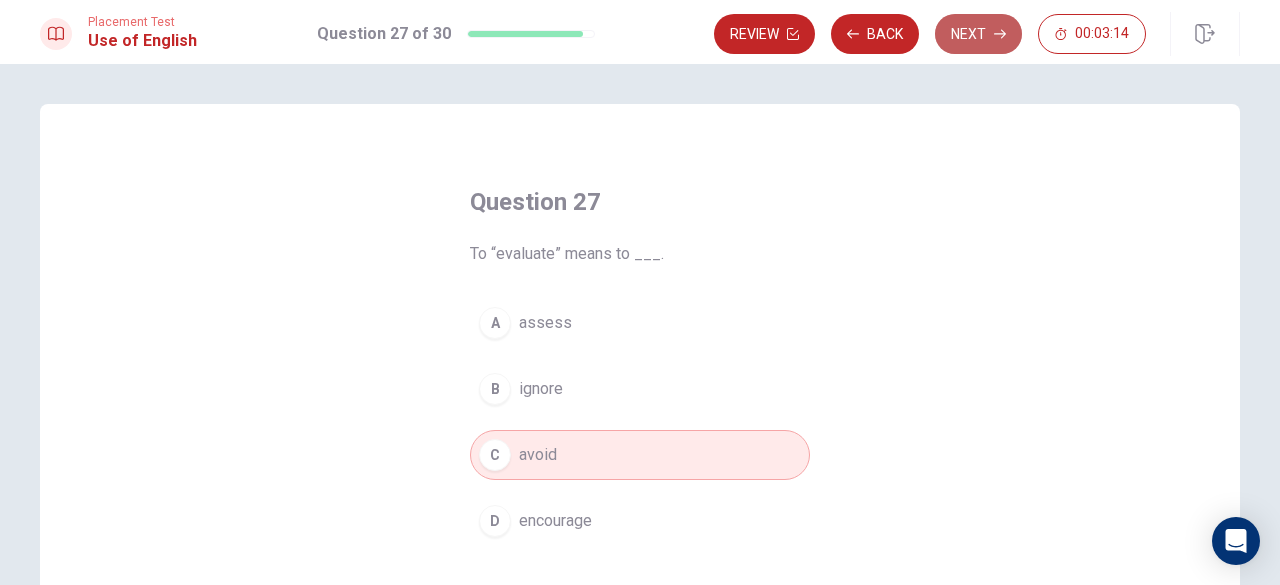 click on "Next" at bounding box center (978, 34) 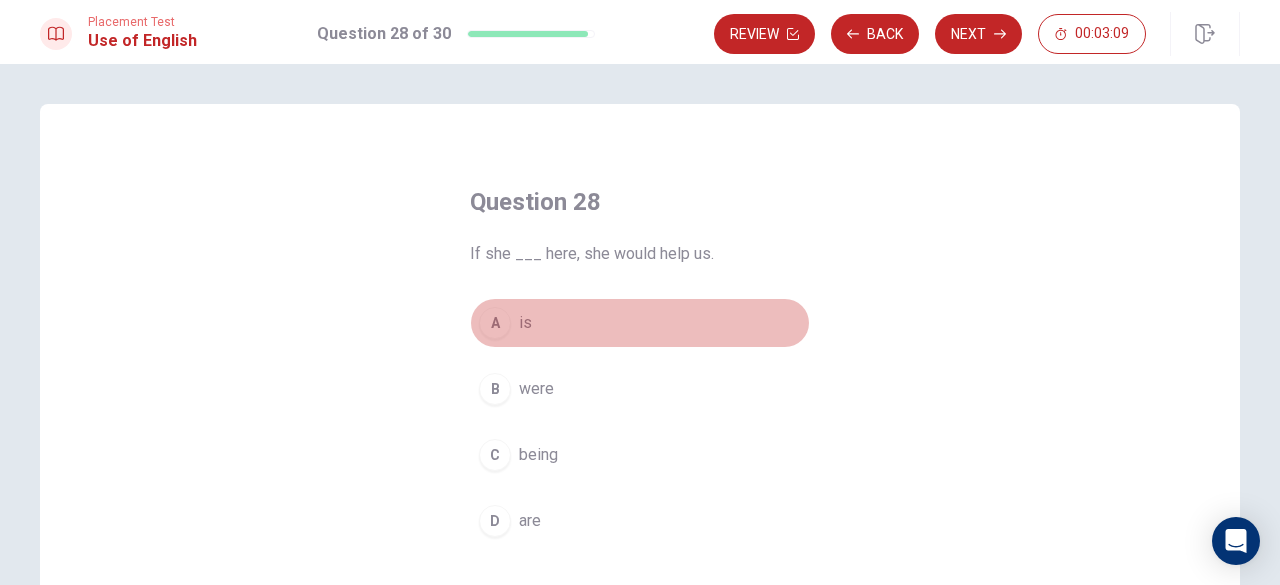 click on "is" at bounding box center [525, 323] 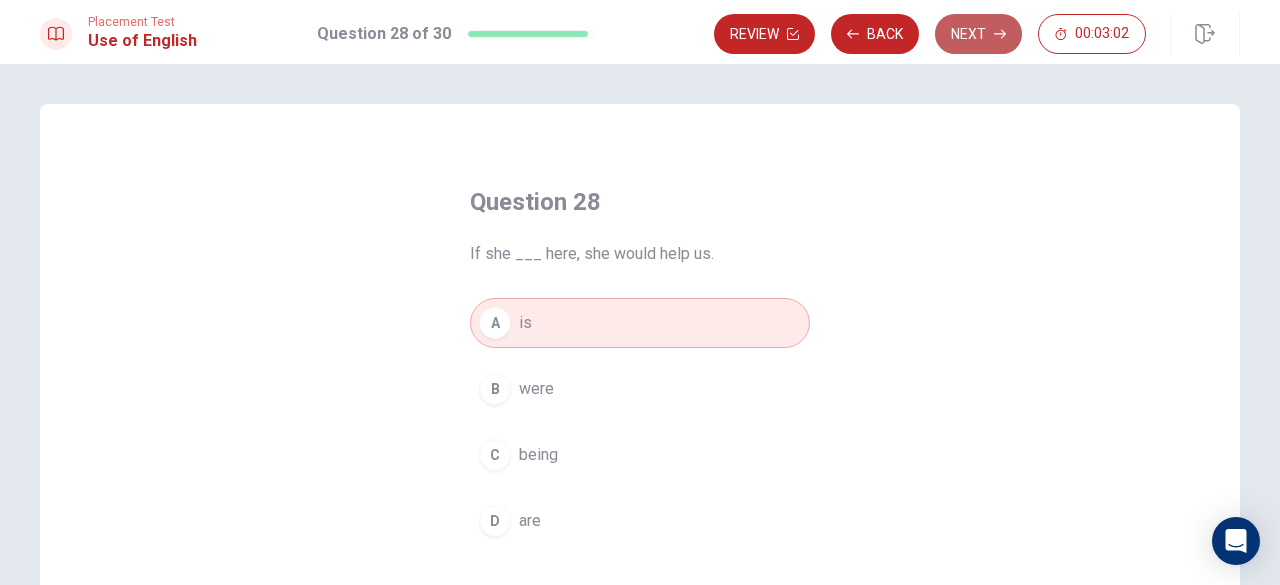 click on "Next" at bounding box center [978, 34] 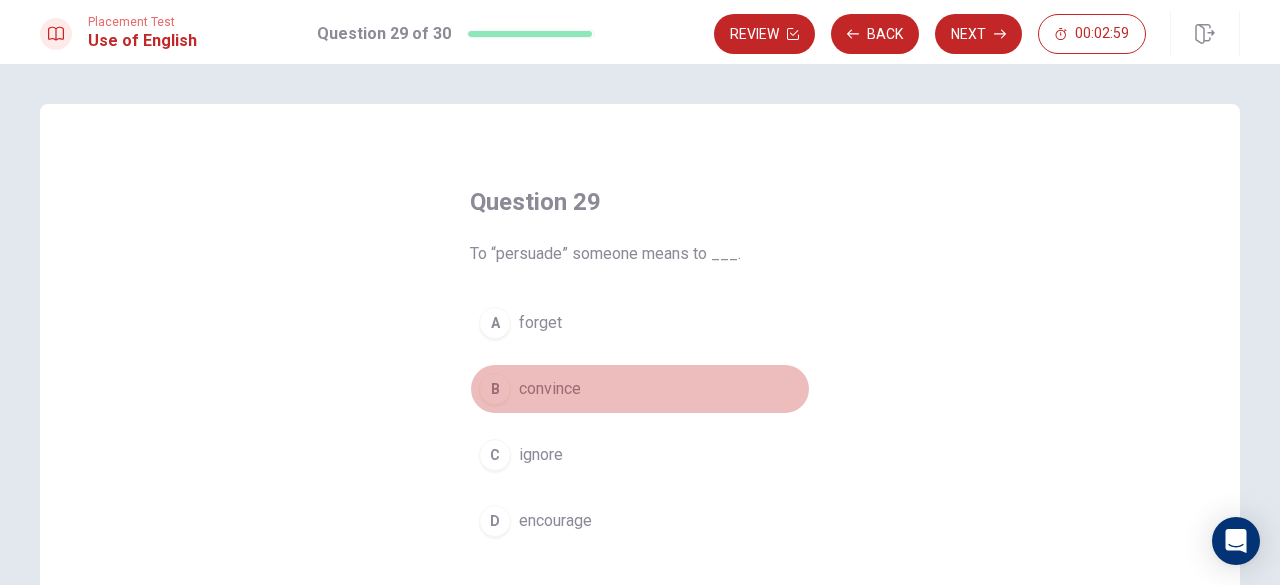 click on "B" at bounding box center [495, 389] 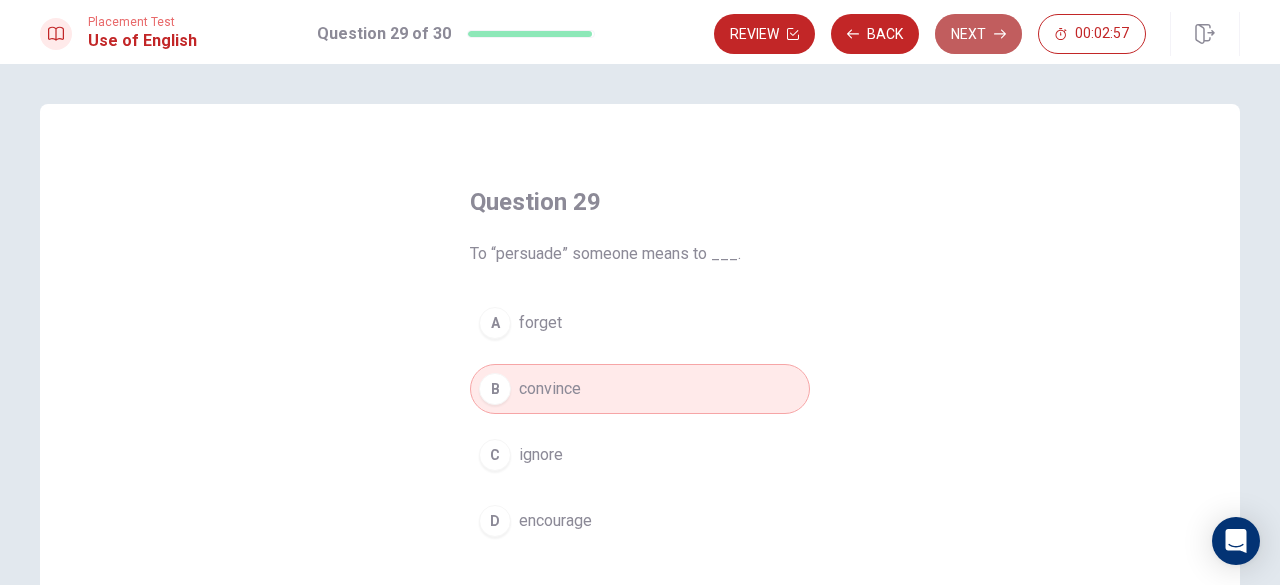click on "Next" at bounding box center (978, 34) 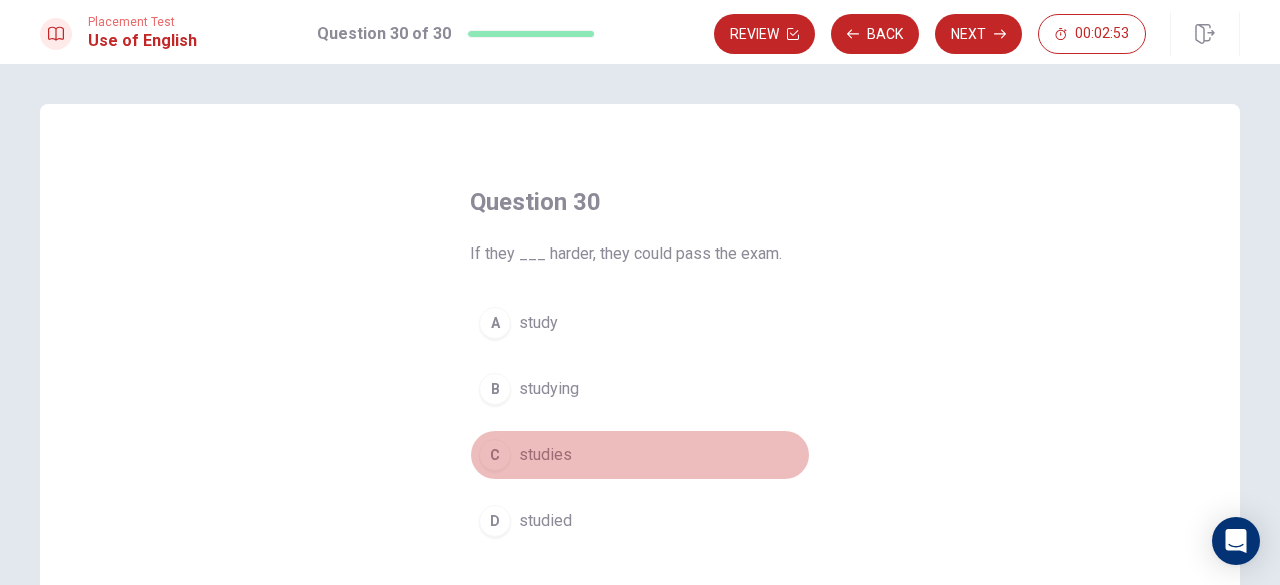 click on "studies" at bounding box center (545, 455) 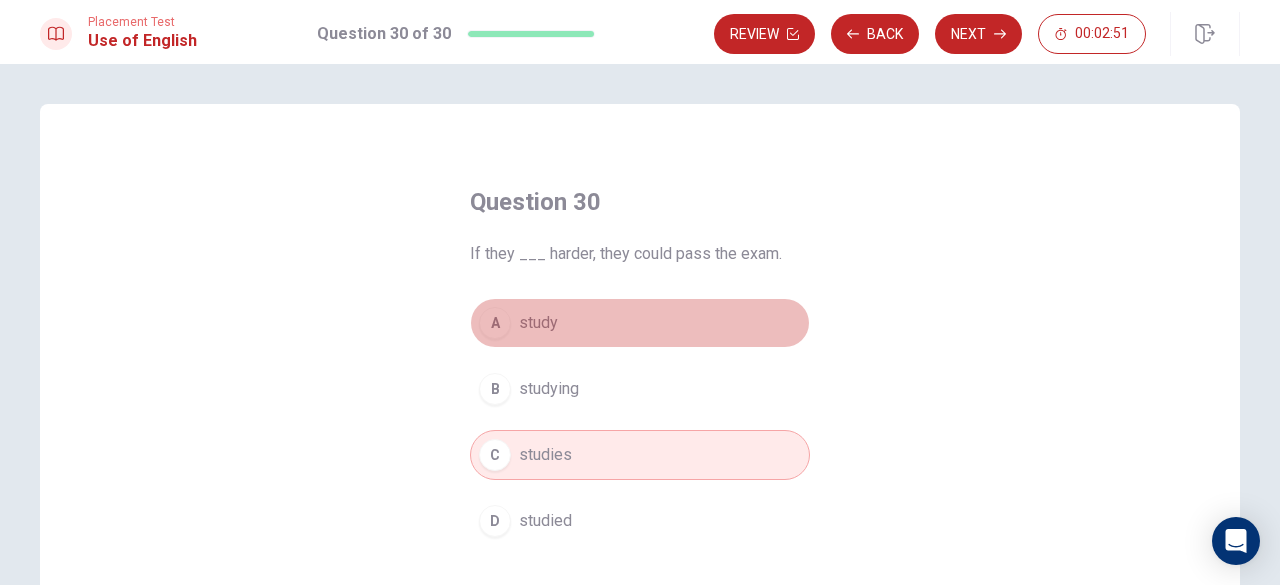 click on "study" at bounding box center (538, 323) 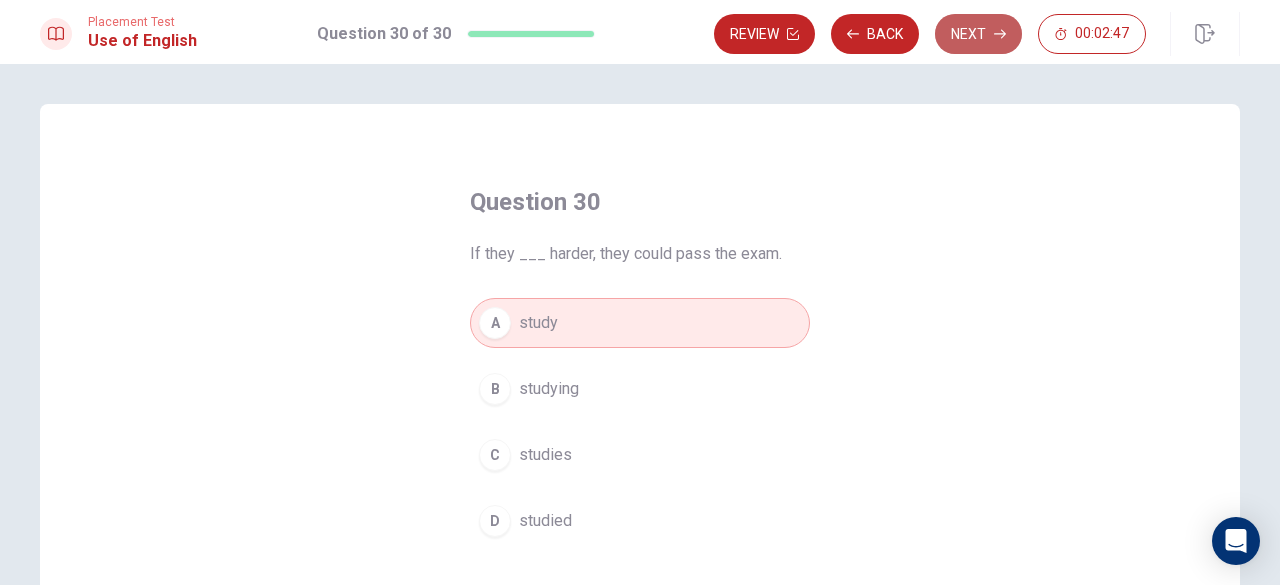click on "Next" at bounding box center (978, 34) 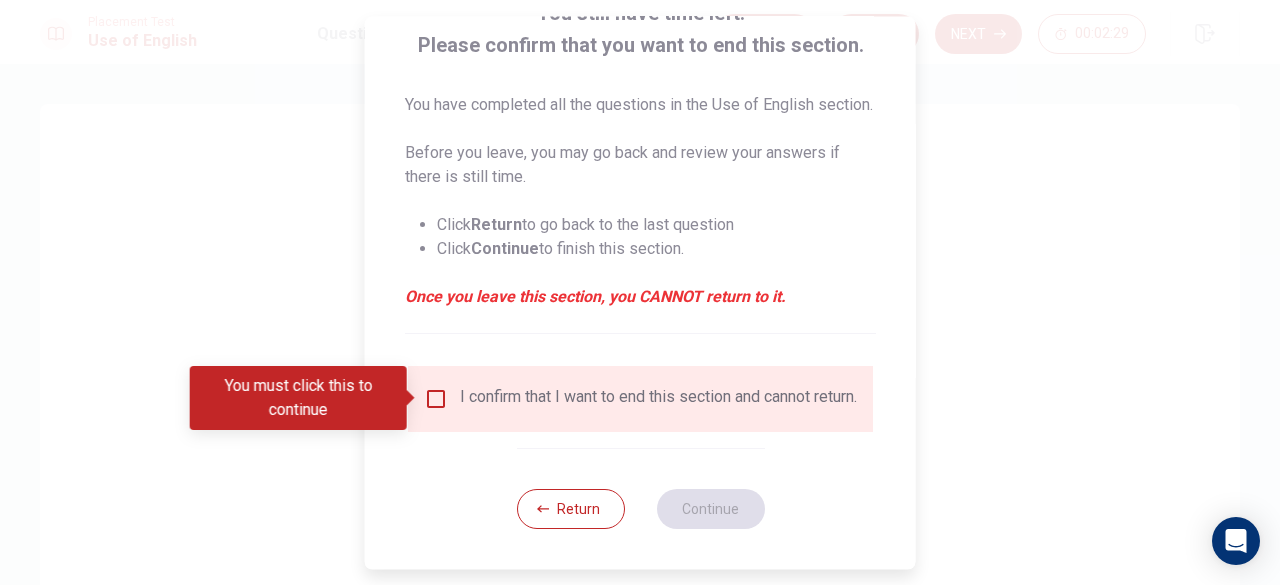 scroll, scrollTop: 184, scrollLeft: 0, axis: vertical 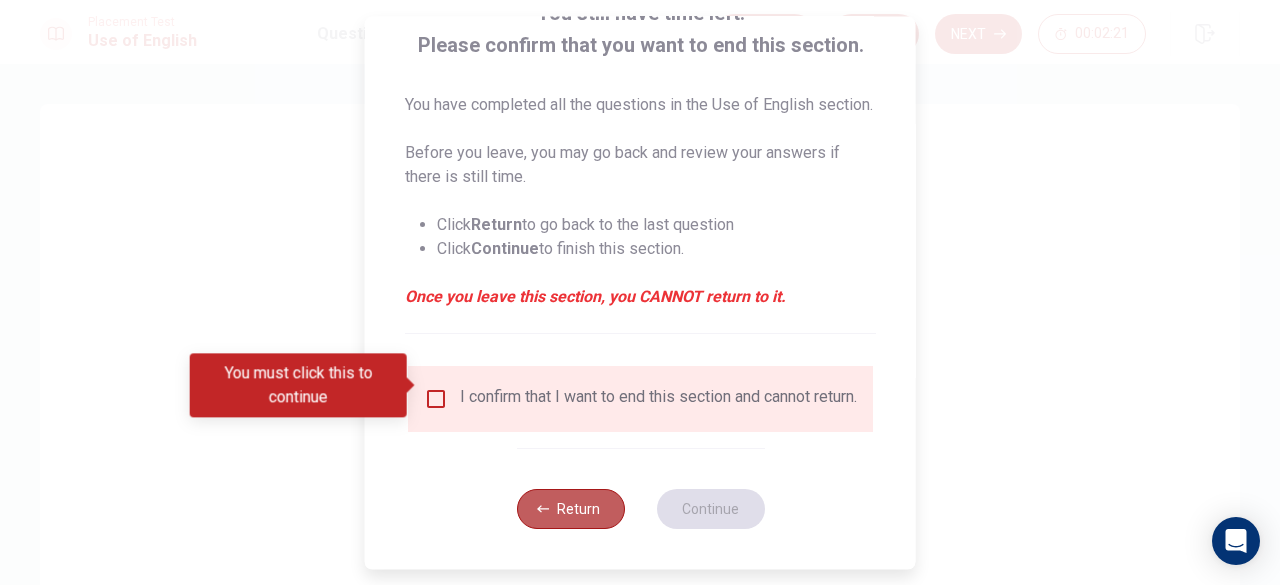 click on "Return" at bounding box center (570, 509) 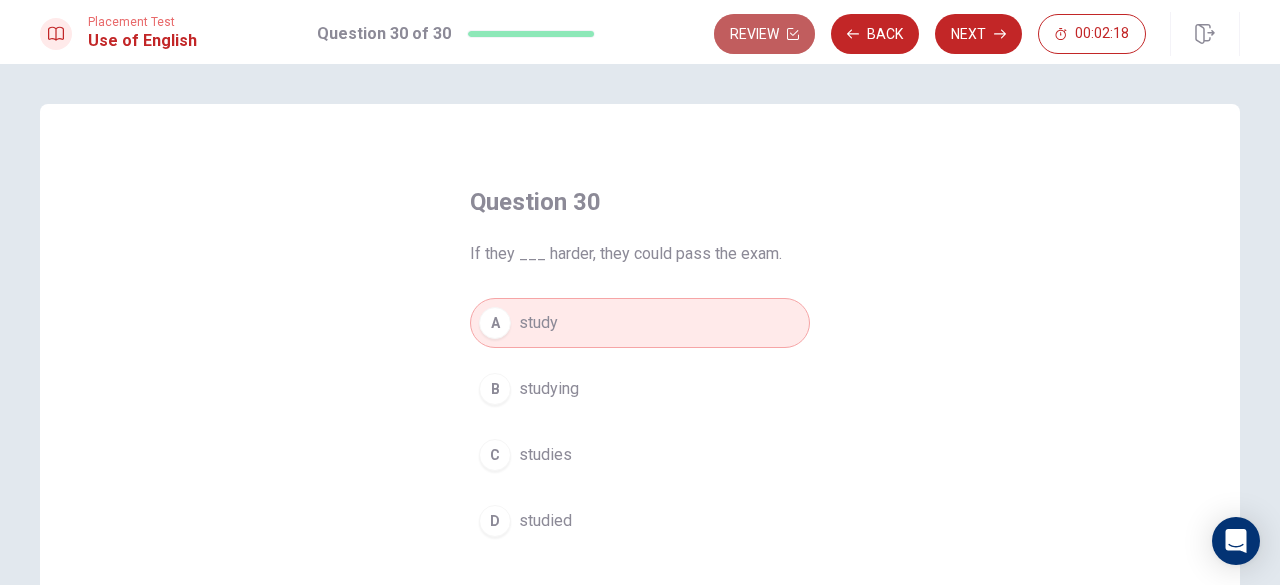 click on "Review" at bounding box center (764, 34) 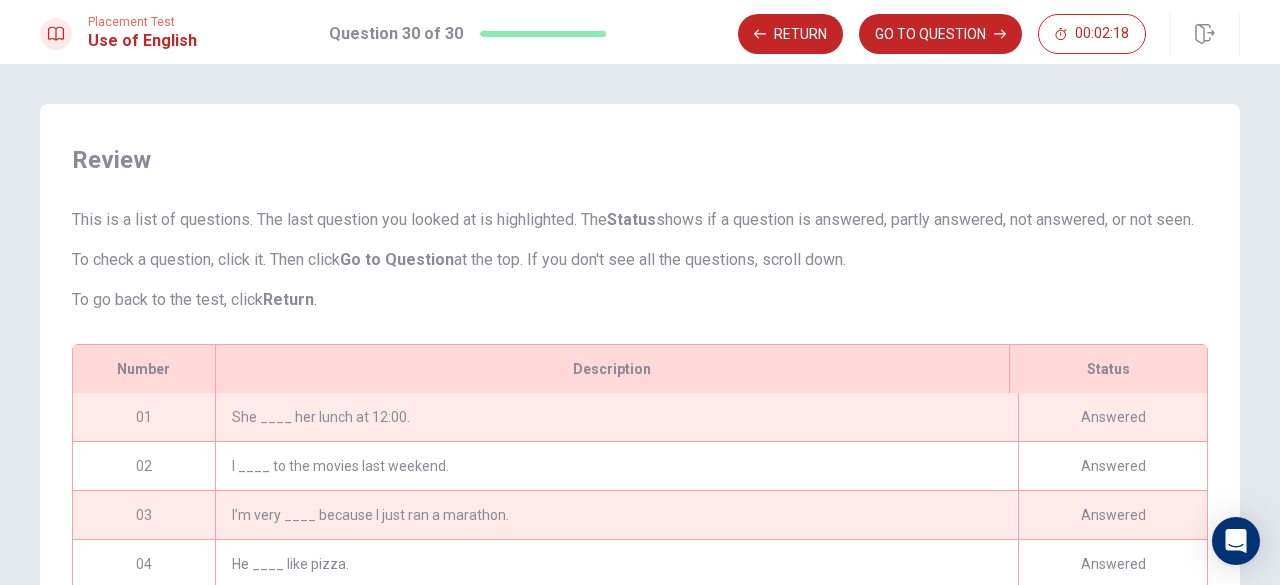 scroll, scrollTop: 88, scrollLeft: 0, axis: vertical 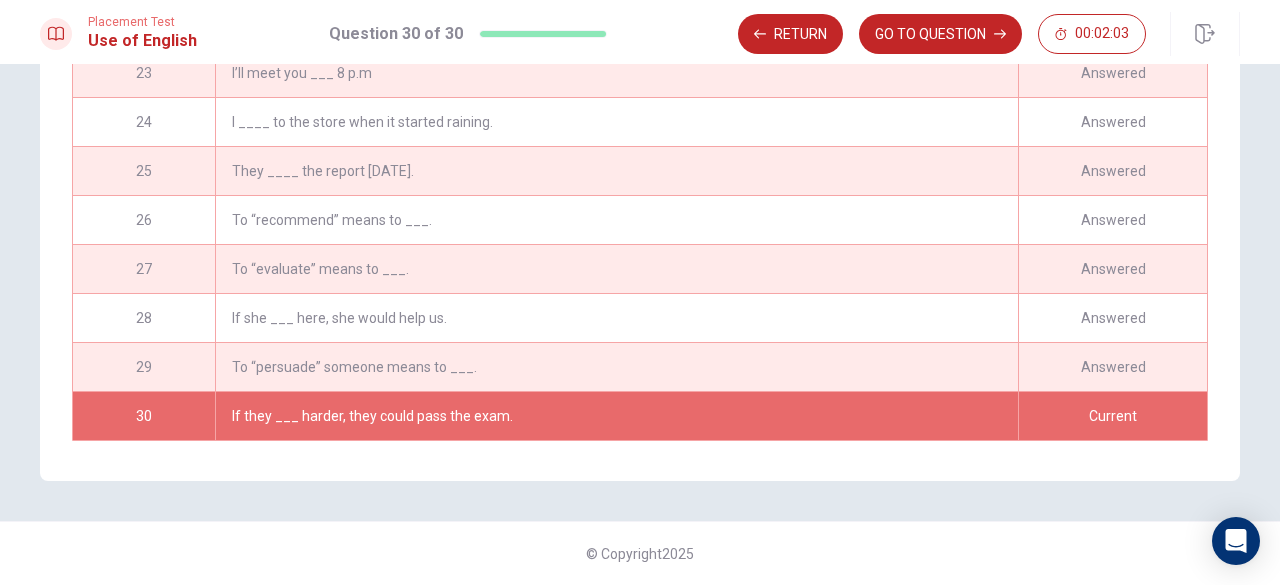 click on "Current" at bounding box center (1112, 416) 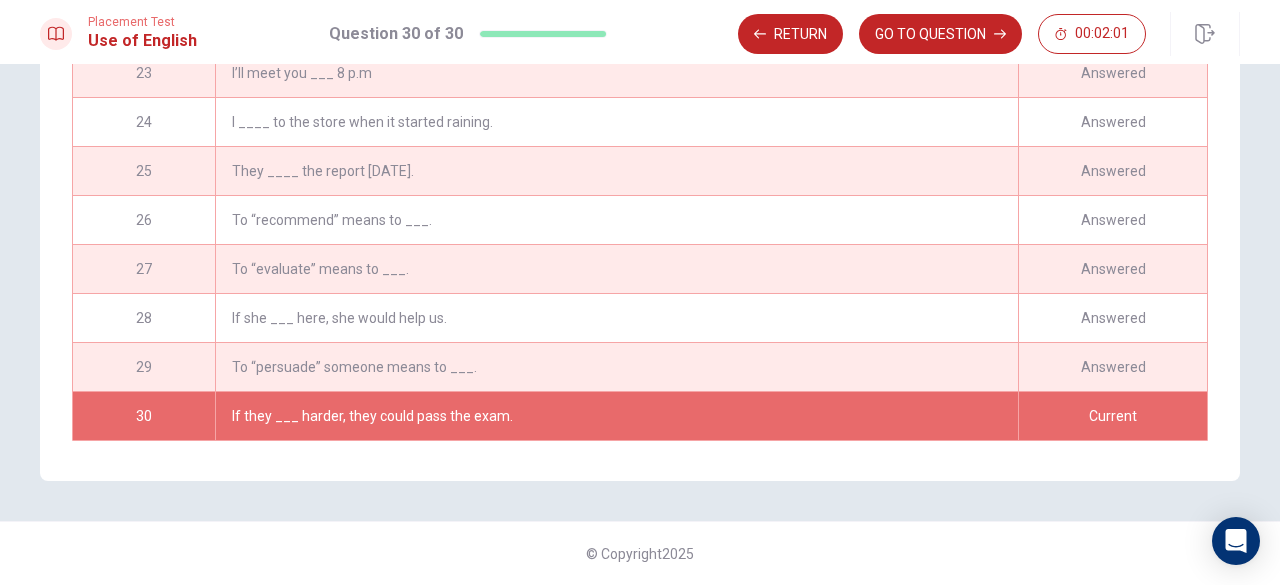 click on "Current" at bounding box center [1112, 416] 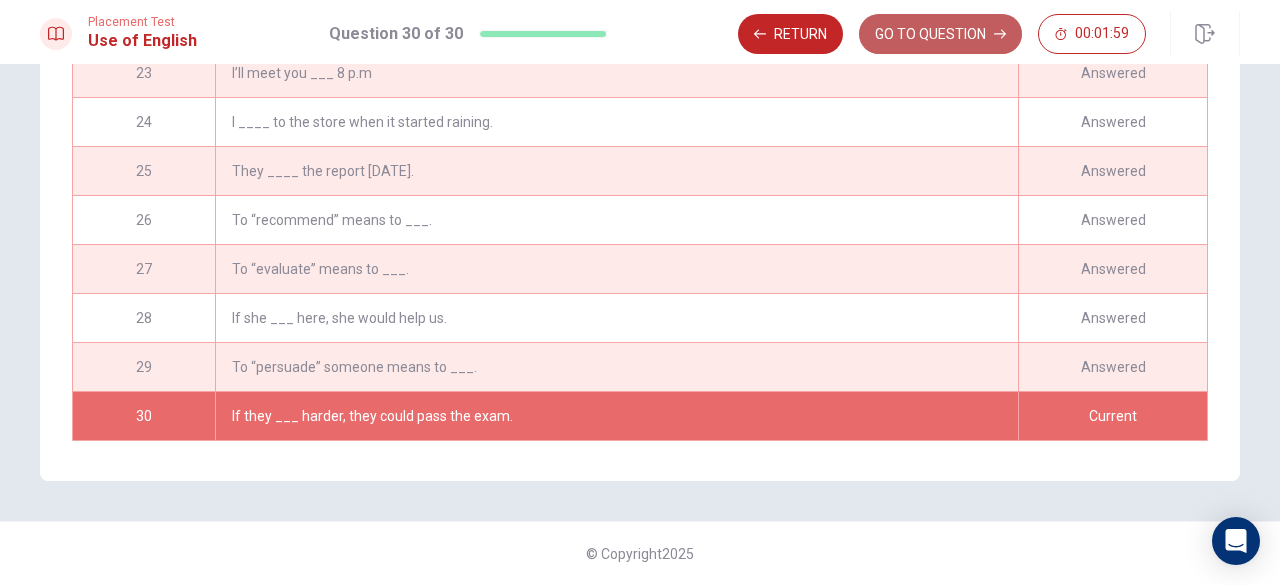 click on "GO TO QUESTION" at bounding box center (940, 34) 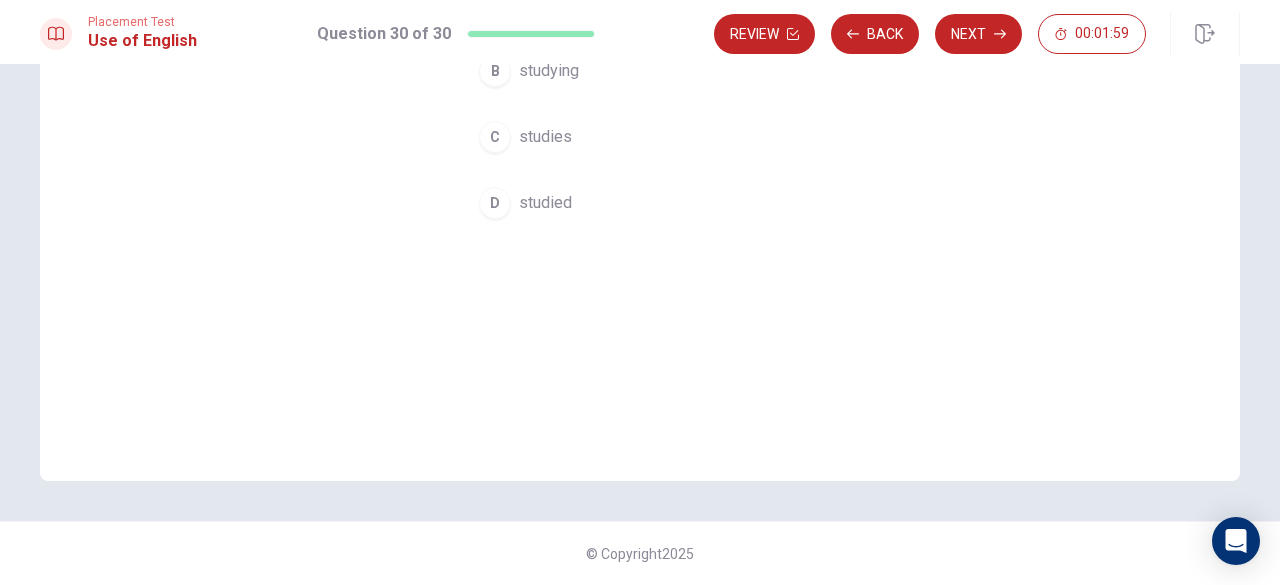 scroll, scrollTop: 318, scrollLeft: 0, axis: vertical 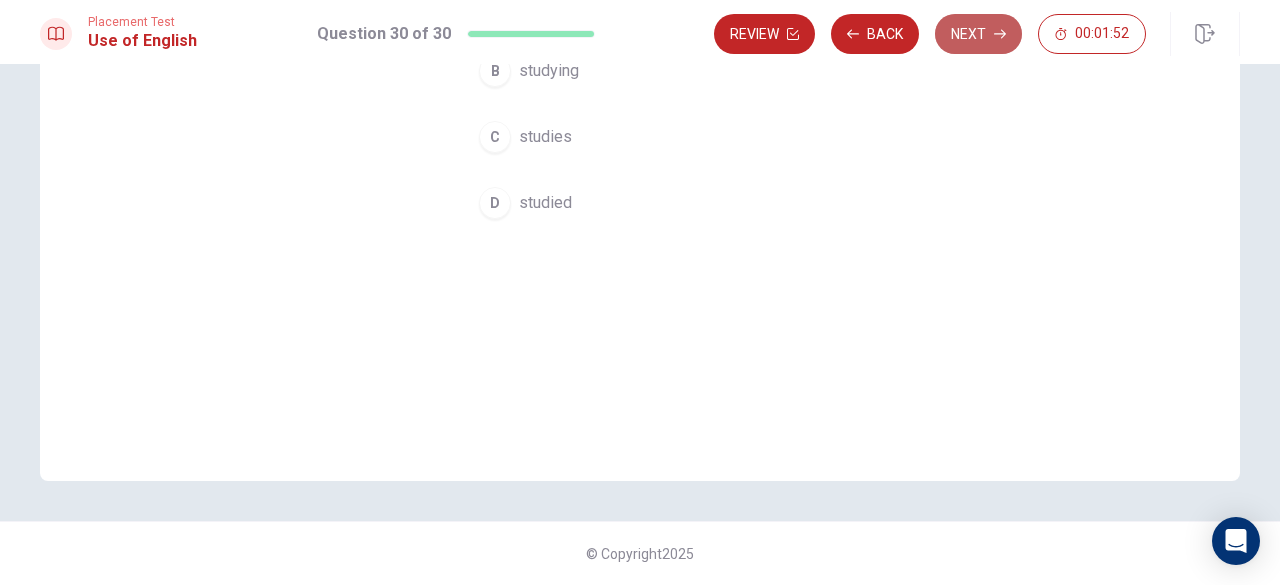 click on "Next" at bounding box center [978, 34] 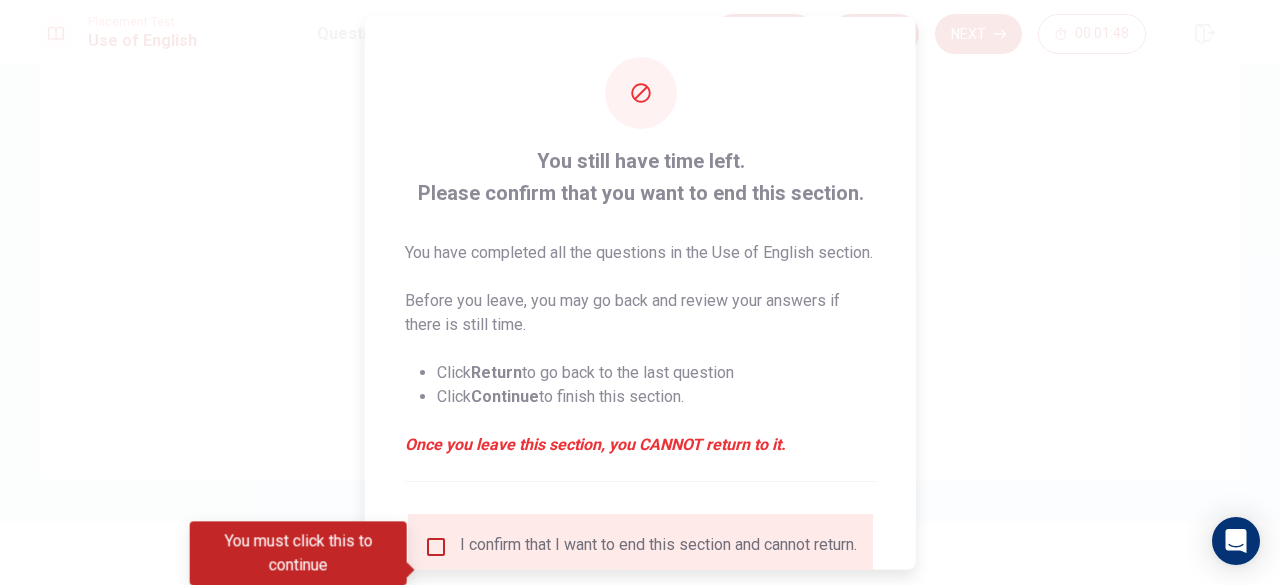 drag, startPoint x: 905, startPoint y: 350, endPoint x: 912, endPoint y: 379, distance: 29.832869 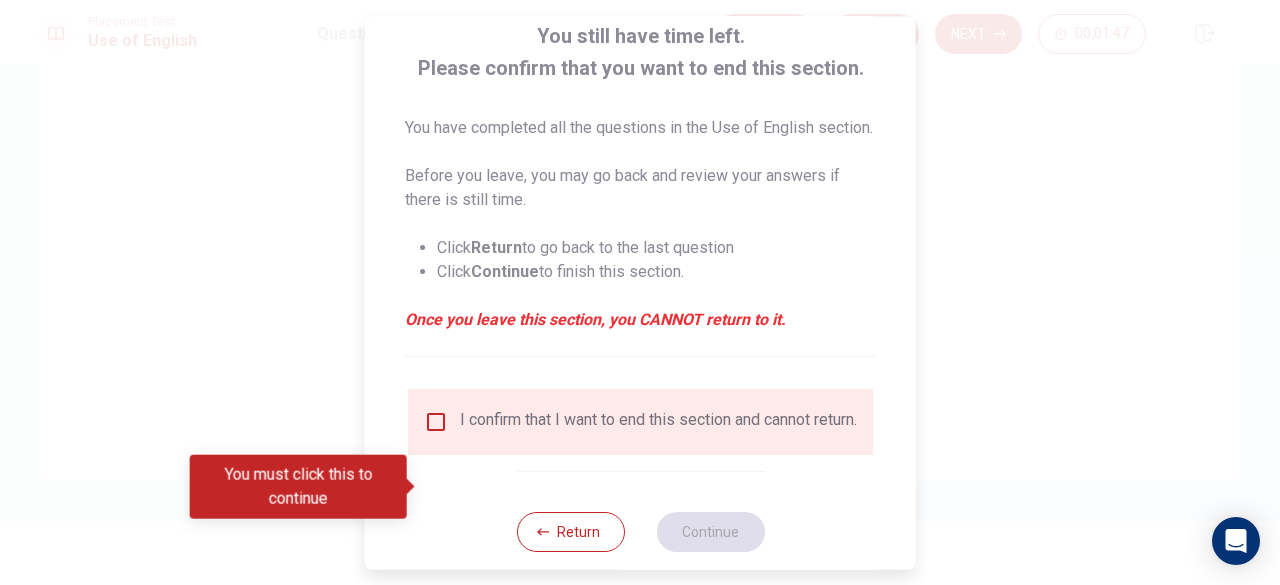 scroll, scrollTop: 148, scrollLeft: 0, axis: vertical 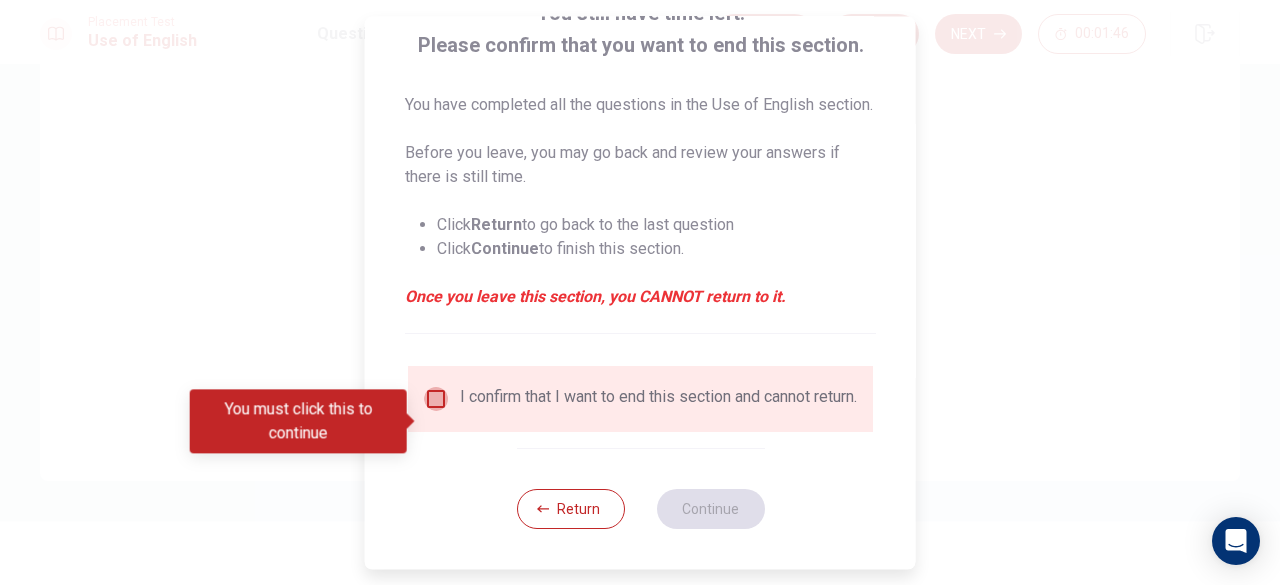 click at bounding box center [436, 399] 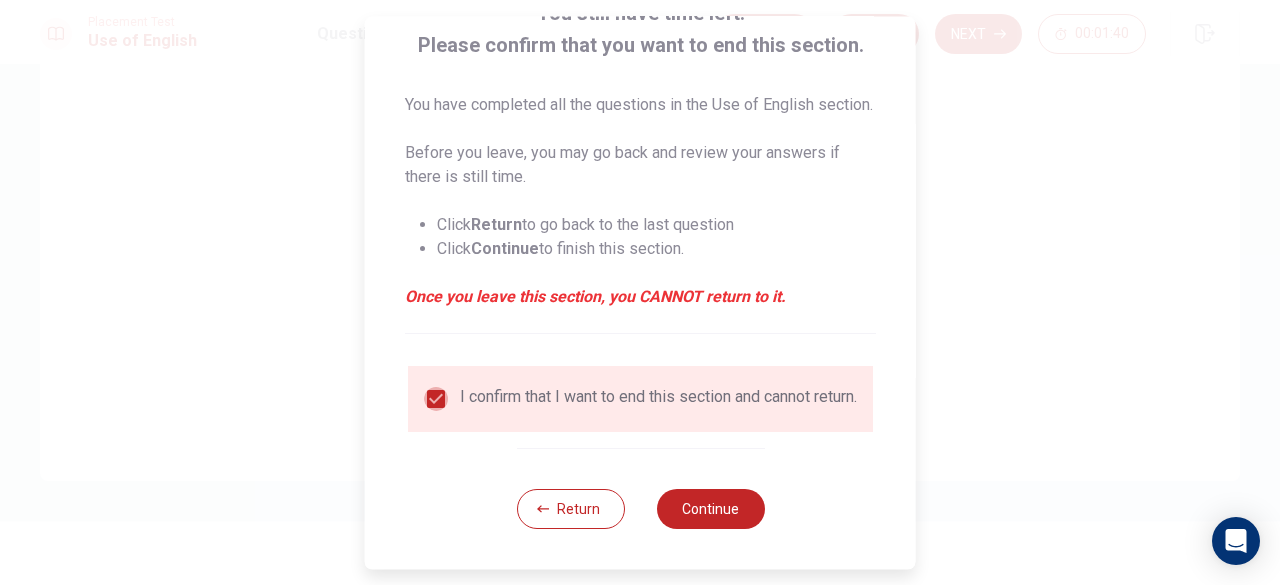 click at bounding box center (436, 399) 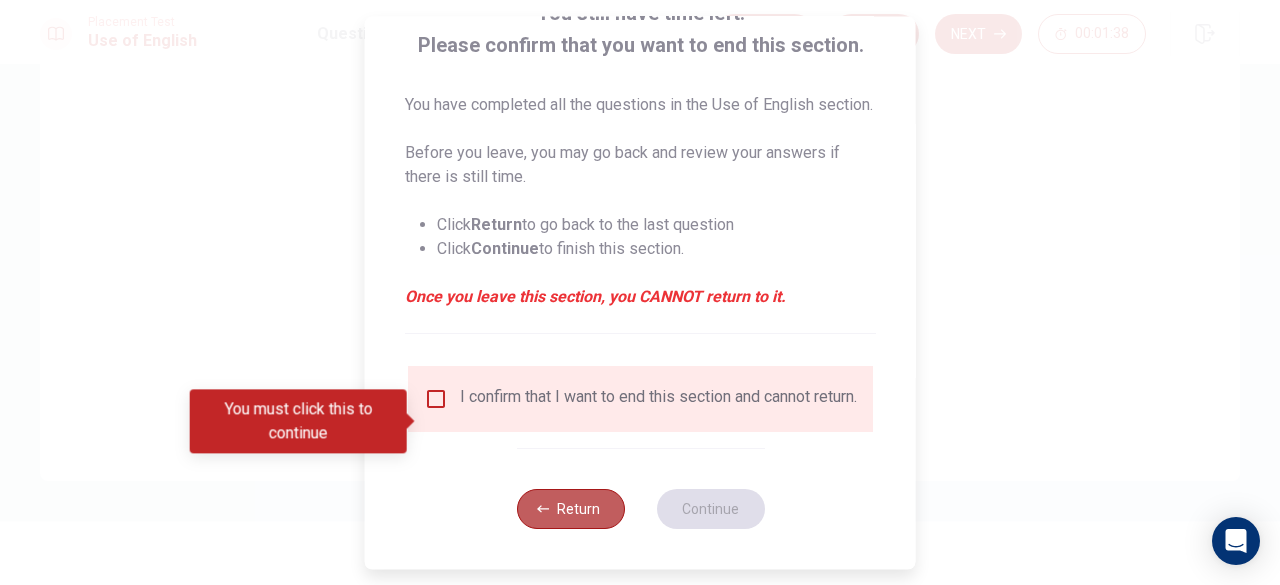 click on "Return" at bounding box center [570, 509] 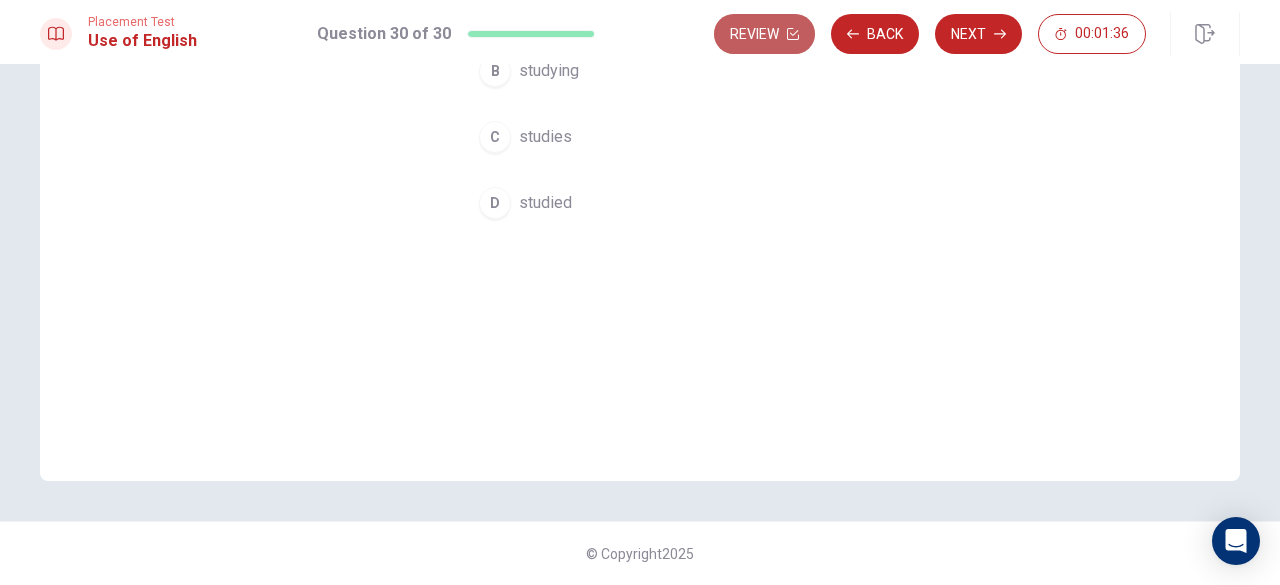 click on "Review" at bounding box center (764, 34) 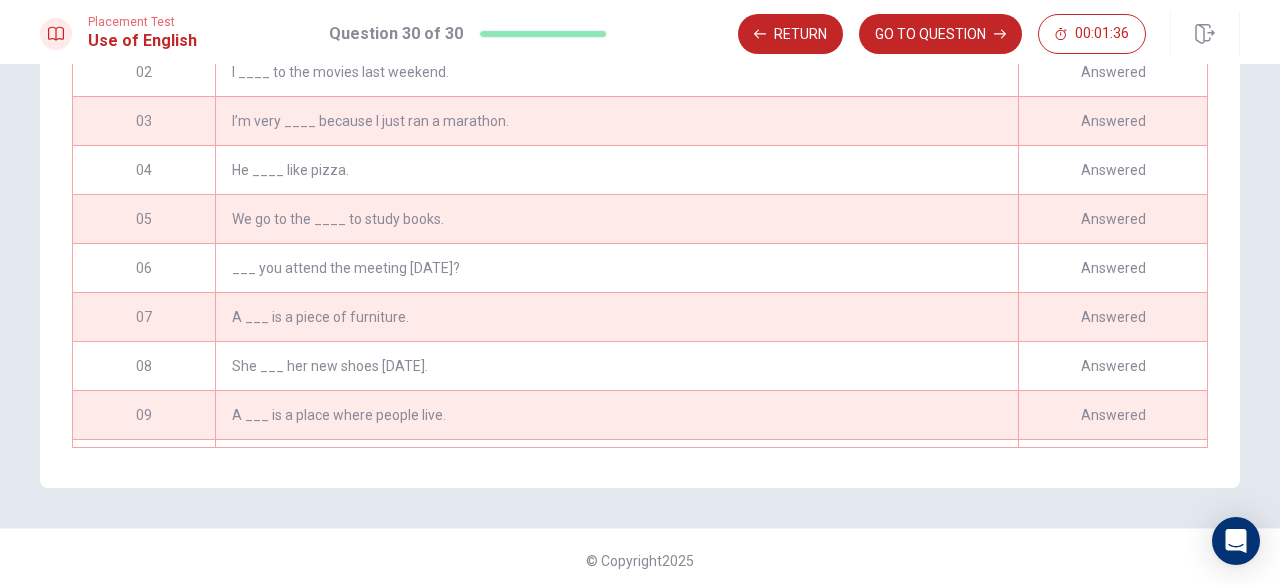 scroll, scrollTop: 424, scrollLeft: 0, axis: vertical 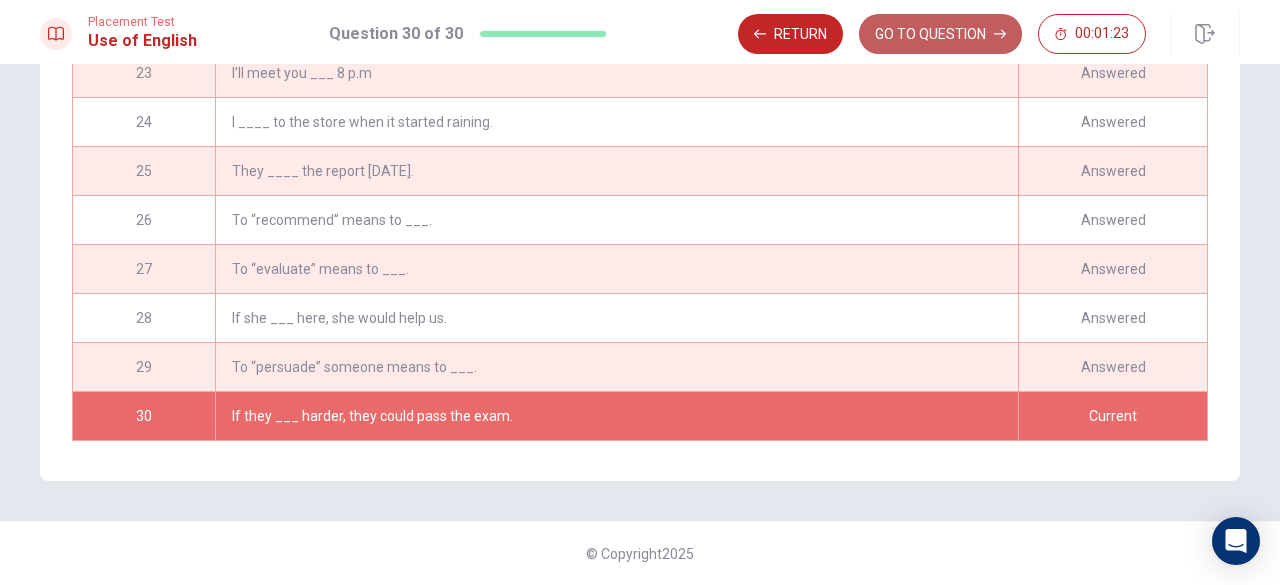 click on "GO TO QUESTION" at bounding box center [940, 34] 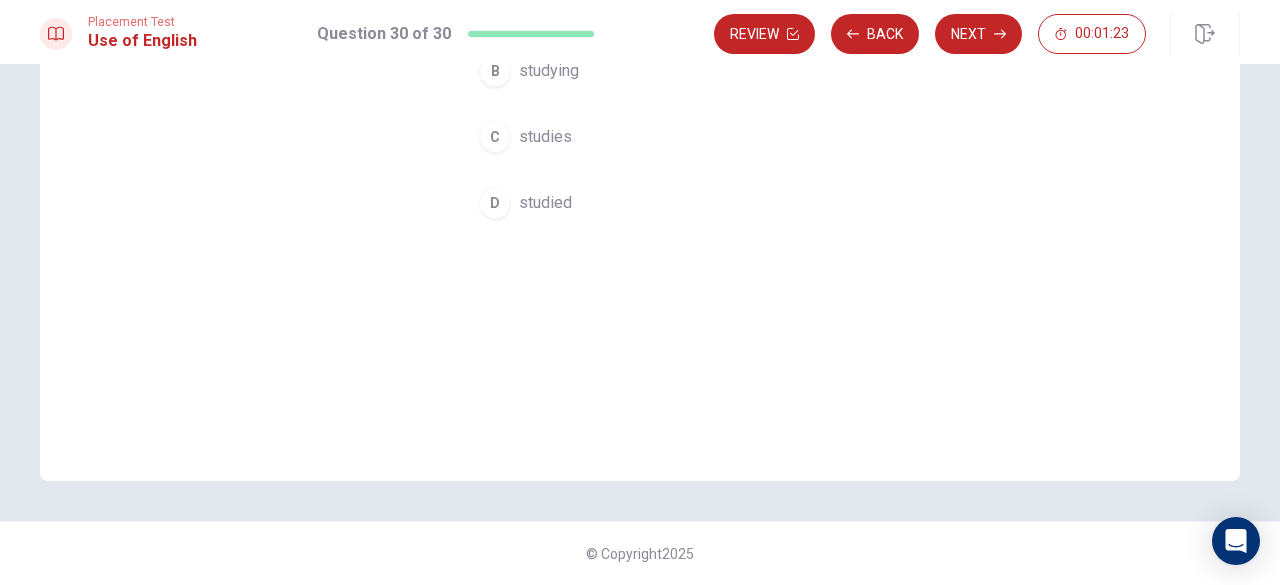 scroll, scrollTop: 318, scrollLeft: 0, axis: vertical 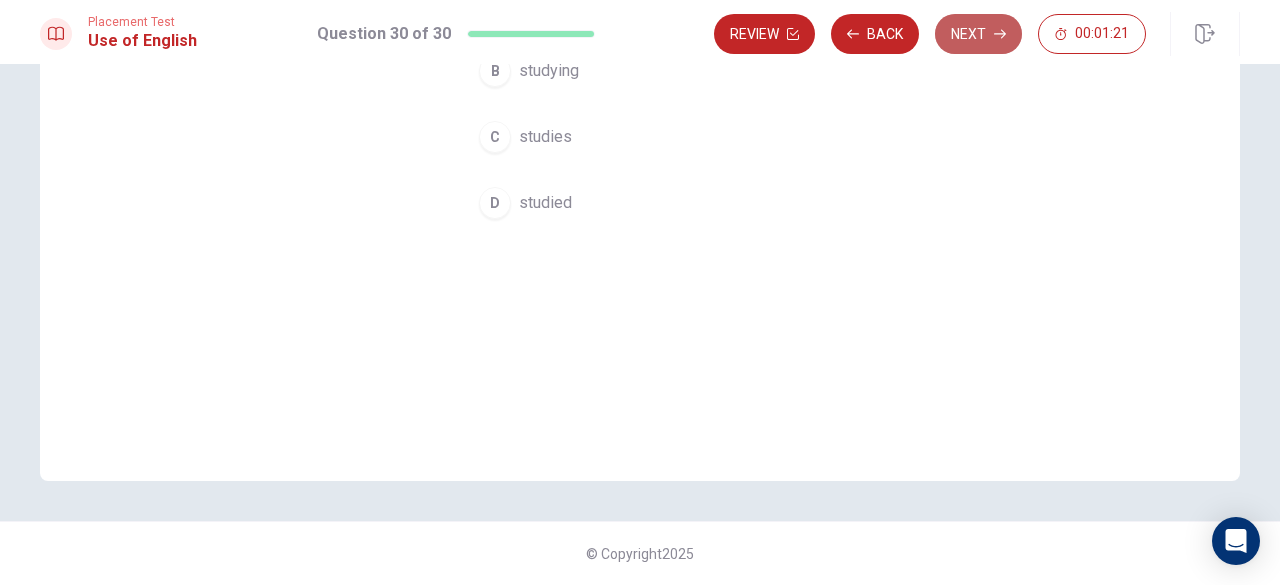 click on "Next" at bounding box center [978, 34] 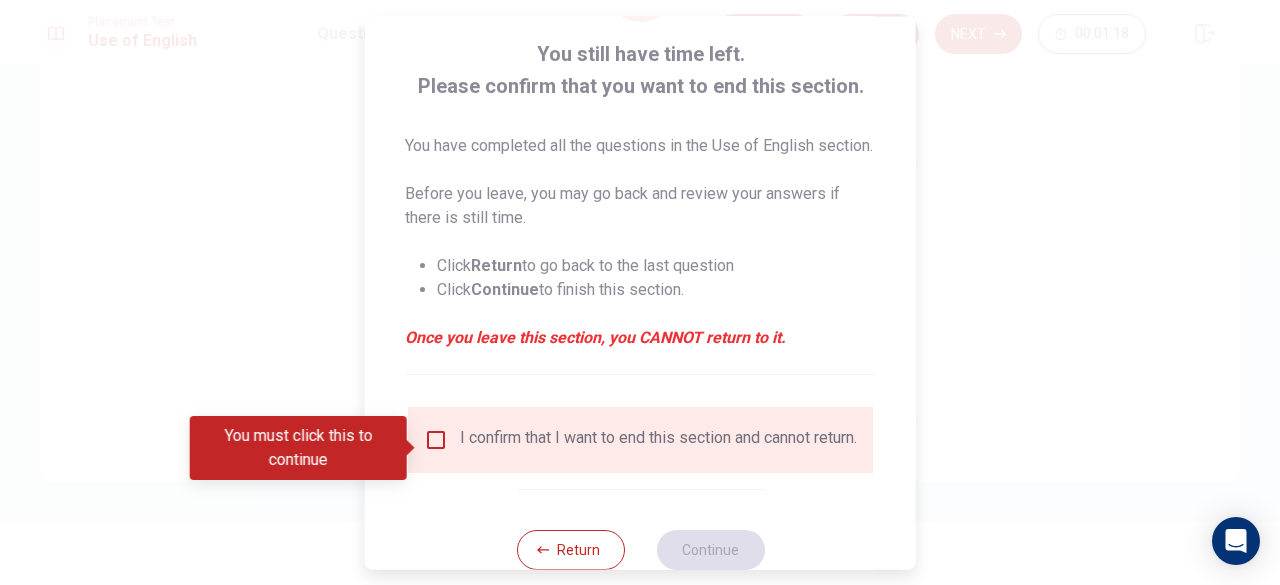 scroll, scrollTop: 142, scrollLeft: 0, axis: vertical 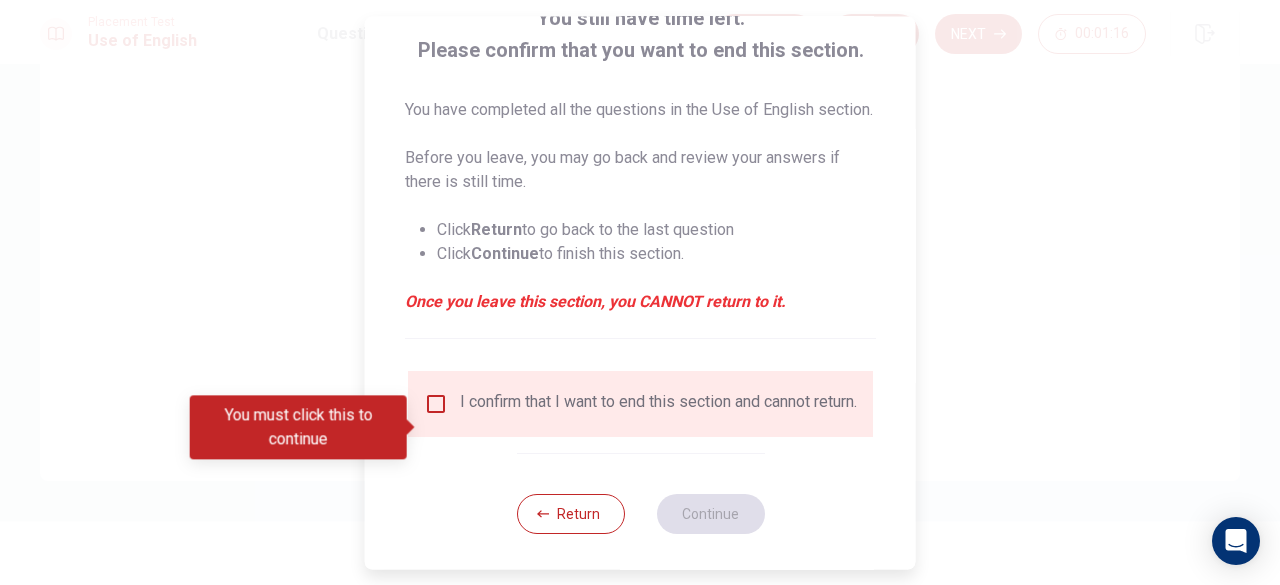 click at bounding box center (436, 404) 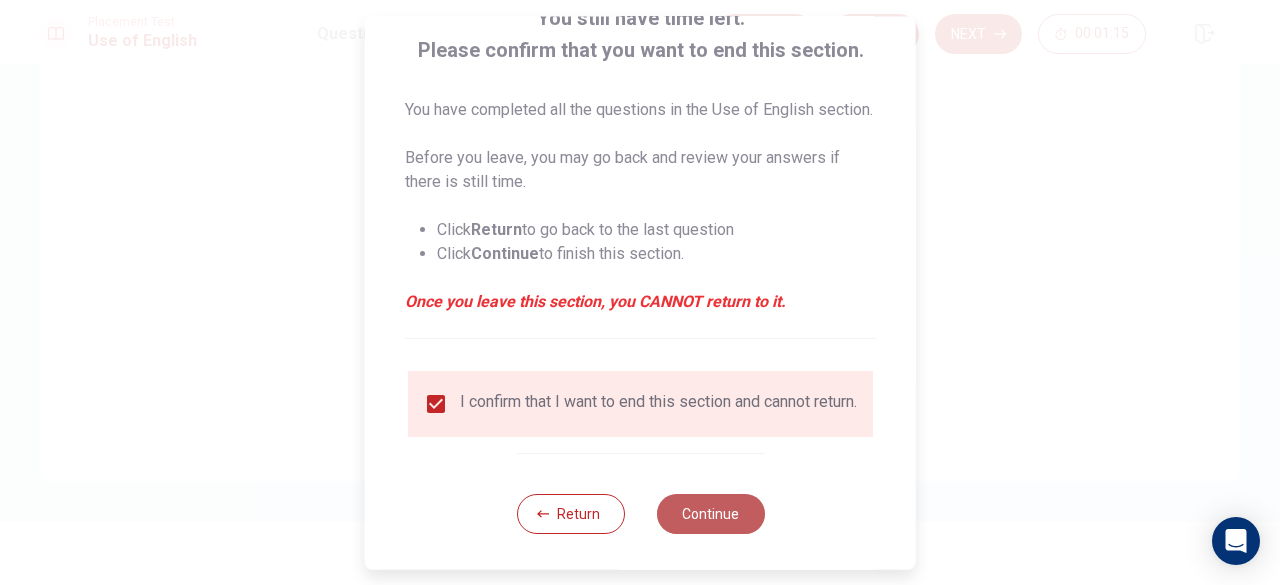 click on "Continue" at bounding box center [710, 514] 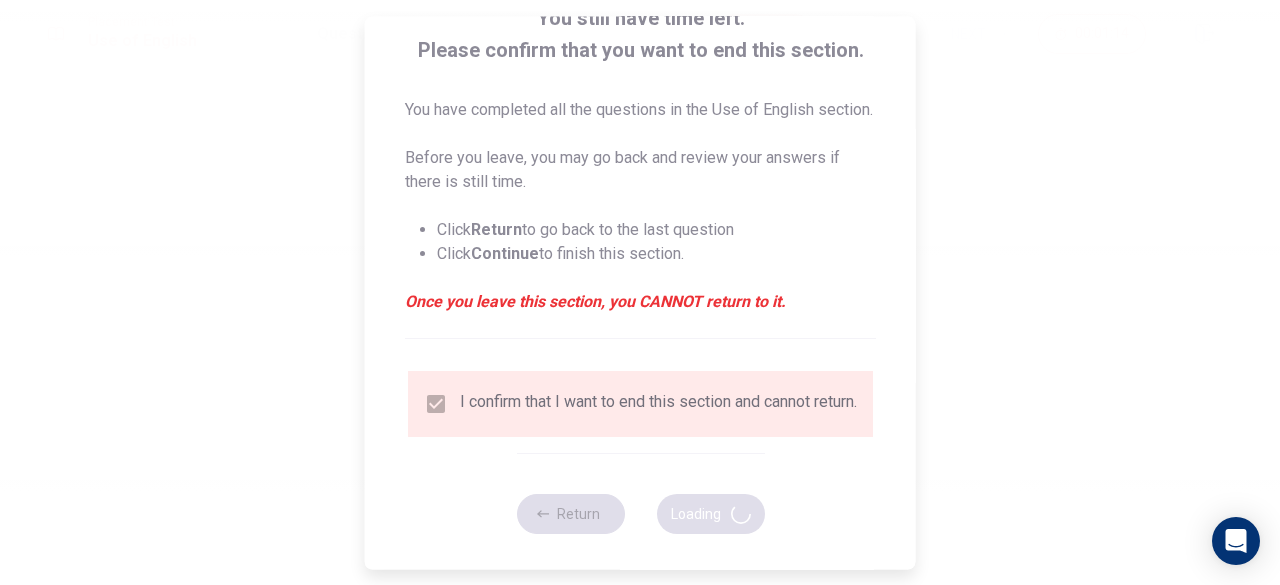 scroll, scrollTop: 0, scrollLeft: 0, axis: both 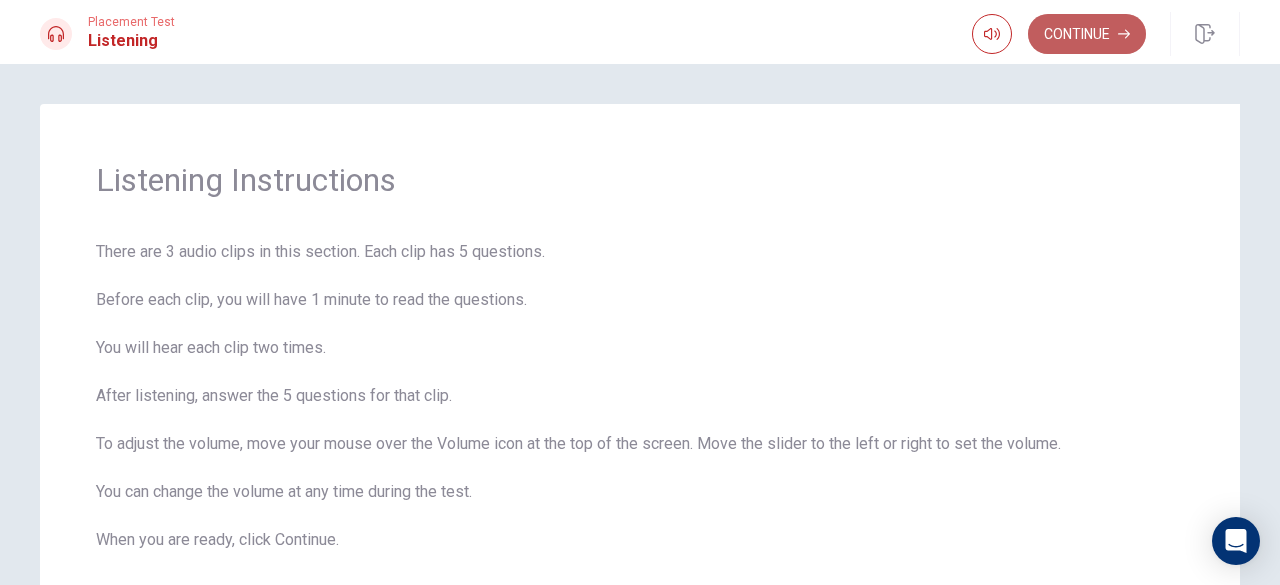 click on "Continue" at bounding box center (1087, 34) 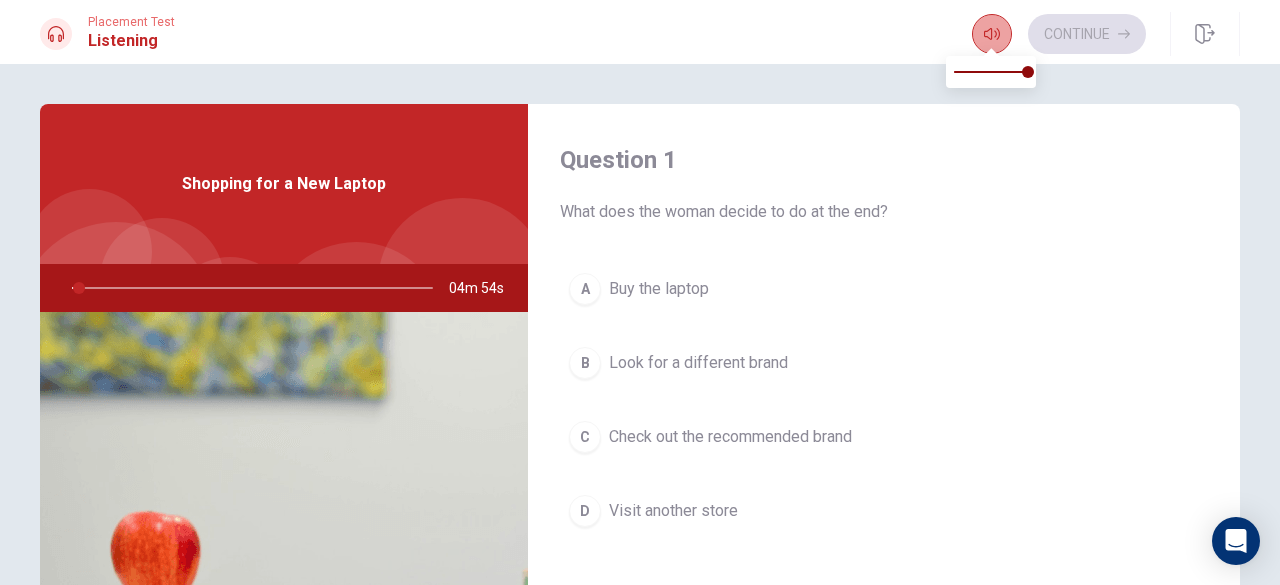 click 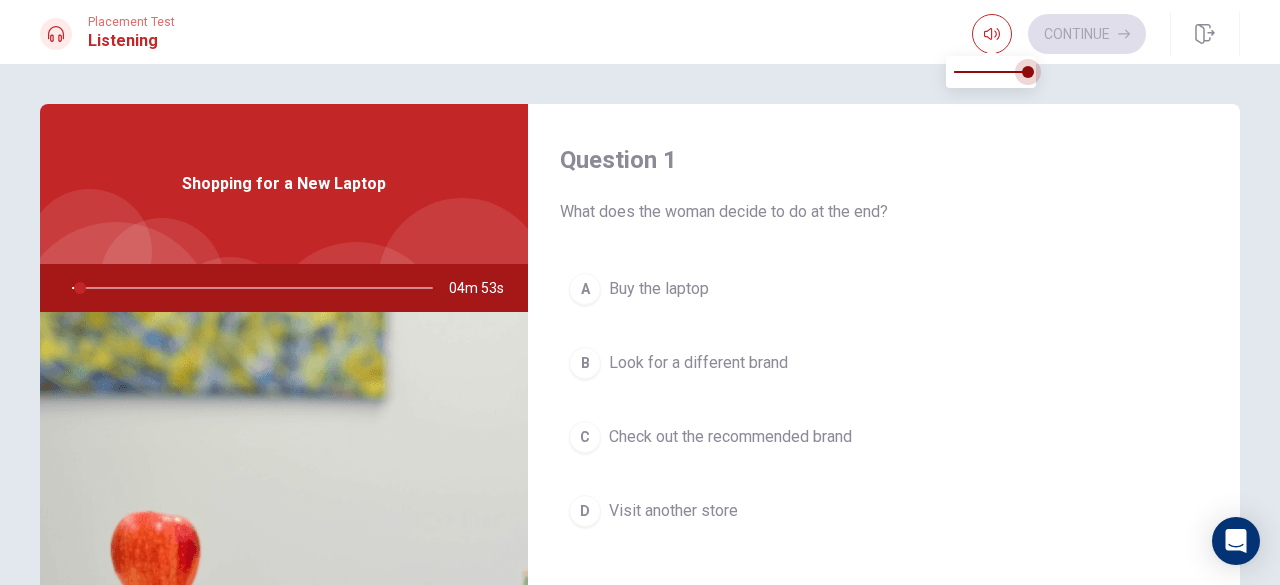 type on "2" 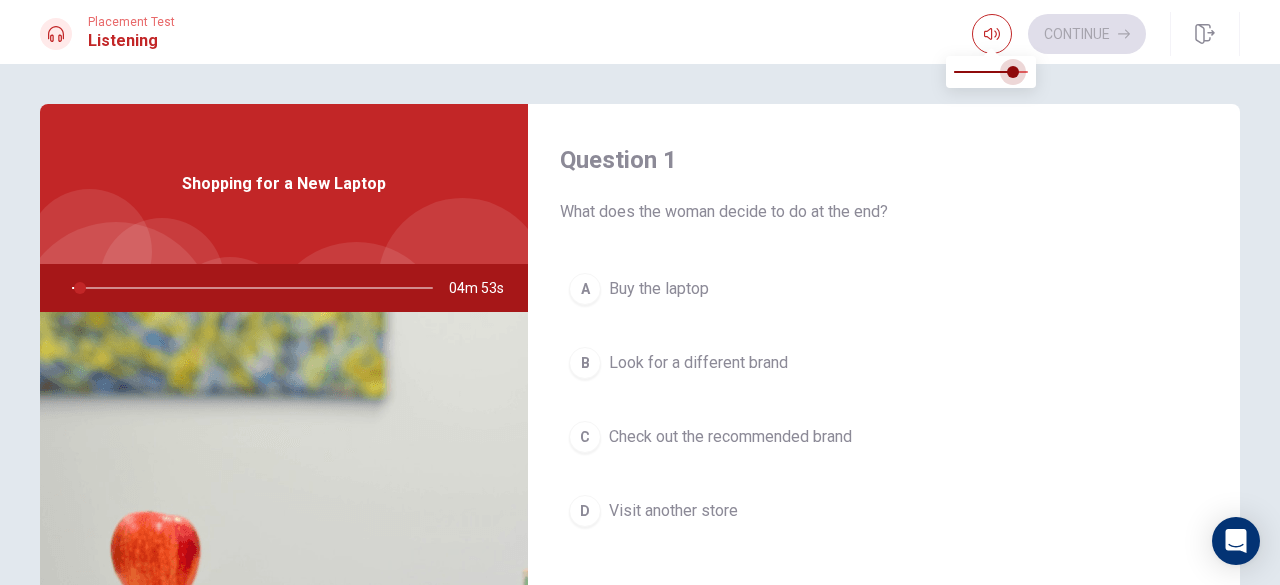 type on "3" 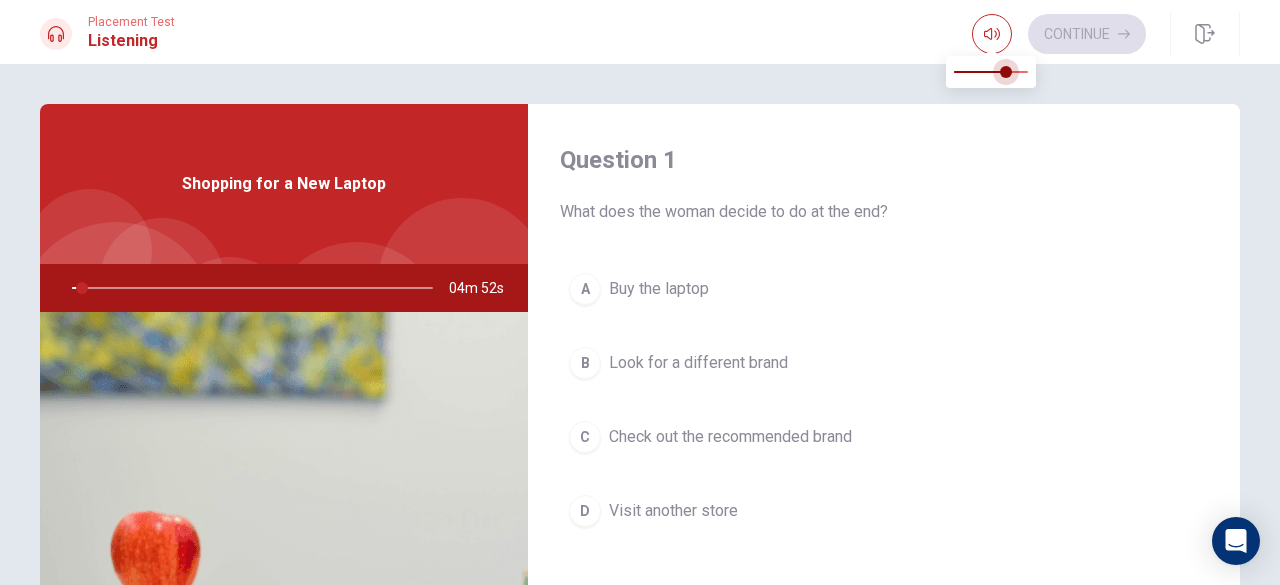 drag, startPoint x: 1025, startPoint y: 67, endPoint x: 1008, endPoint y: 69, distance: 17.117243 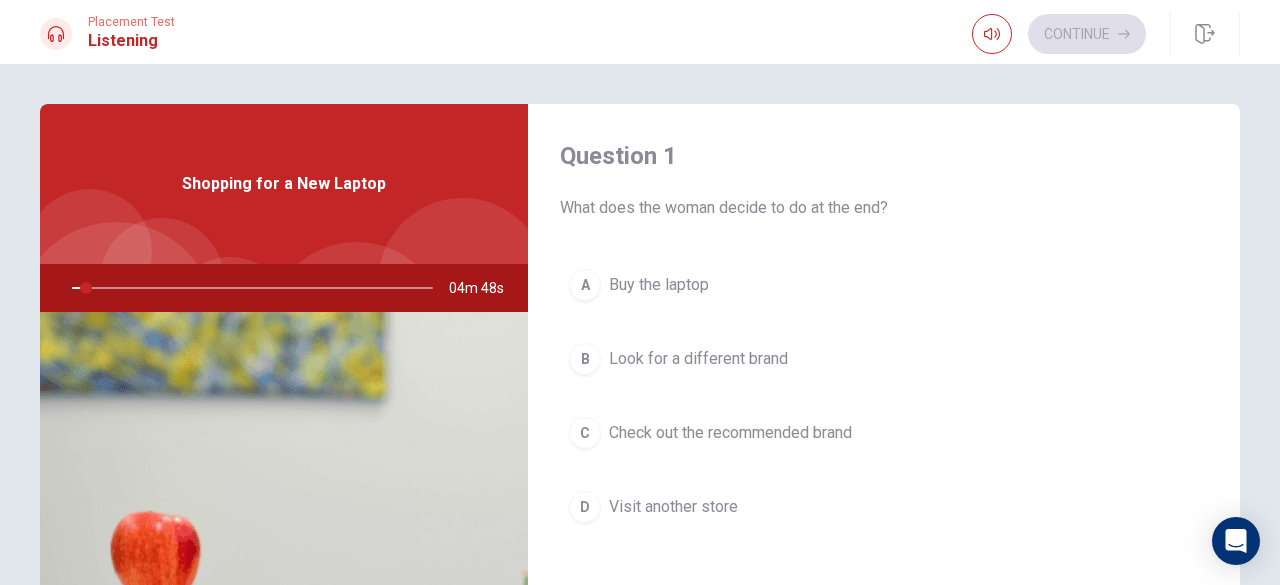 scroll, scrollTop: 0, scrollLeft: 0, axis: both 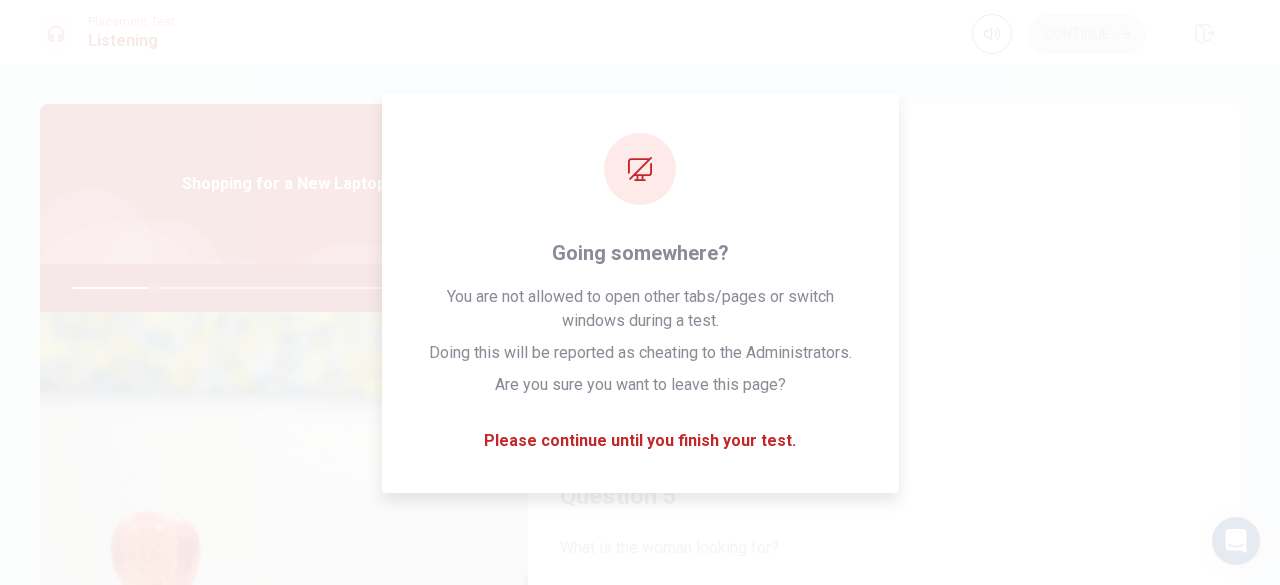 drag, startPoint x: 1234, startPoint y: 319, endPoint x: 1248, endPoint y: 632, distance: 313.31296 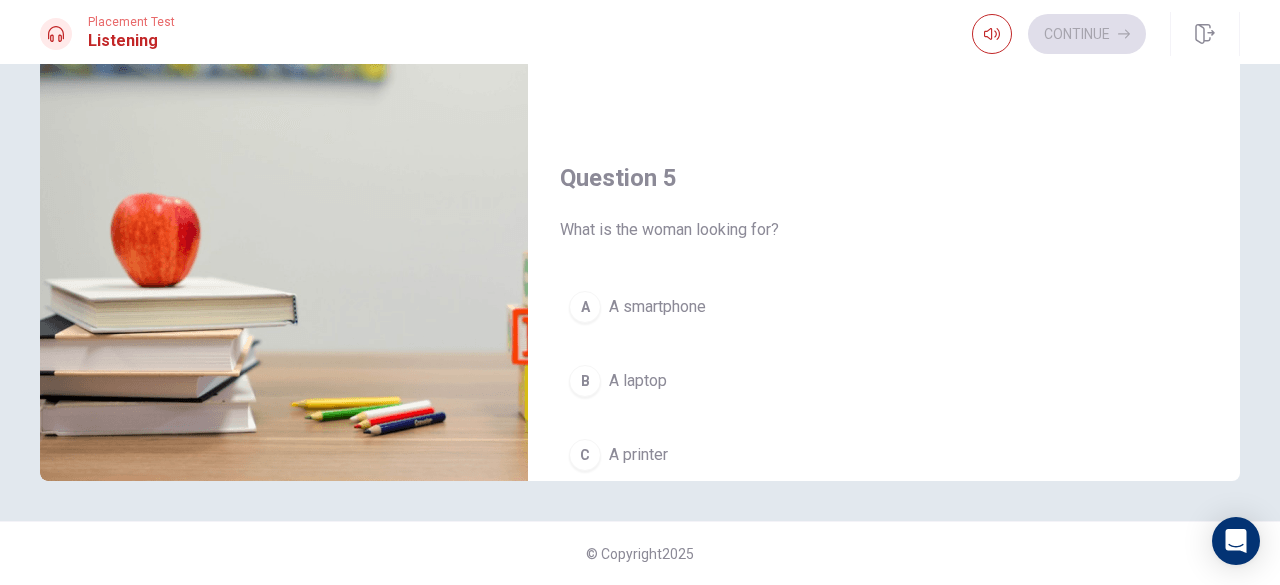 scroll, scrollTop: 0, scrollLeft: 0, axis: both 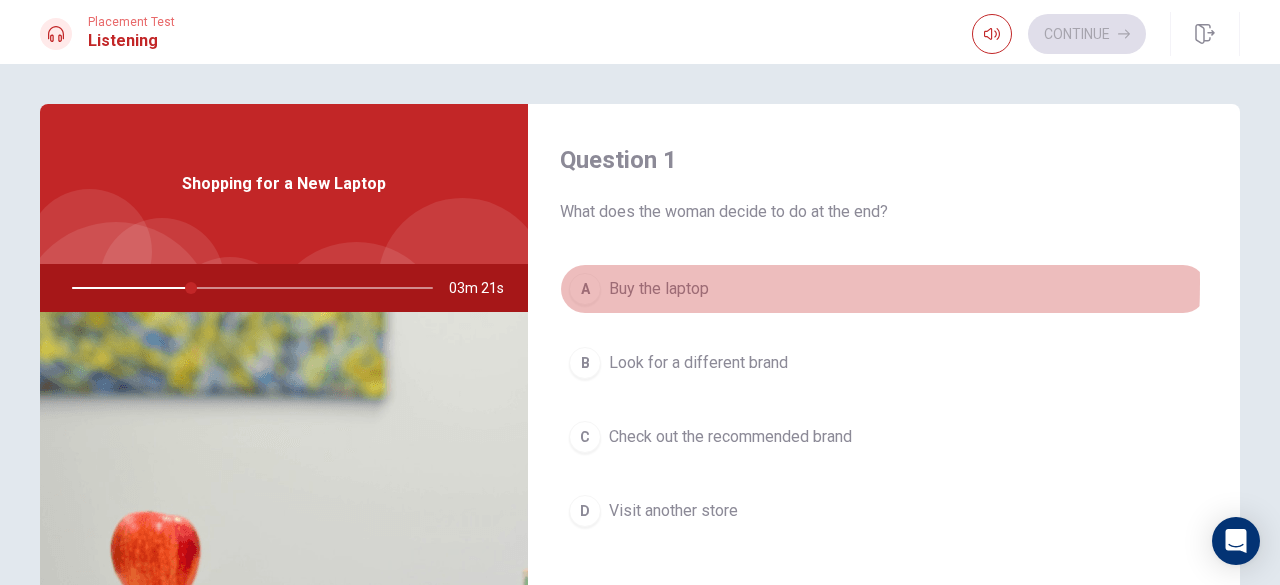 click on "A Buy the laptop" at bounding box center [884, 289] 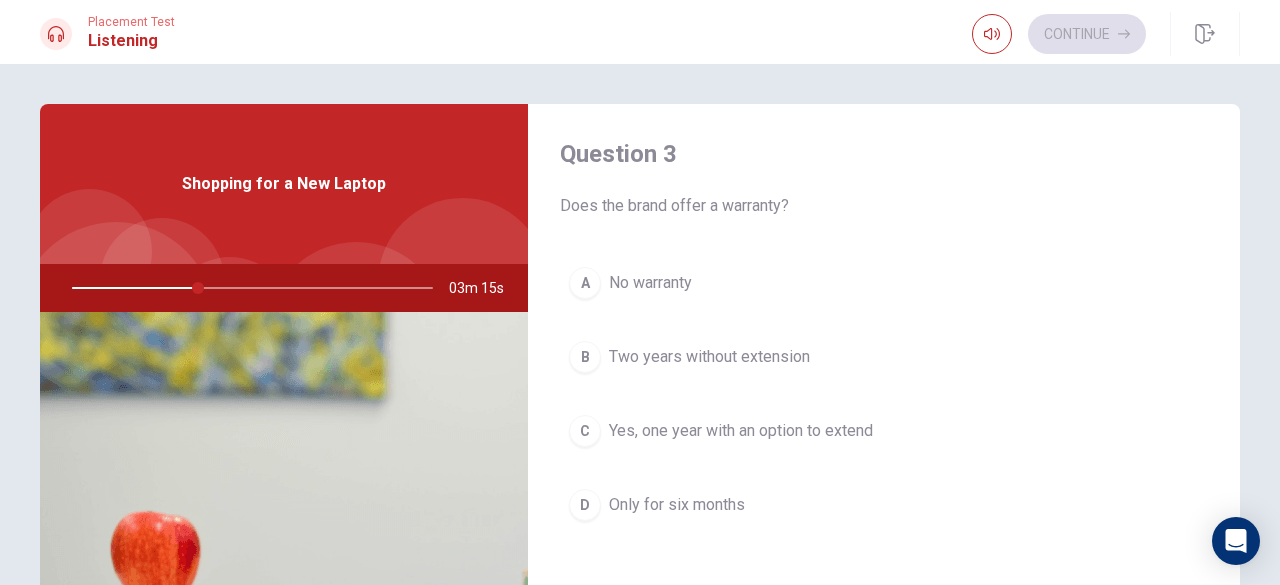 scroll, scrollTop: 1036, scrollLeft: 0, axis: vertical 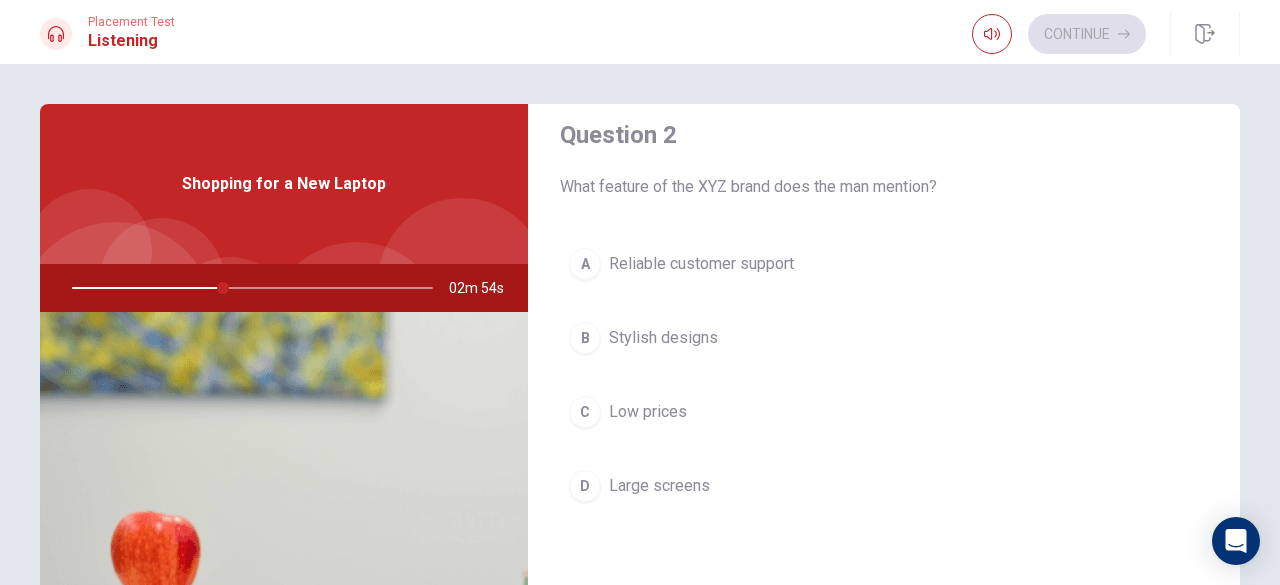 drag, startPoint x: 1234, startPoint y: 182, endPoint x: 1231, endPoint y: 327, distance: 145.03104 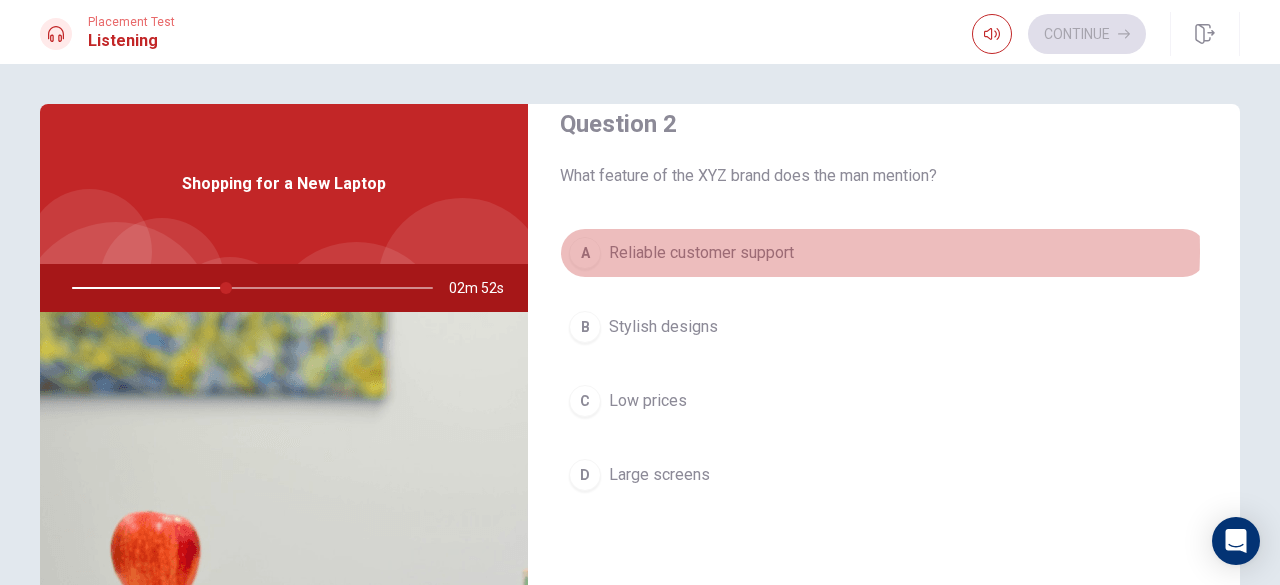 click on "Reliable customer support" at bounding box center [701, 253] 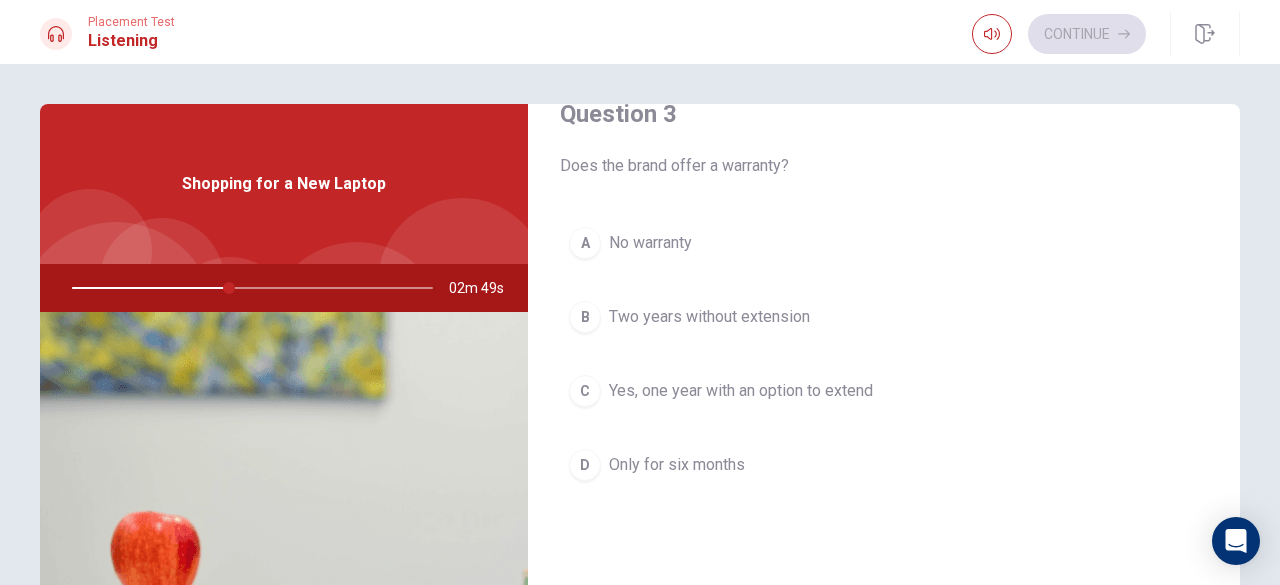 scroll, scrollTop: 1075, scrollLeft: 0, axis: vertical 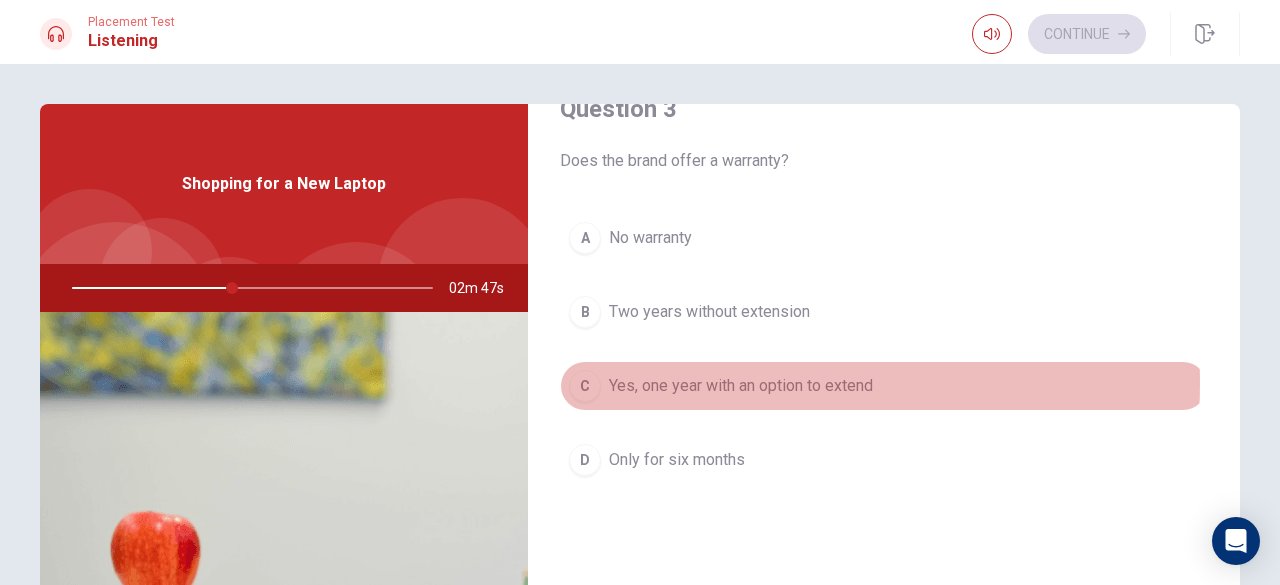 click on "Yes, one year with an option to extend" at bounding box center (741, 386) 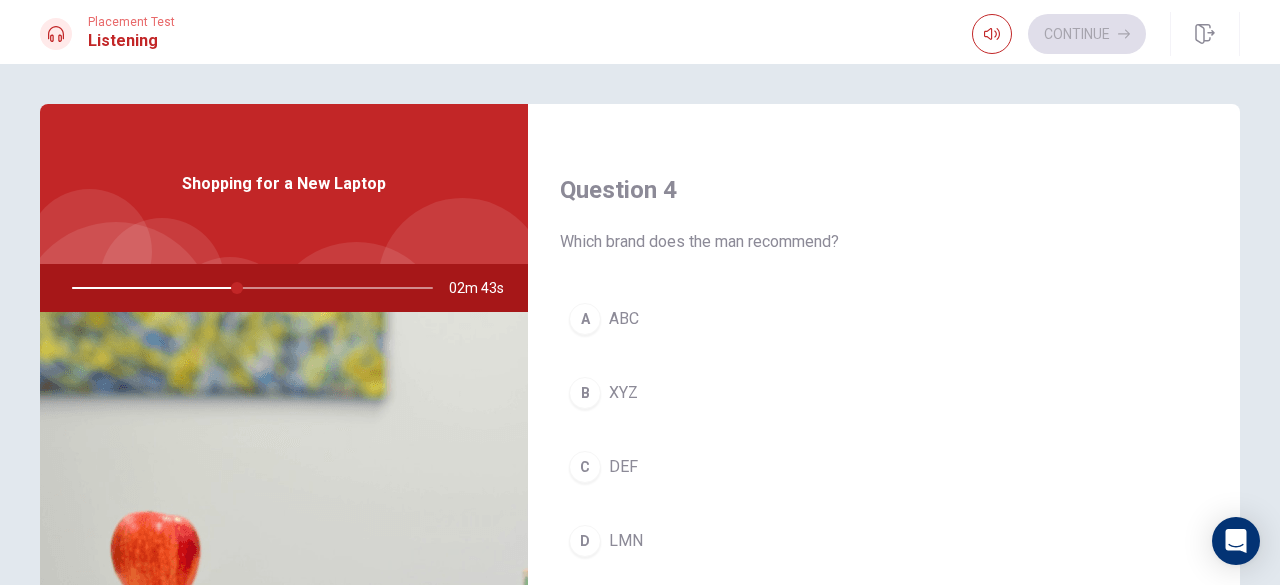 scroll, scrollTop: 1516, scrollLeft: 0, axis: vertical 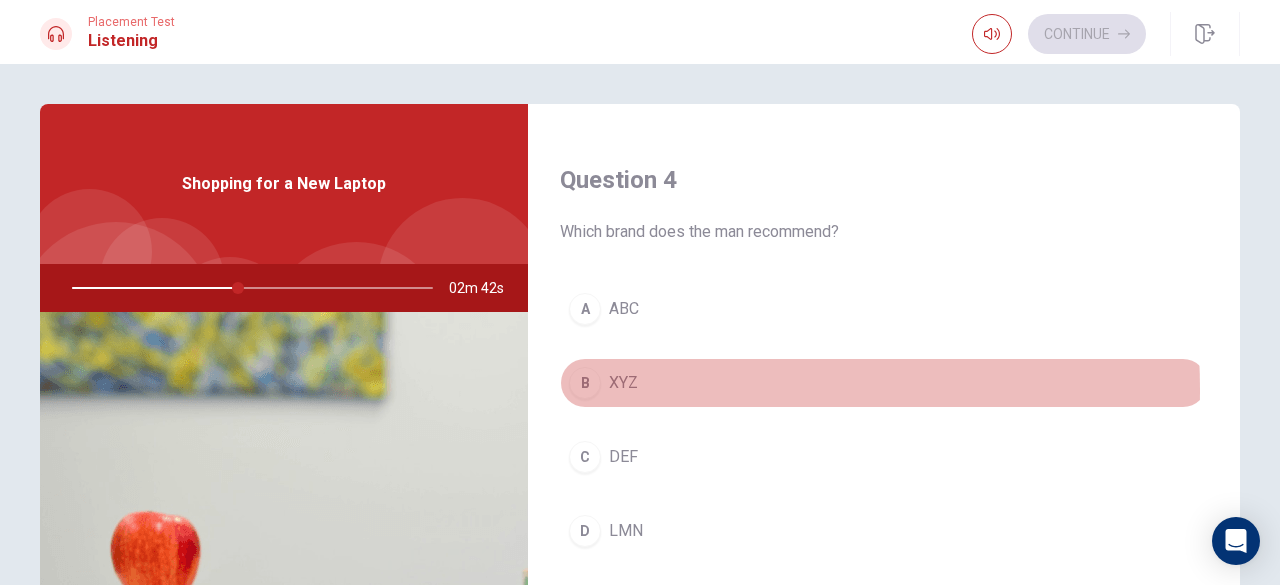 click on "B" at bounding box center (585, 383) 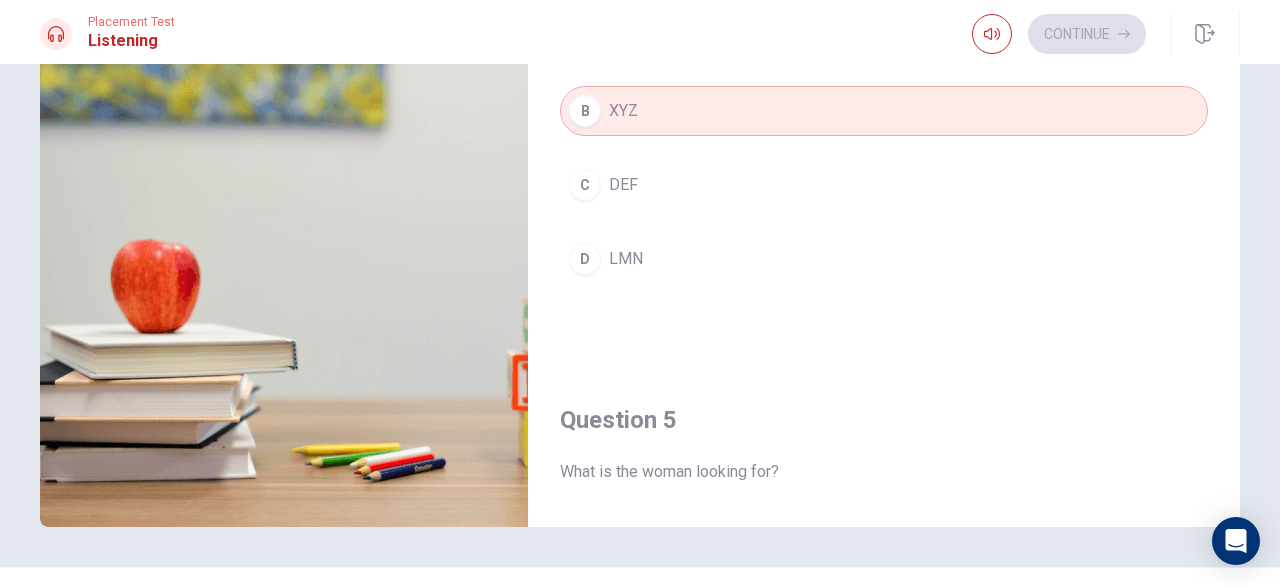 scroll, scrollTop: 318, scrollLeft: 0, axis: vertical 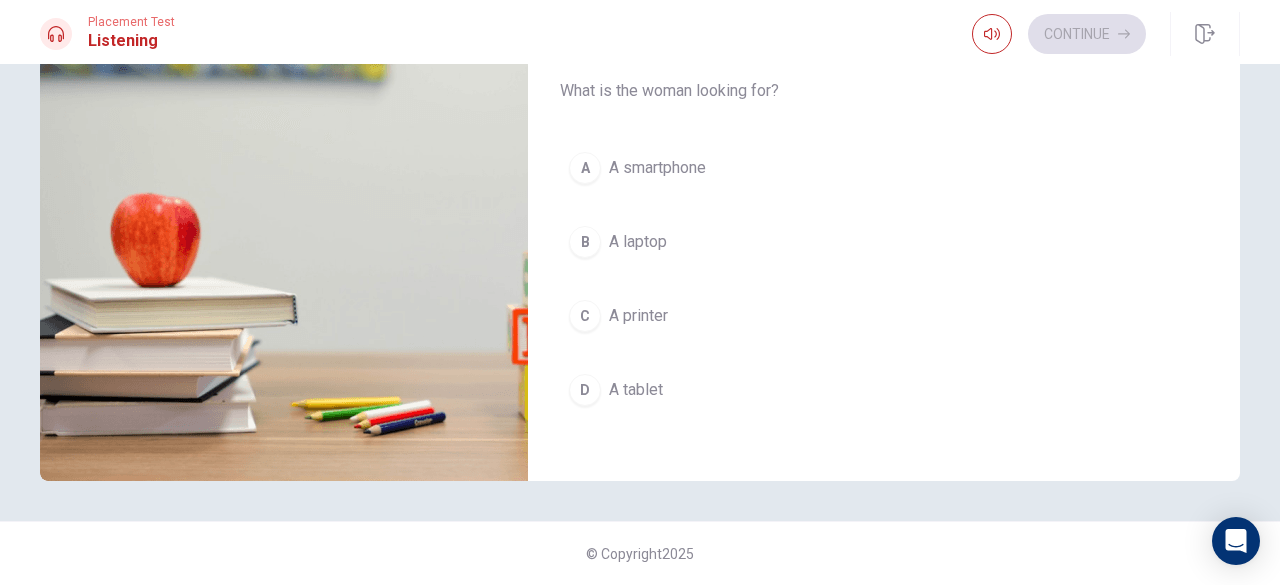 drag, startPoint x: 1234, startPoint y: 351, endPoint x: 1212, endPoint y: 446, distance: 97.5141 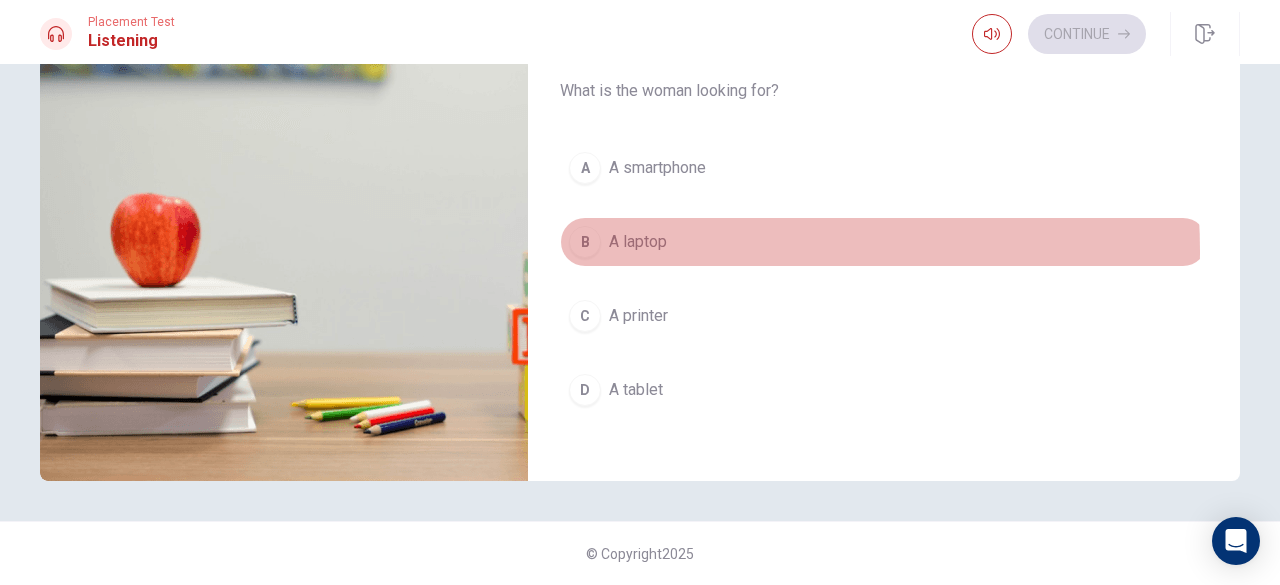click on "A laptop" at bounding box center (638, 242) 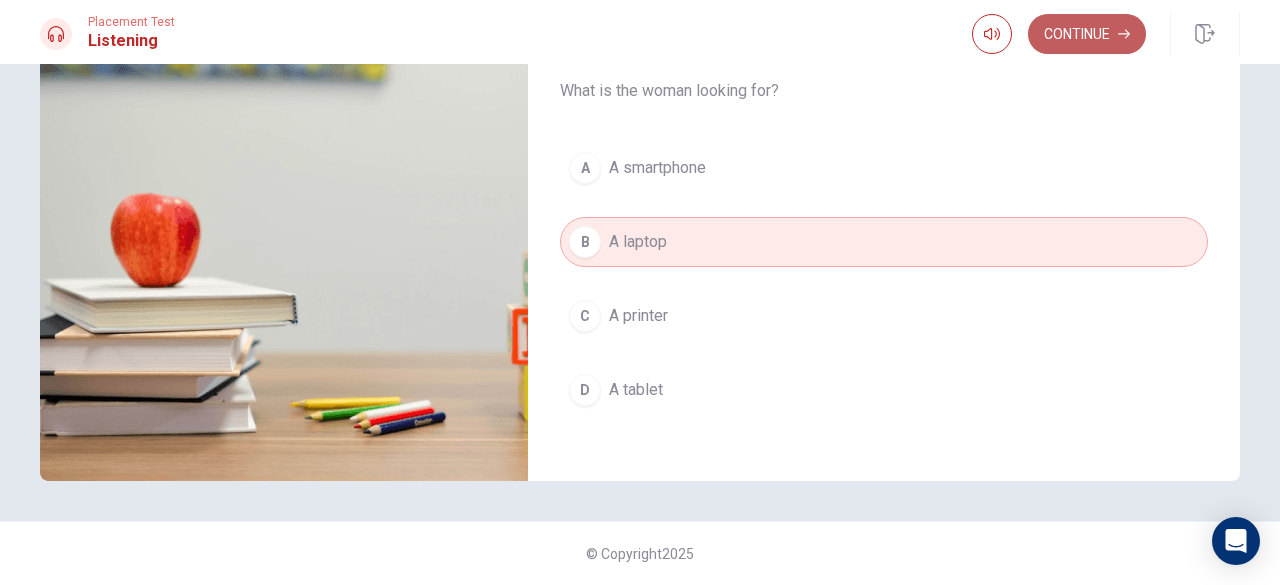 click on "Continue" at bounding box center (1087, 34) 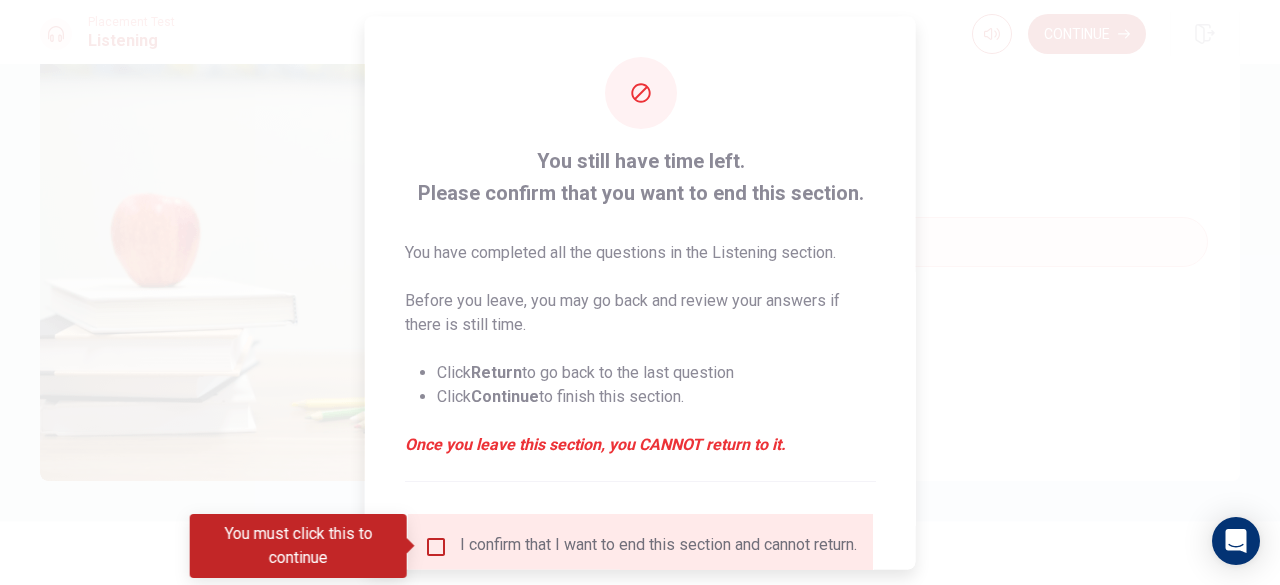 scroll, scrollTop: 160, scrollLeft: 0, axis: vertical 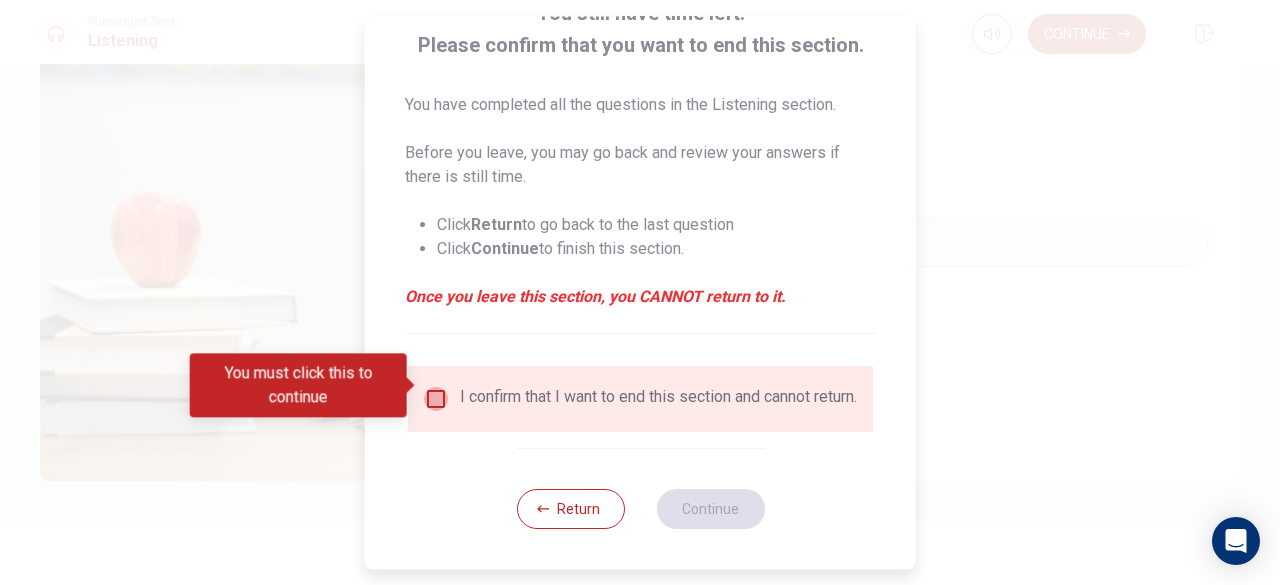 click at bounding box center (436, 399) 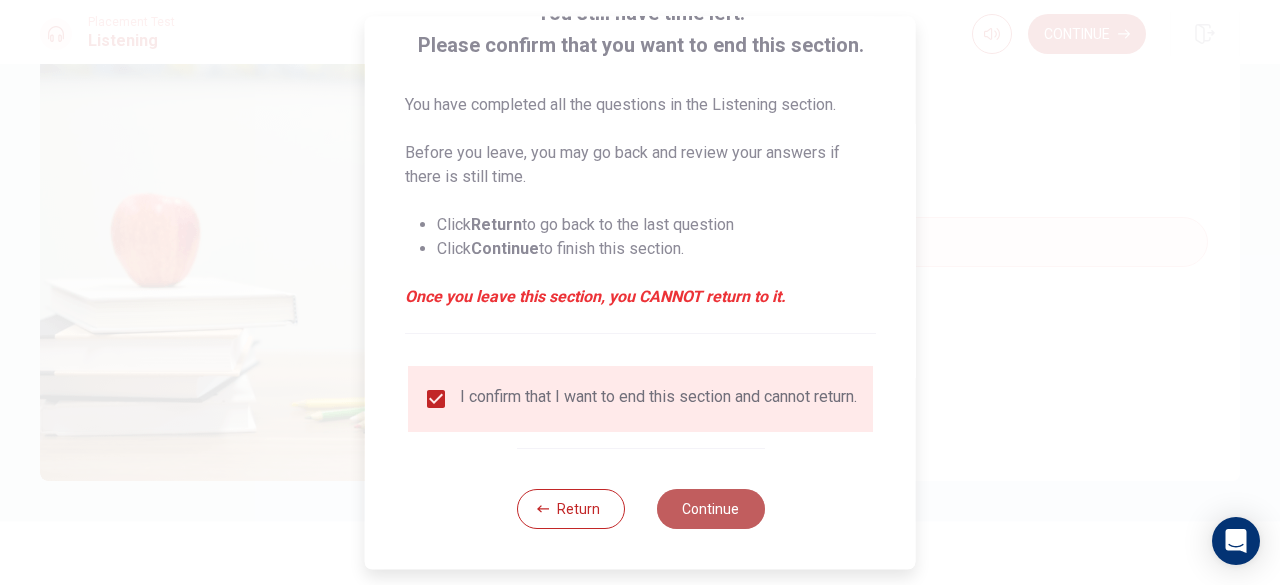 click on "Continue" at bounding box center (710, 509) 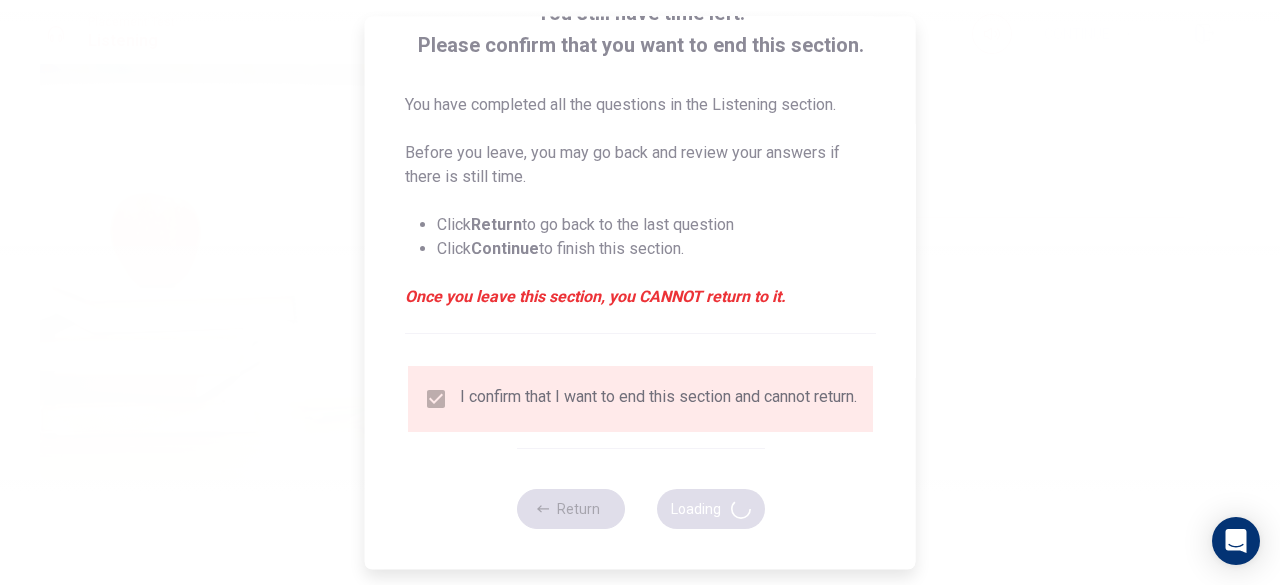 type on "54" 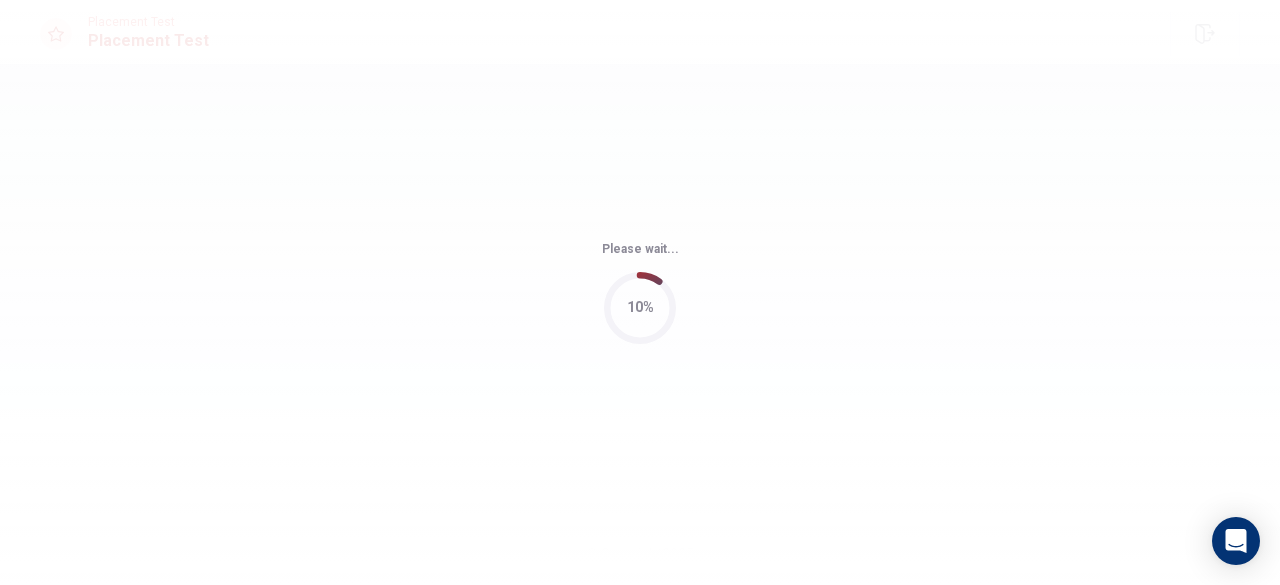 scroll, scrollTop: 0, scrollLeft: 0, axis: both 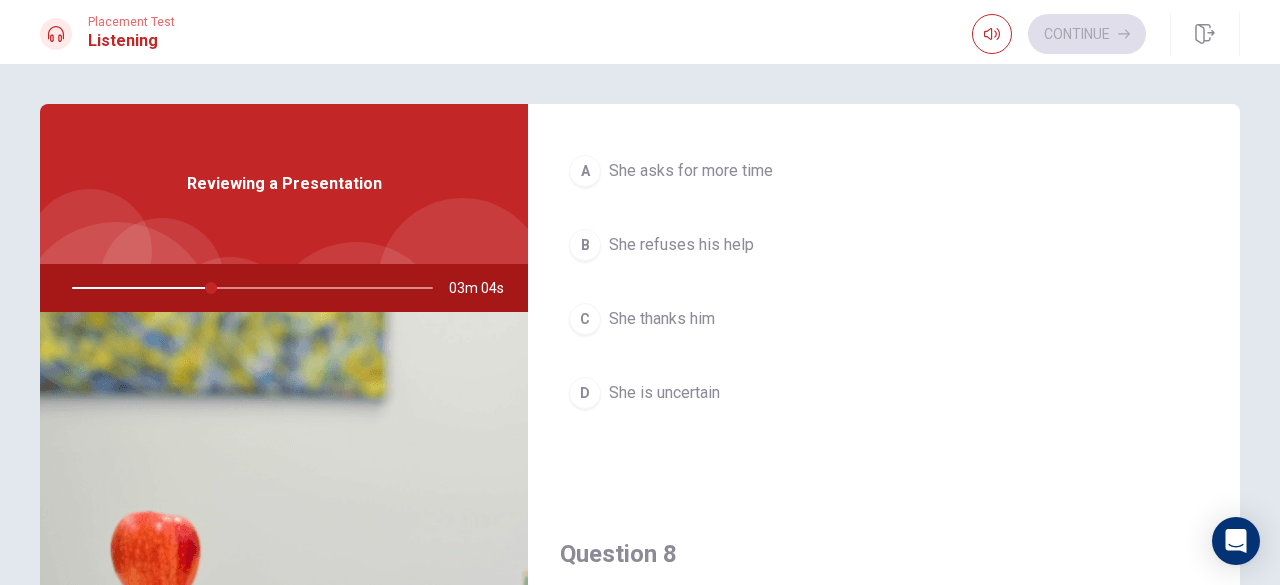 click on "Question 6 What does the man think about the presentation content? A It’s solid B It’s confusing C It needs a rewrite D It’s too long Question 7 How does the woman respond to the man’s offer of help? A She asks for more time B She refuses his help C She thanks him D She is uncertain Question 8 What kind of feedback does she ask for? A Only on the content B On the timing C On both content and design D Only on the design Question 9 What part of the presentation is she most concerned about? A The colors B The timing C The writing D The visuals Question 10 What did the woman just complete? A A presentation B A project plan C A report D A budget proposal" at bounding box center [884, 451] 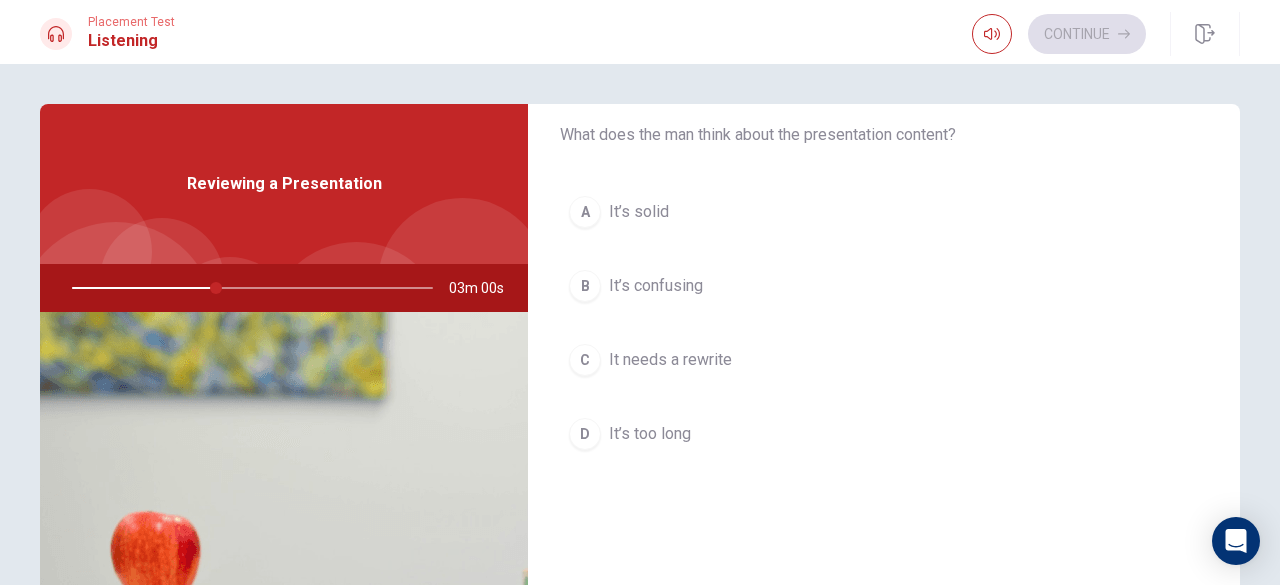 scroll, scrollTop: 94, scrollLeft: 0, axis: vertical 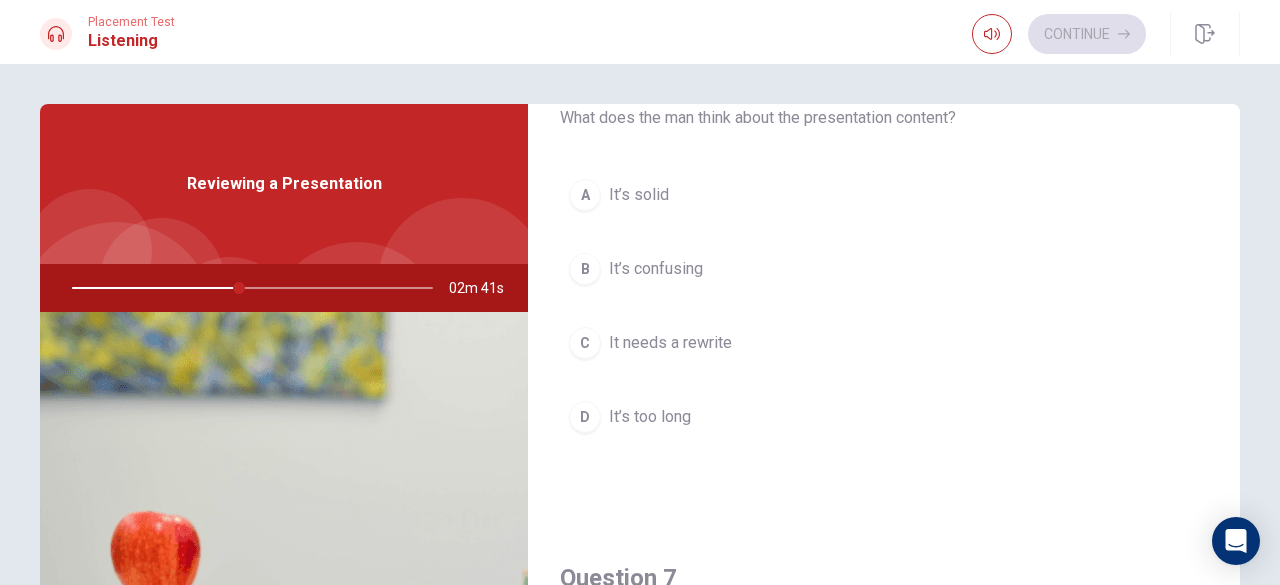 click on "It’s confusing" at bounding box center (656, 269) 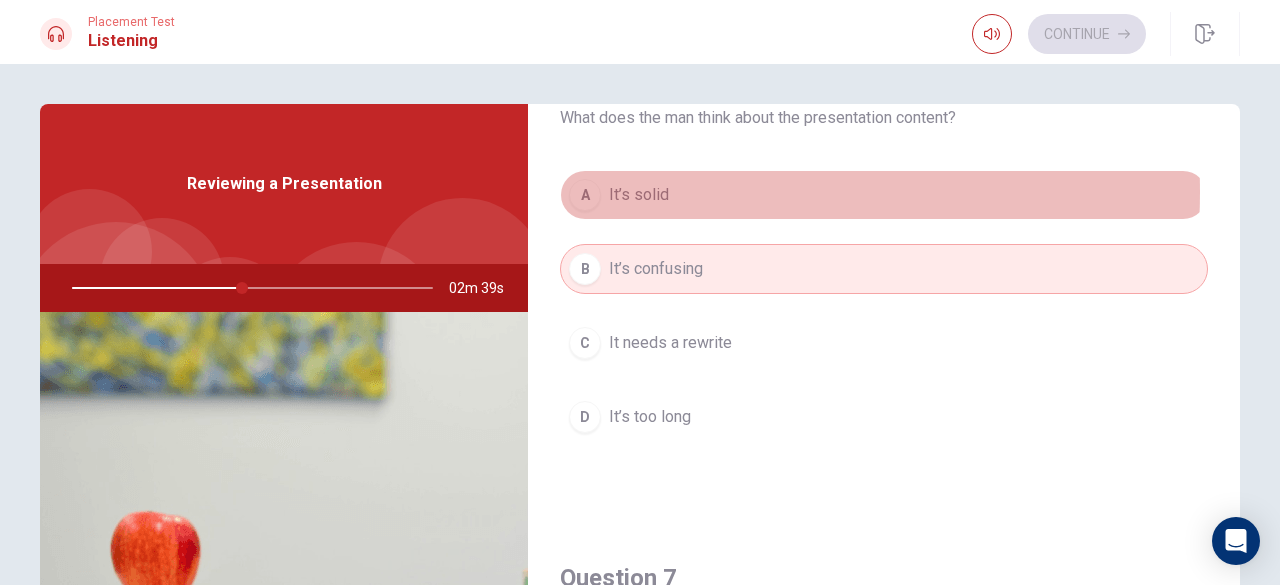click on "A It’s solid" at bounding box center (884, 195) 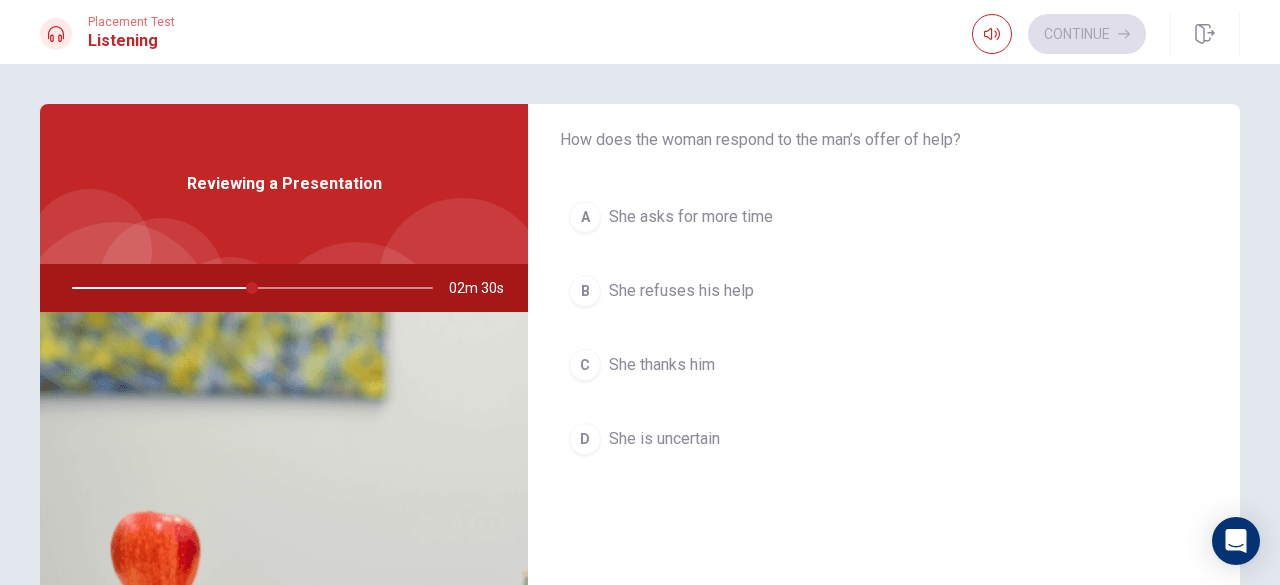 scroll, scrollTop: 586, scrollLeft: 0, axis: vertical 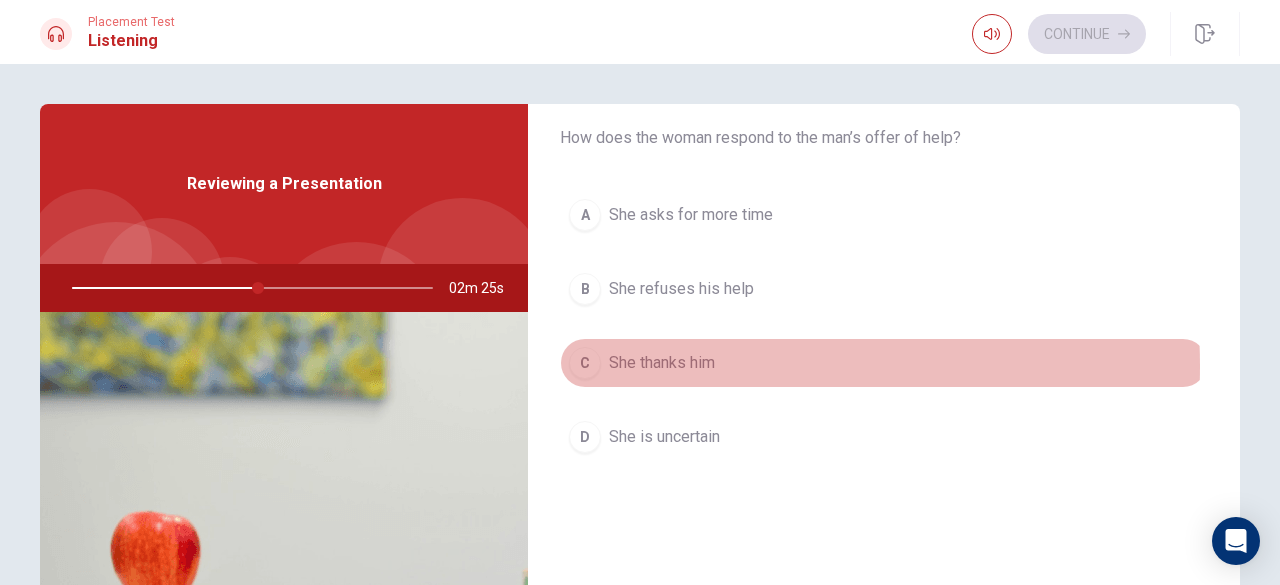 click on "She thanks him" at bounding box center [662, 363] 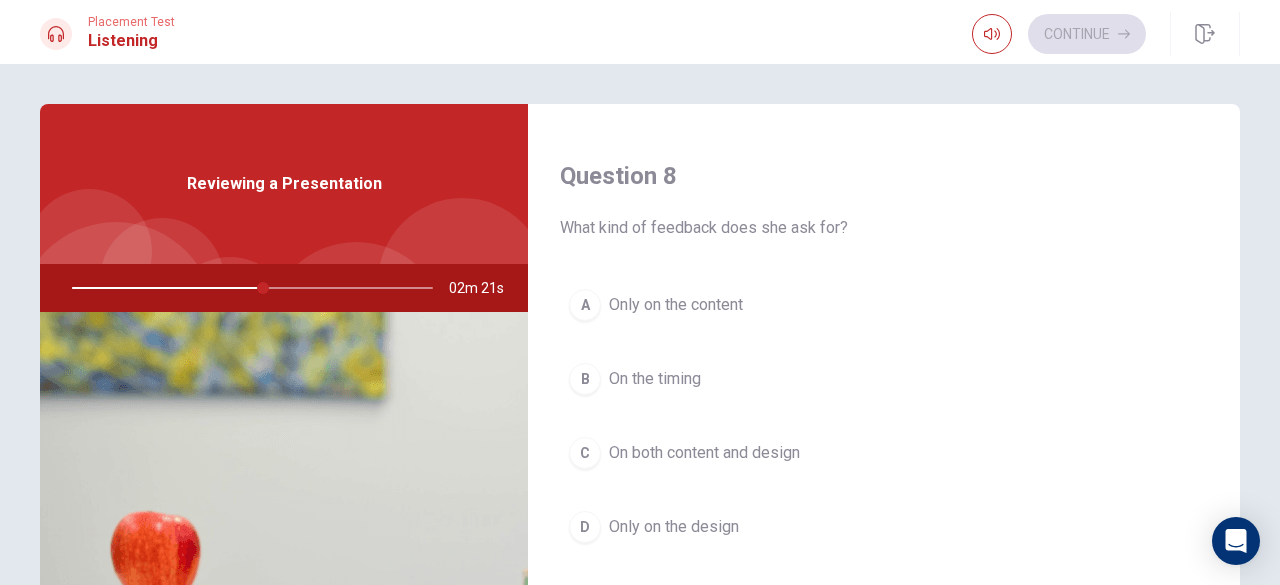 scroll, scrollTop: 1012, scrollLeft: 0, axis: vertical 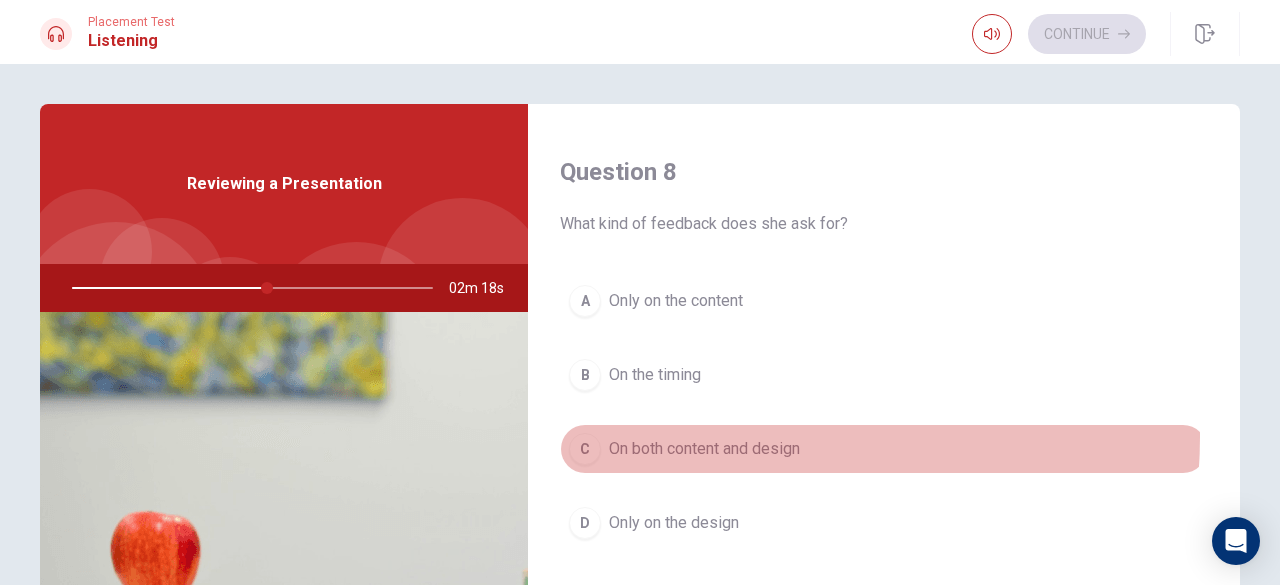 click on "On both content and design" at bounding box center (704, 449) 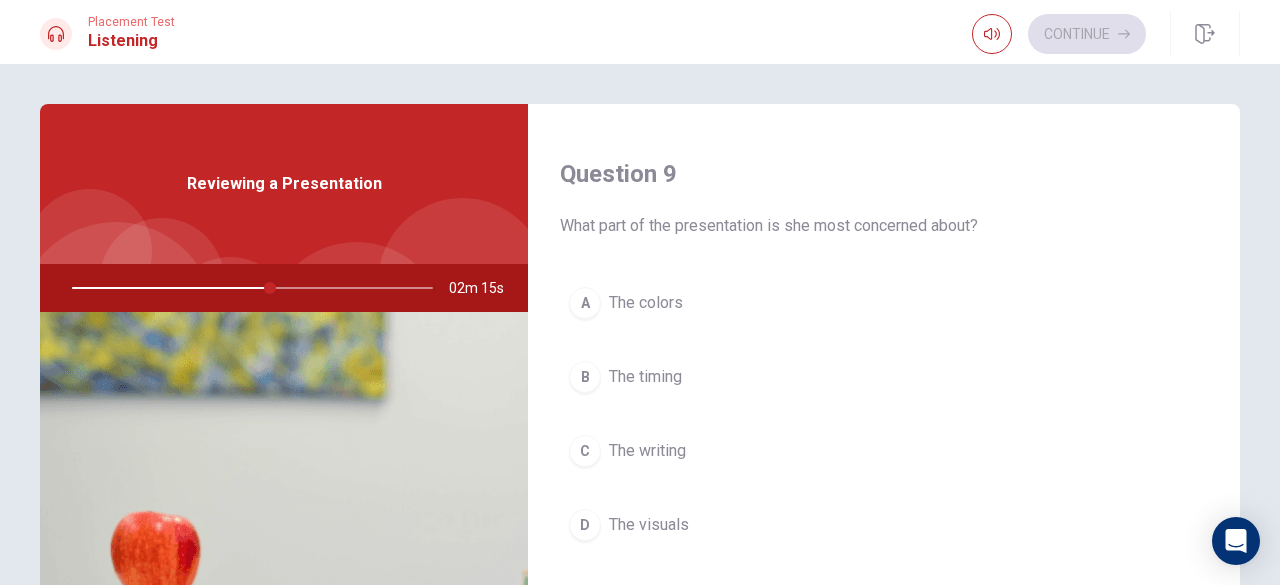 scroll, scrollTop: 1538, scrollLeft: 0, axis: vertical 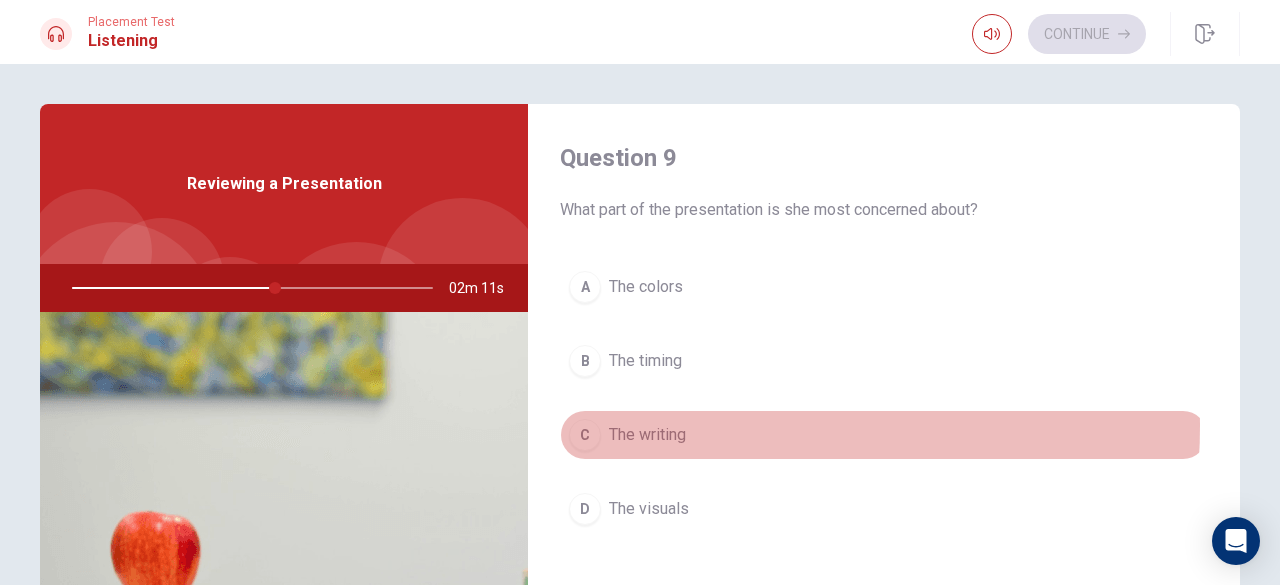 click on "The writing" at bounding box center [647, 435] 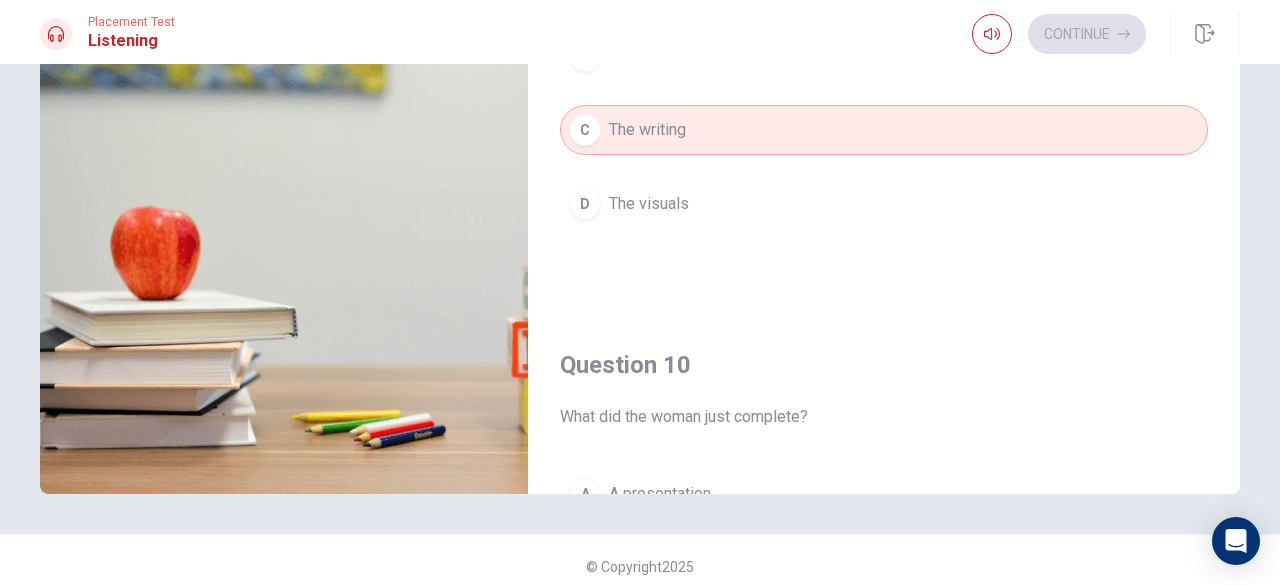 scroll, scrollTop: 318, scrollLeft: 0, axis: vertical 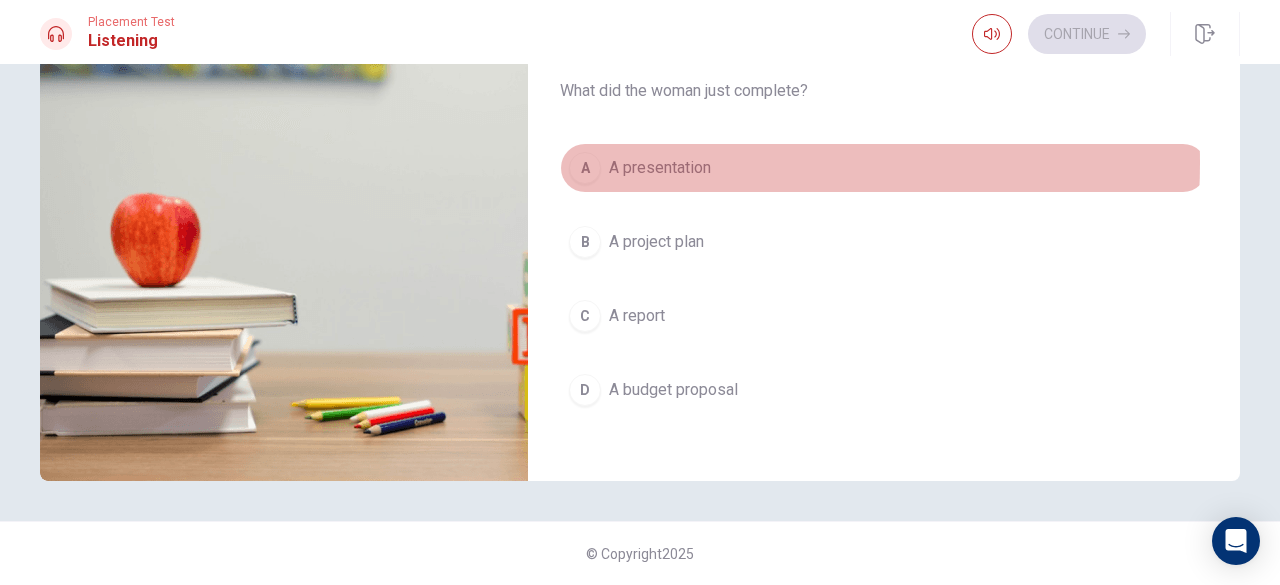 click on "A presentation" at bounding box center [660, 168] 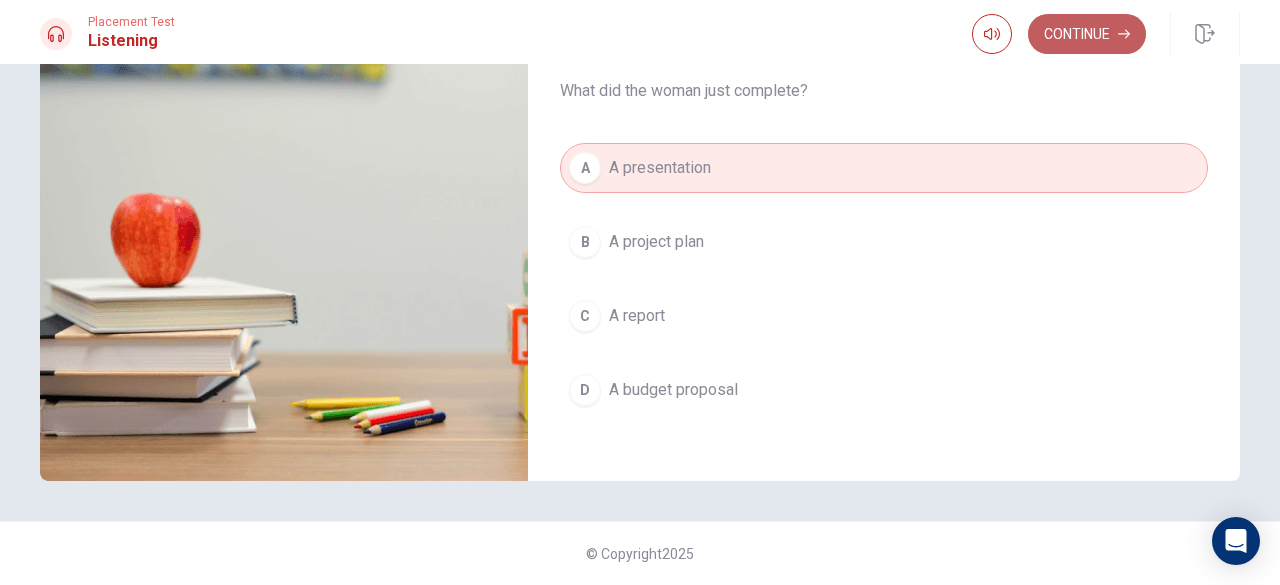 click on "Continue" at bounding box center (1087, 34) 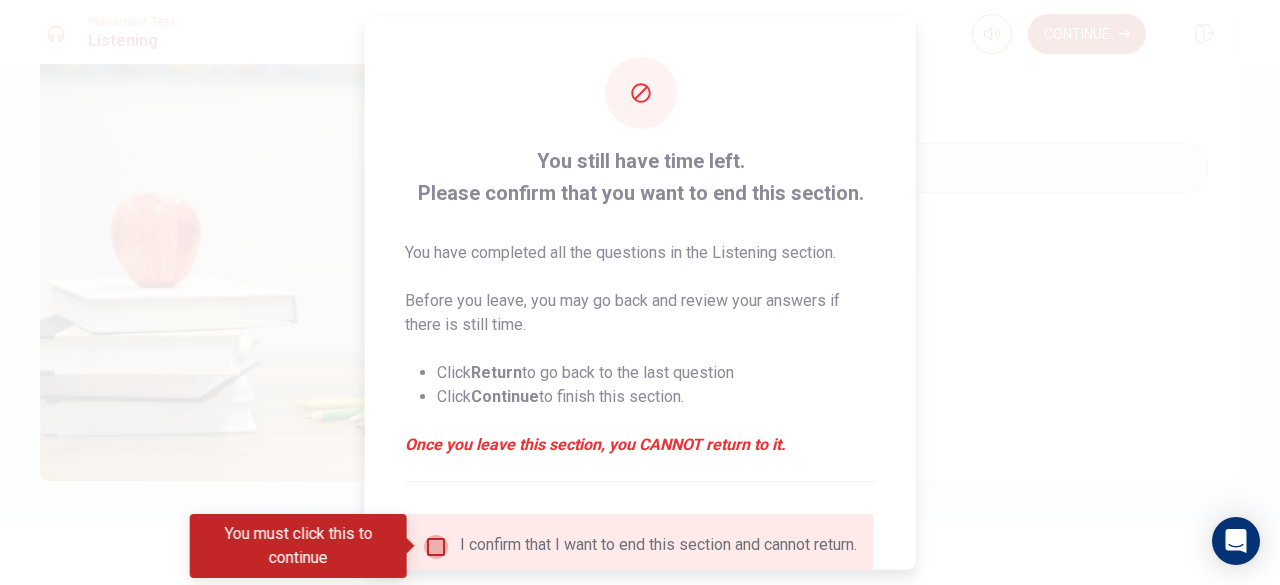 click at bounding box center (436, 546) 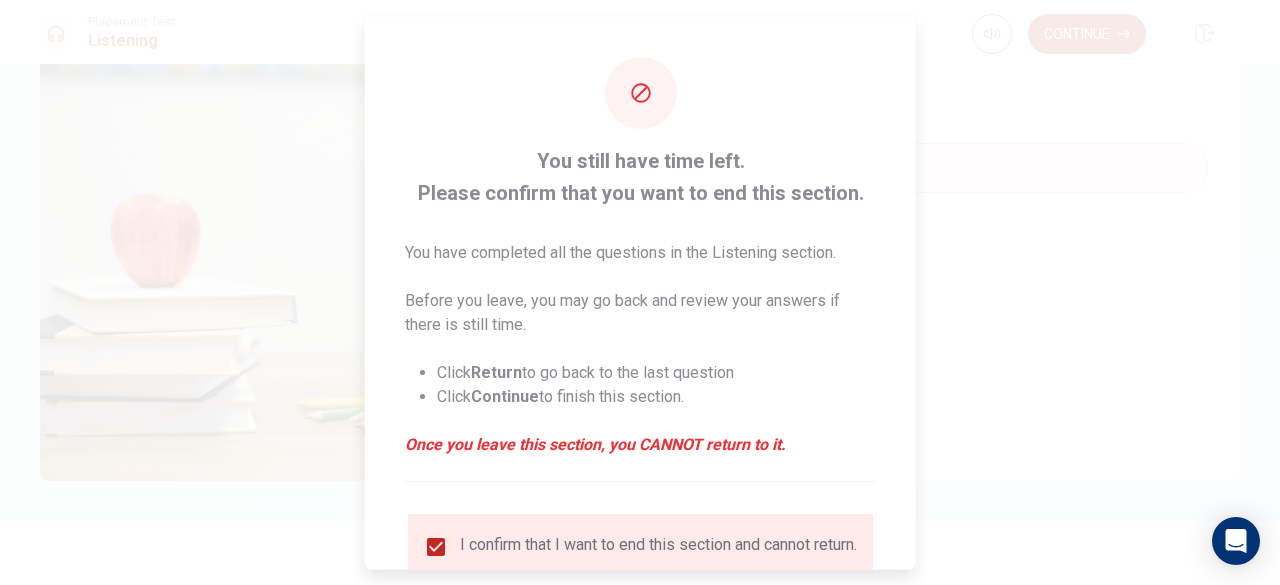 scroll, scrollTop: 160, scrollLeft: 0, axis: vertical 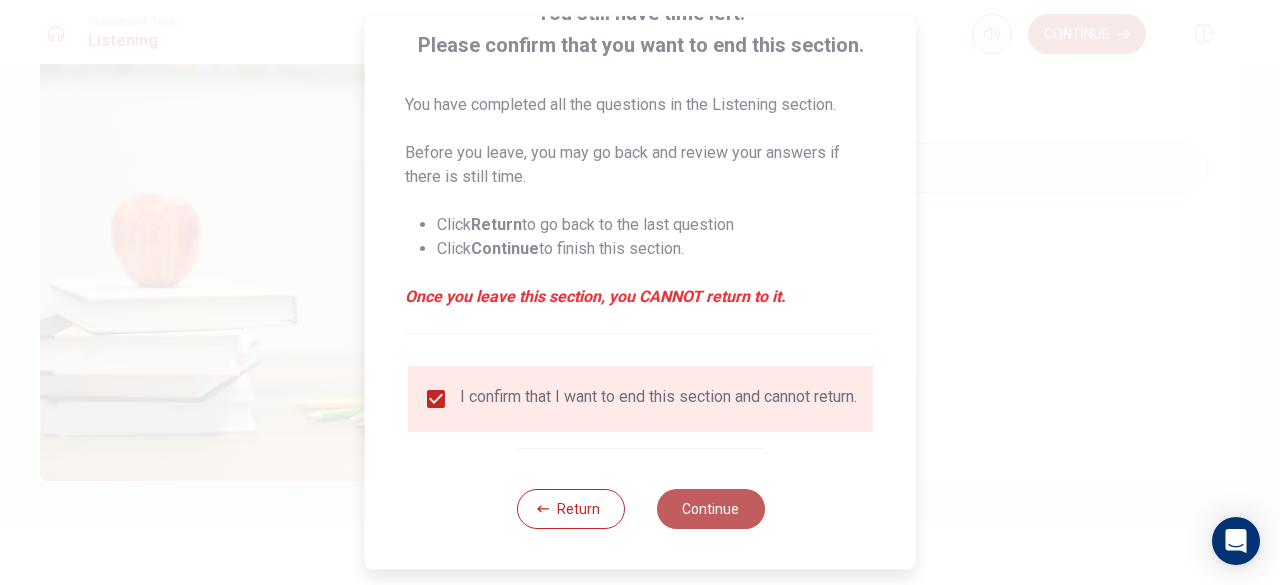 click on "Continue" at bounding box center (710, 509) 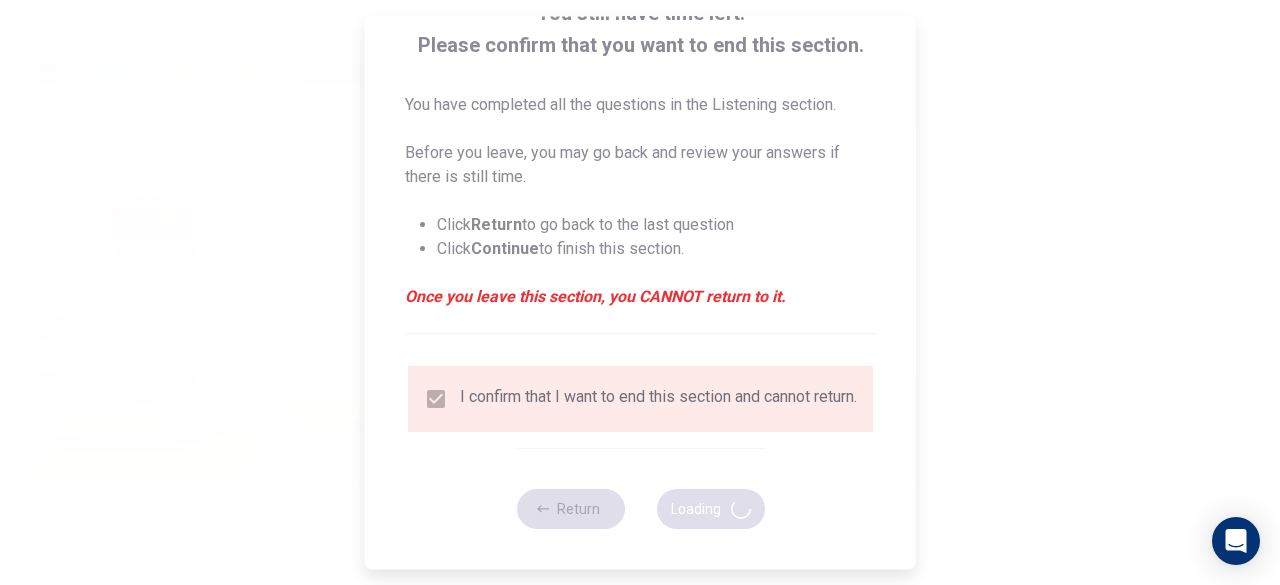 type on "62" 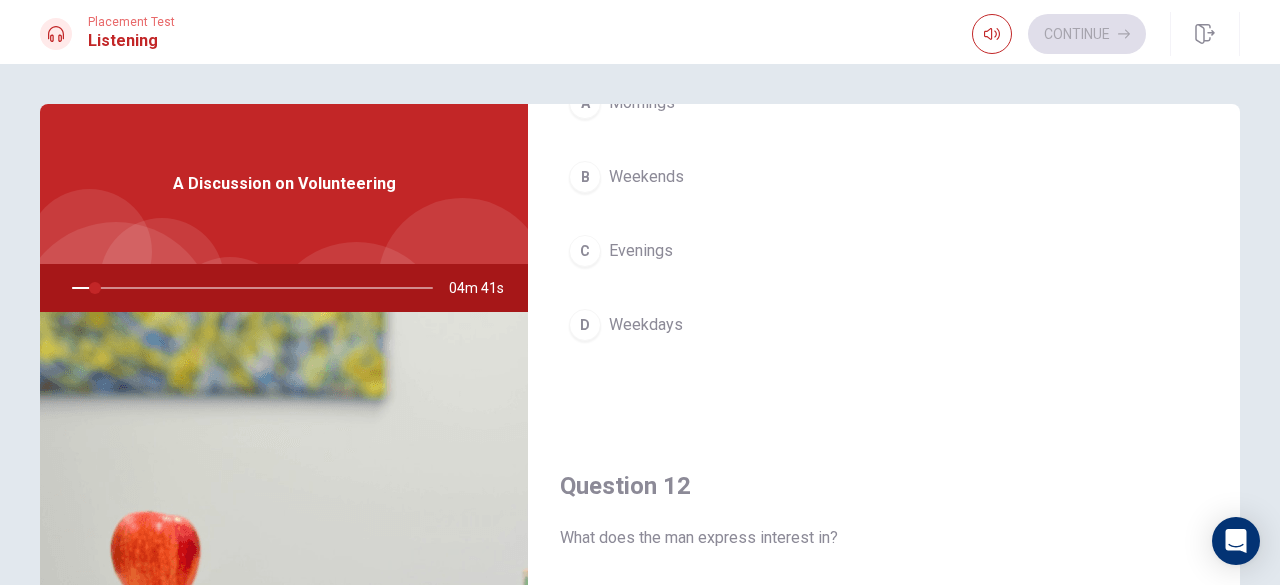 scroll, scrollTop: 0, scrollLeft: 0, axis: both 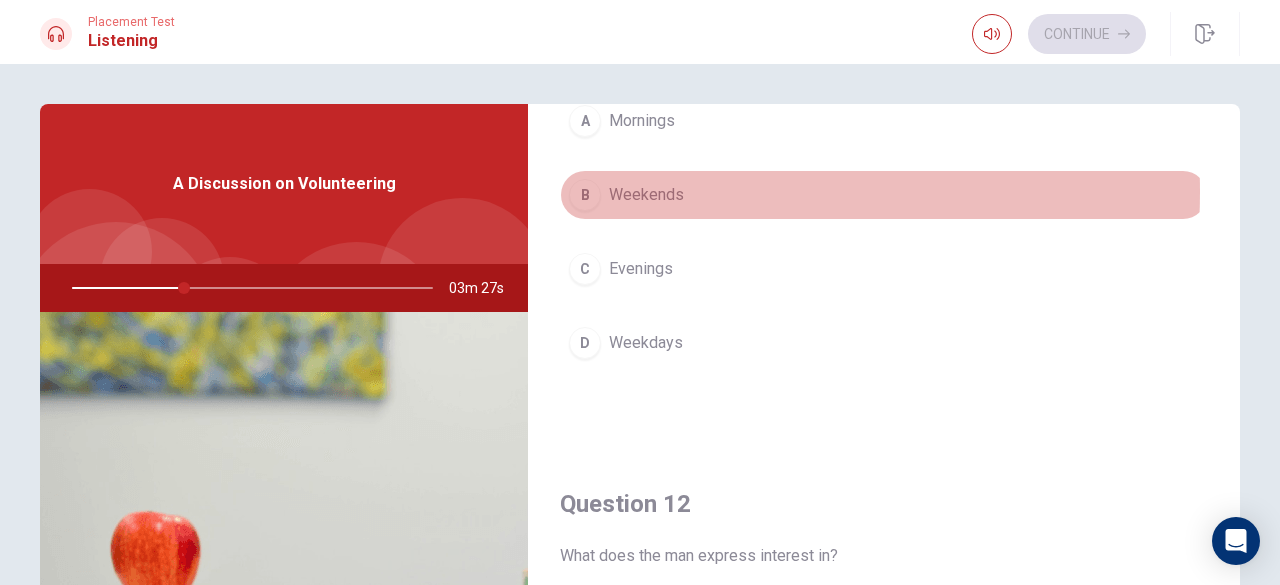 click on "Weekends" at bounding box center (646, 195) 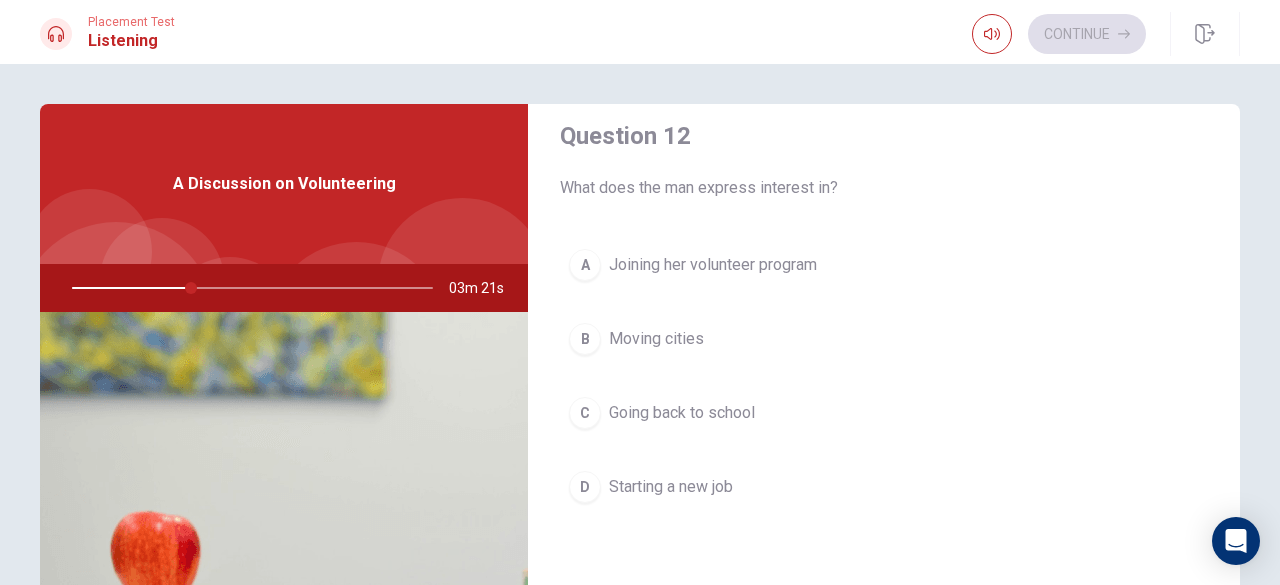 scroll, scrollTop: 582, scrollLeft: 0, axis: vertical 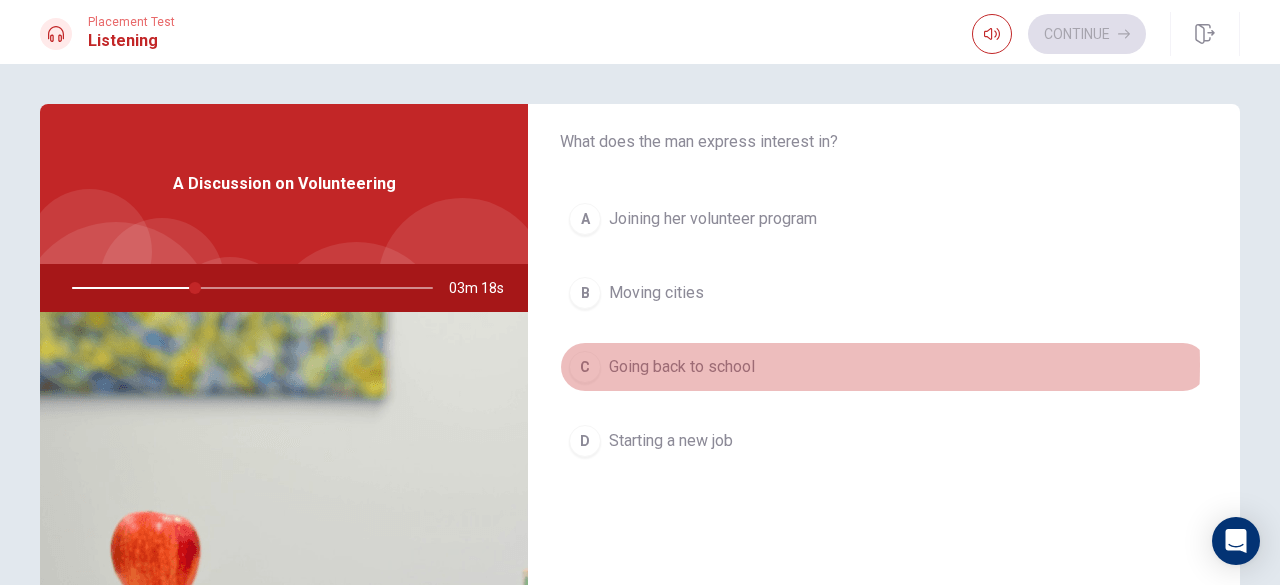 click on "Going back to school" at bounding box center (682, 367) 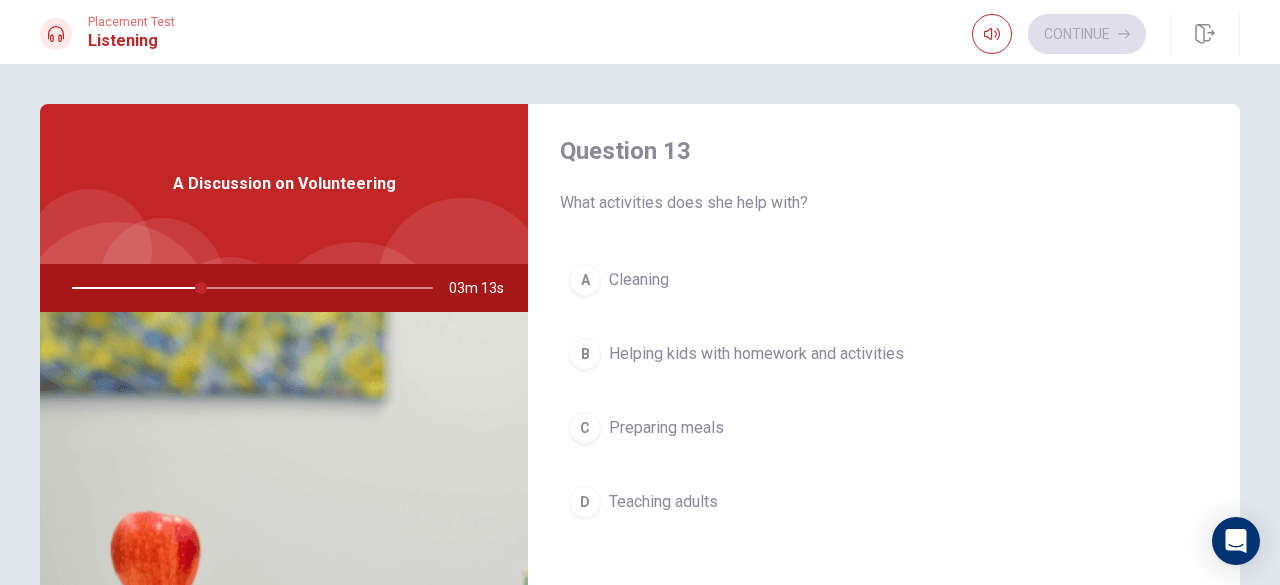 scroll, scrollTop: 1036, scrollLeft: 0, axis: vertical 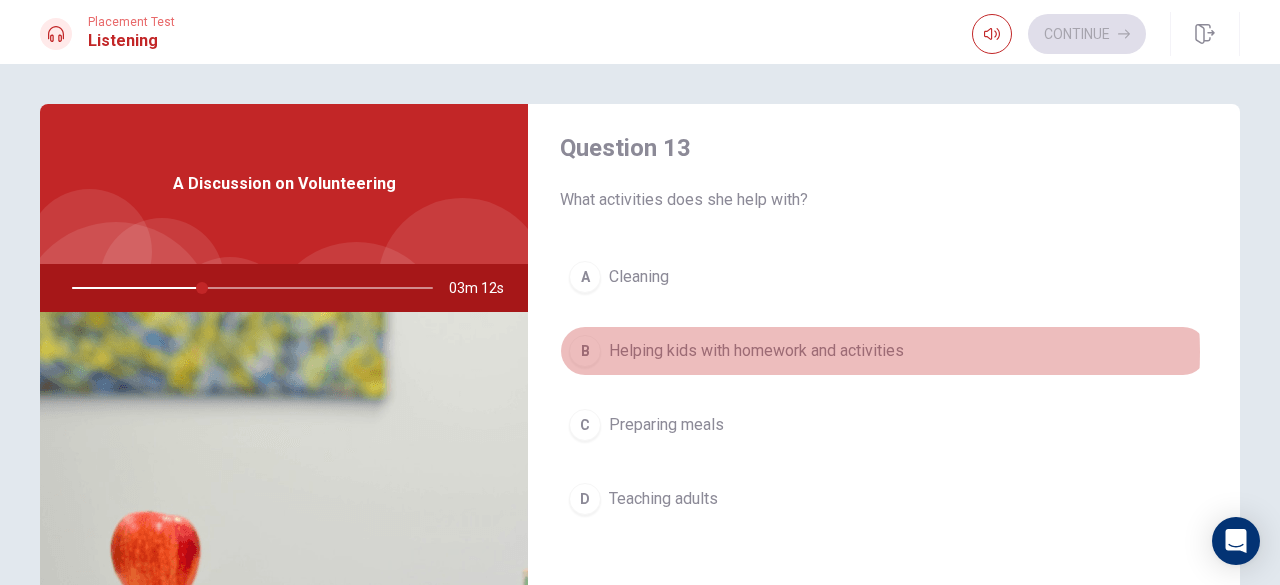 click on "Helping kids with homework and activities" at bounding box center (756, 351) 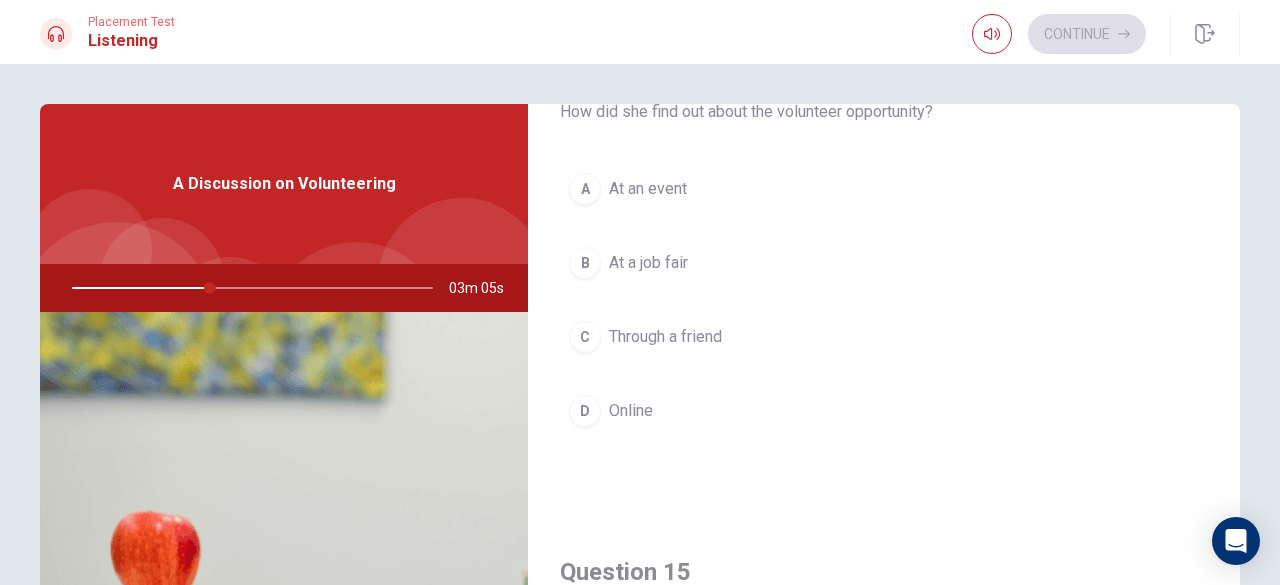 scroll, scrollTop: 1727, scrollLeft: 0, axis: vertical 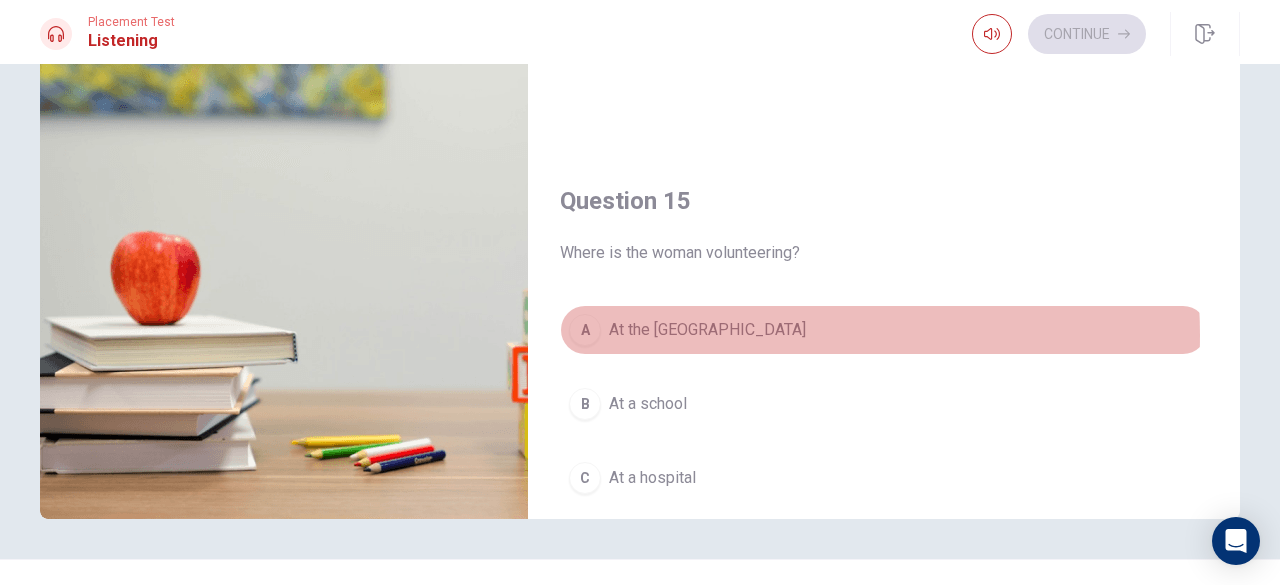 click on "At the [GEOGRAPHIC_DATA]" at bounding box center (707, 330) 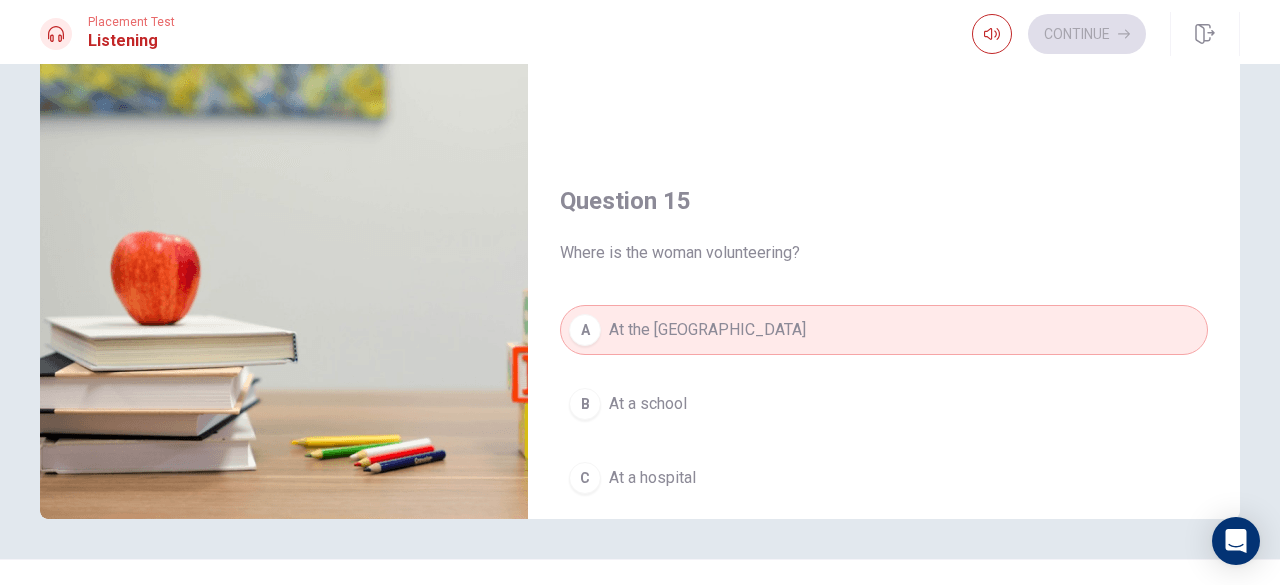 scroll, scrollTop: 1851, scrollLeft: 0, axis: vertical 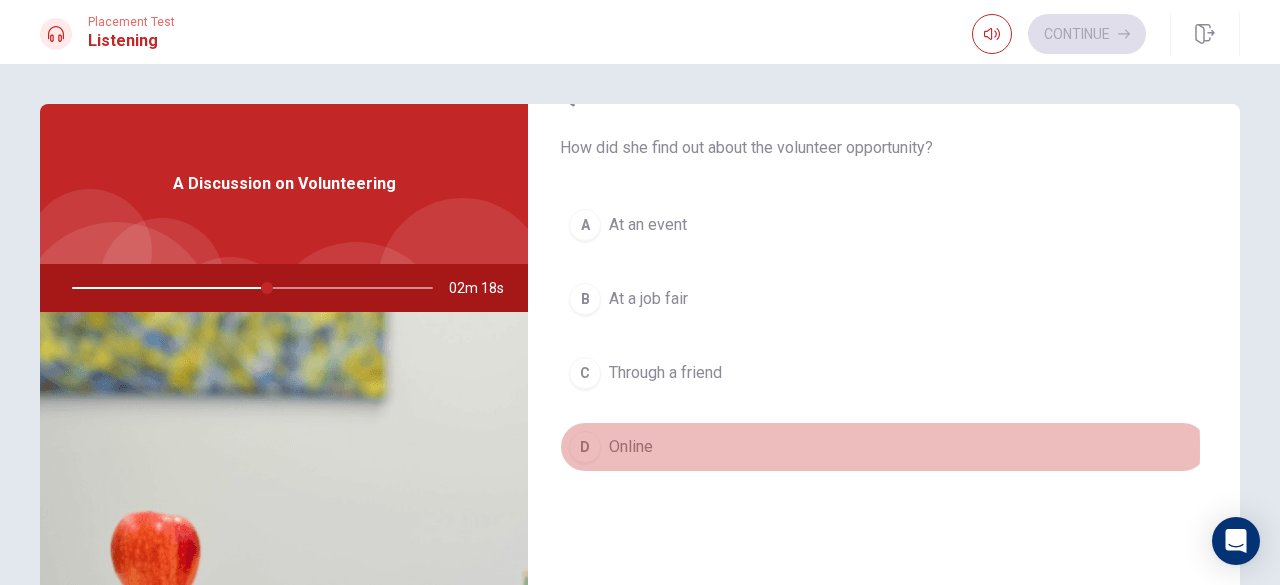 click on "Online" at bounding box center (631, 447) 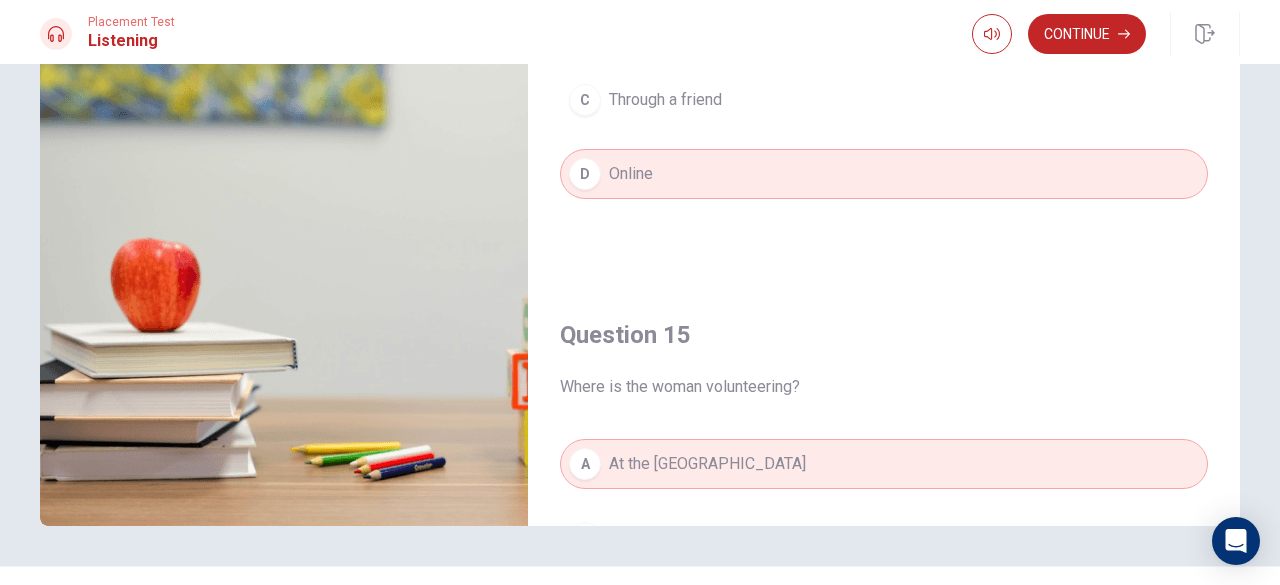 scroll, scrollTop: 318, scrollLeft: 0, axis: vertical 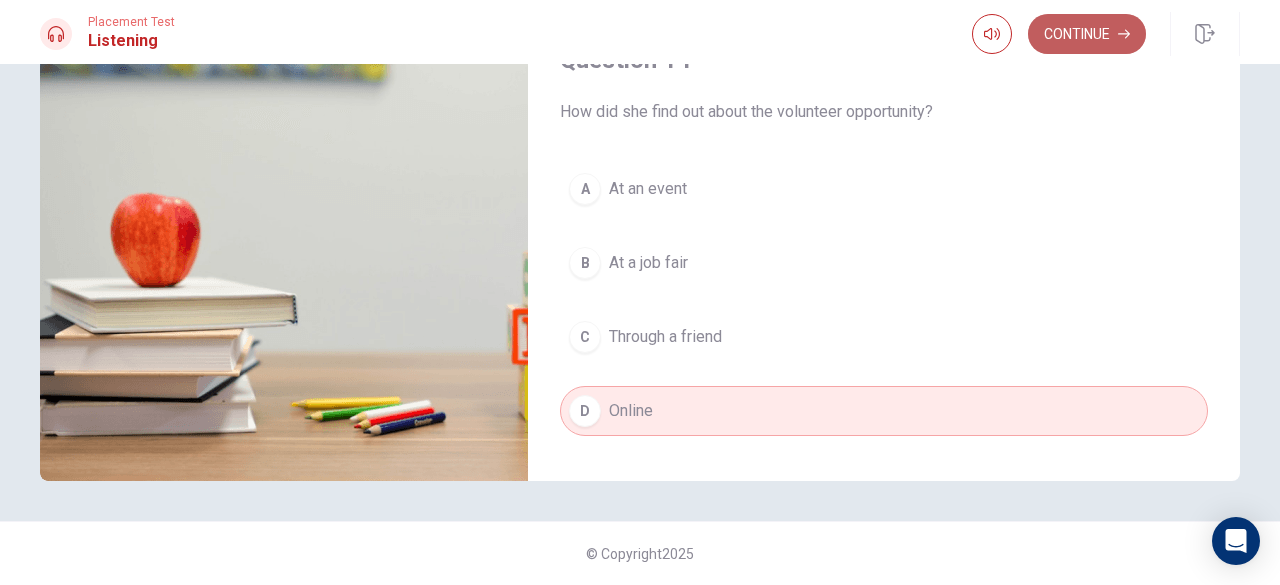 click on "Continue" at bounding box center [1087, 34] 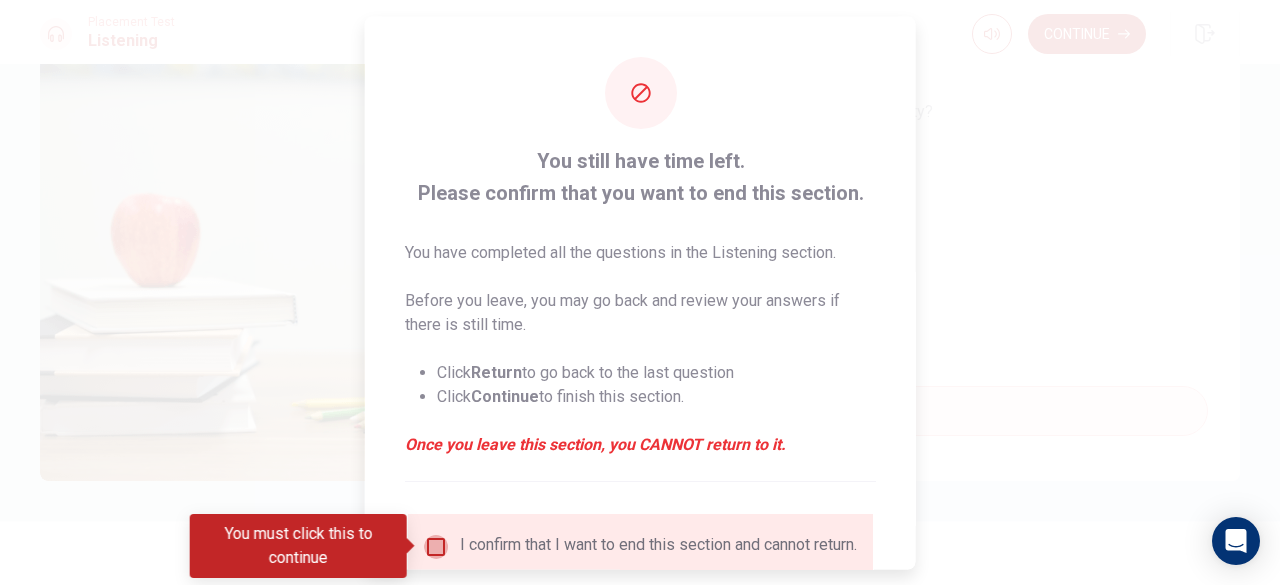 click at bounding box center [436, 546] 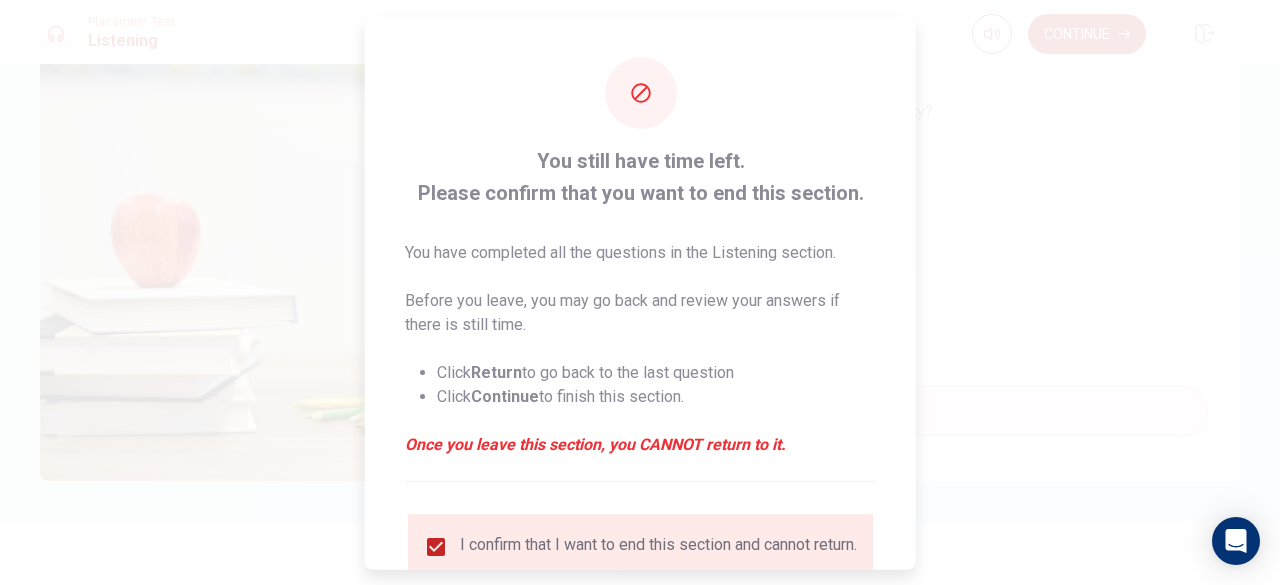 scroll, scrollTop: 160, scrollLeft: 0, axis: vertical 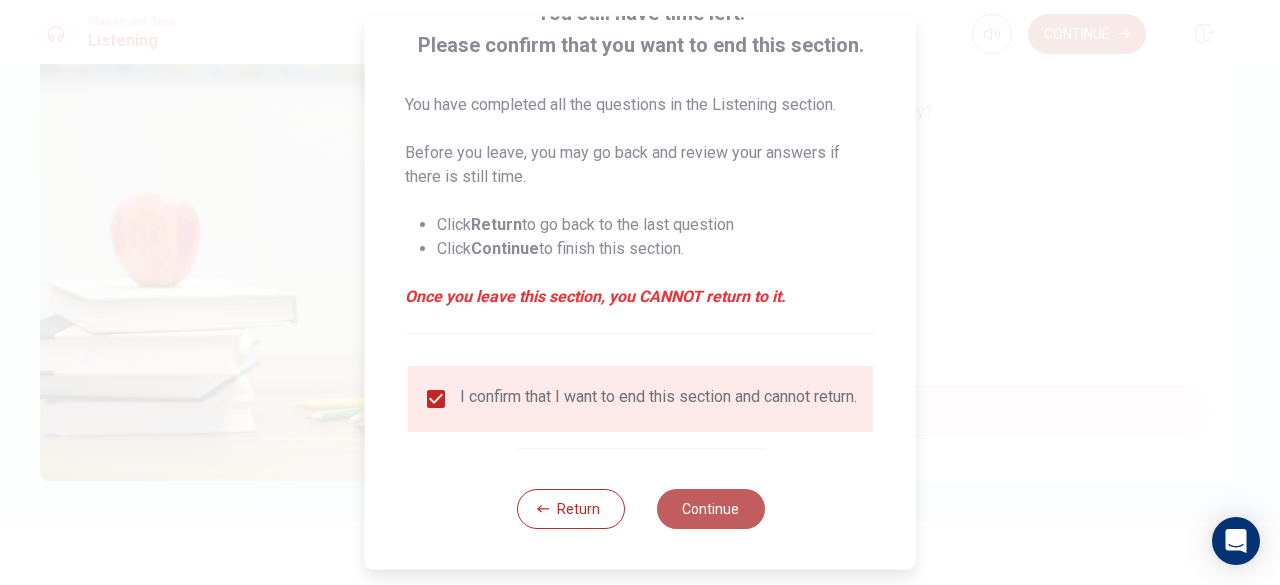 click on "Continue" at bounding box center [710, 509] 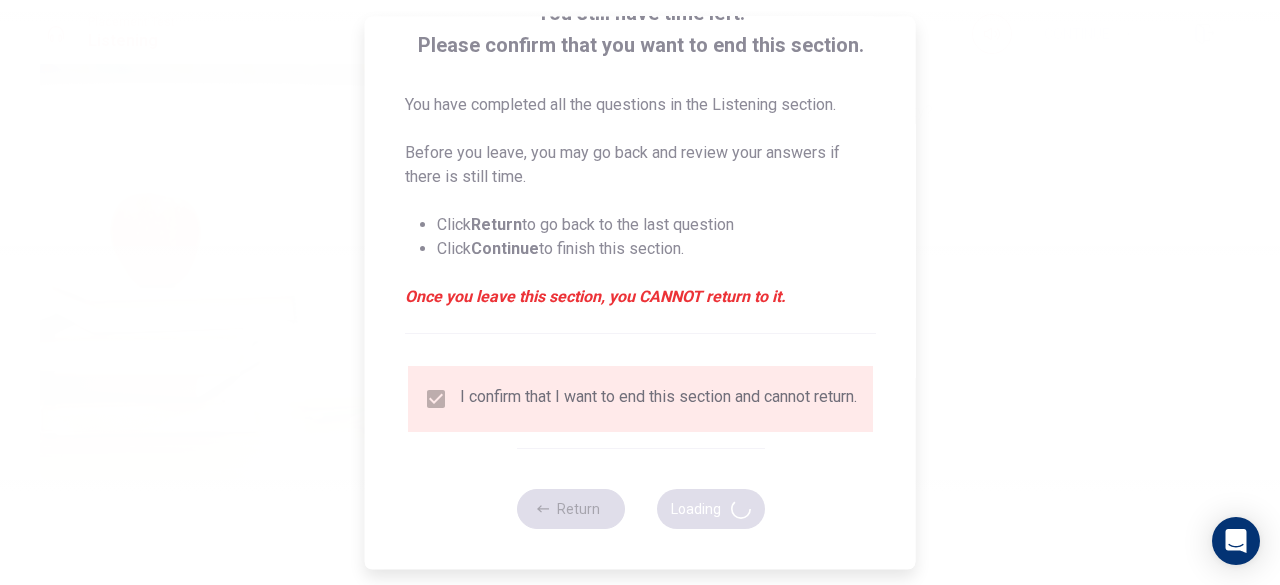 type on "65" 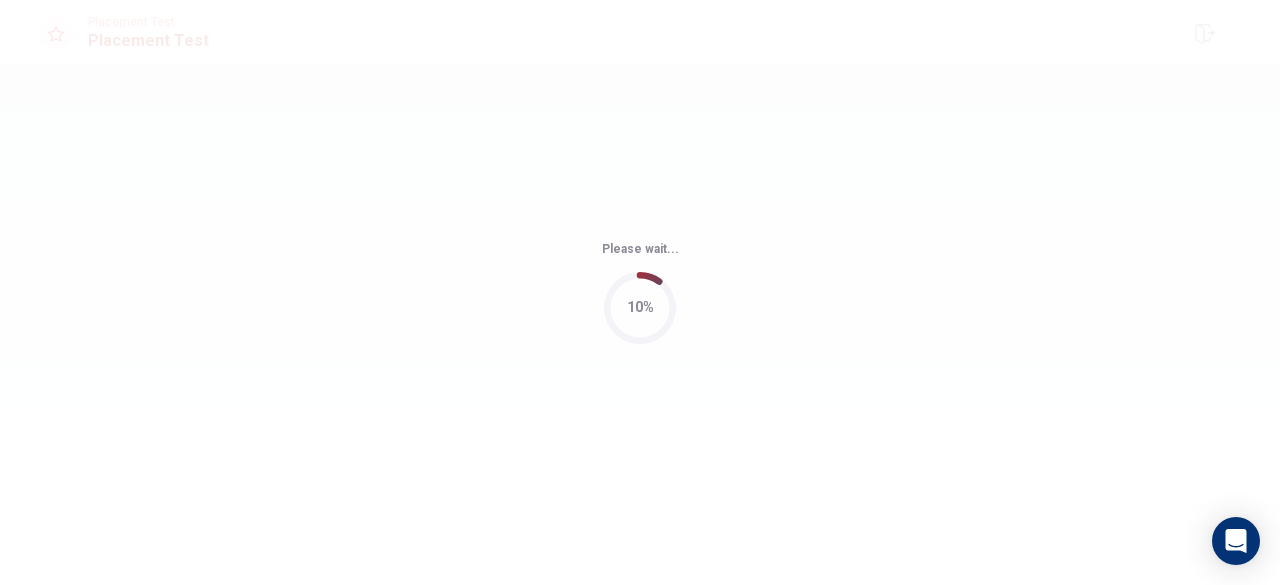 scroll, scrollTop: 0, scrollLeft: 0, axis: both 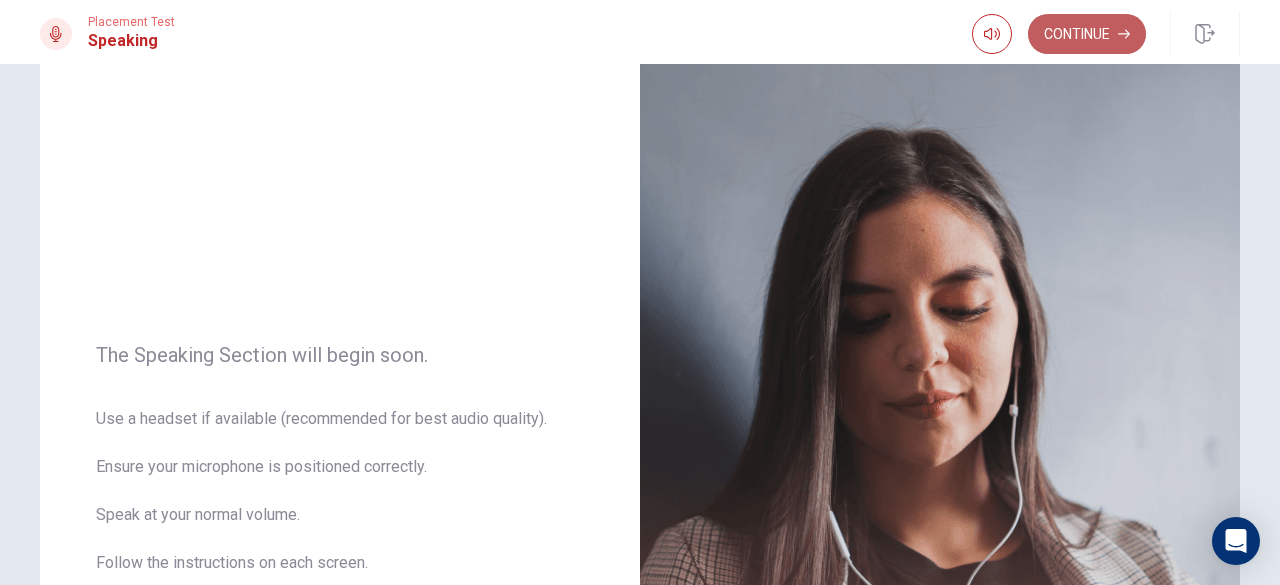 click on "Continue" at bounding box center [1087, 34] 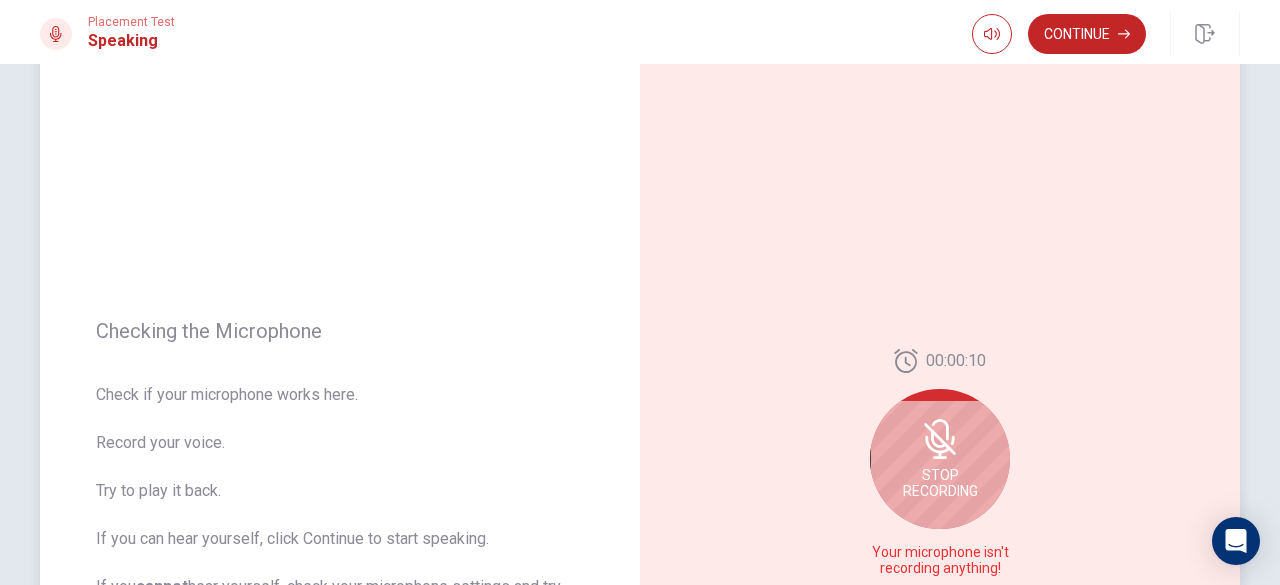 click on "Stop   Recording" at bounding box center [940, 459] 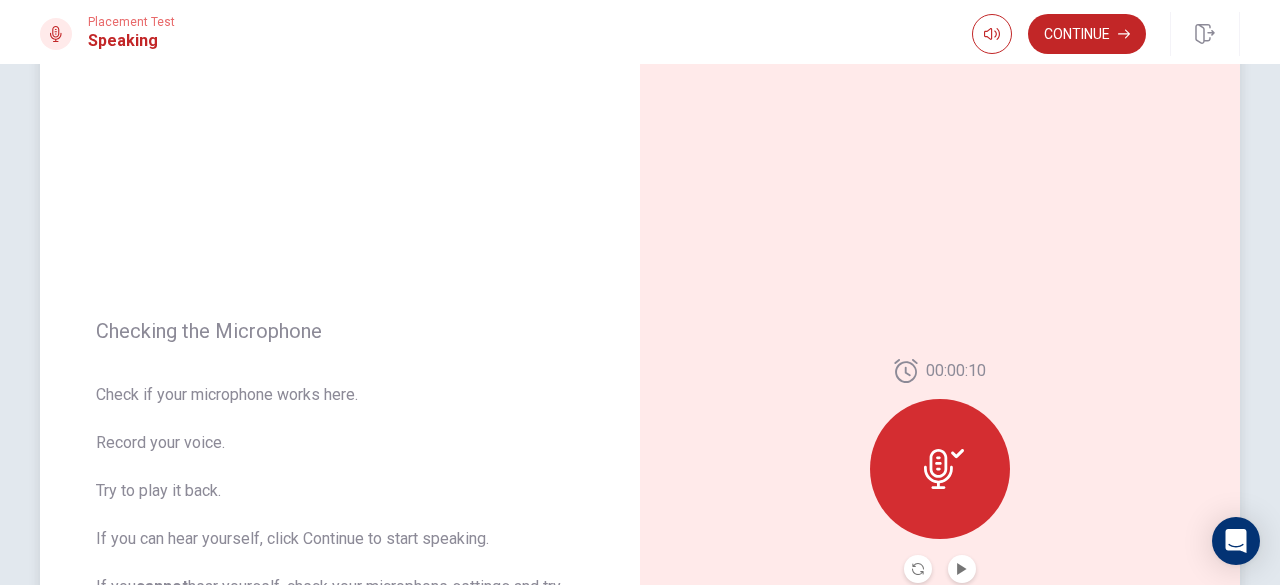 click 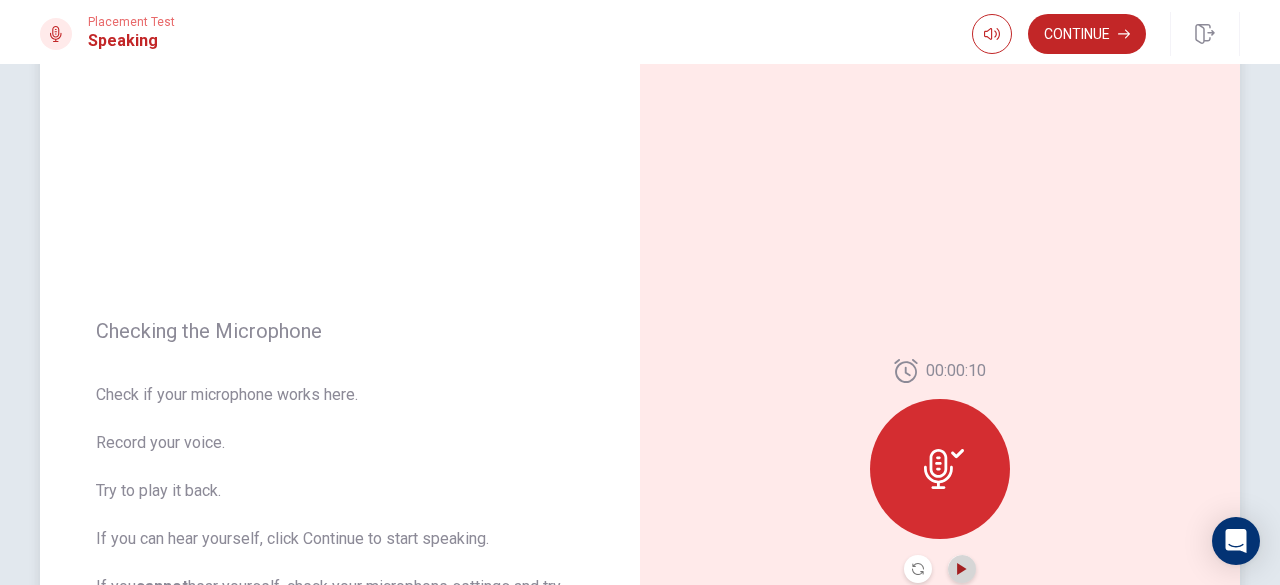 click 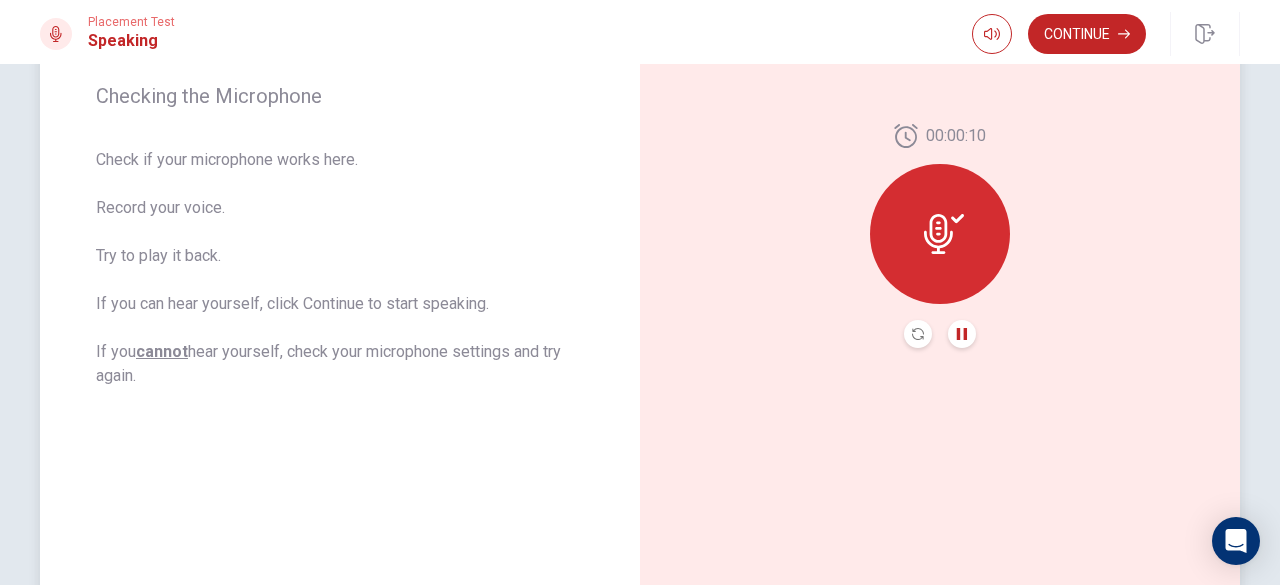 scroll, scrollTop: 307, scrollLeft: 0, axis: vertical 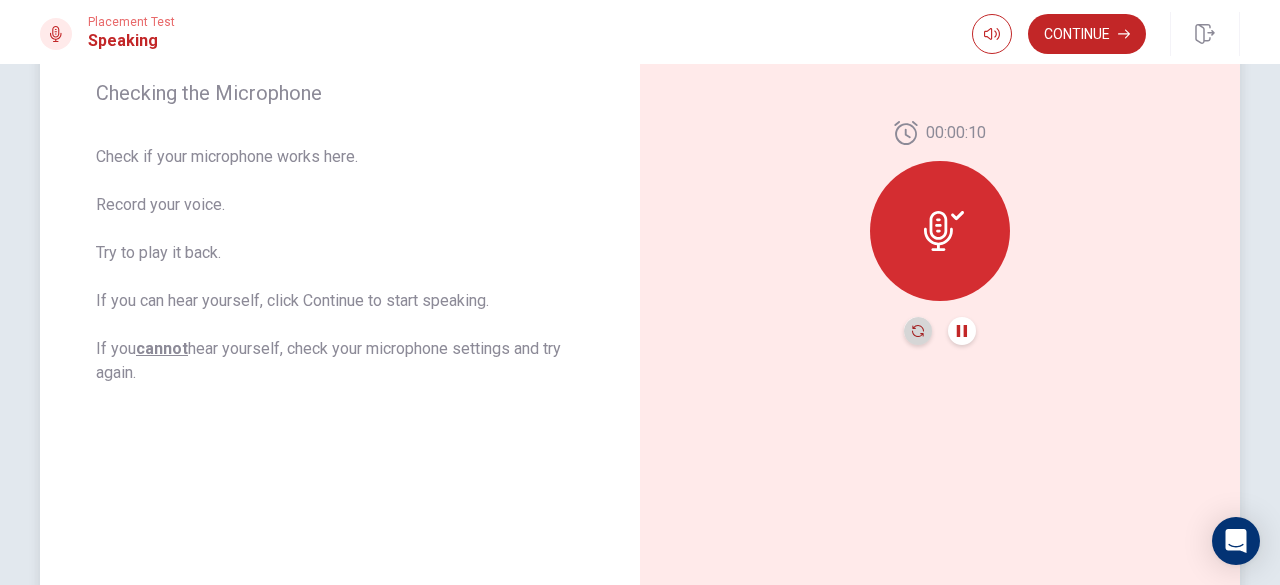 click 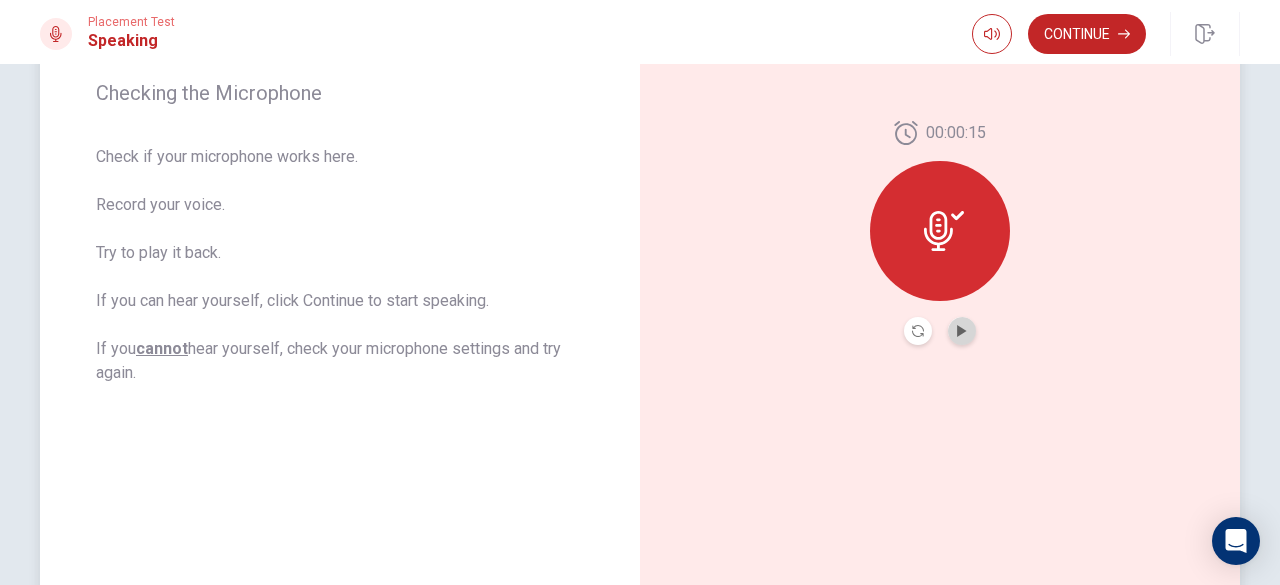click at bounding box center [962, 331] 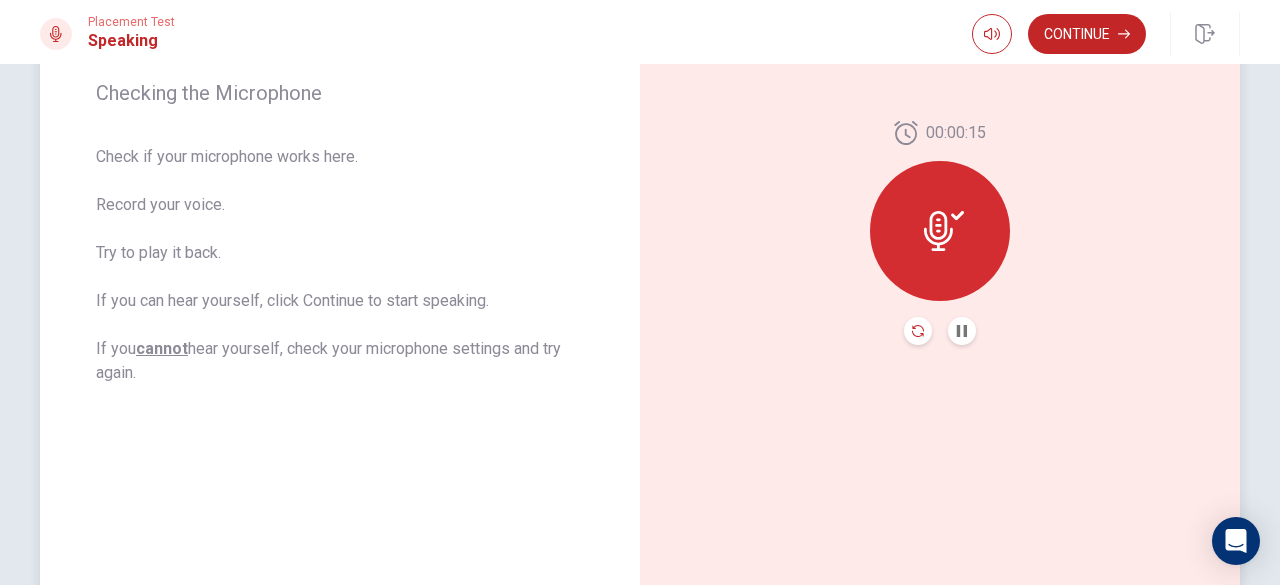 click 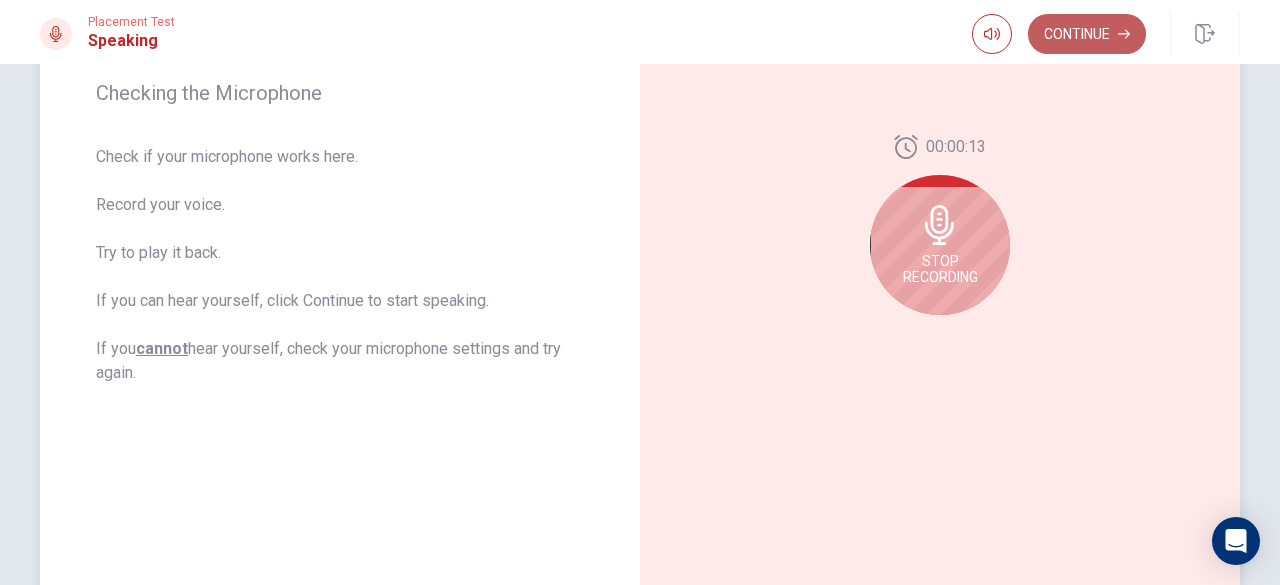 click on "Continue" at bounding box center (1087, 34) 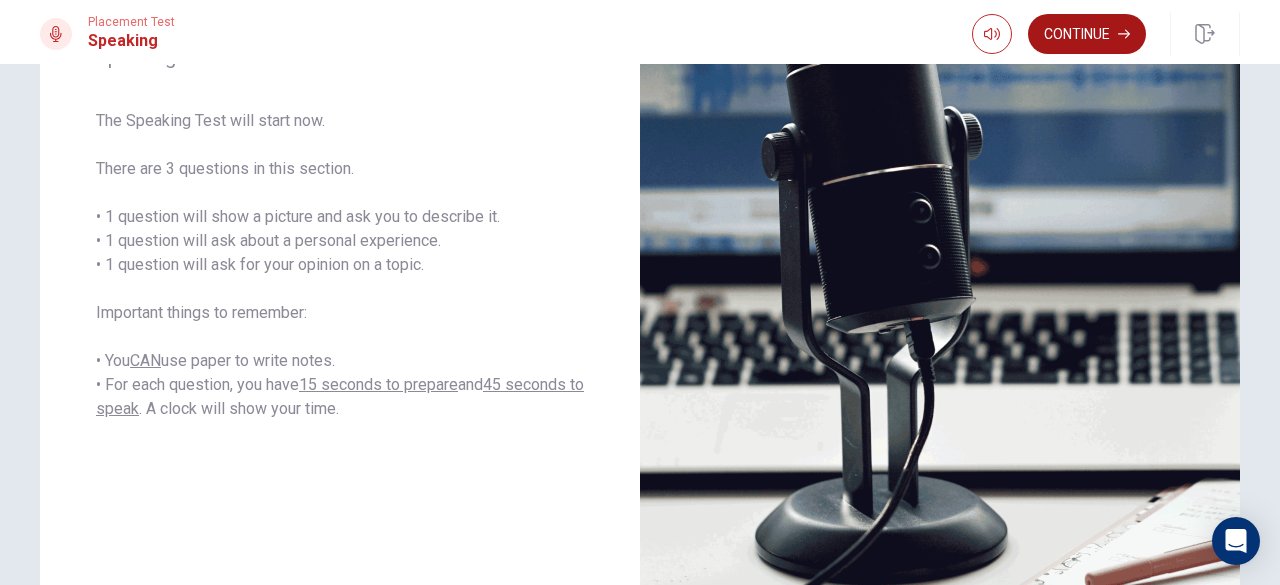 click on "Continue" at bounding box center (1087, 34) 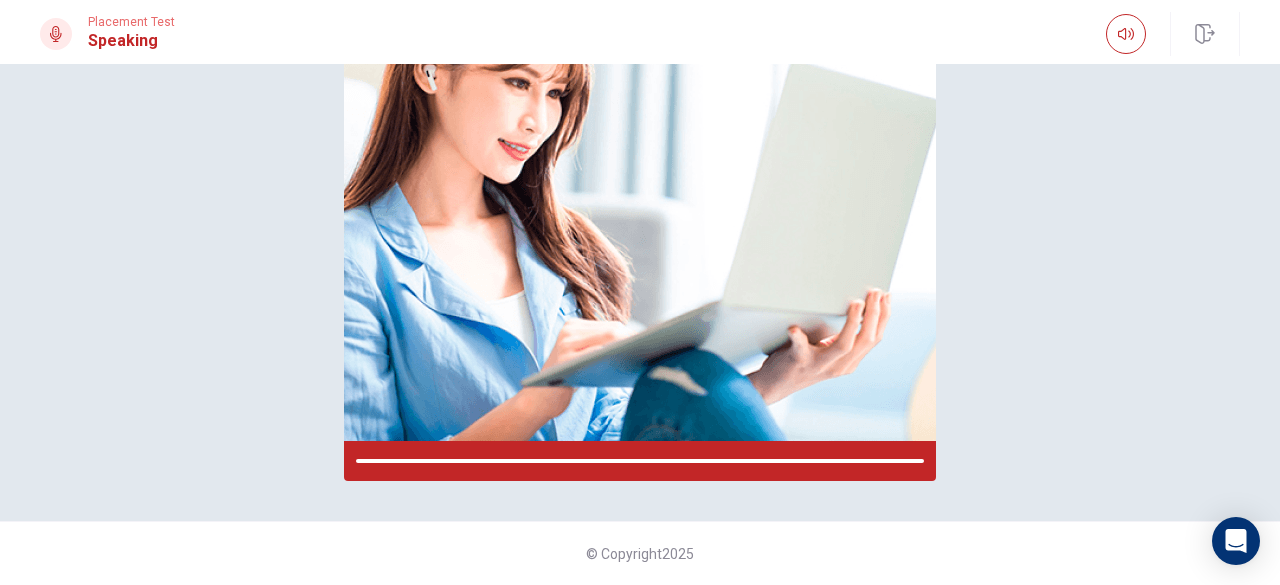 scroll, scrollTop: 292, scrollLeft: 0, axis: vertical 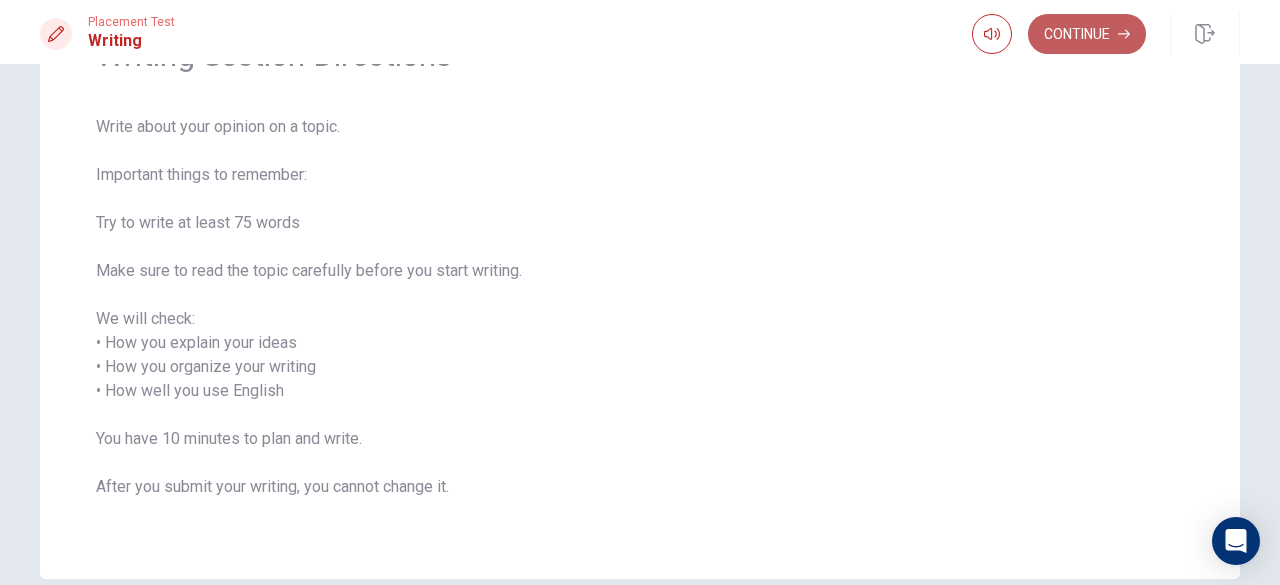 click on "Continue" at bounding box center (1087, 34) 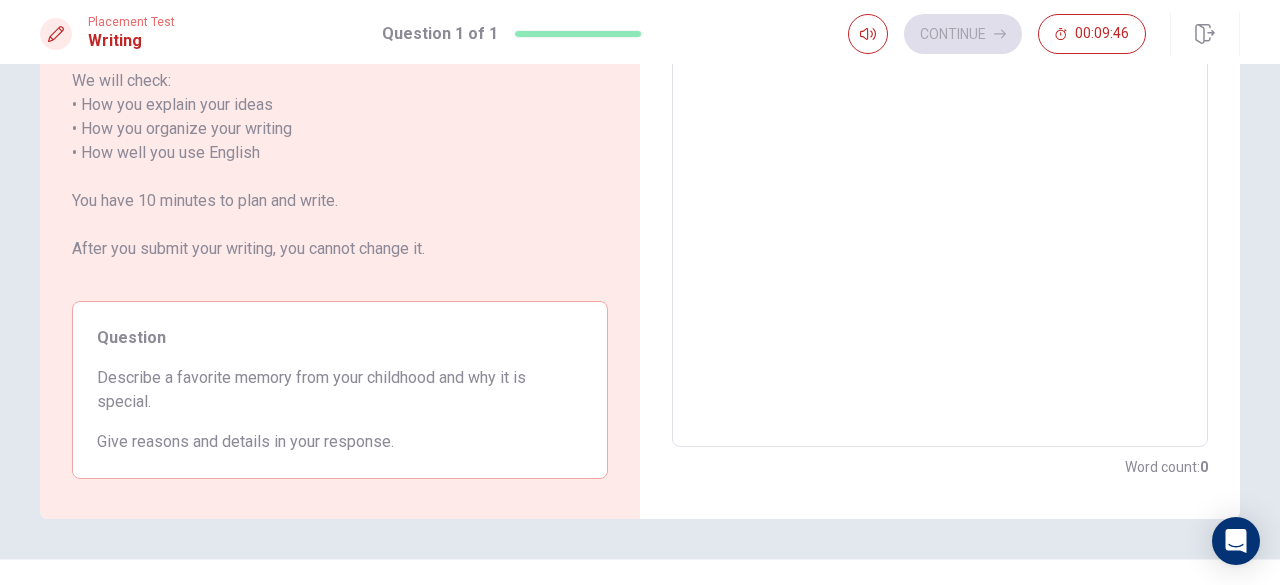 scroll, scrollTop: 266, scrollLeft: 0, axis: vertical 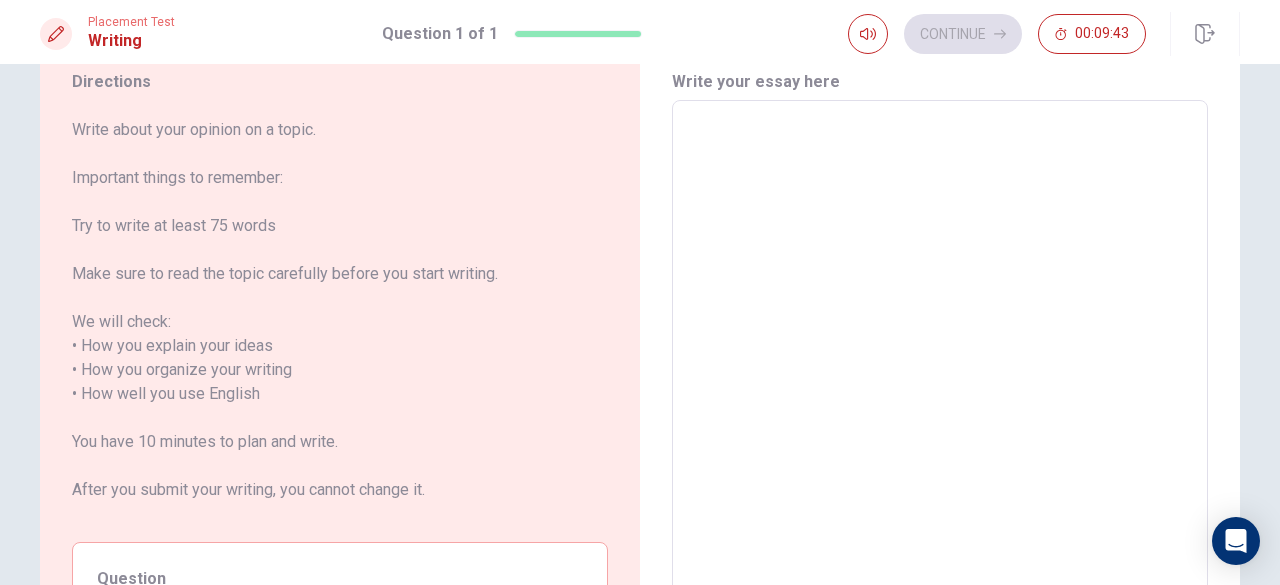 click at bounding box center [940, 394] 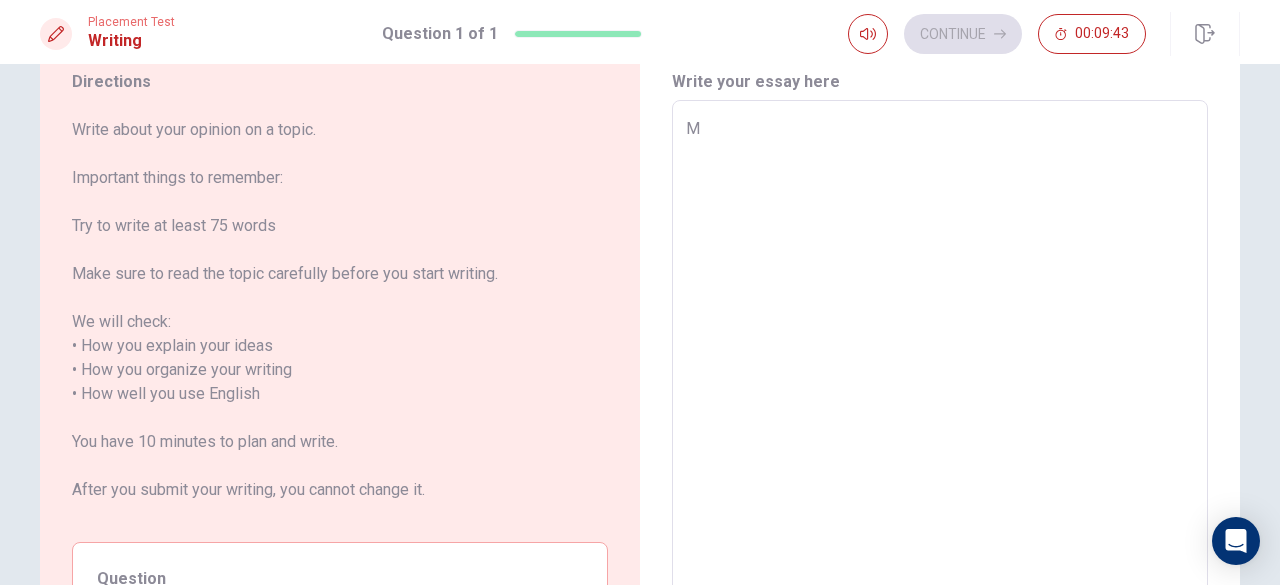type on "x" 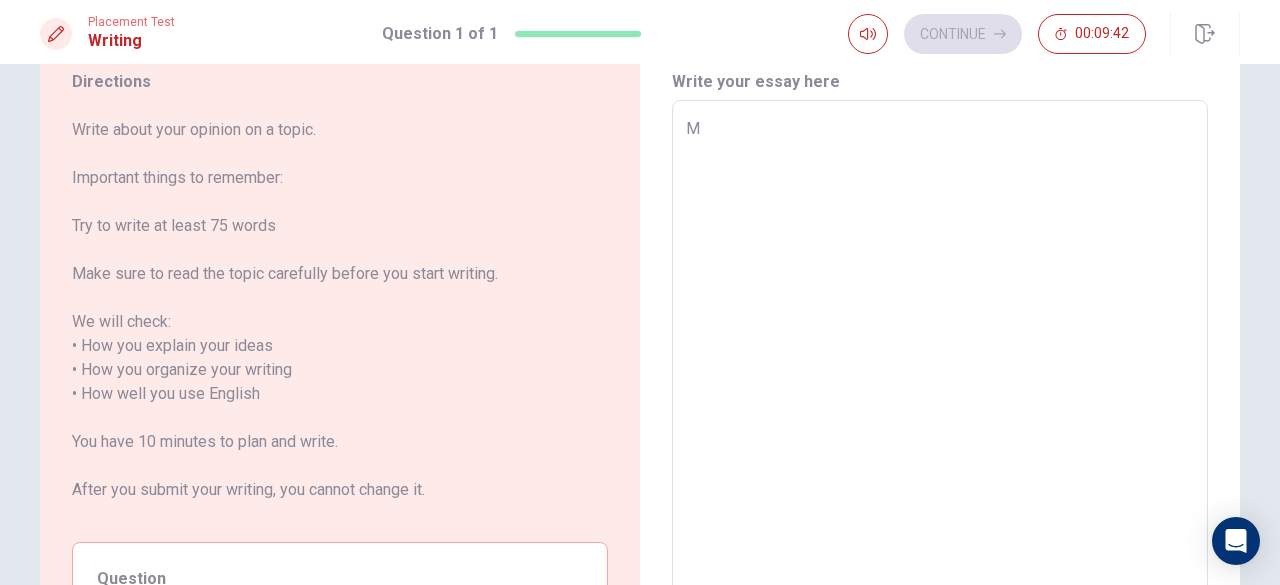 type on "My" 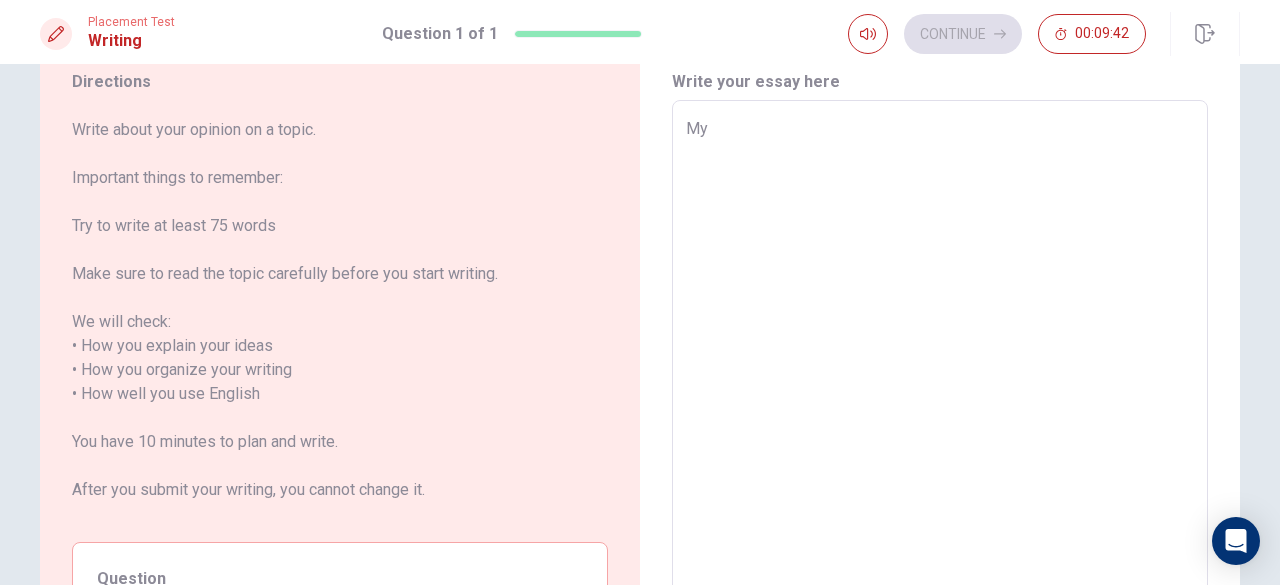type on "x" 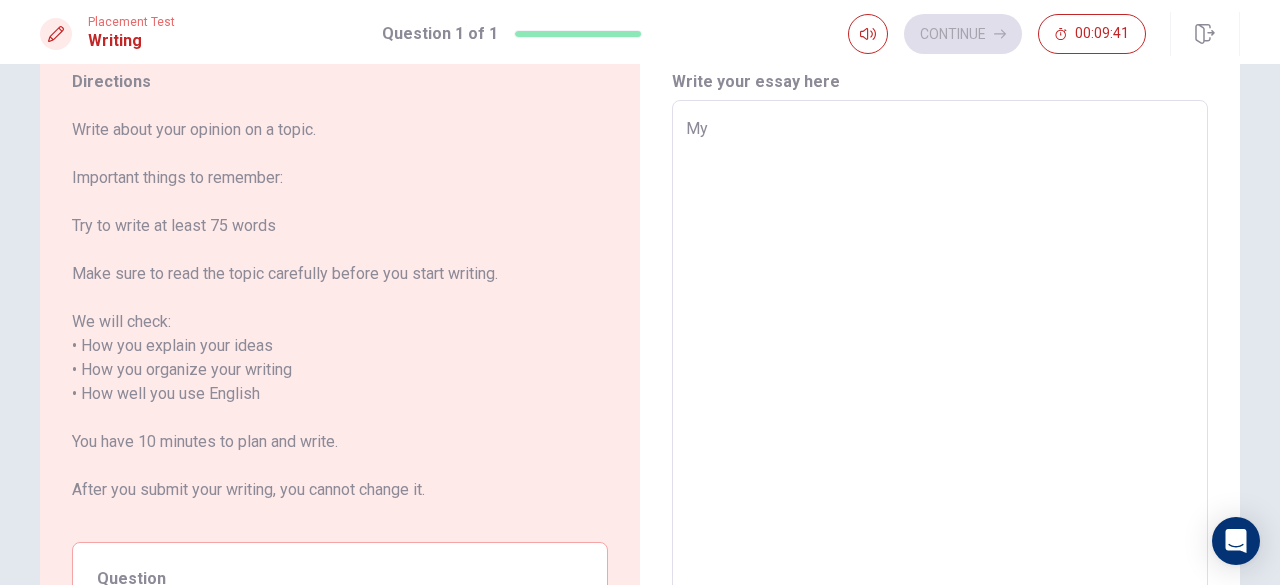 type on "My f" 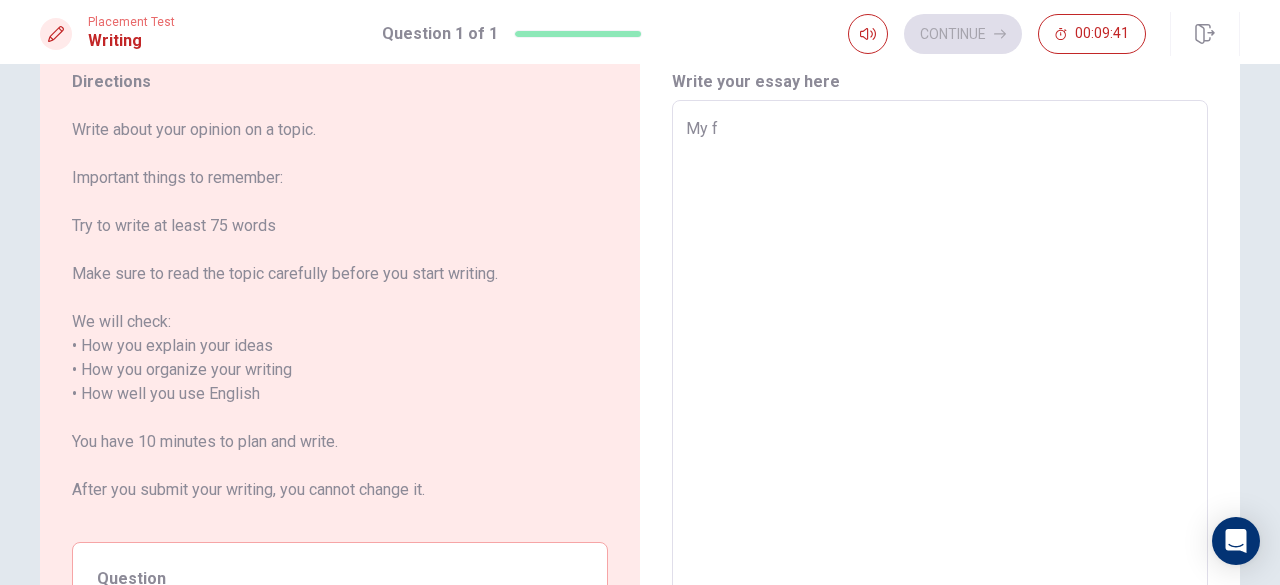 type on "x" 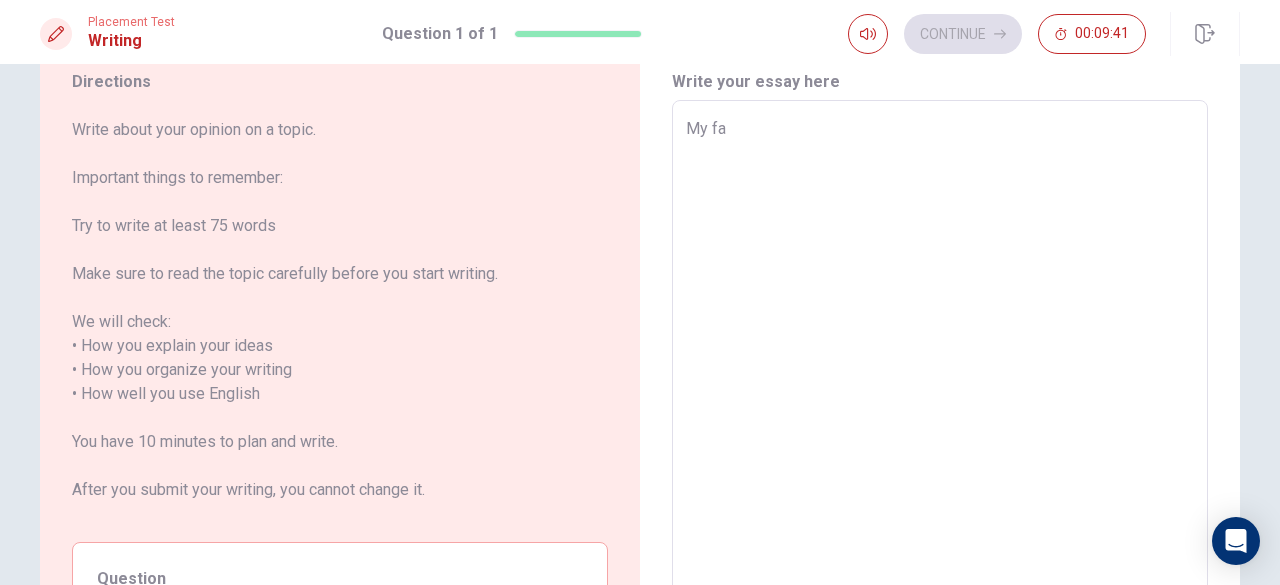 type on "My fav" 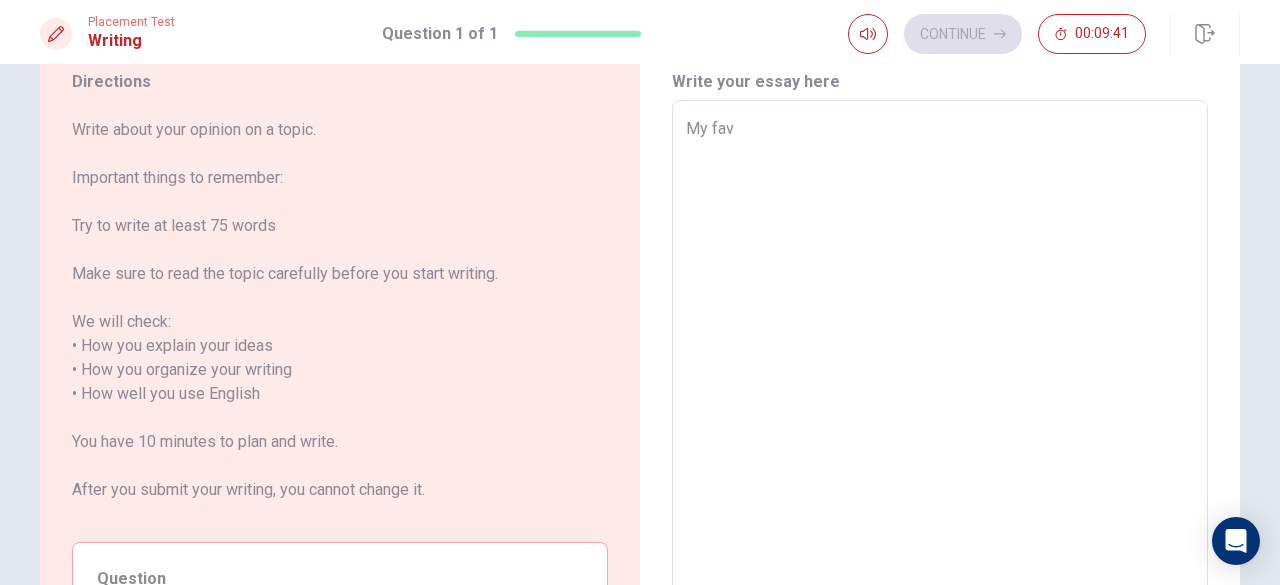 type on "x" 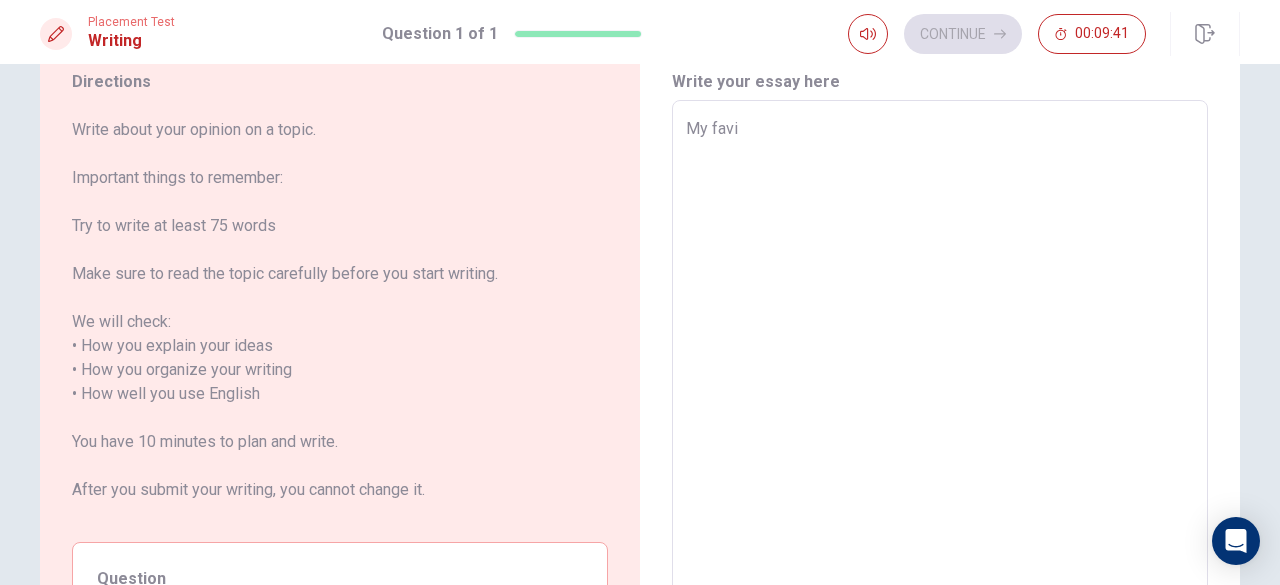 type on "My [PERSON_NAME]" 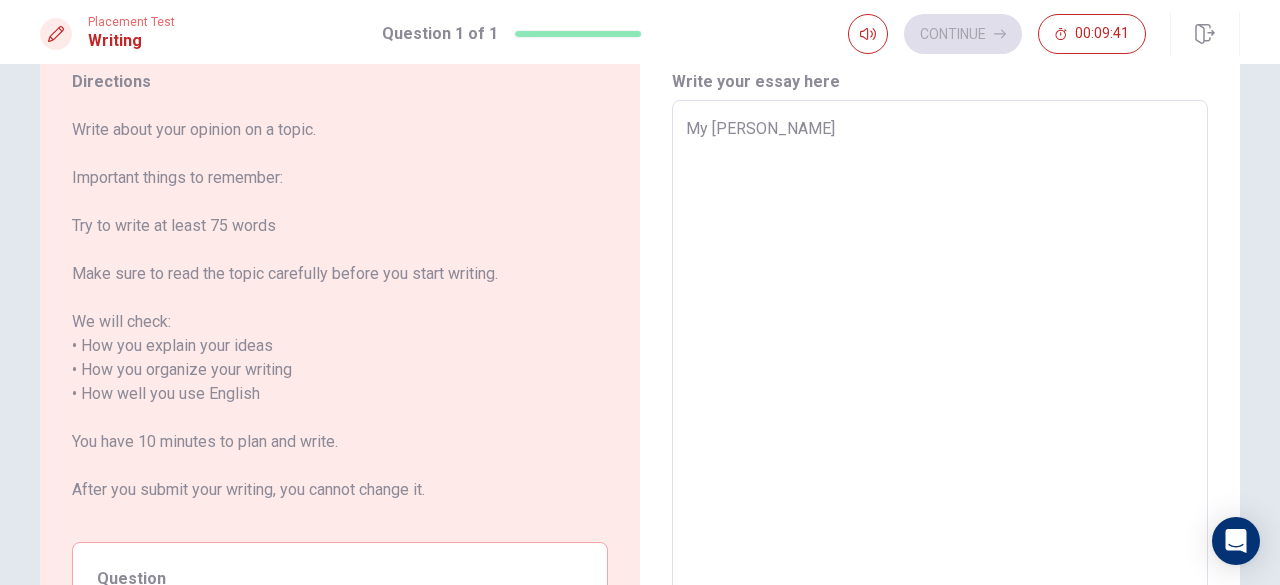 type on "x" 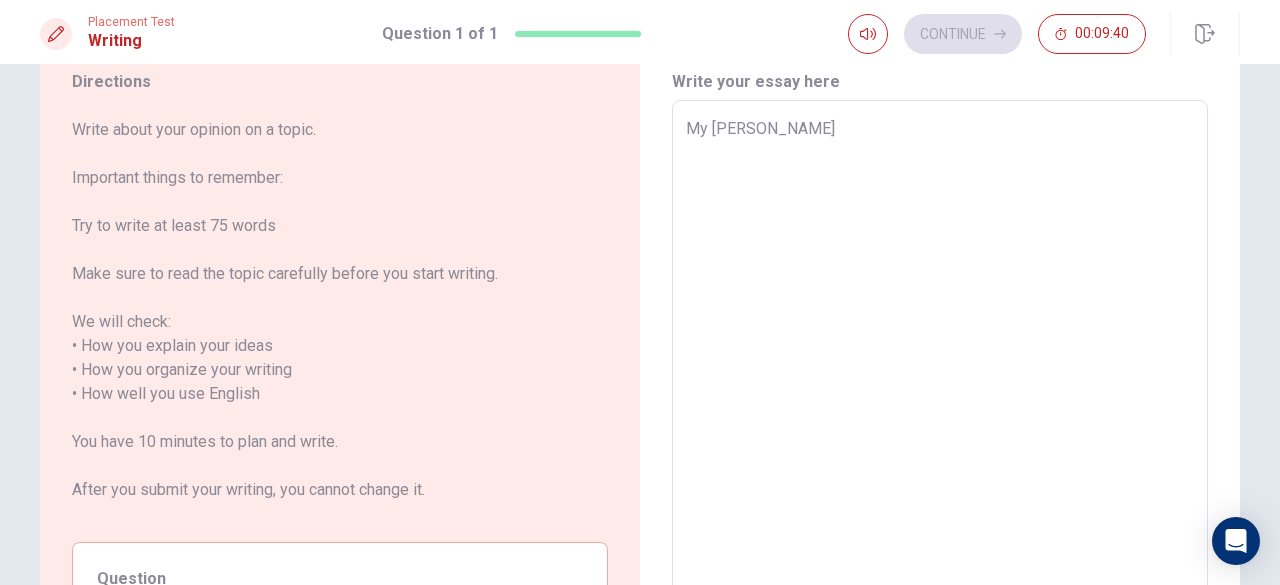 type on "My favior" 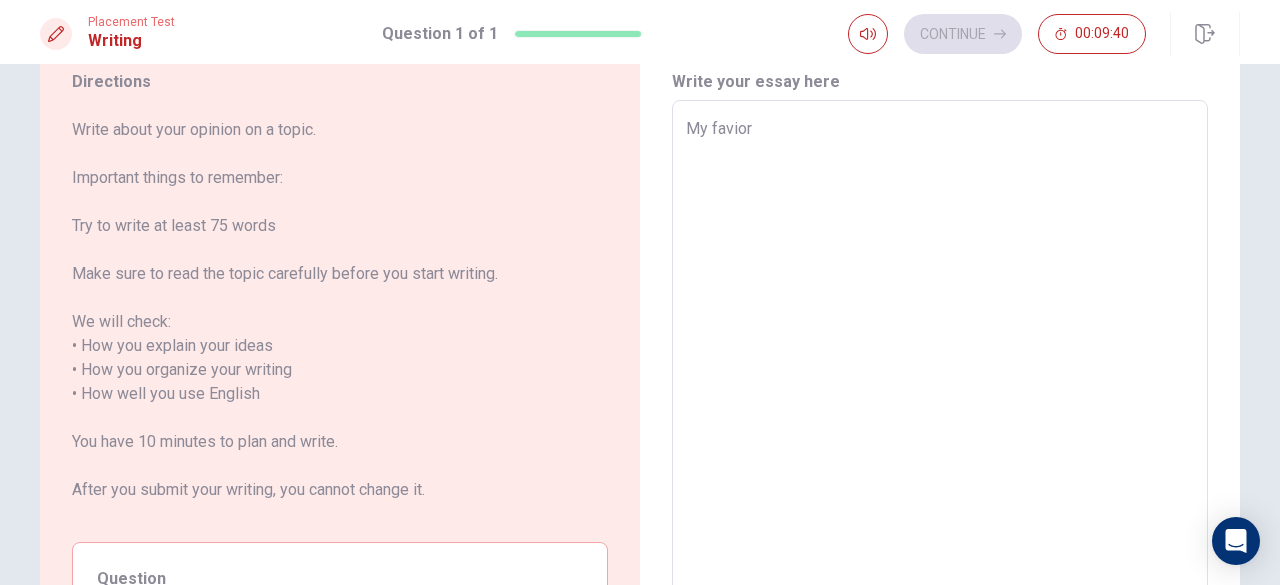 type on "x" 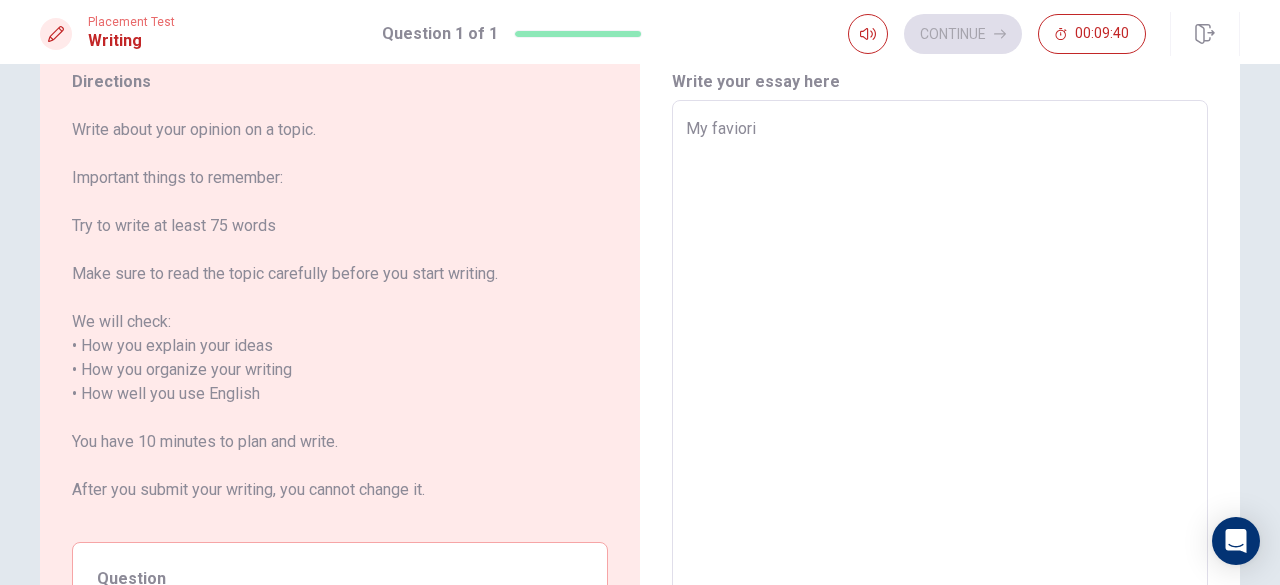 type on "x" 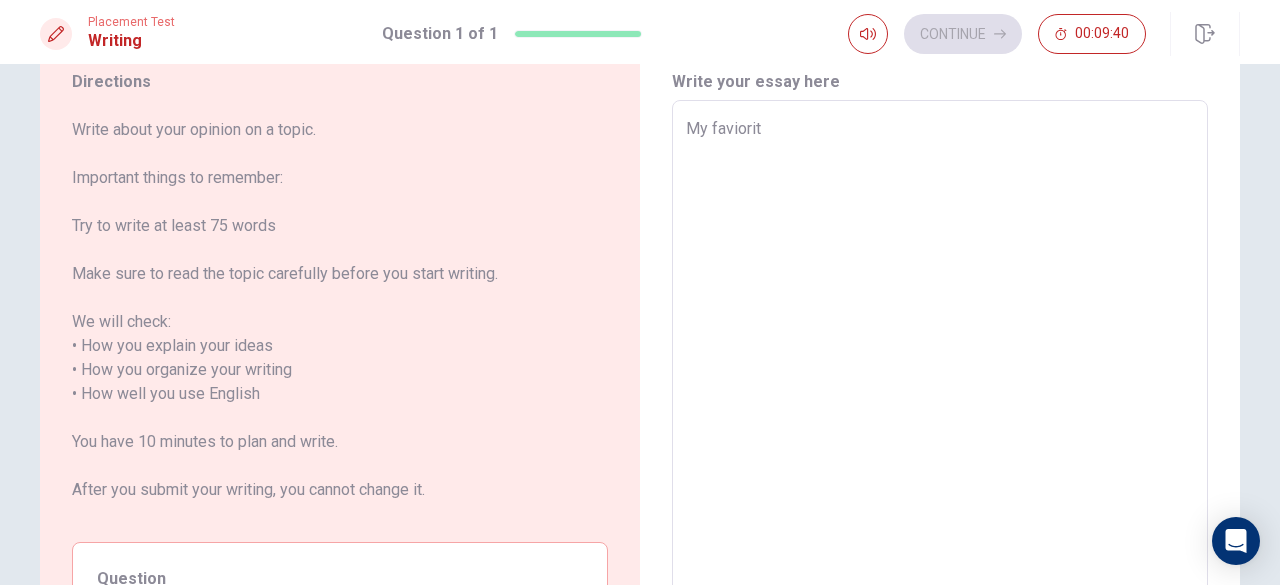 type on "x" 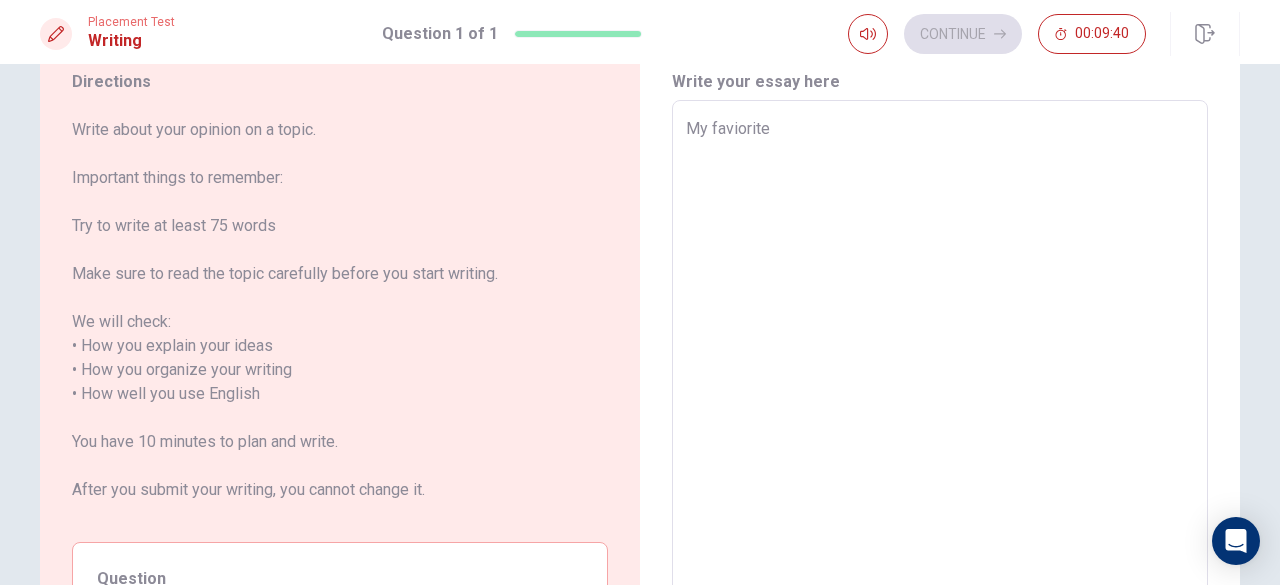 type on "x" 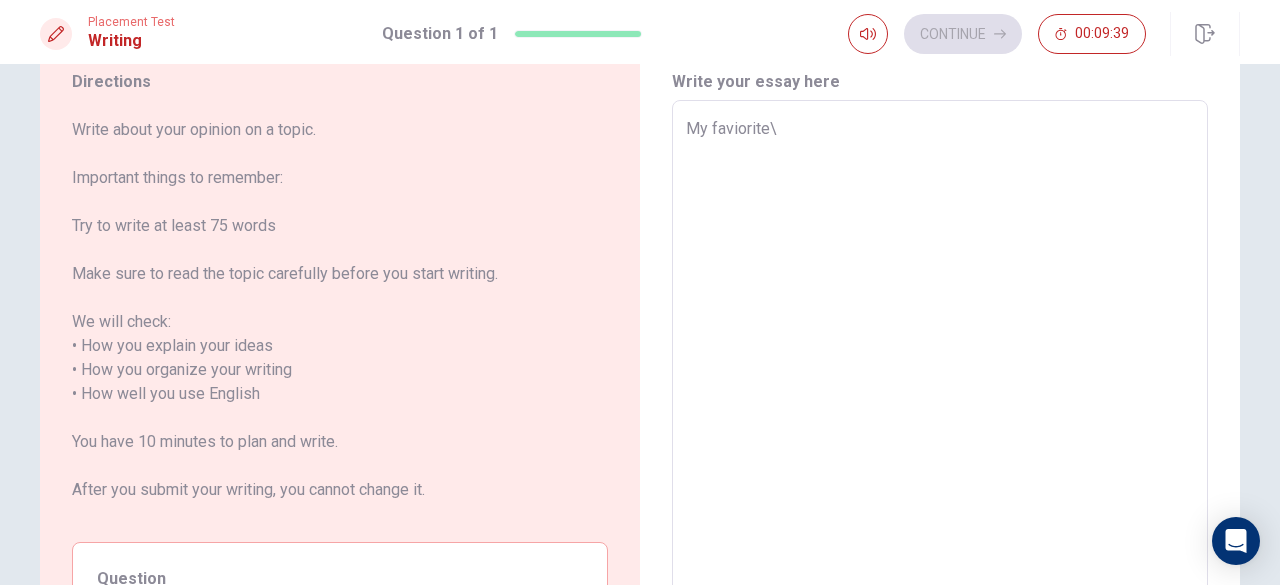 type on "My faviorite" 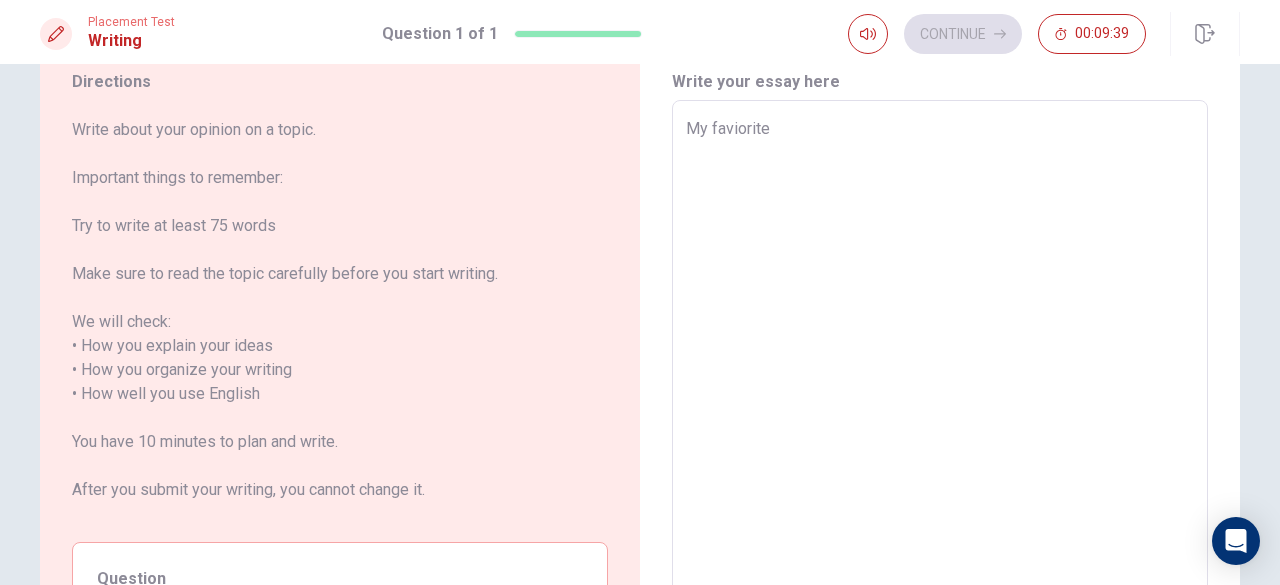 type on "x" 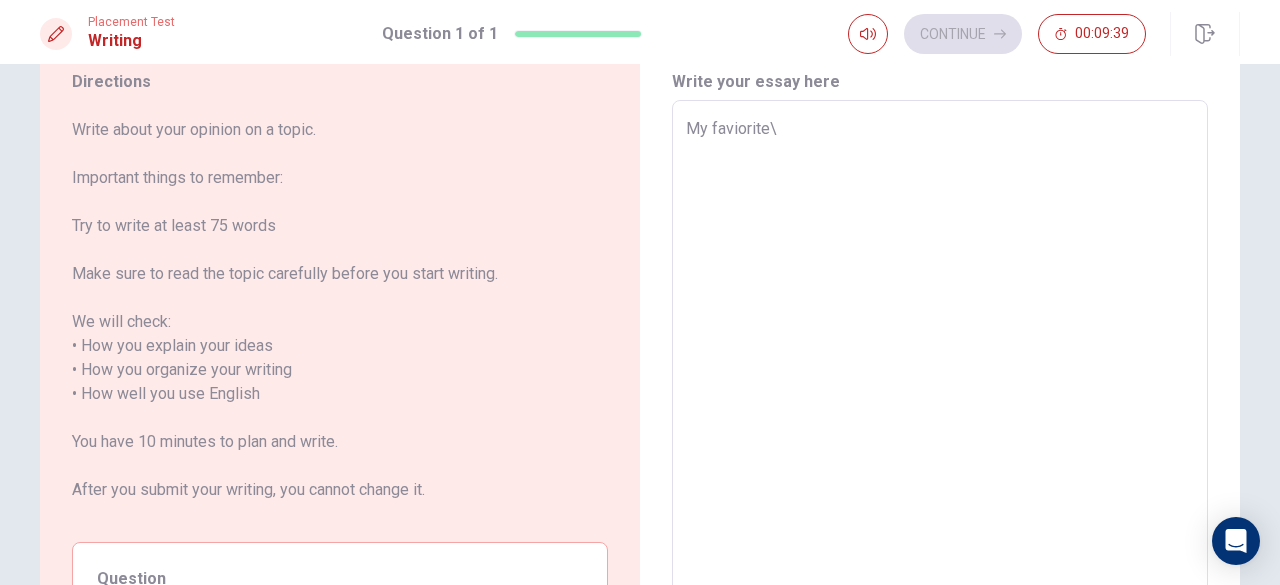 type on "x" 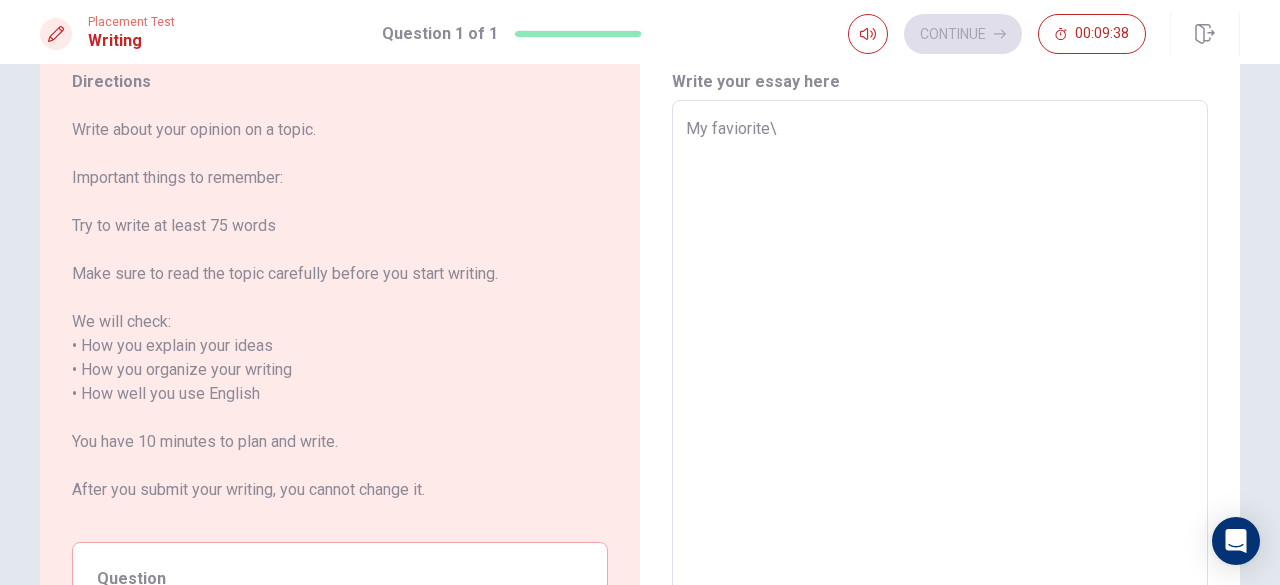 type on "My faviorite\\" 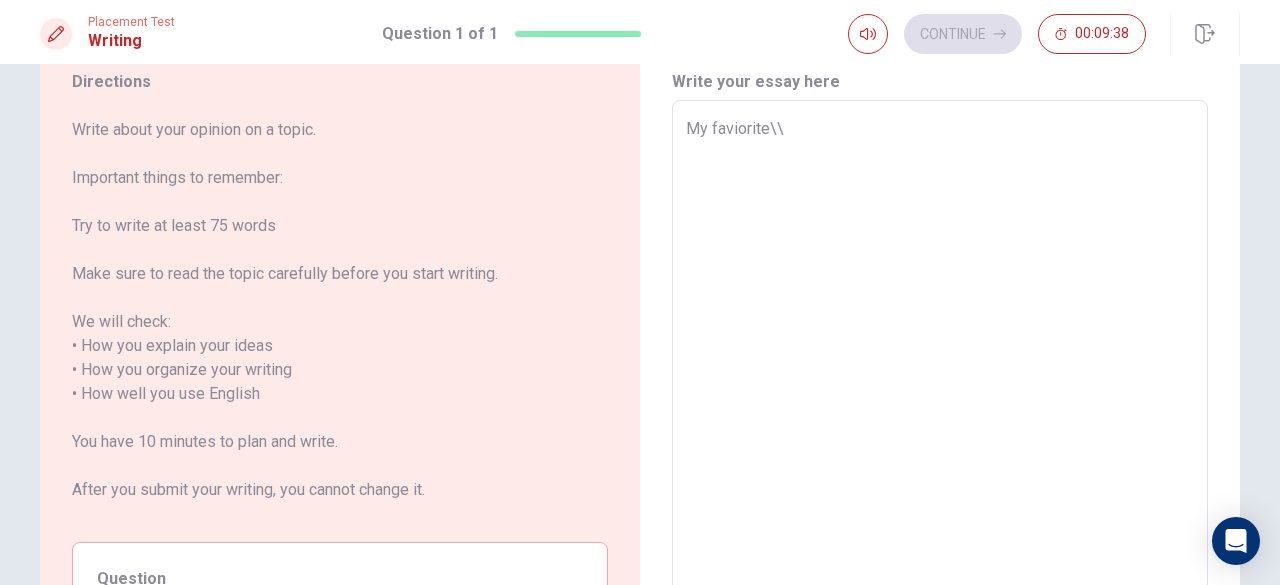 type on "x" 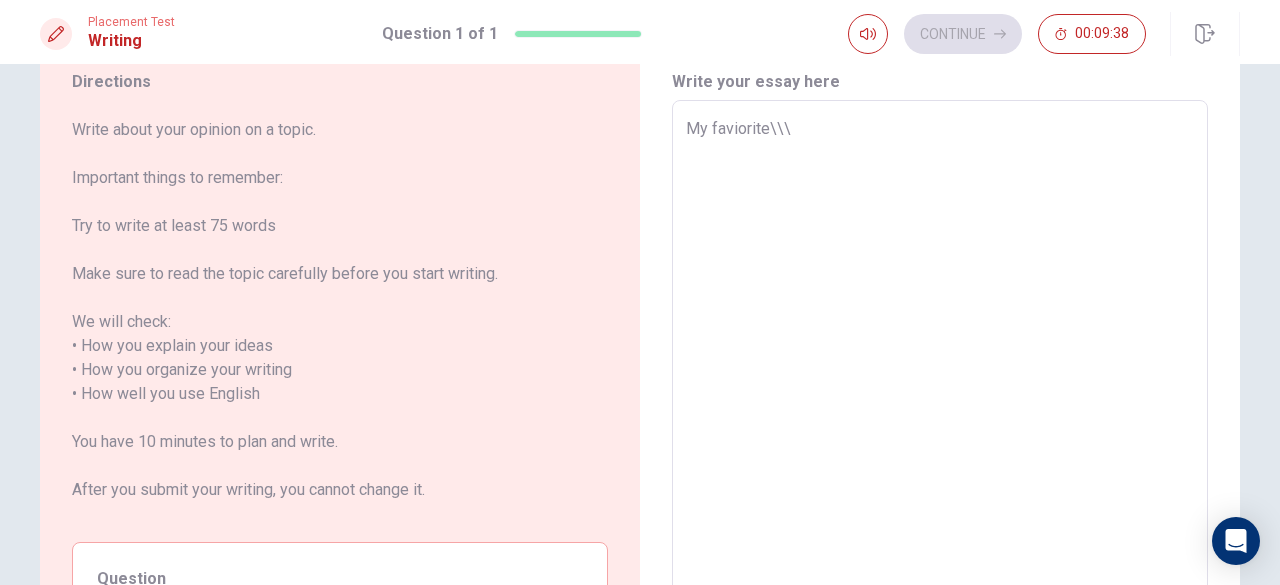 type on "x" 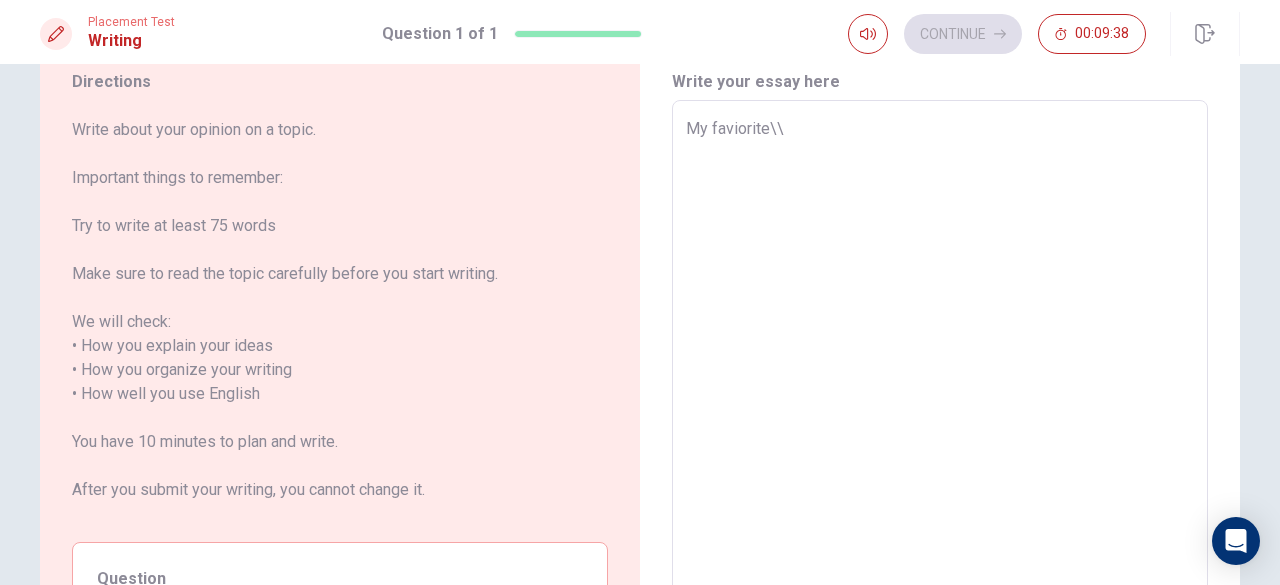 type on "x" 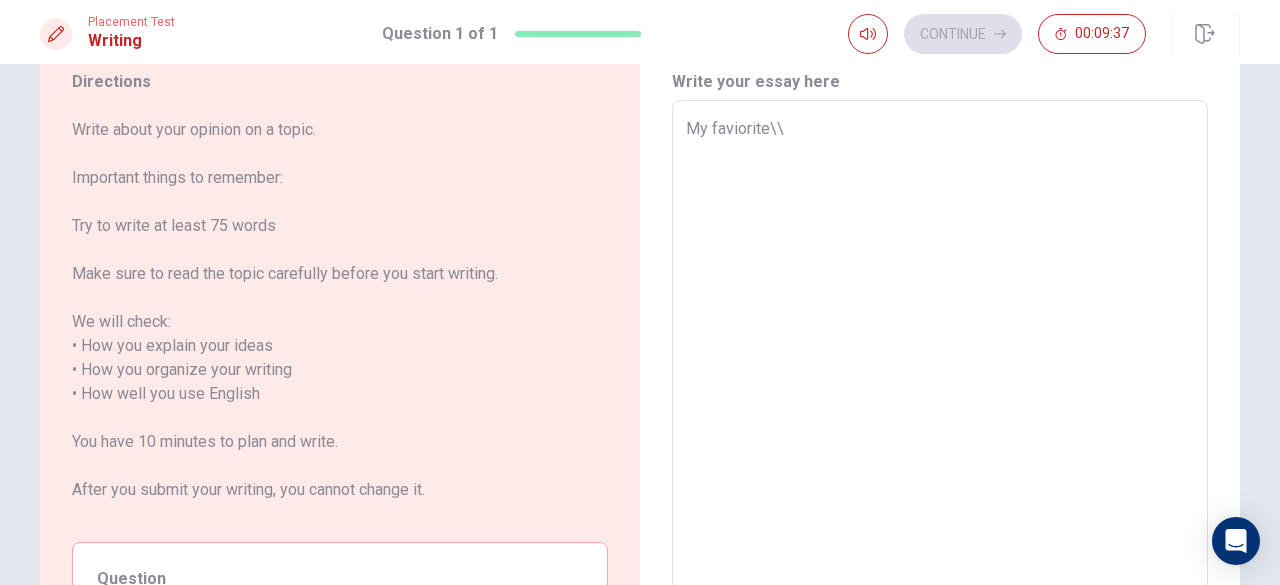type on "My faviorite\" 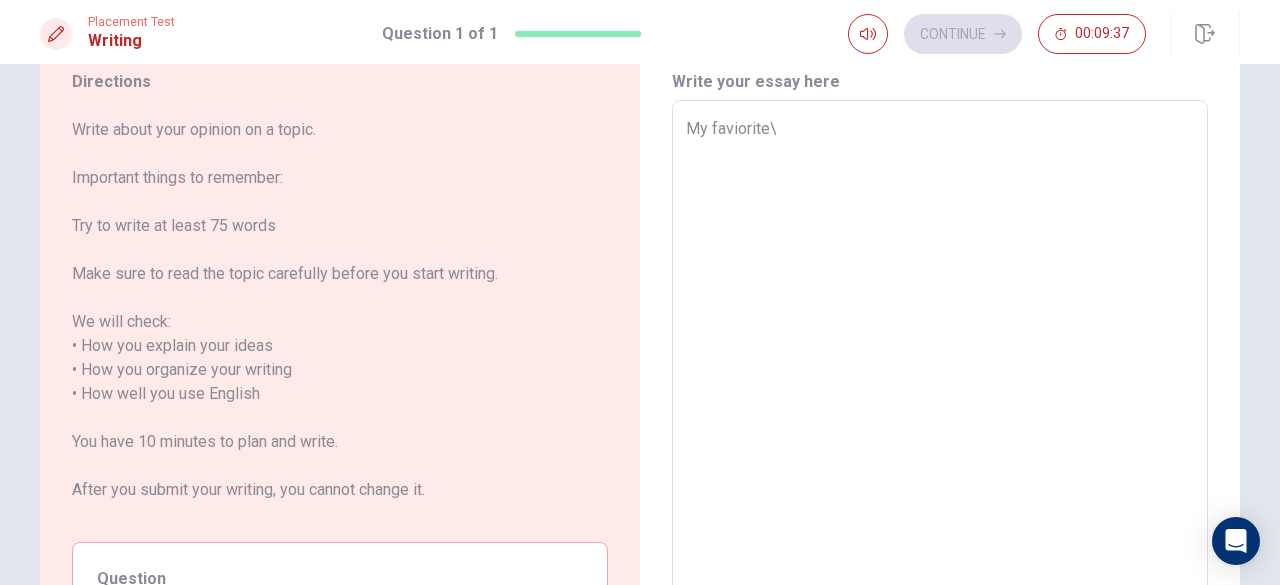 type on "x" 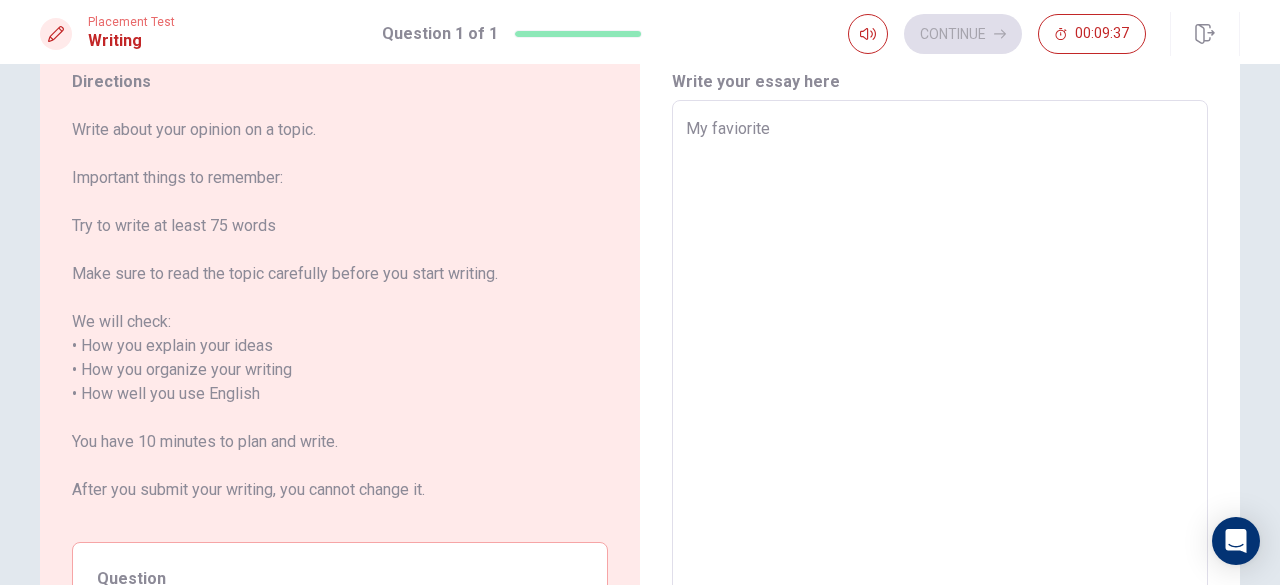 type on "x" 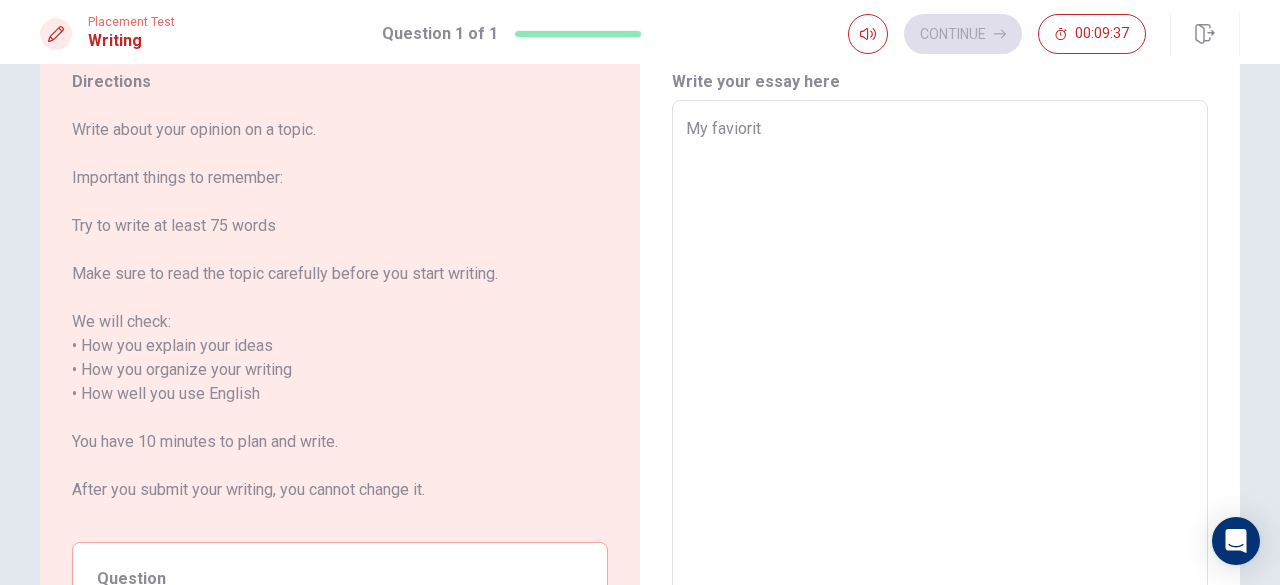 type on "x" 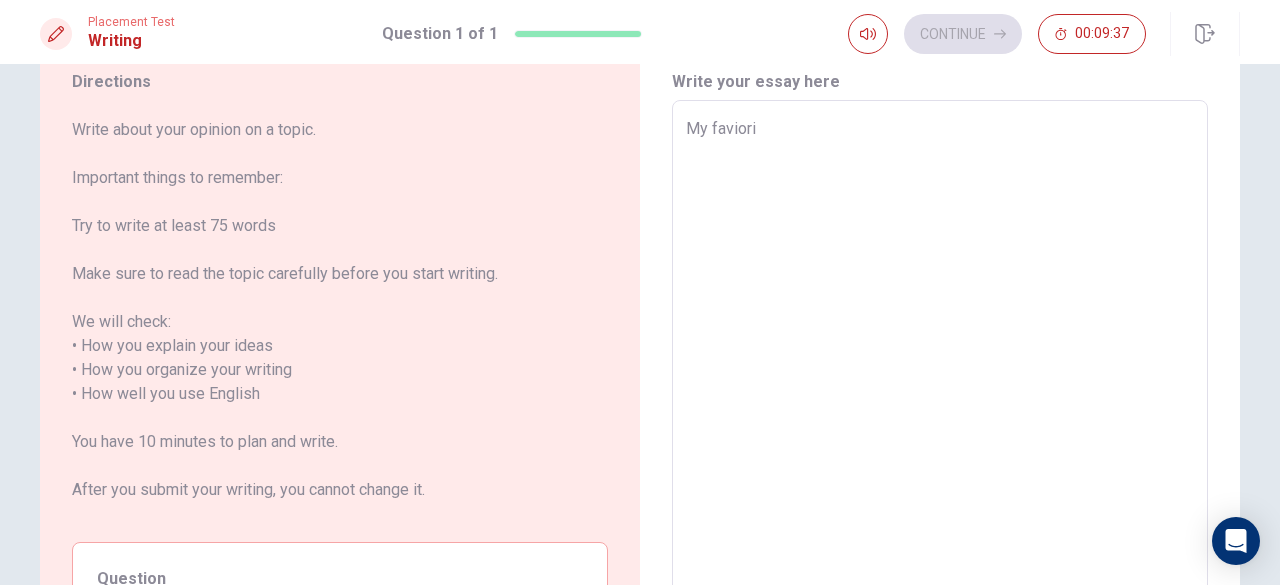 type on "x" 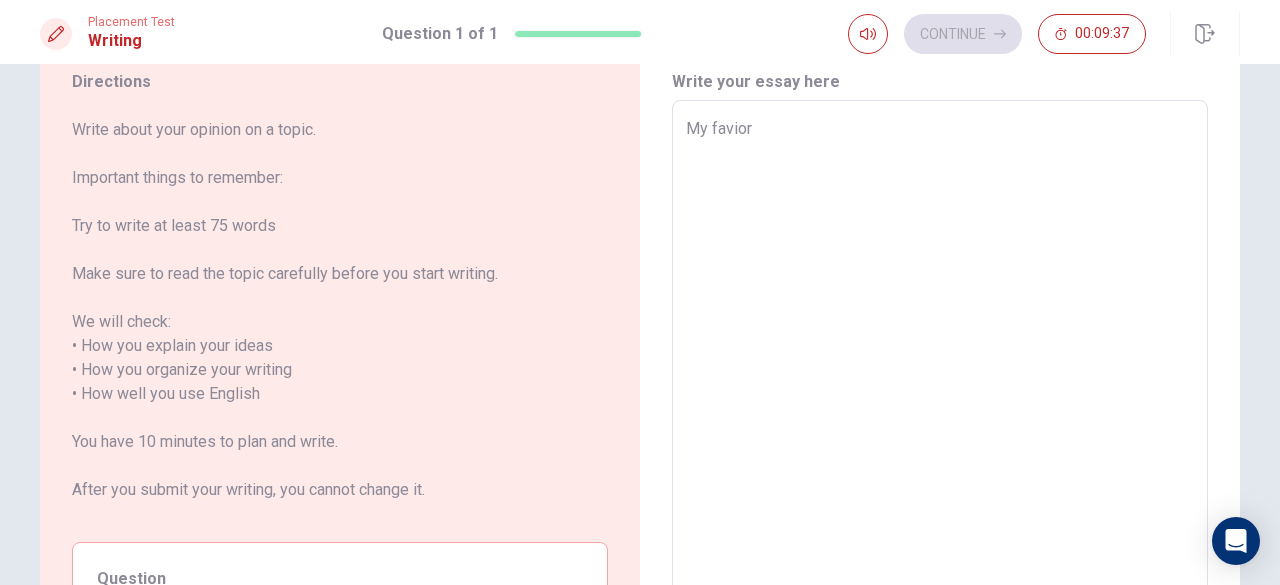 type on "x" 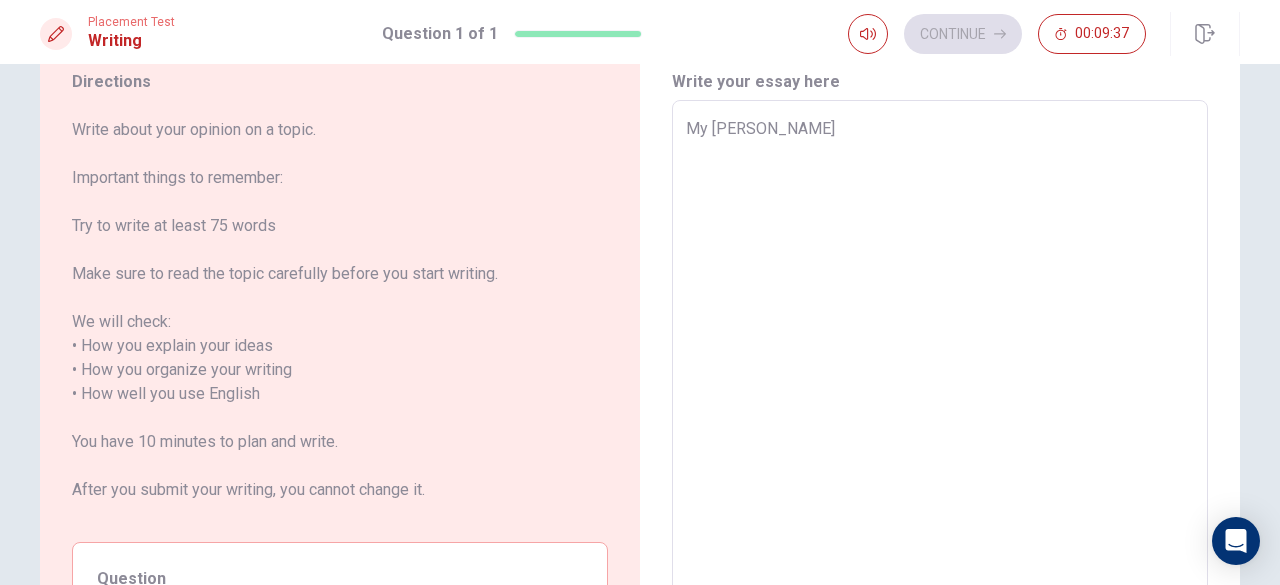 type on "x" 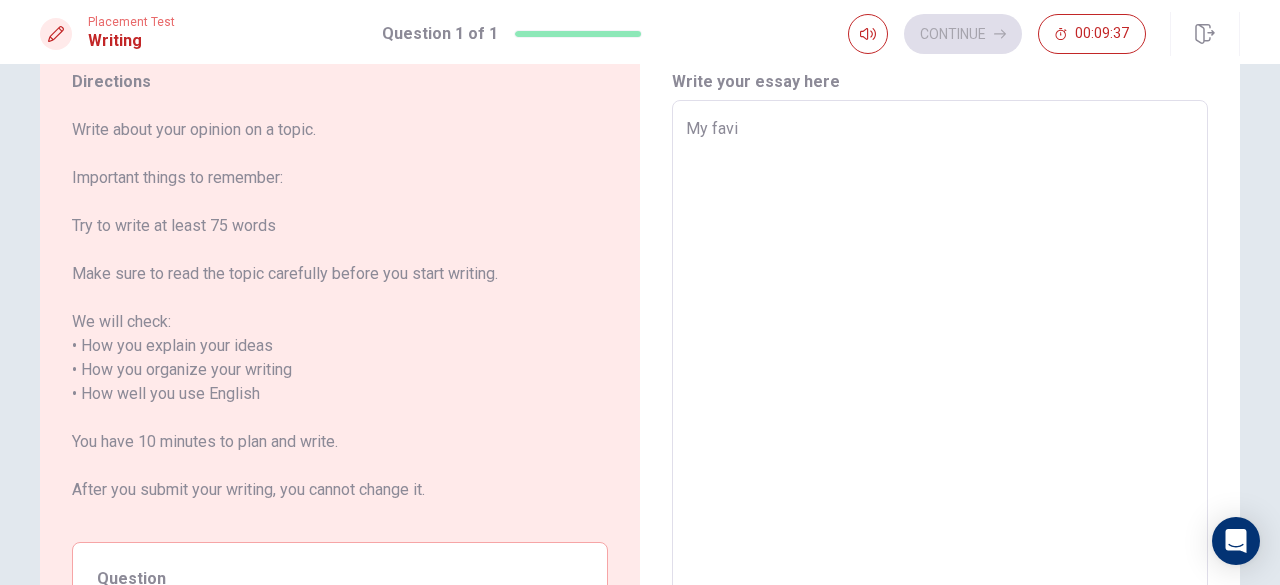 type on "x" 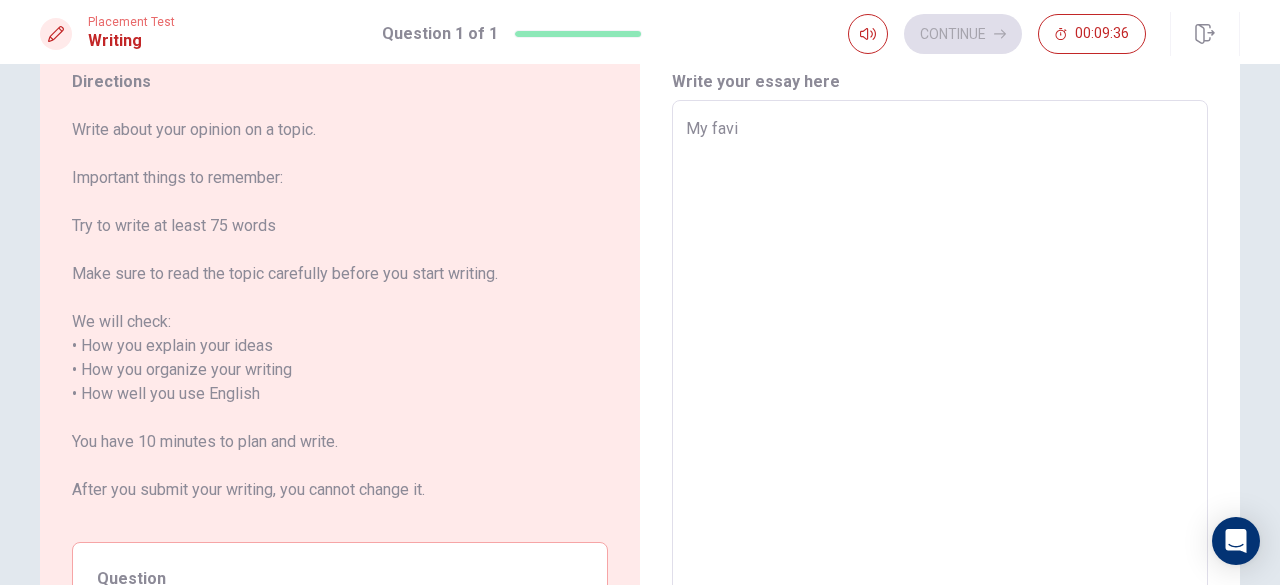 type on "My fav" 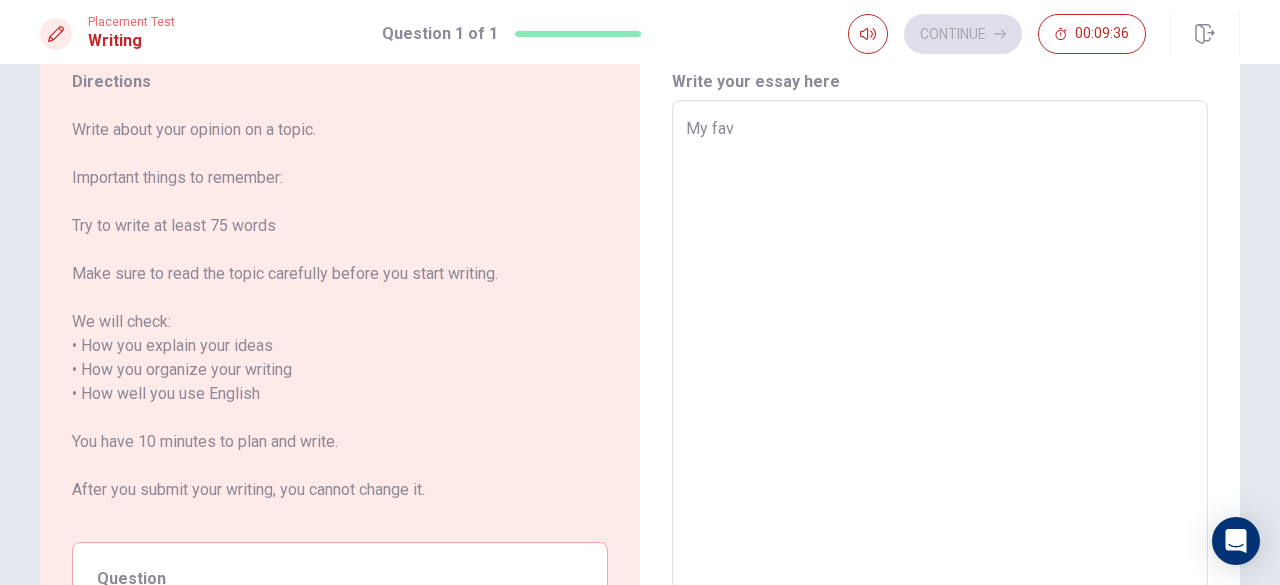 type on "x" 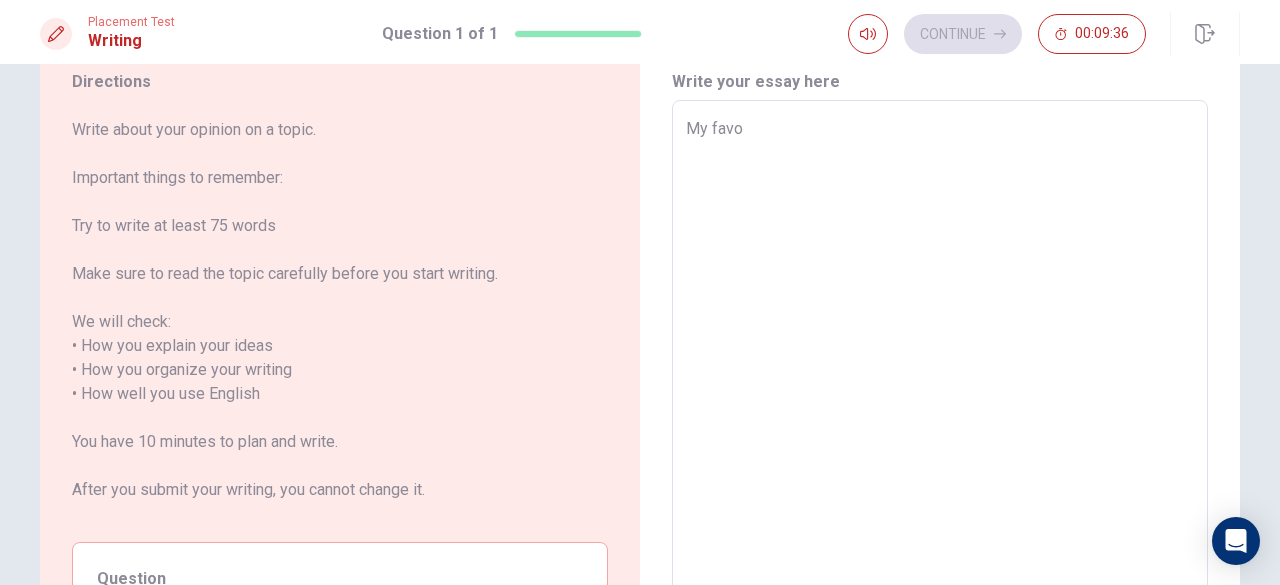 type on "x" 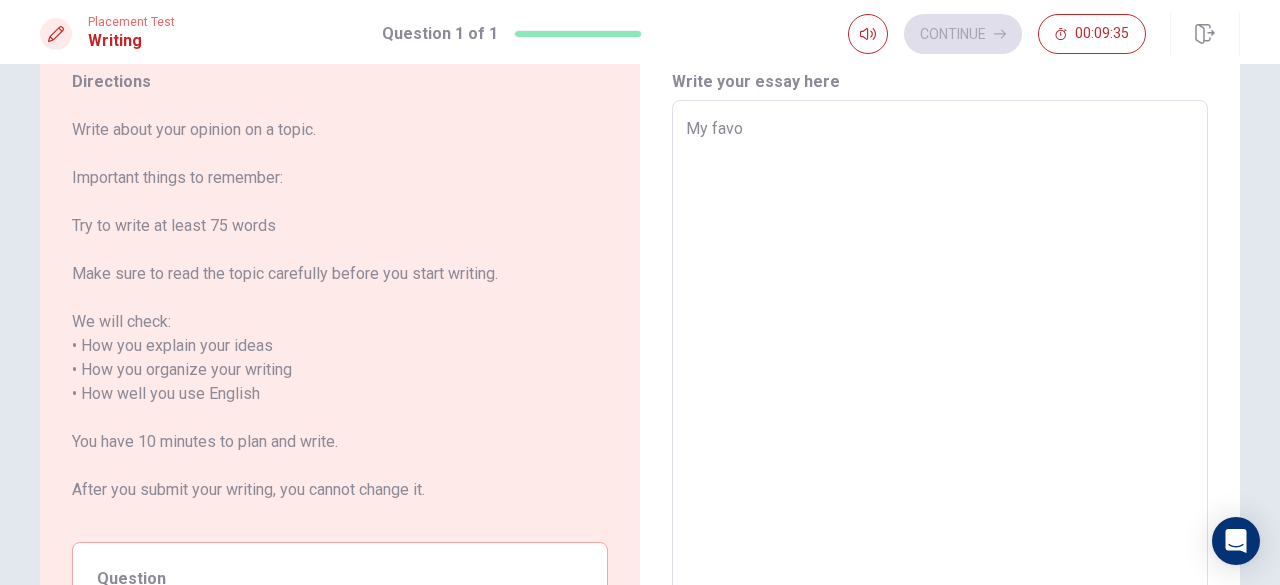type on "My favor" 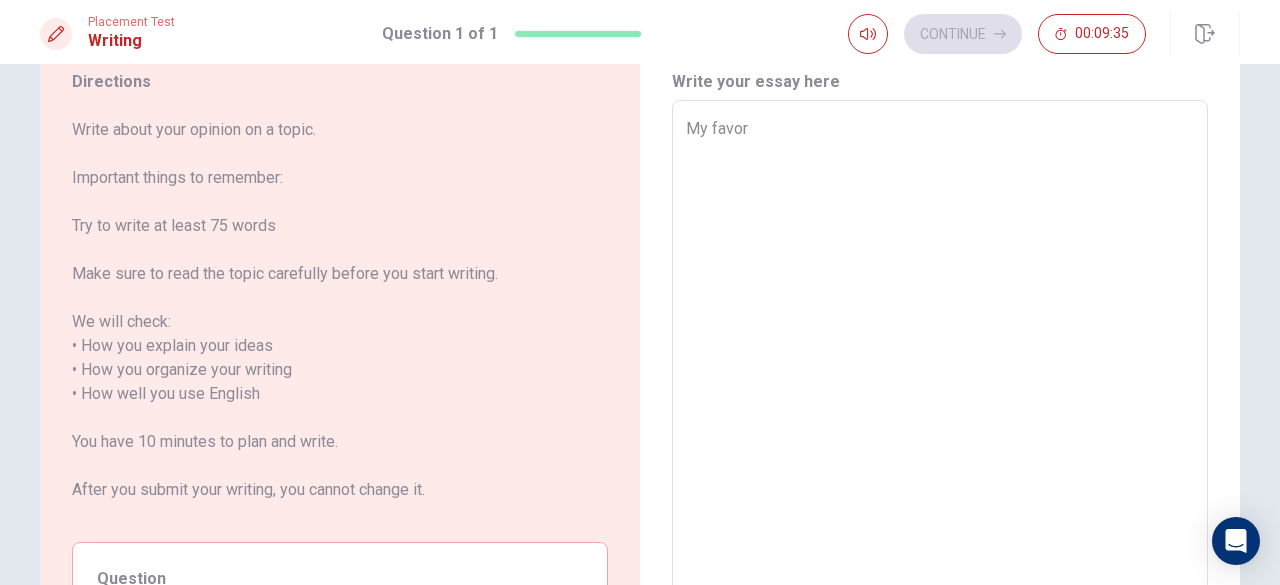 type on "x" 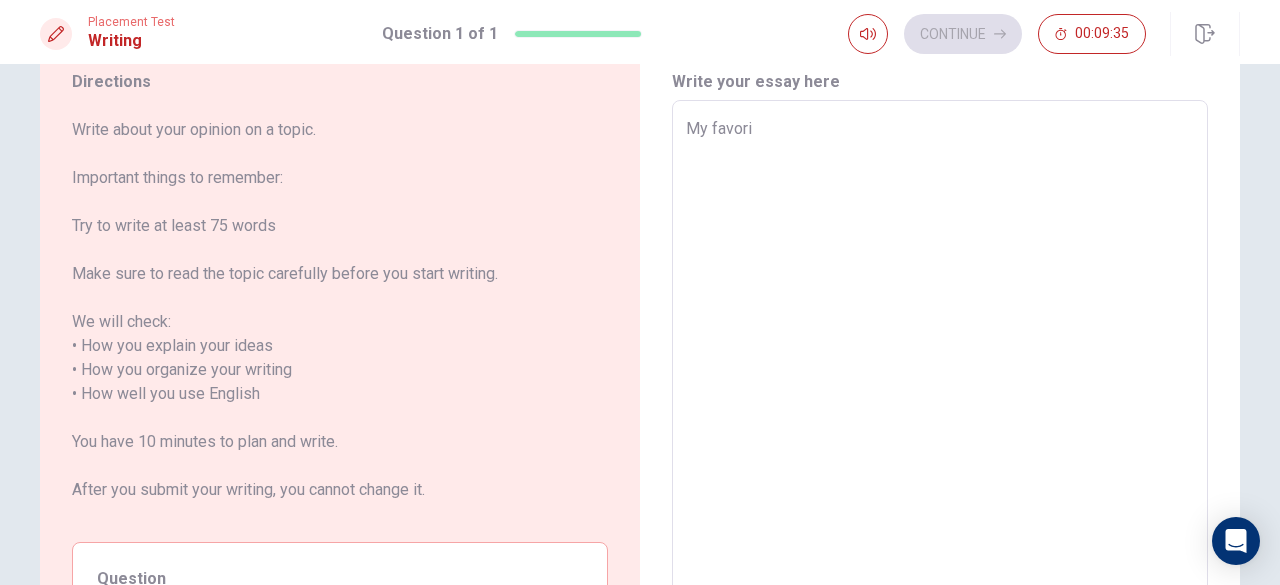 type on "x" 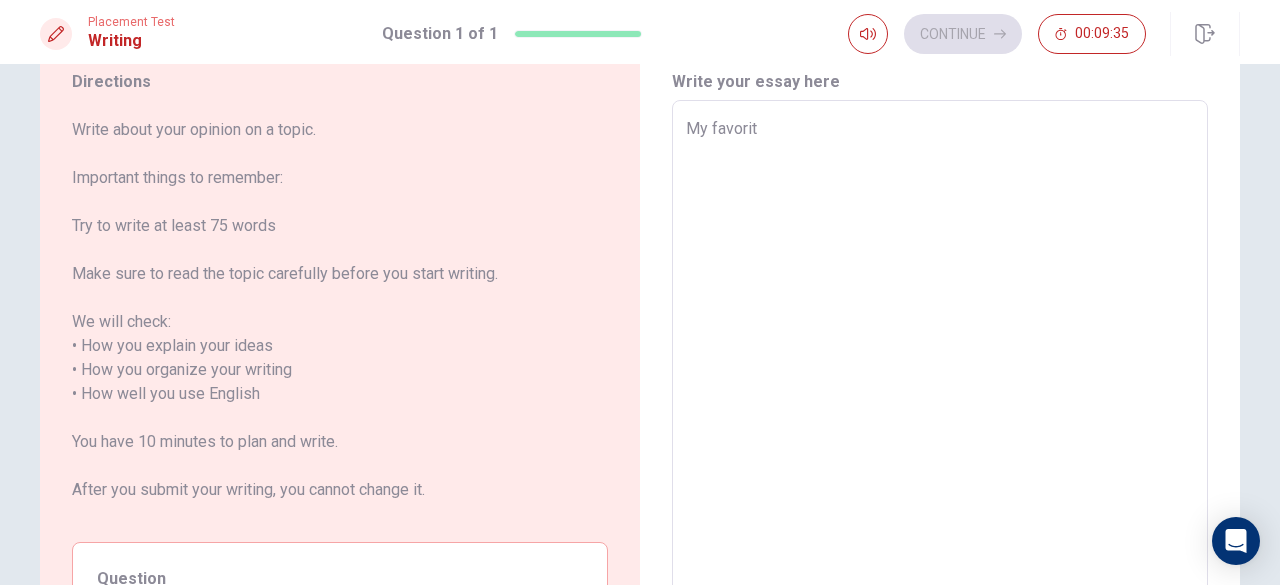 type on "x" 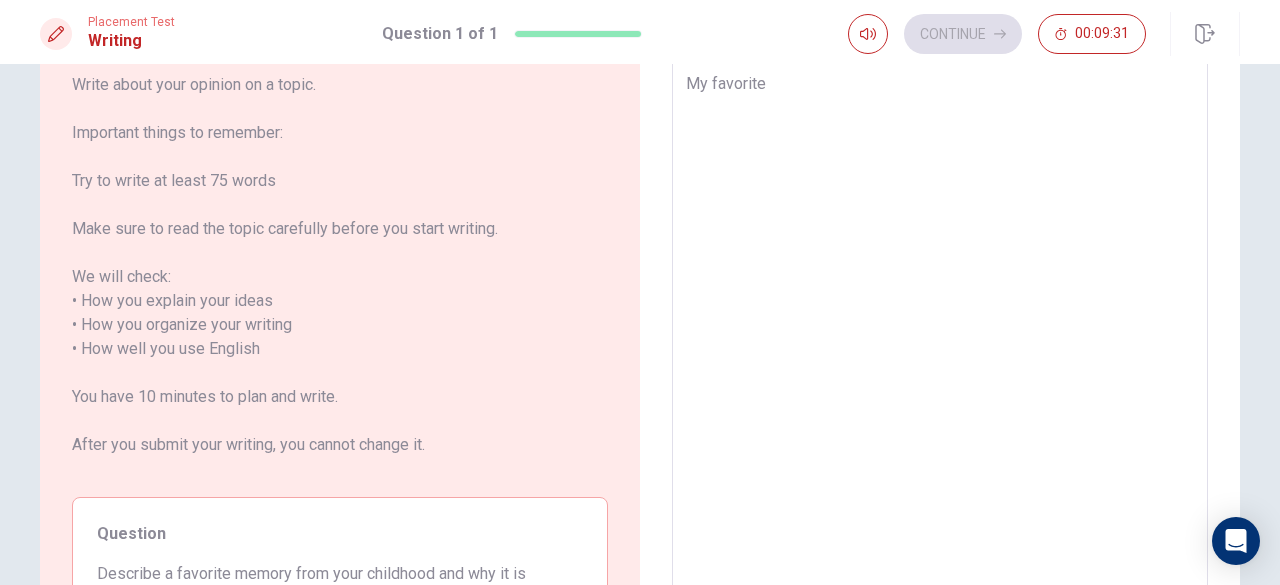 scroll, scrollTop: 108, scrollLeft: 0, axis: vertical 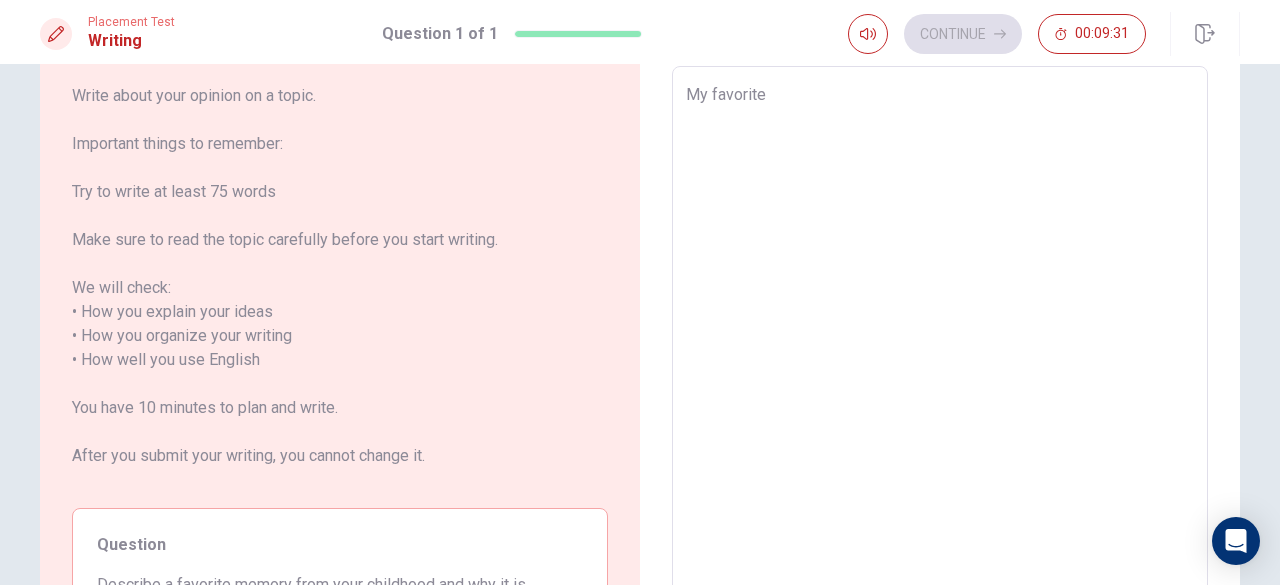 type on "x" 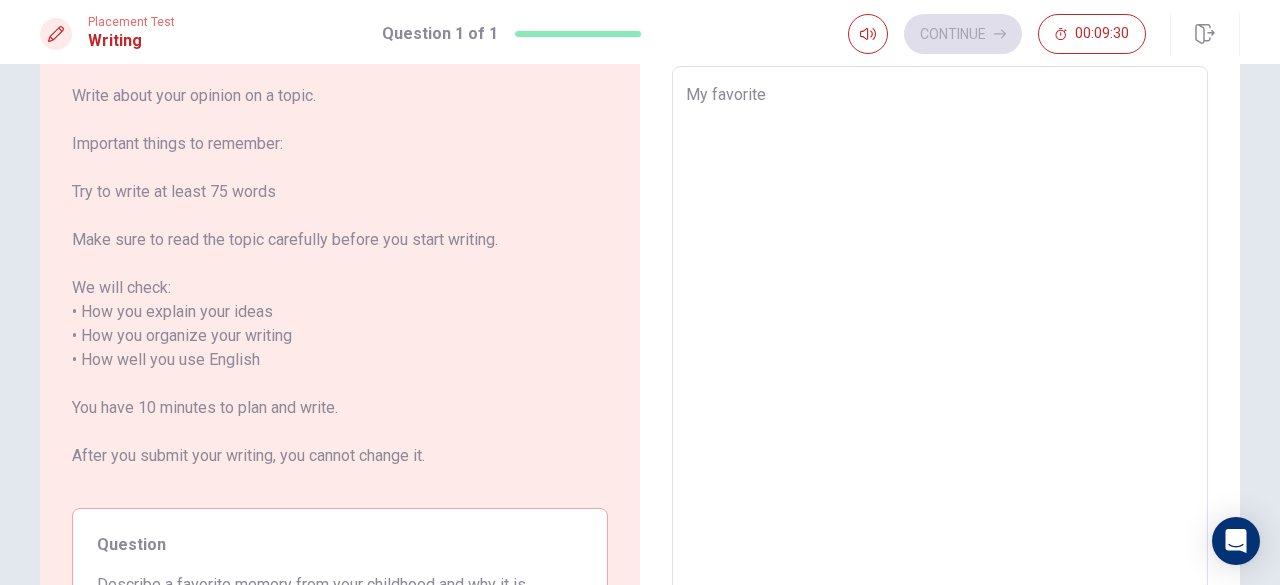 type on "My favorite" 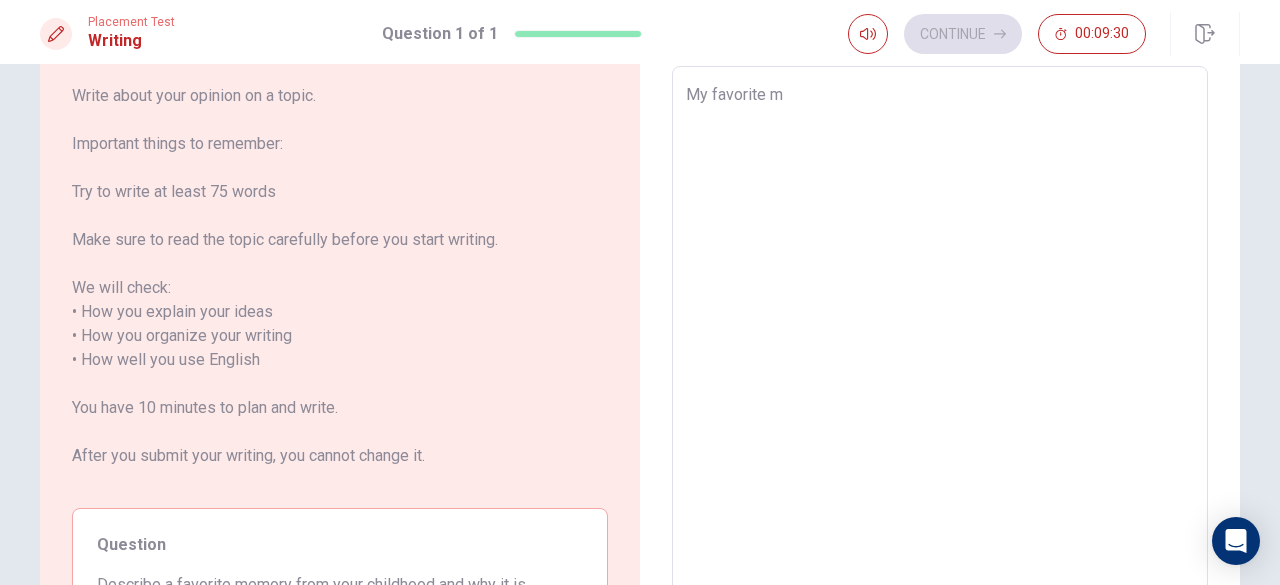 type on "x" 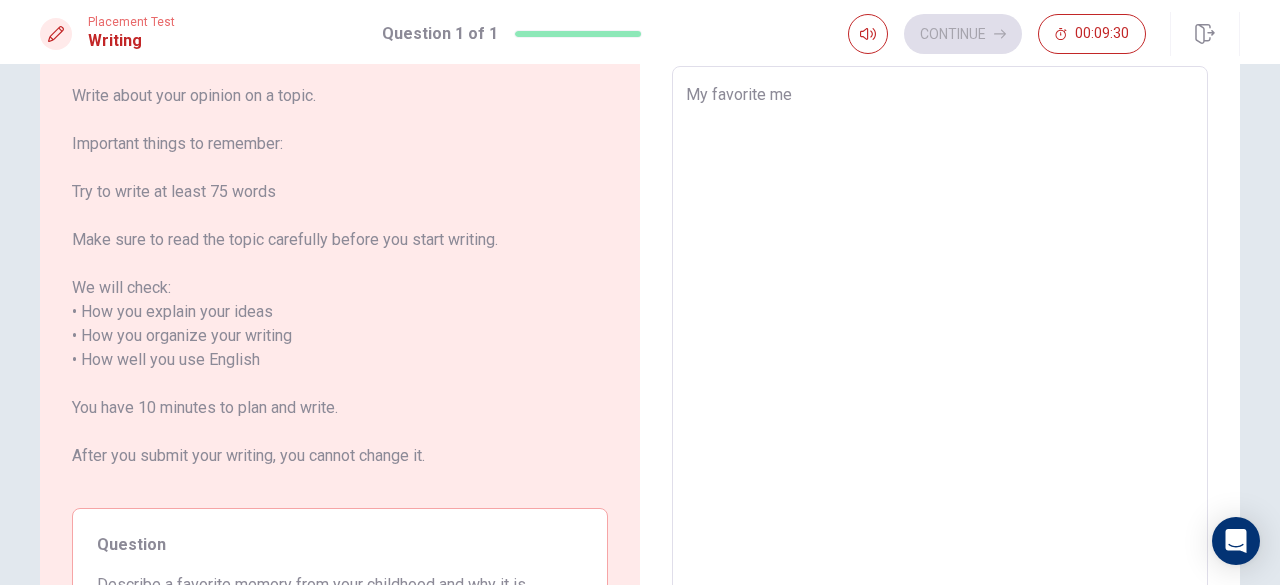 type on "x" 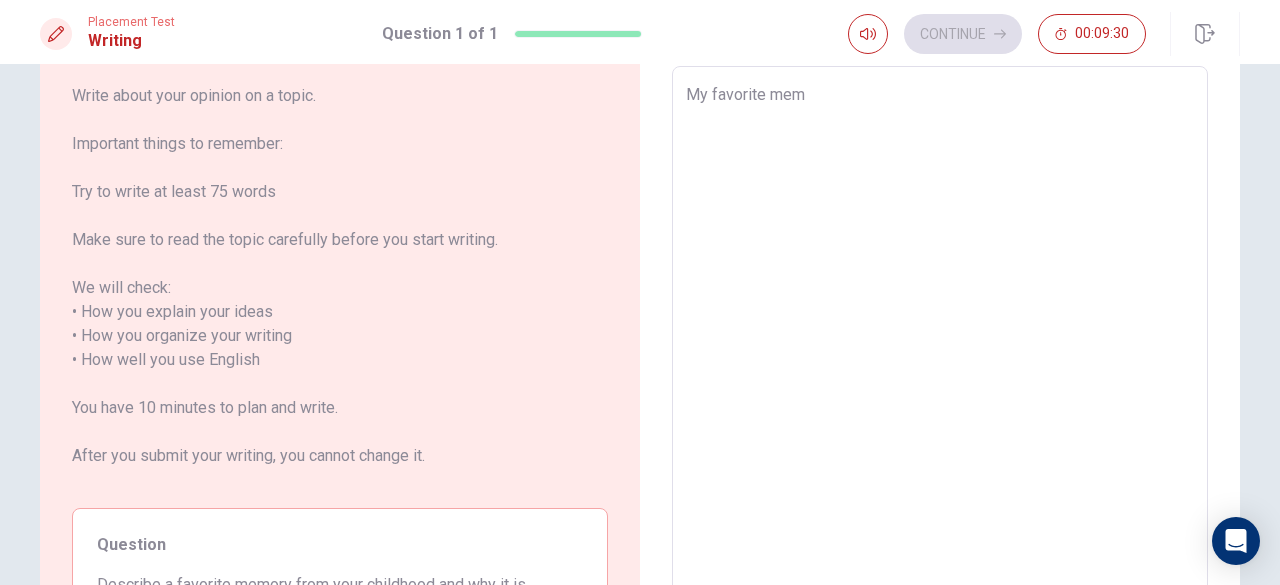 type on "x" 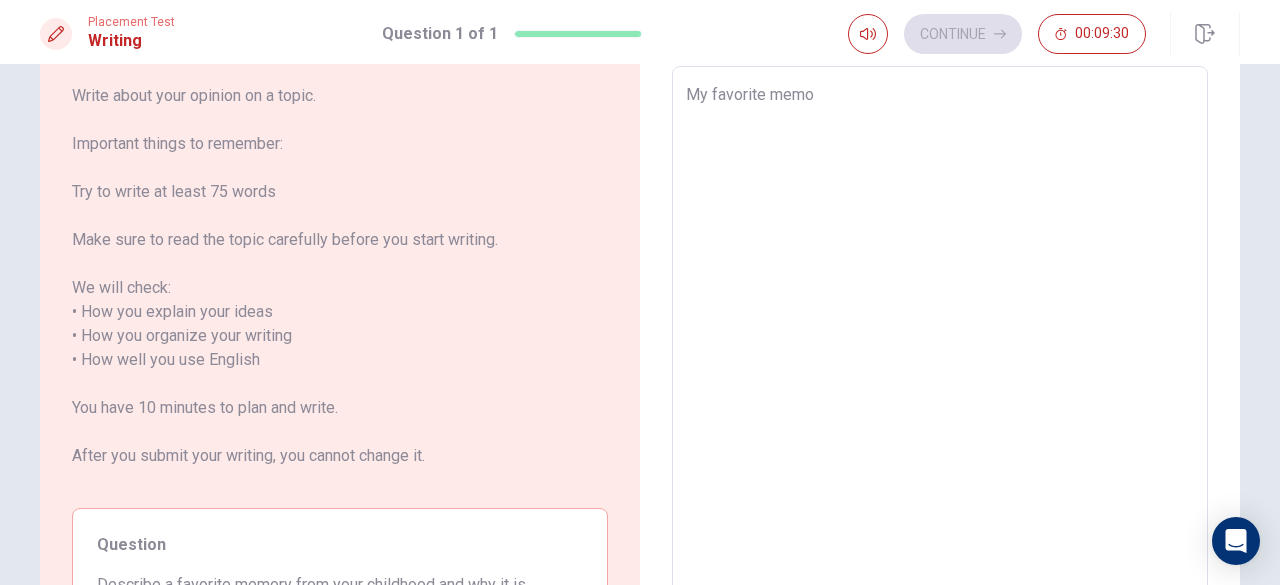 type on "x" 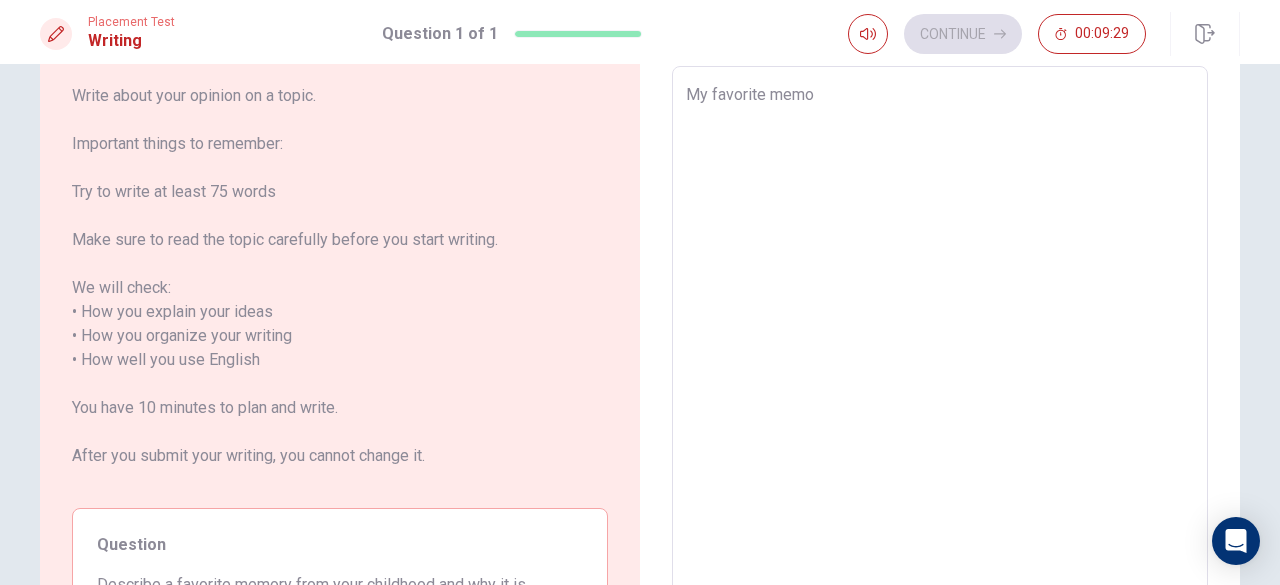 type on "My favorite memor" 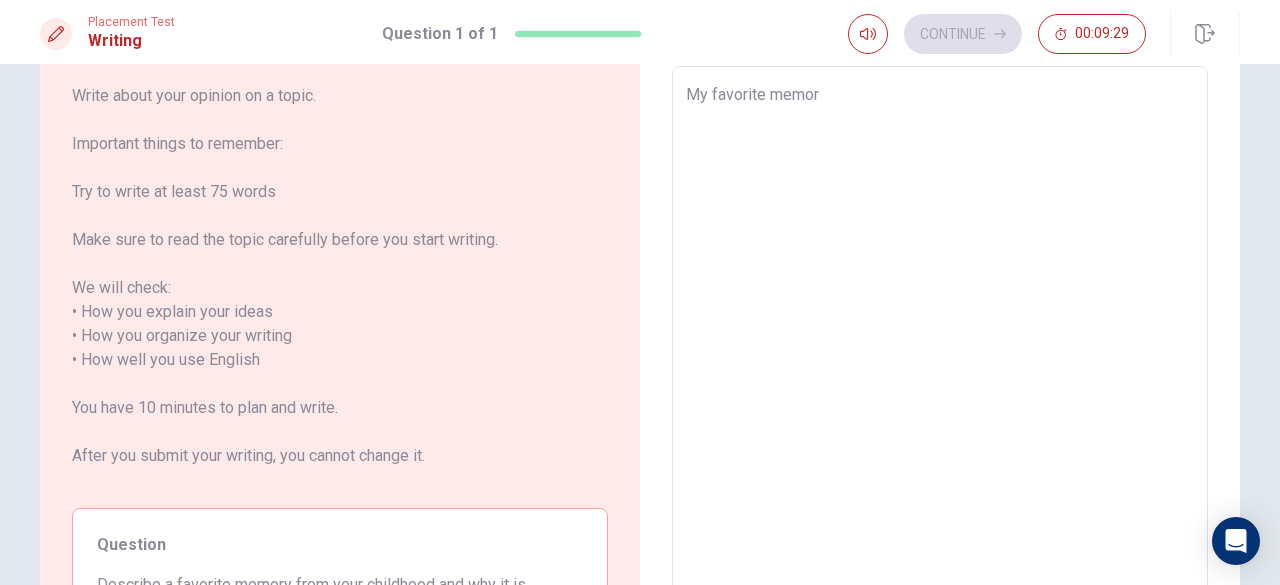 type on "x" 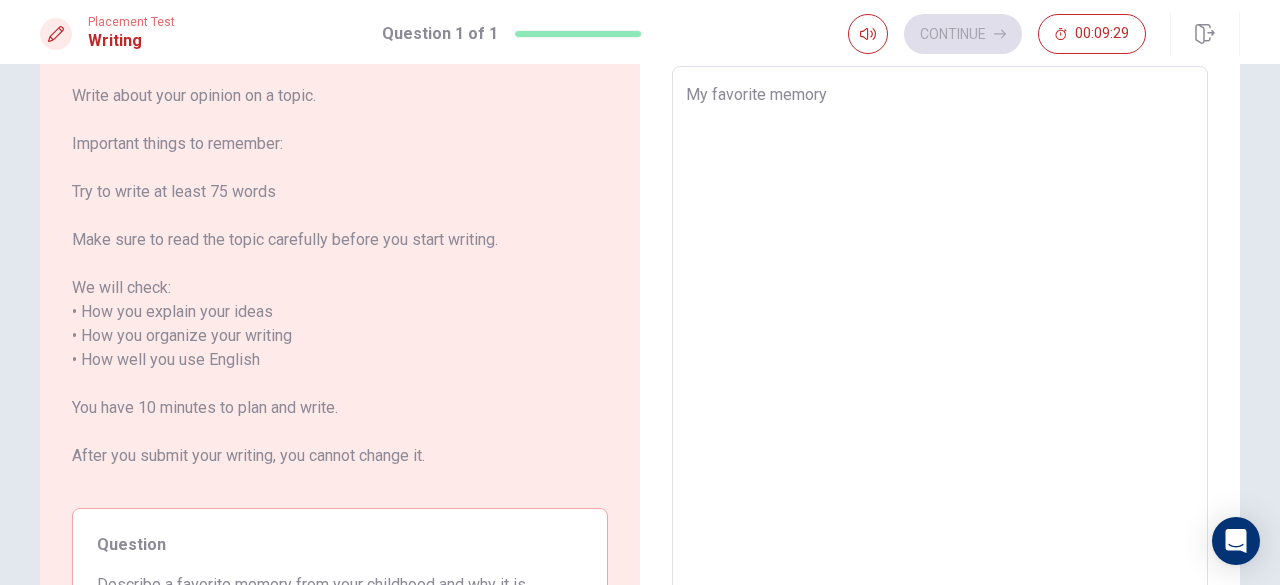 type on "x" 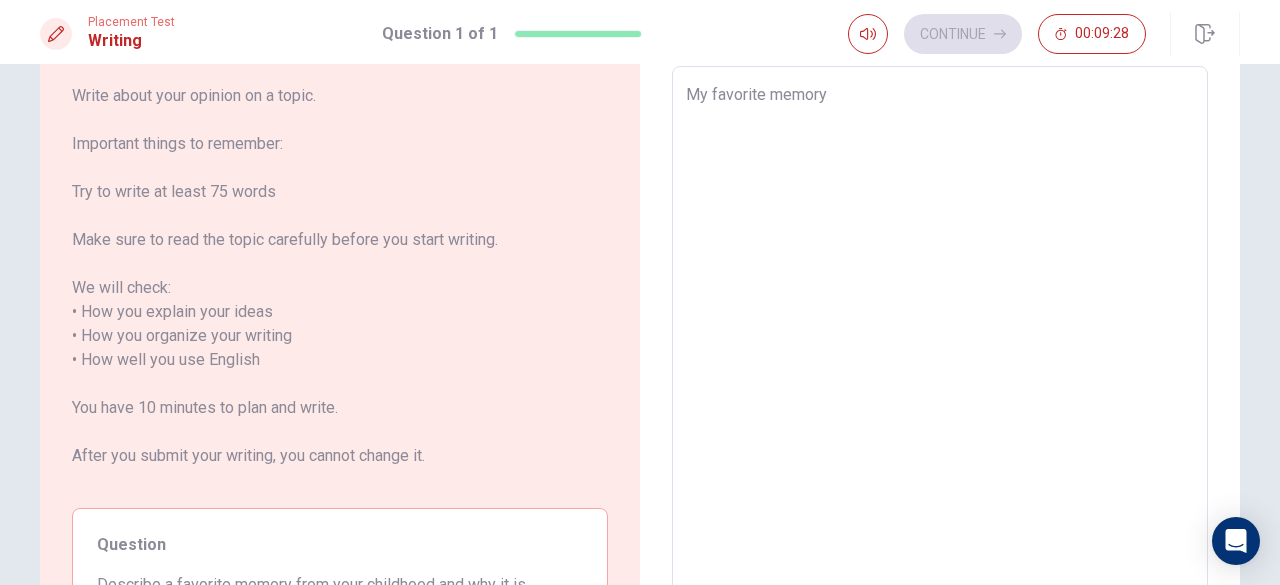 type on "My favorite memory w" 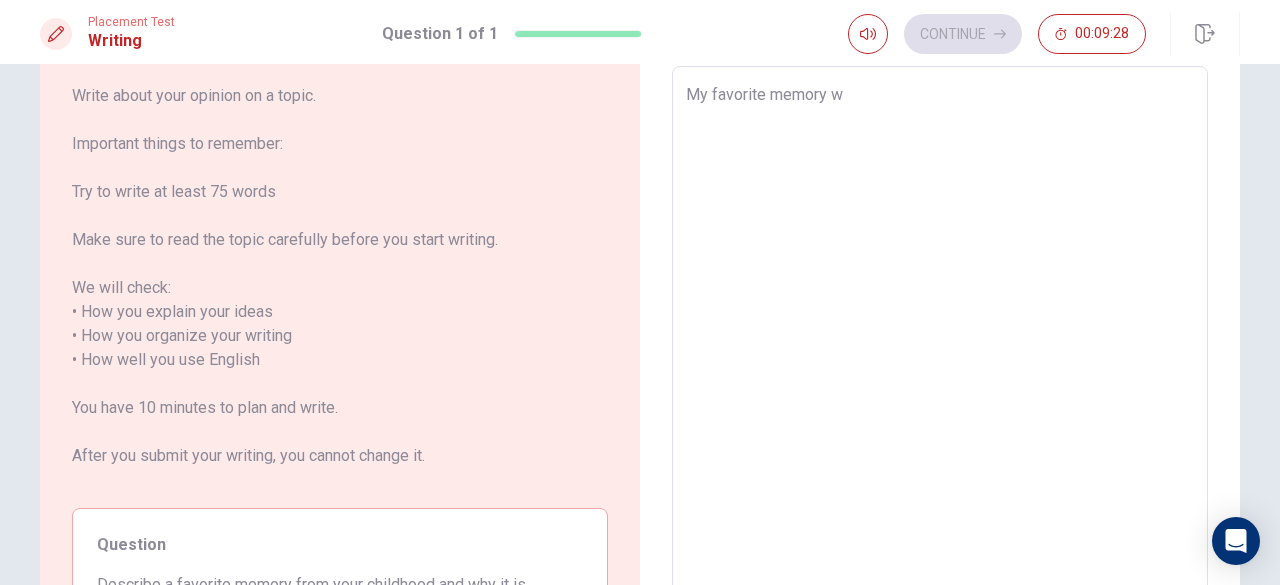 type on "x" 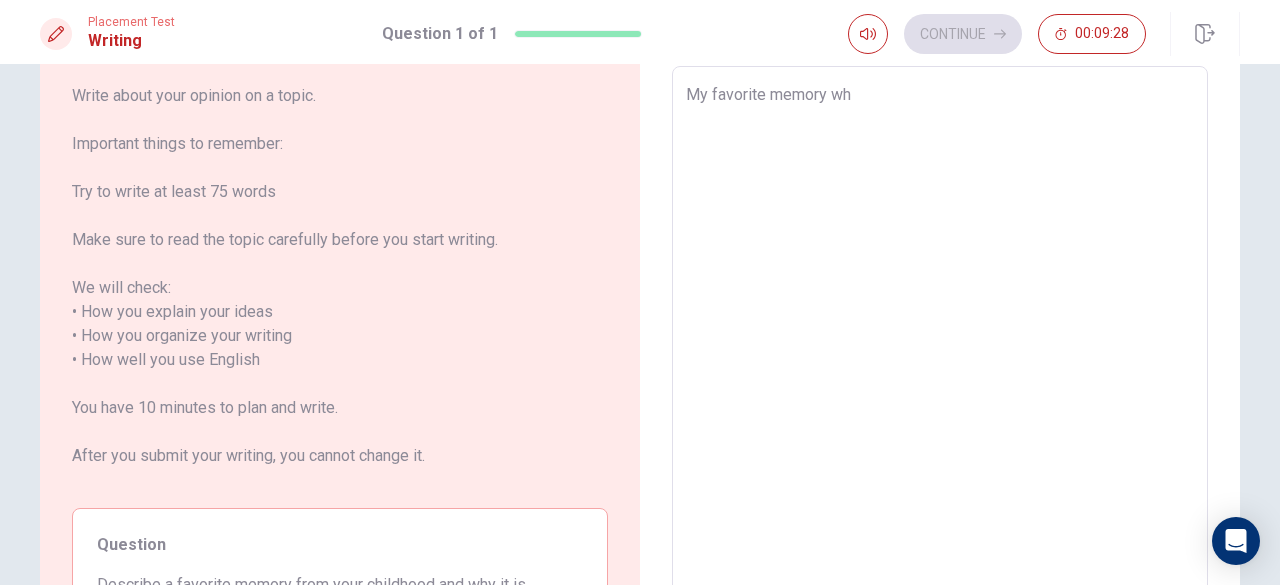 type on "x" 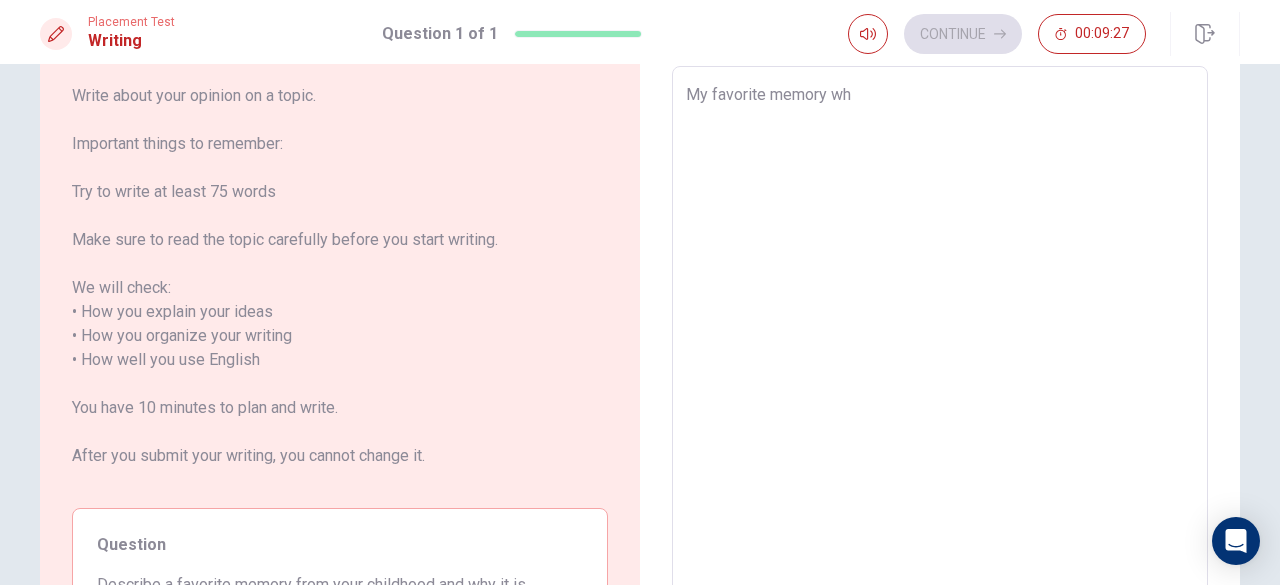 type on "My favorite memory whe" 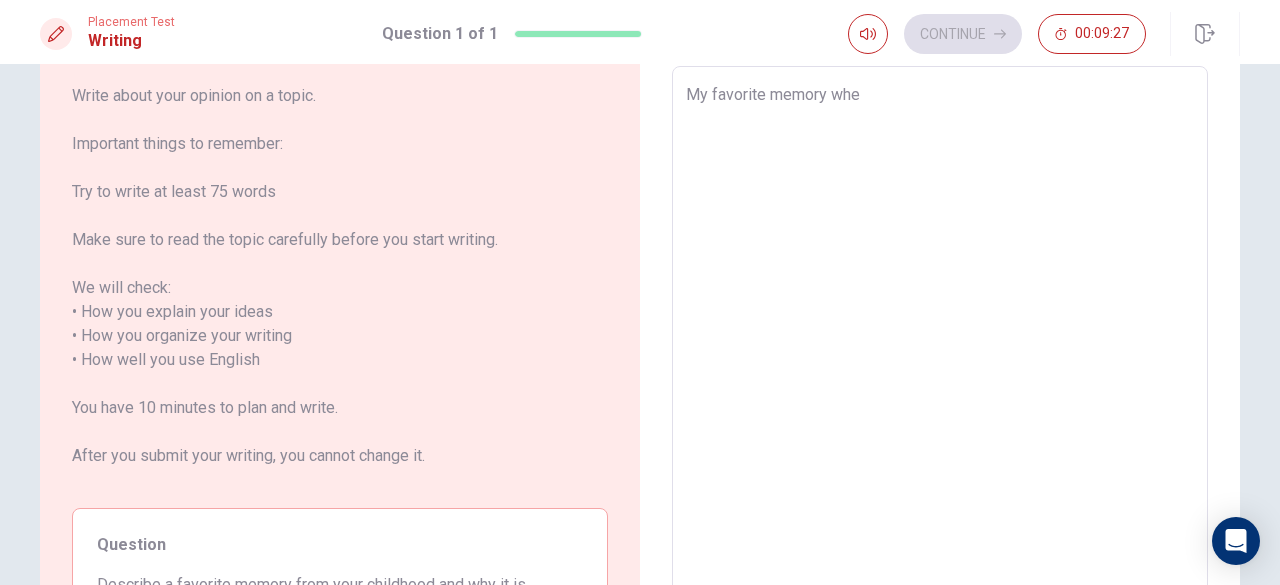 type on "x" 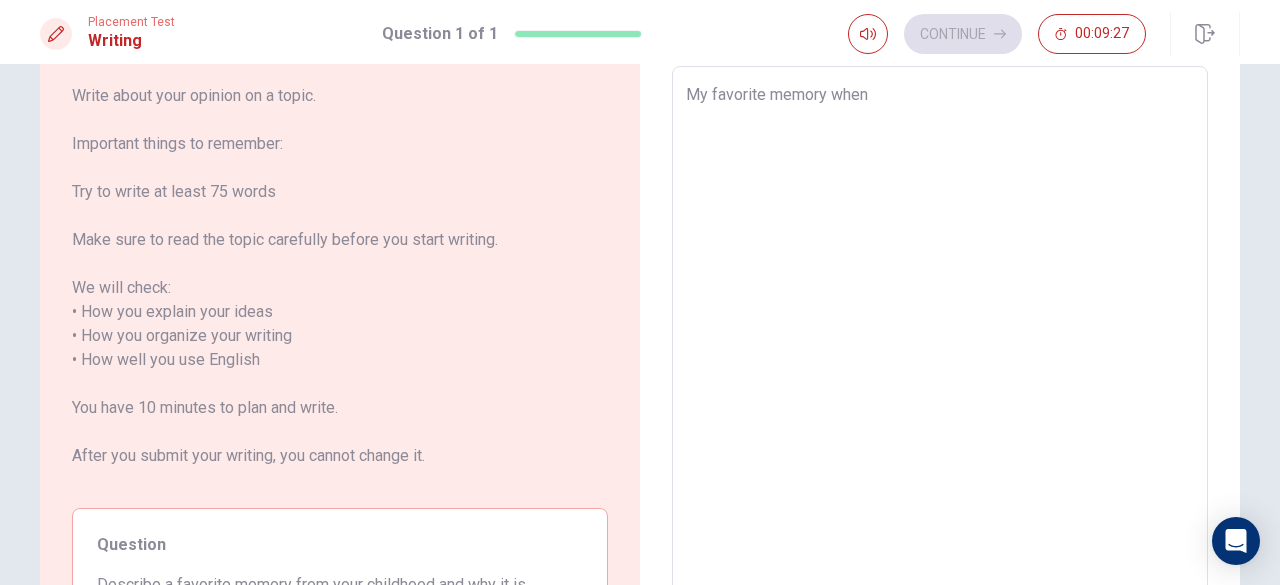 type on "x" 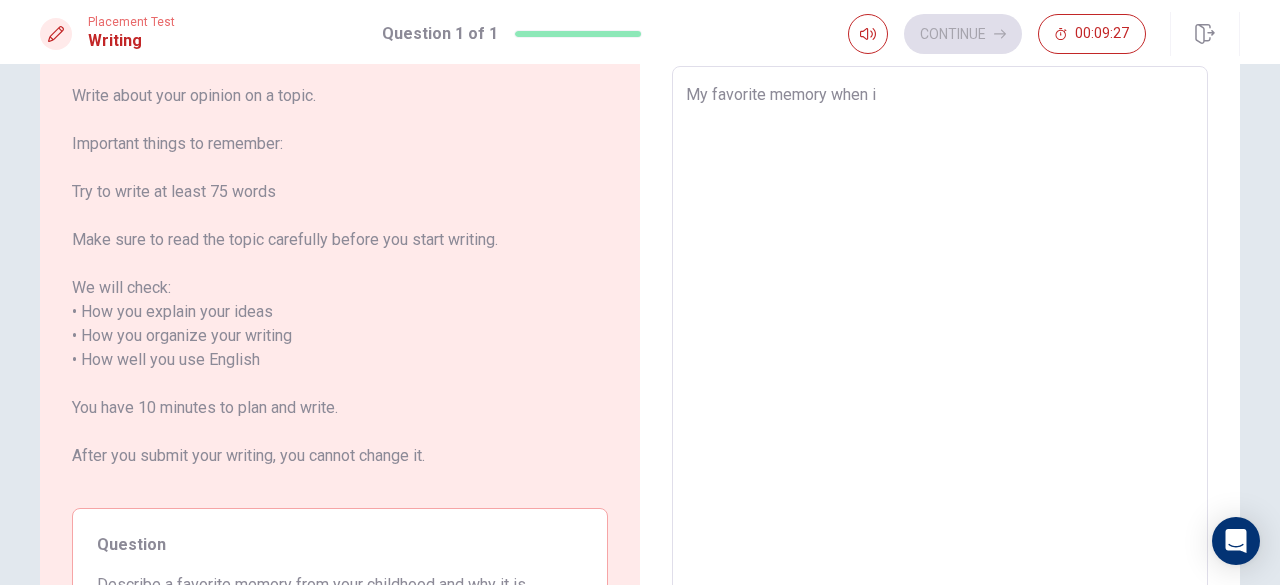 type on "x" 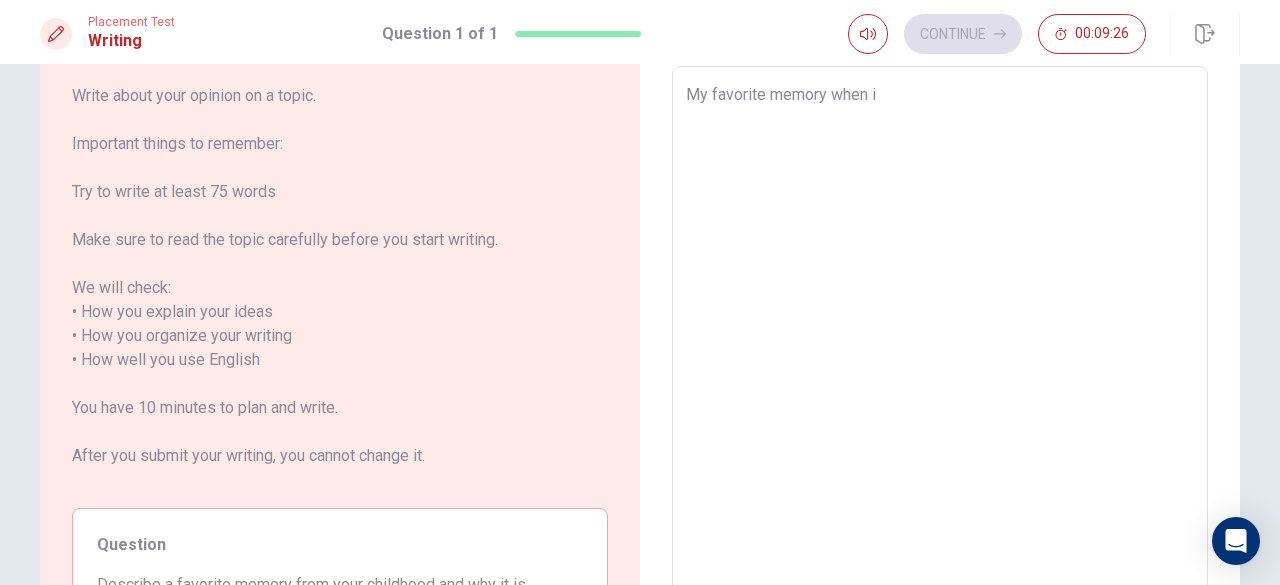 type on "My favorite memory when i" 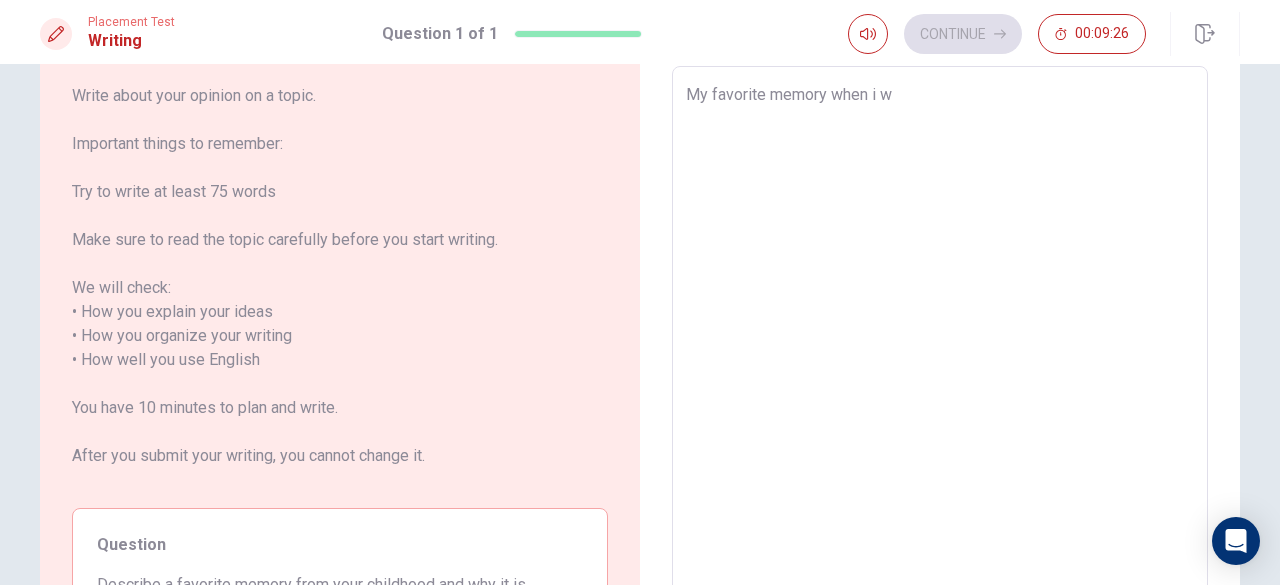 type on "x" 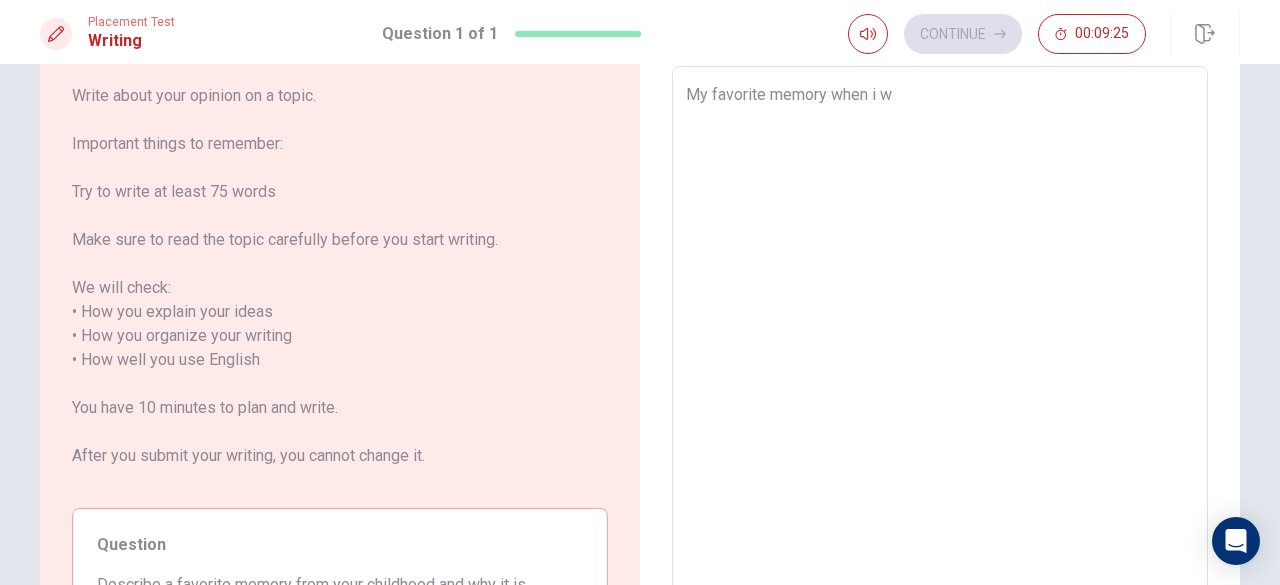 type on "My favorite memory when i wa" 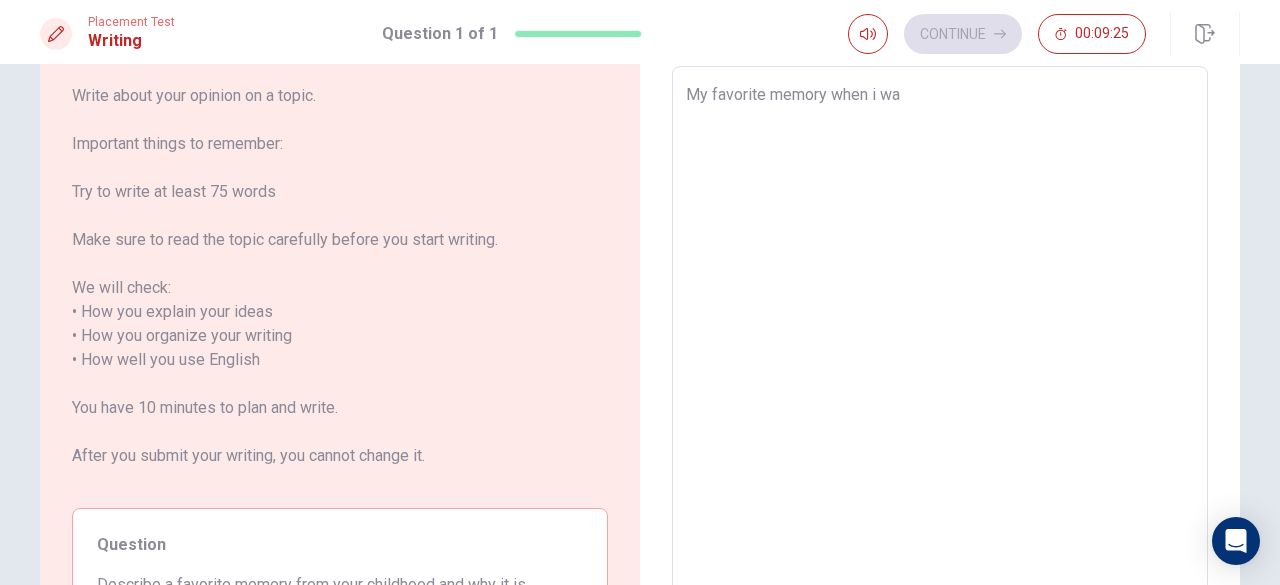 type on "x" 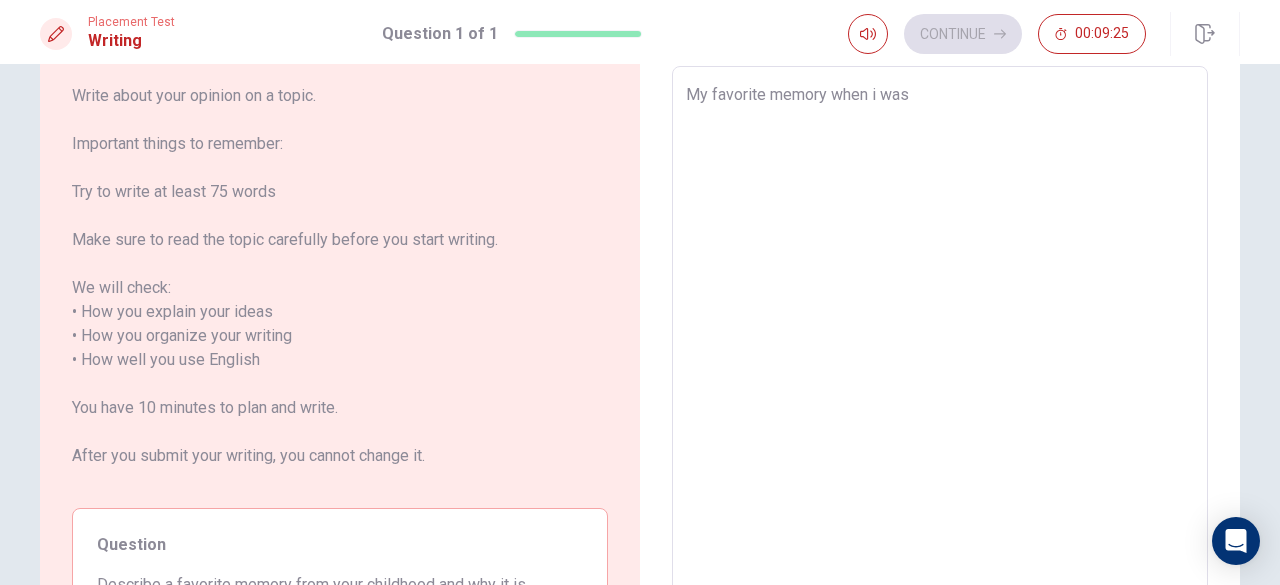 type on "x" 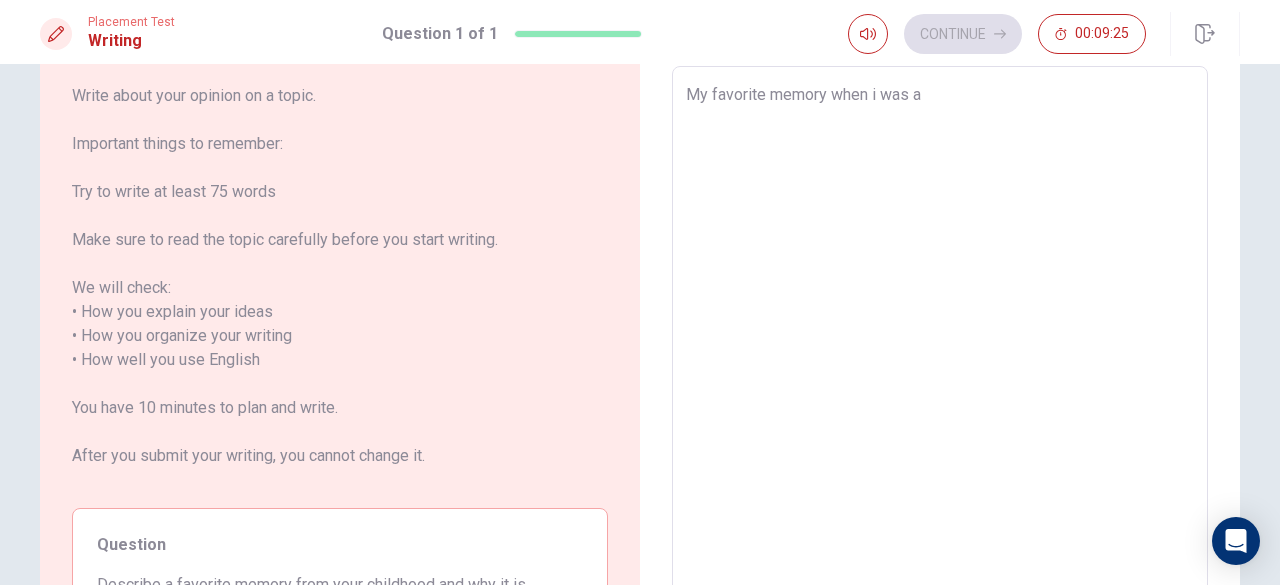 type on "x" 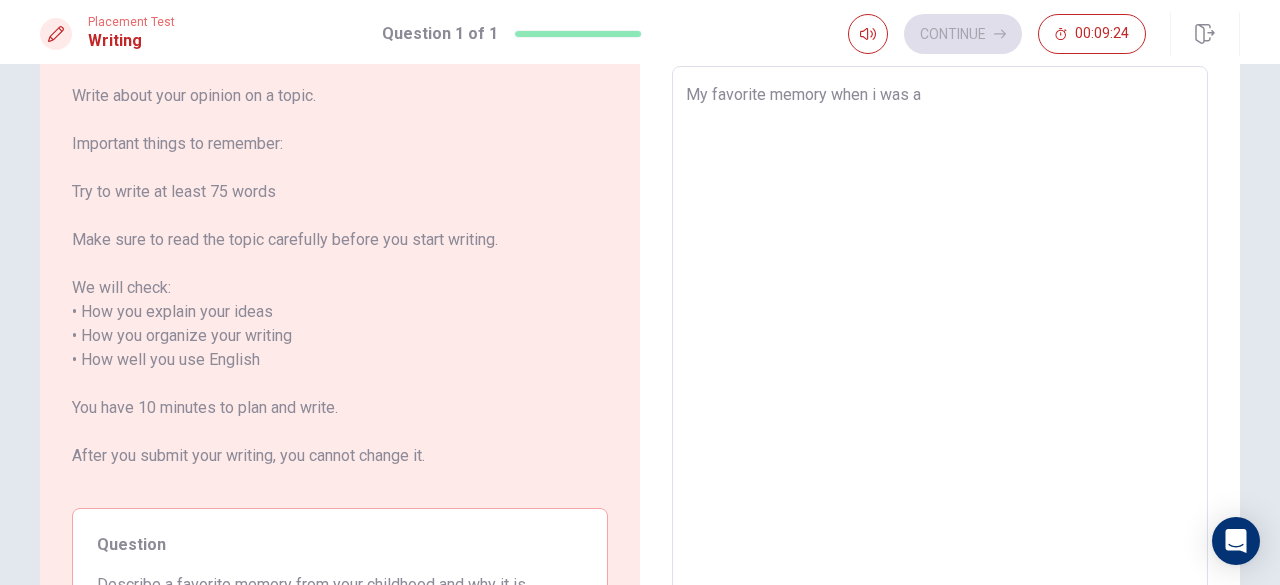 type on "My favorite memory when i was a l" 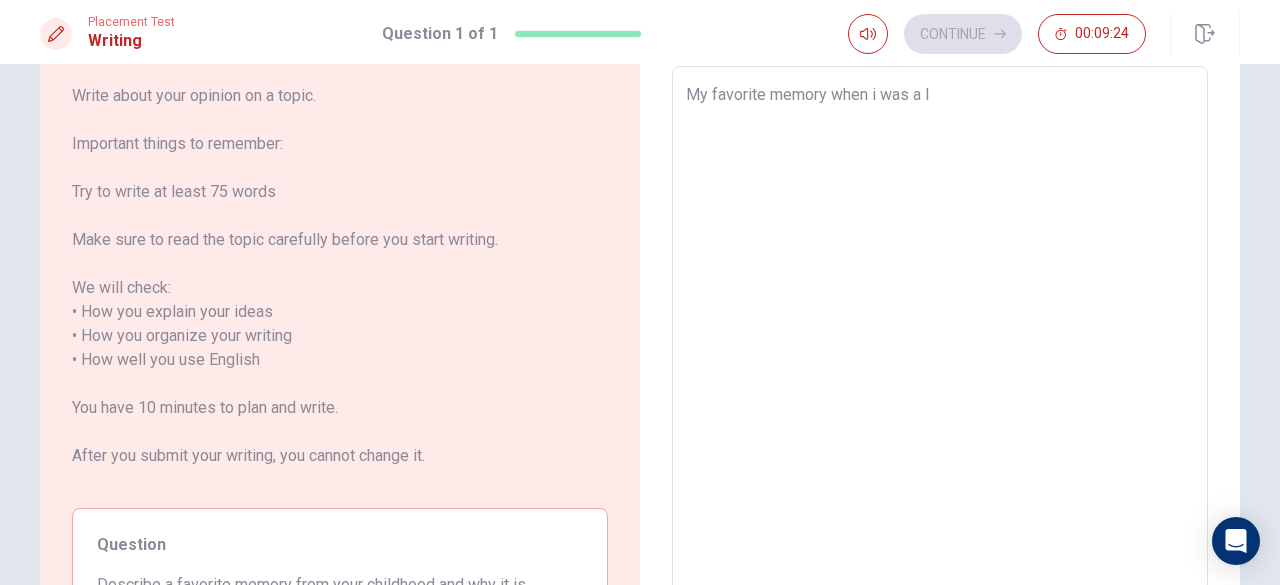 type on "x" 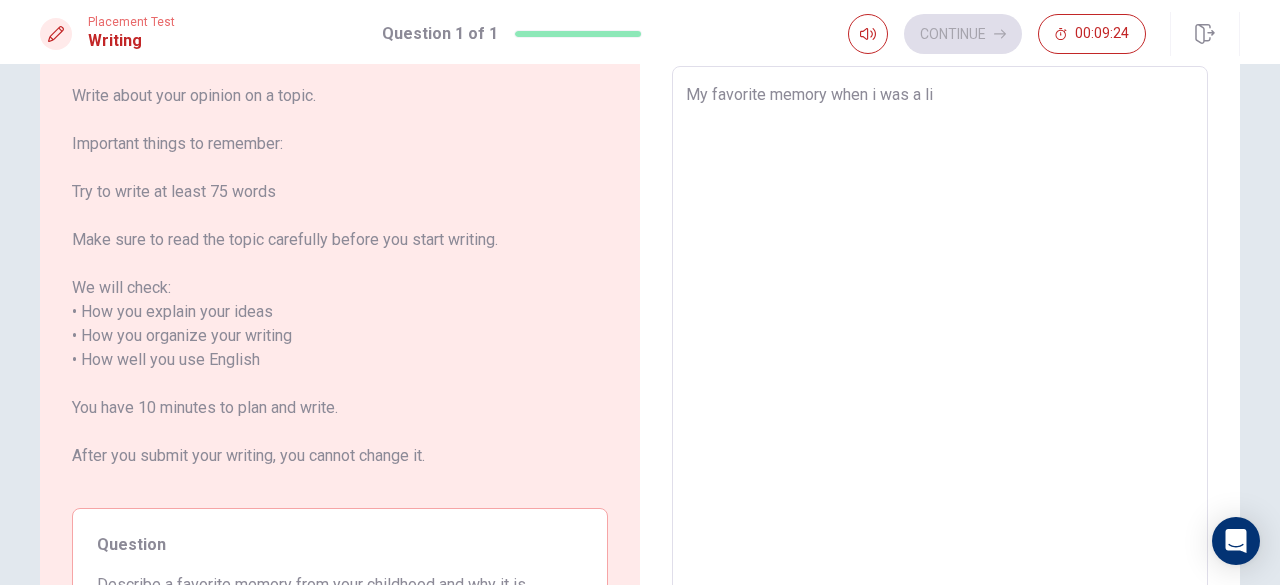 type on "x" 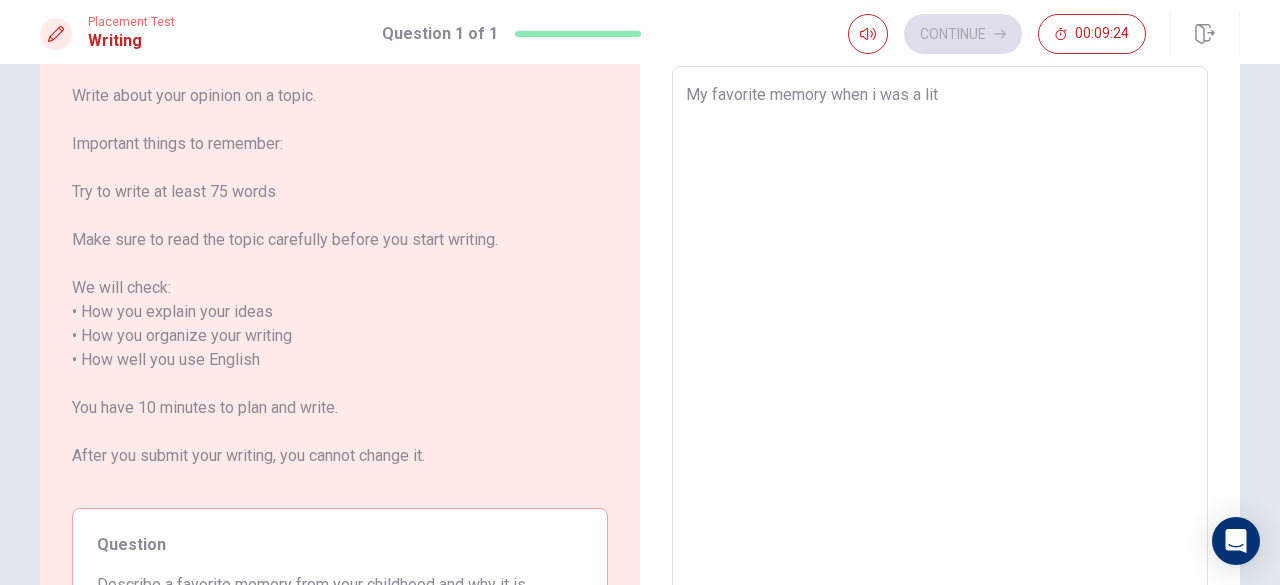 type on "x" 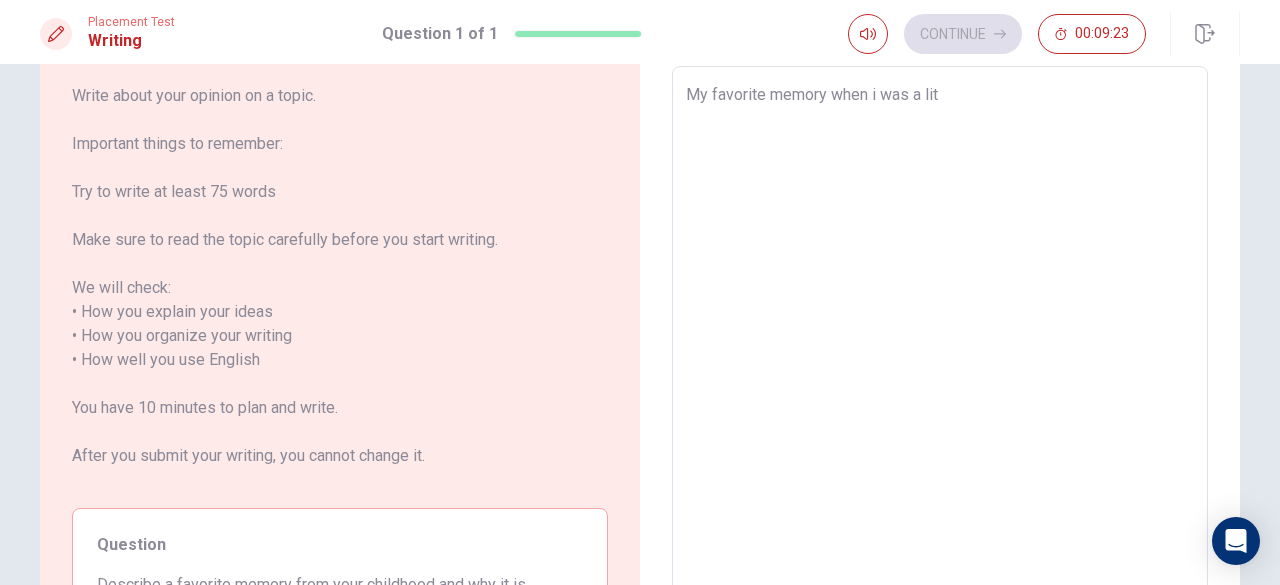type on "My favorite memory when i was a litt" 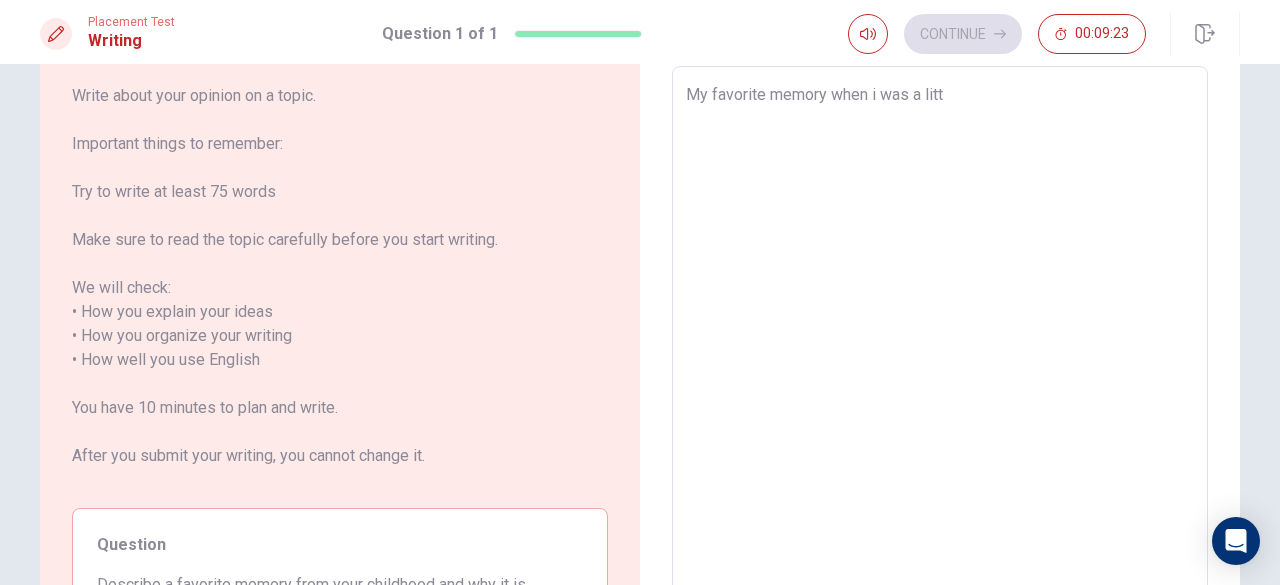 type on "x" 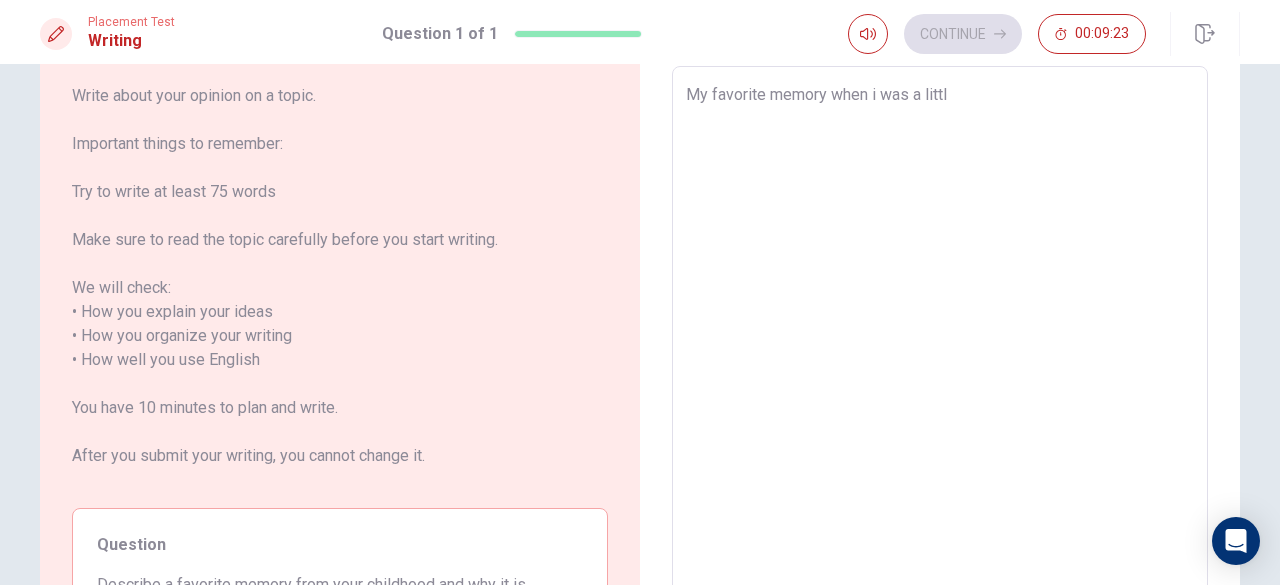 type on "x" 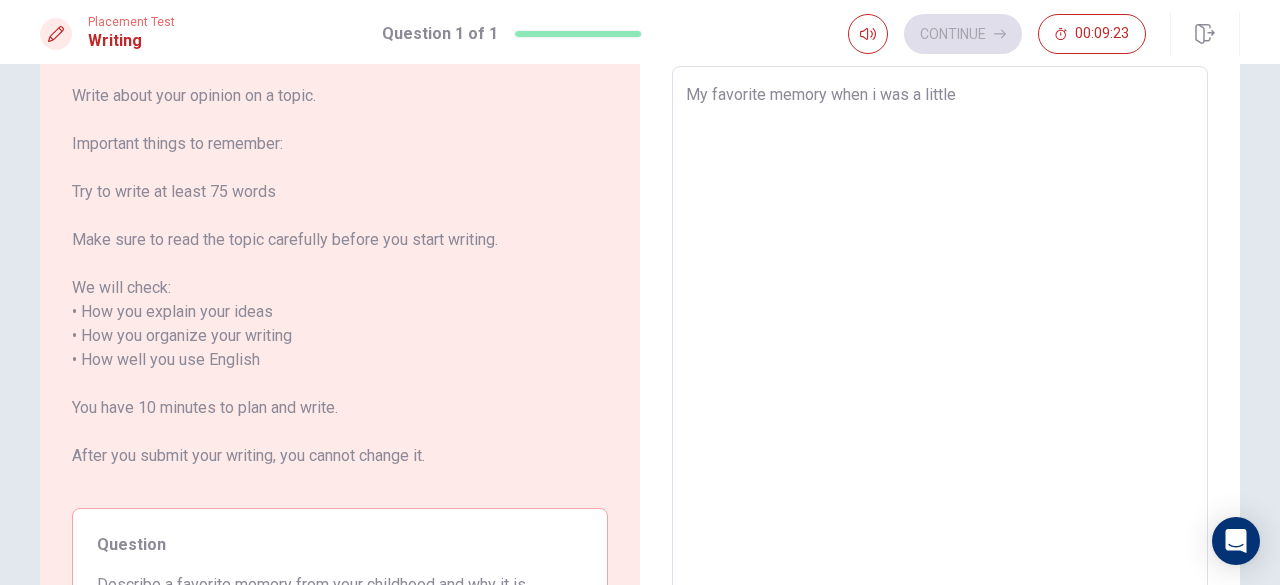 type on "x" 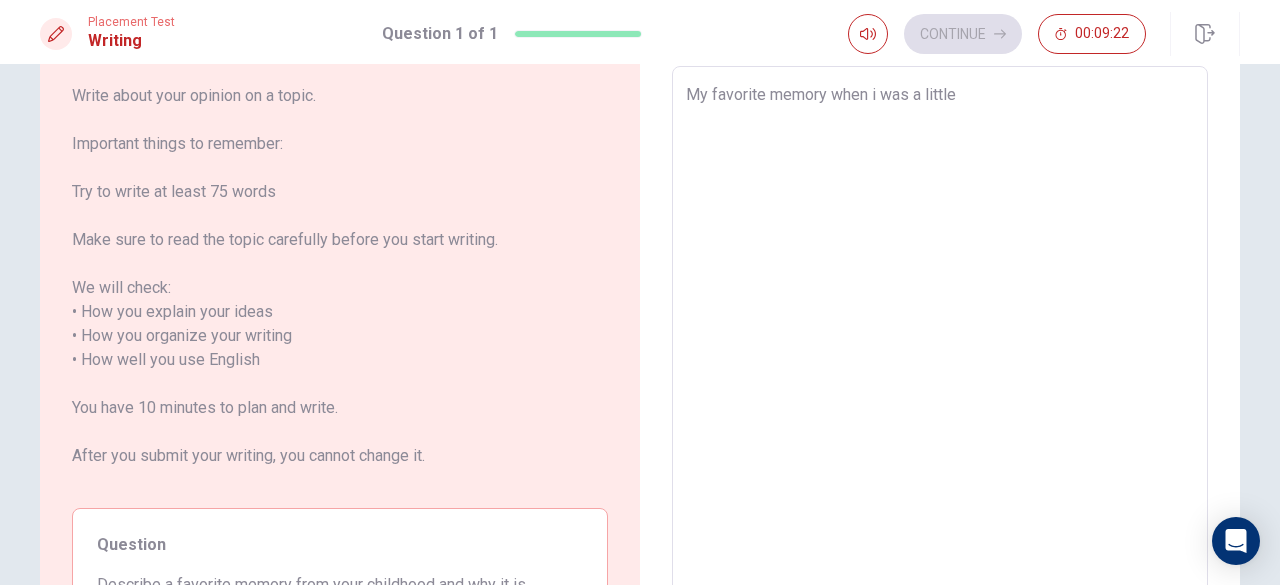 type on "My favorite memory when i was a little g" 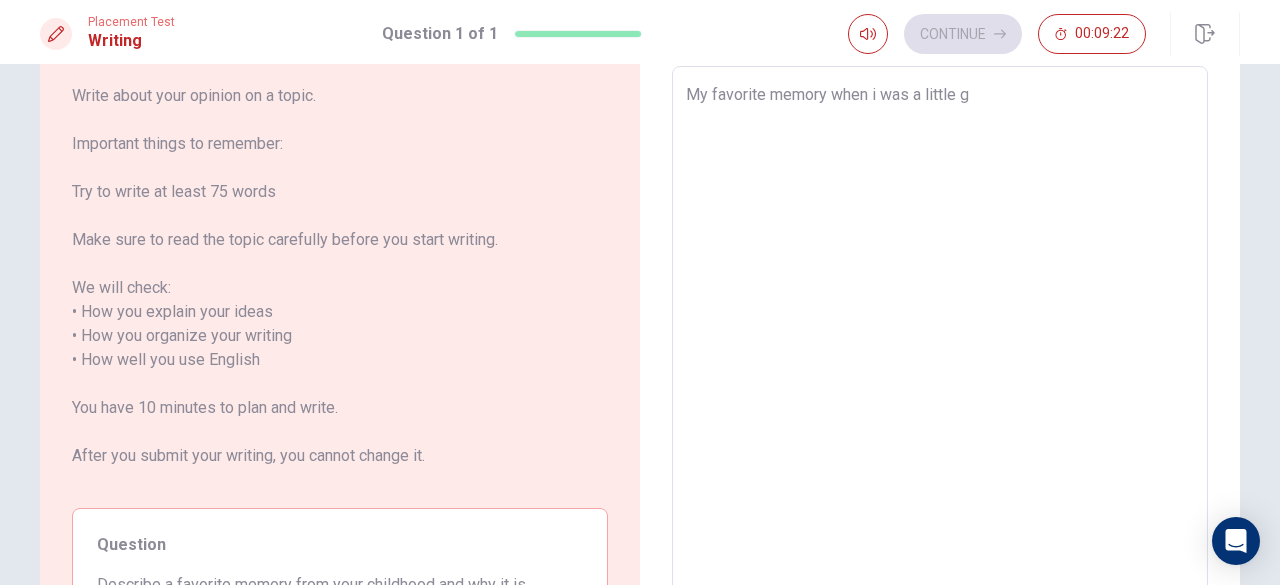 type on "x" 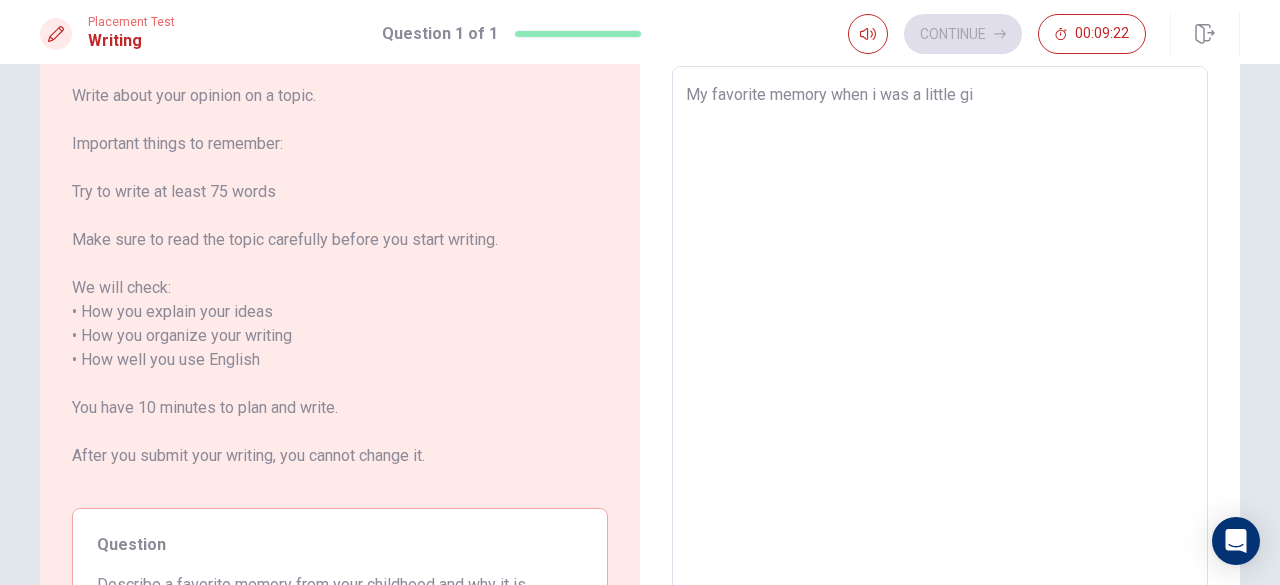 type on "x" 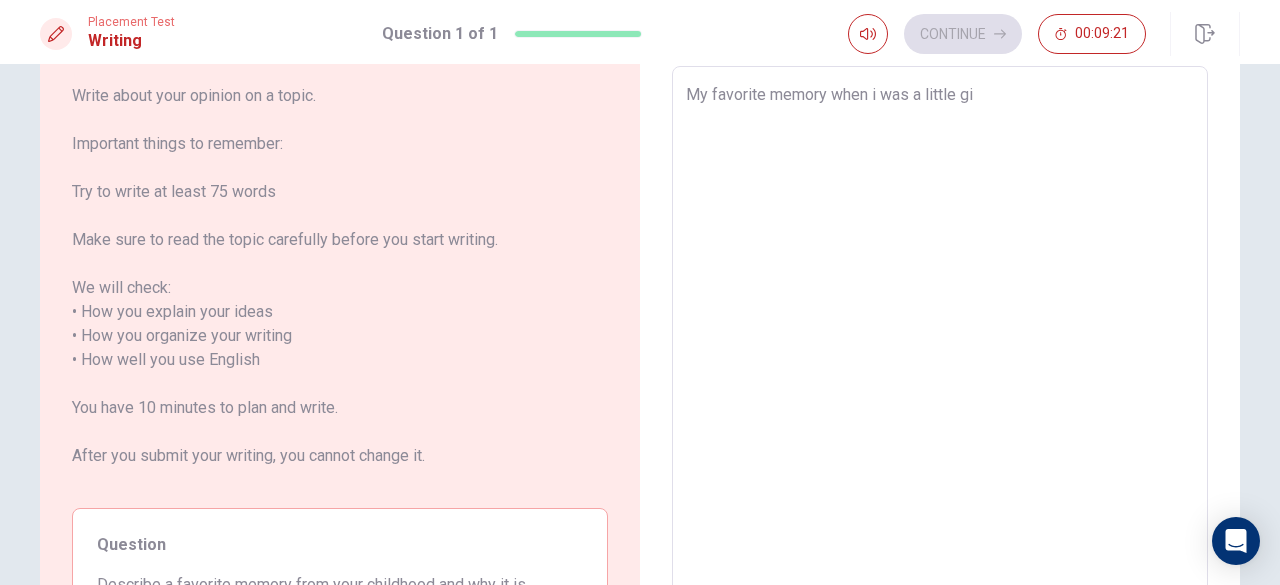 type on "My favorite memory when i was a little gir" 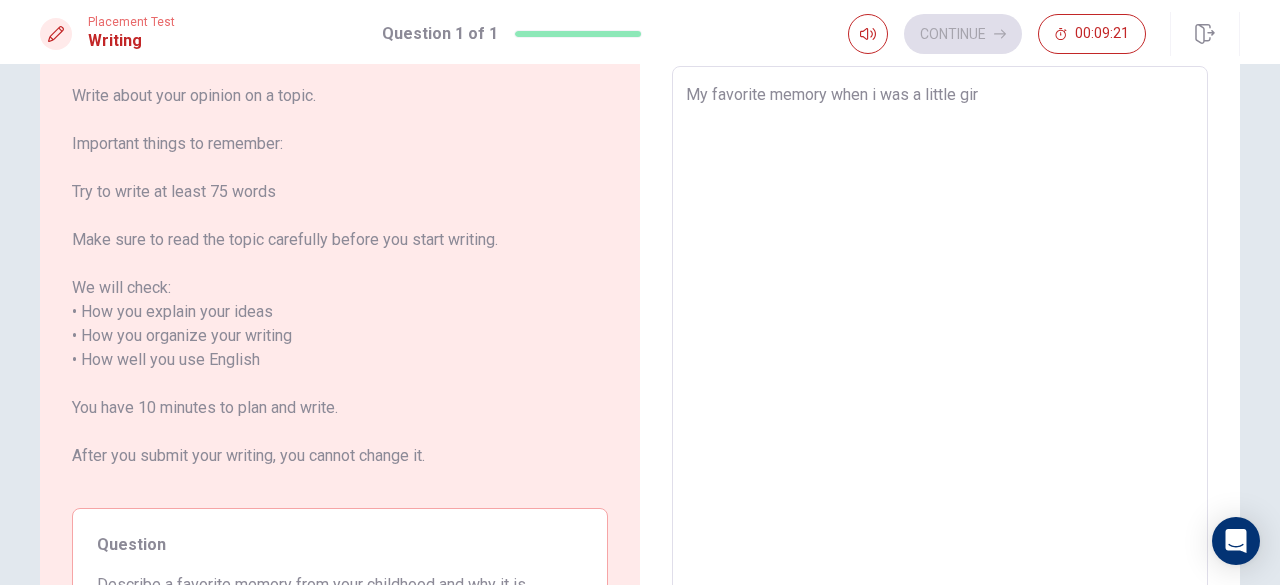 type on "x" 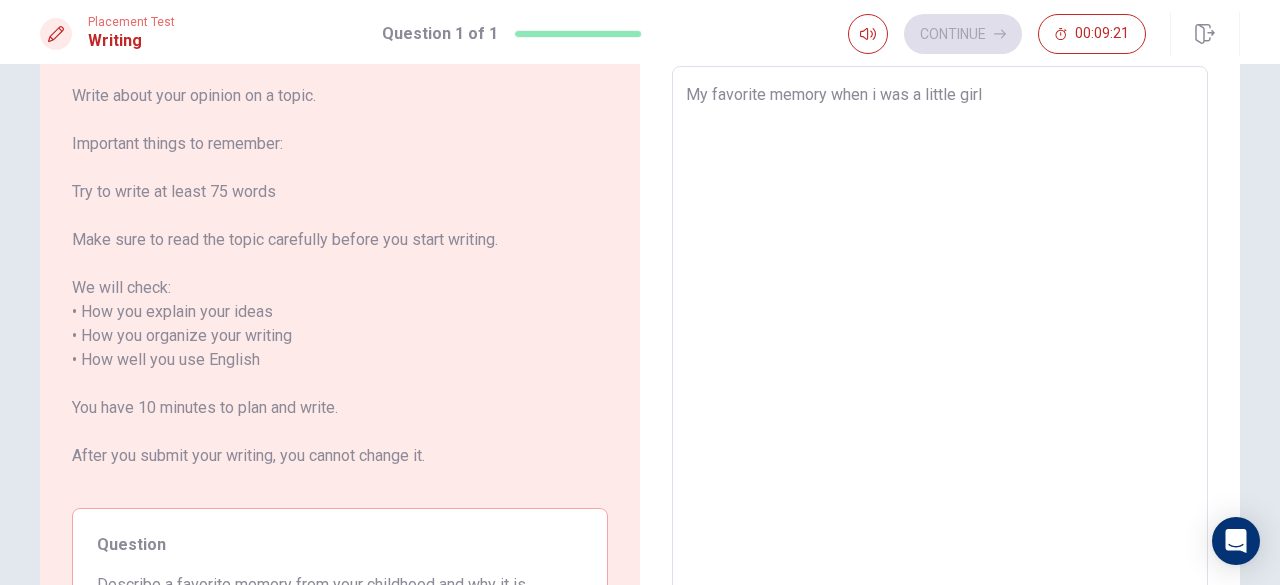 type on "x" 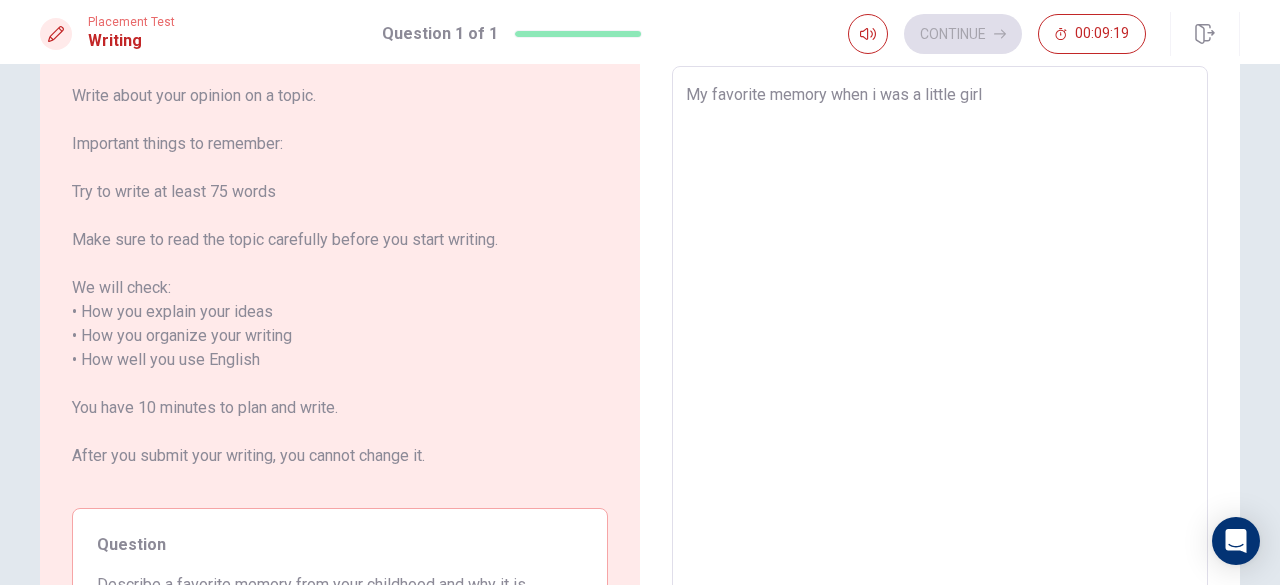type on "x" 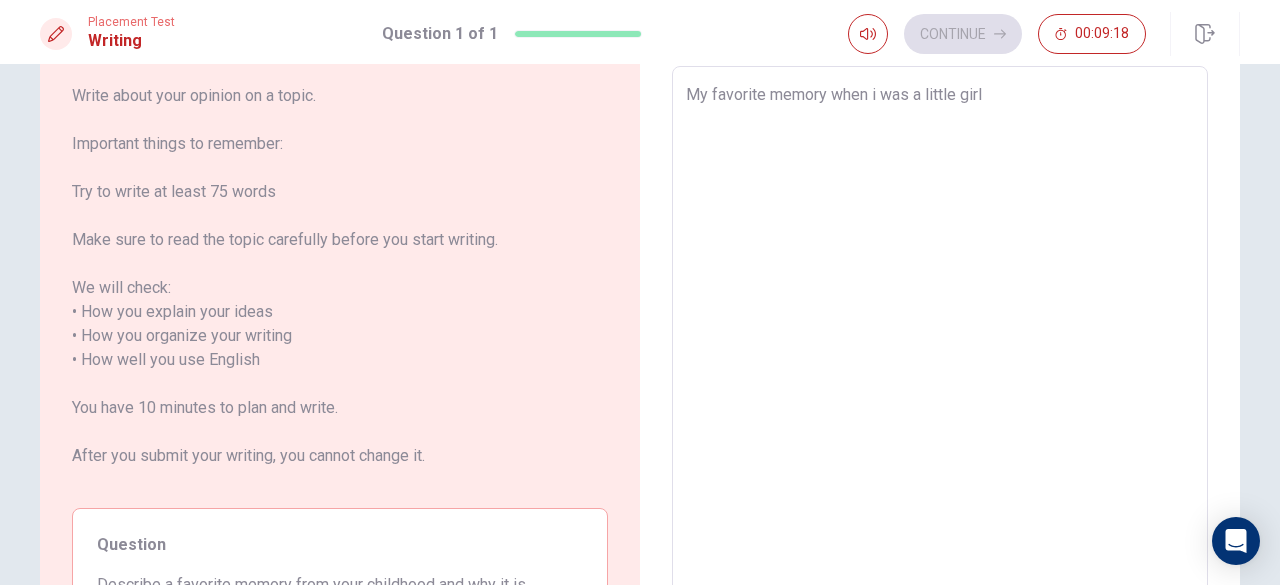 type on "My favorite memory when i was a little girl i" 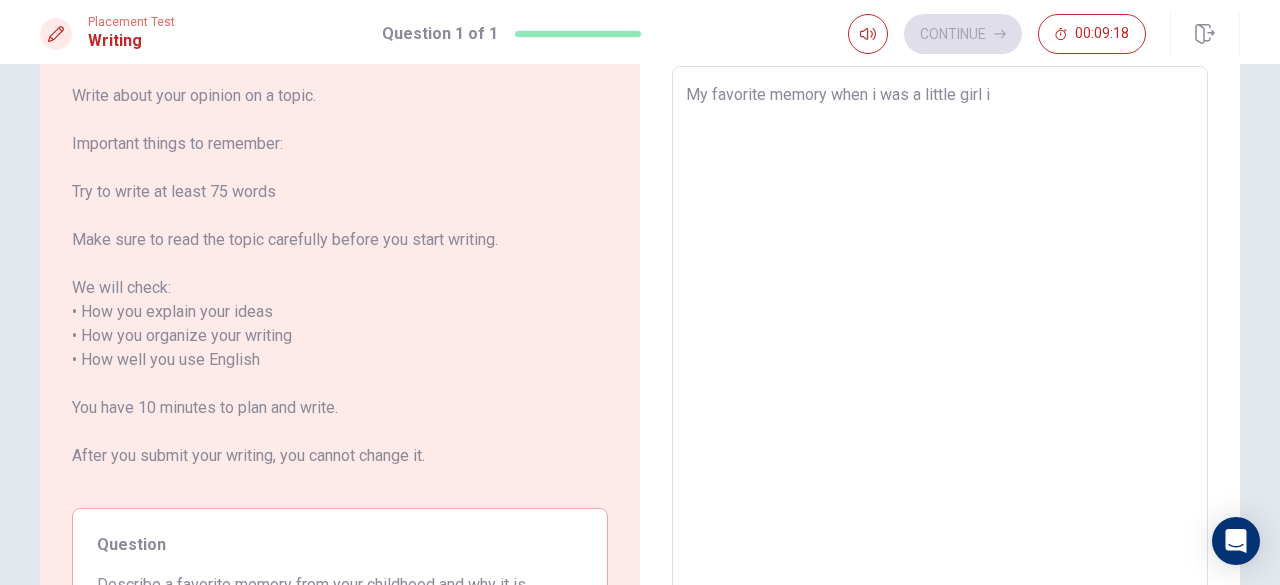 type on "x" 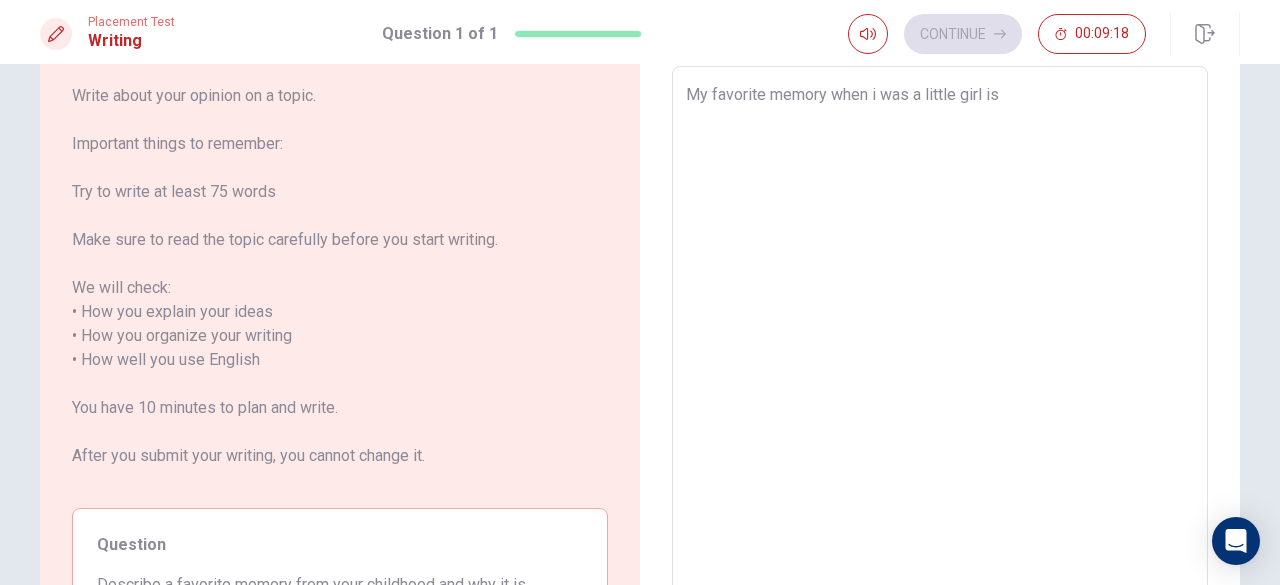 type on "My favorite memory when i was a little girl is" 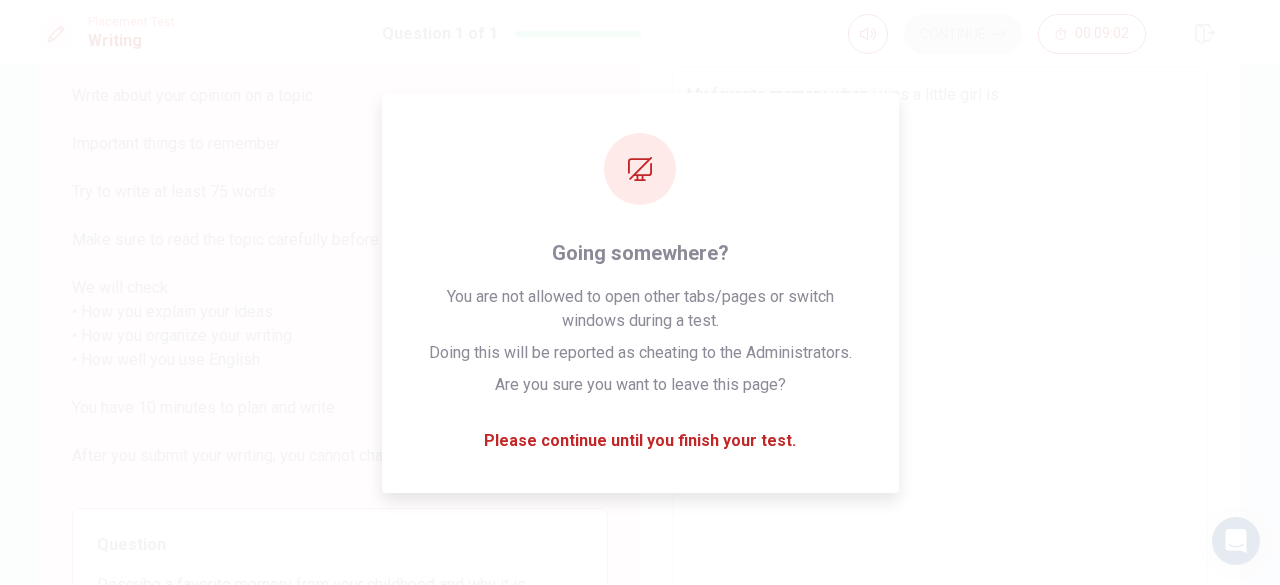 type on "x" 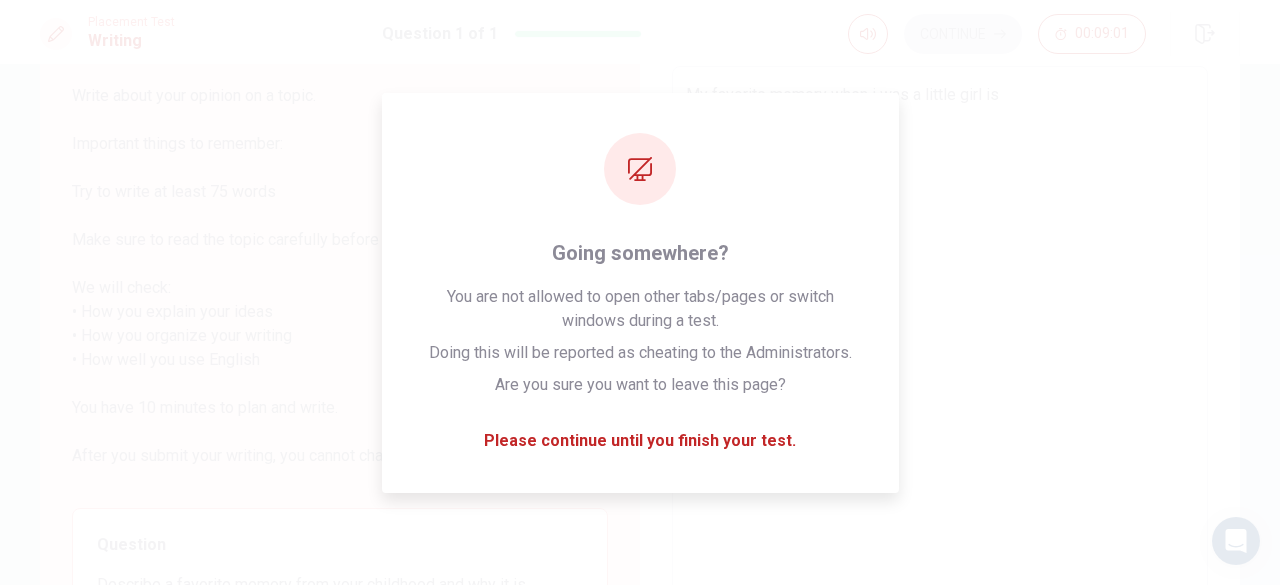 type on "My favorite memory when i was a little girl is" 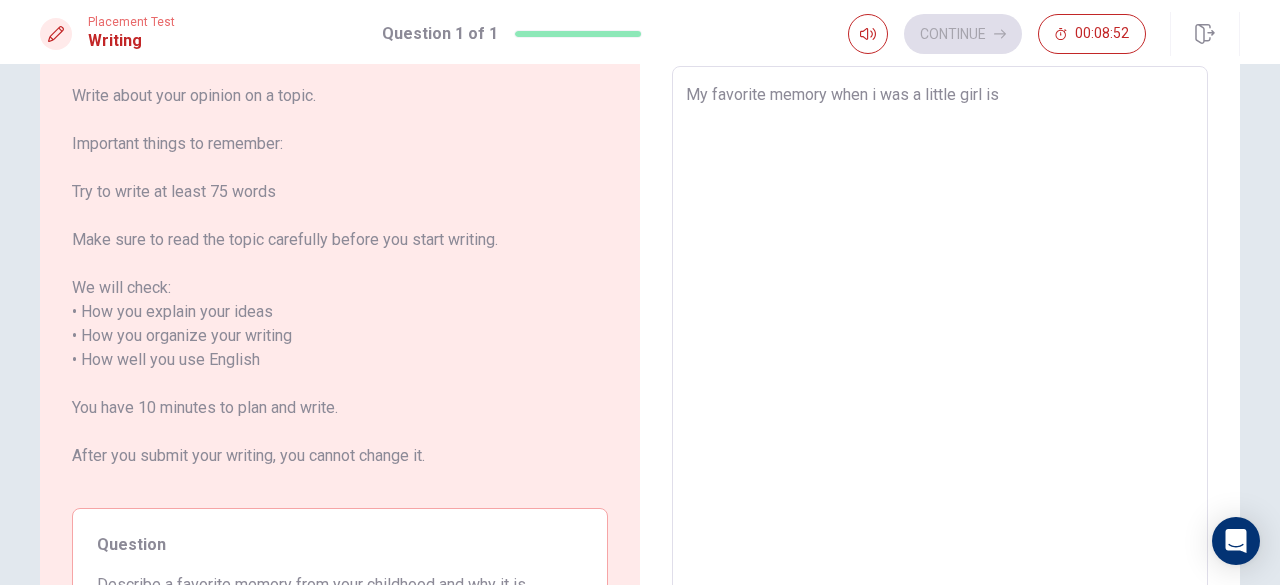 type on "x" 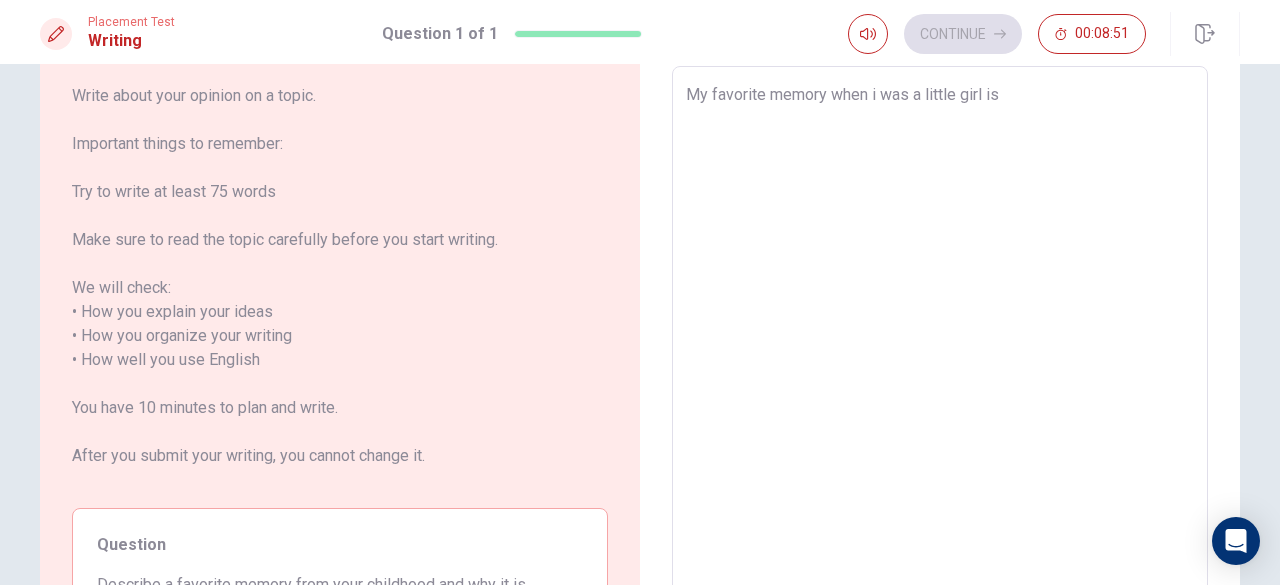 type on "My favorite memory when i was a little girl is w" 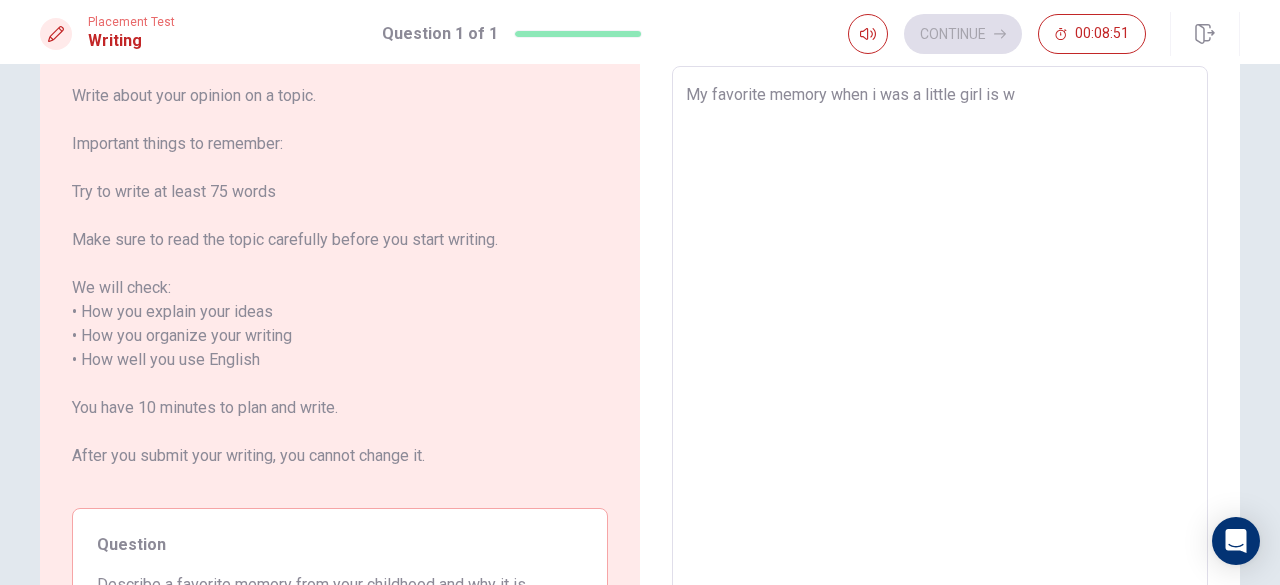 type on "x" 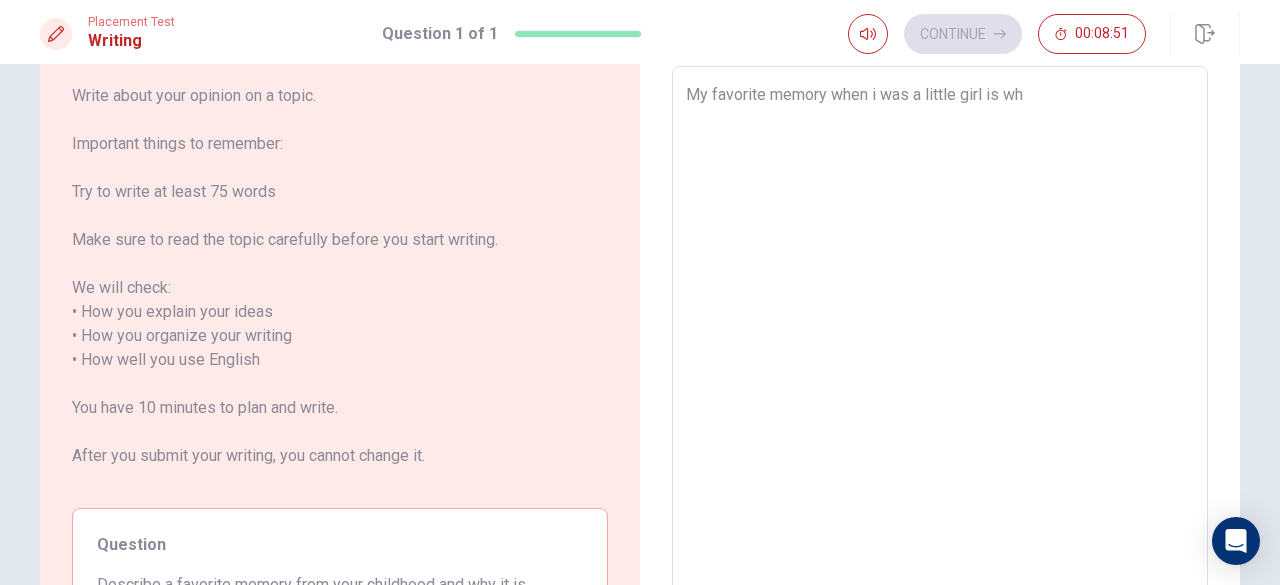 type on "x" 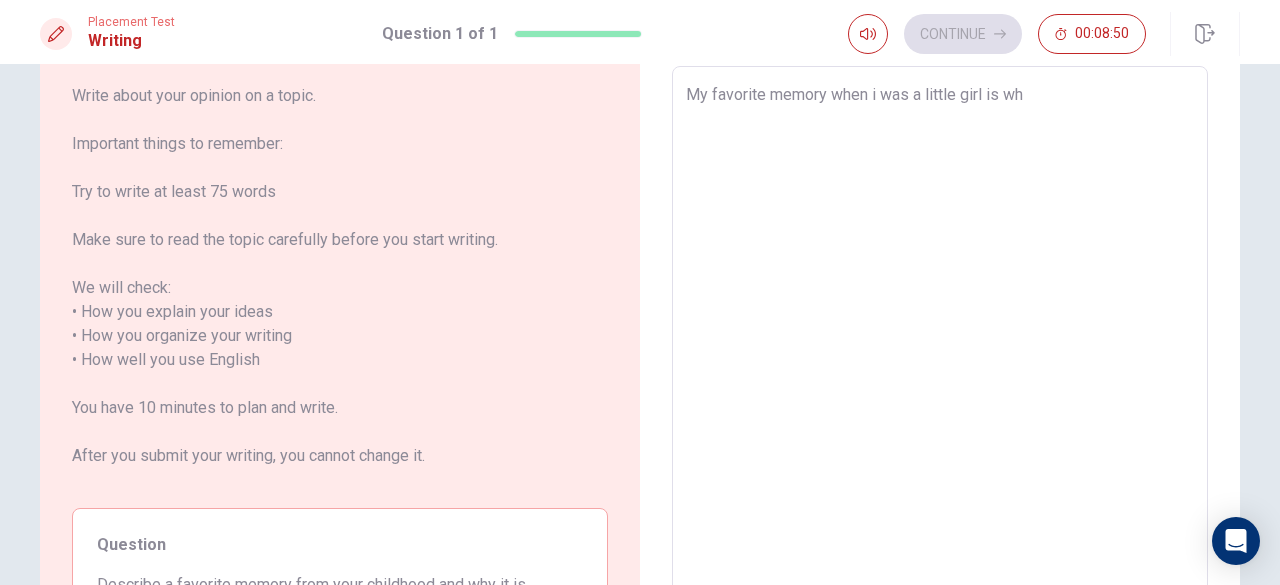 type on "My favorite memory when i was a little girl is whw" 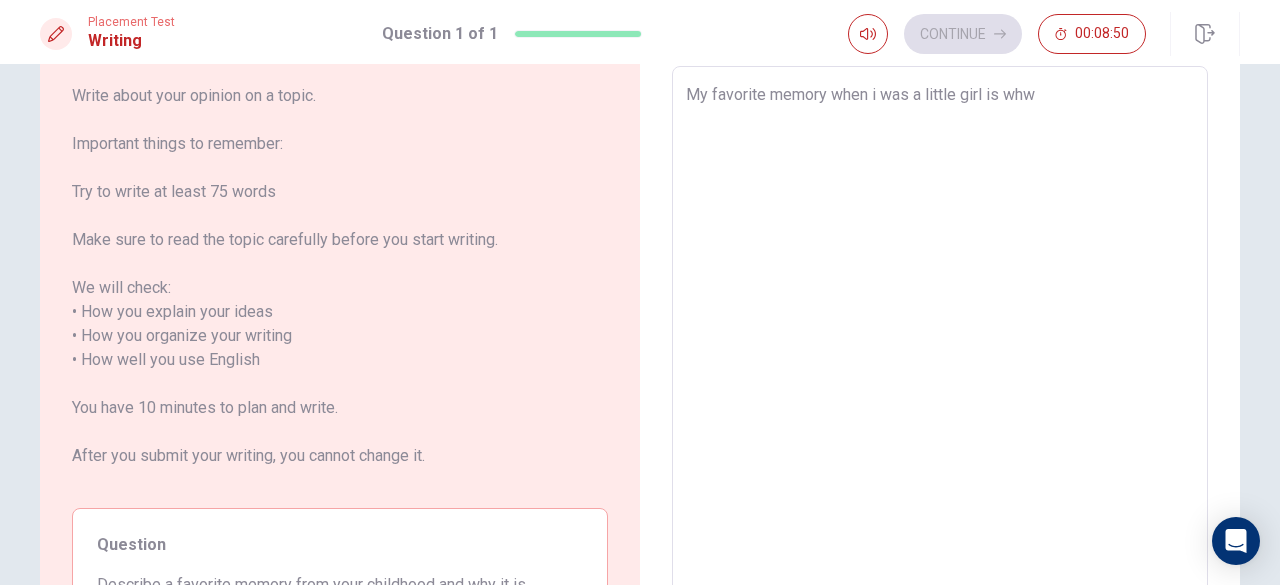 type on "x" 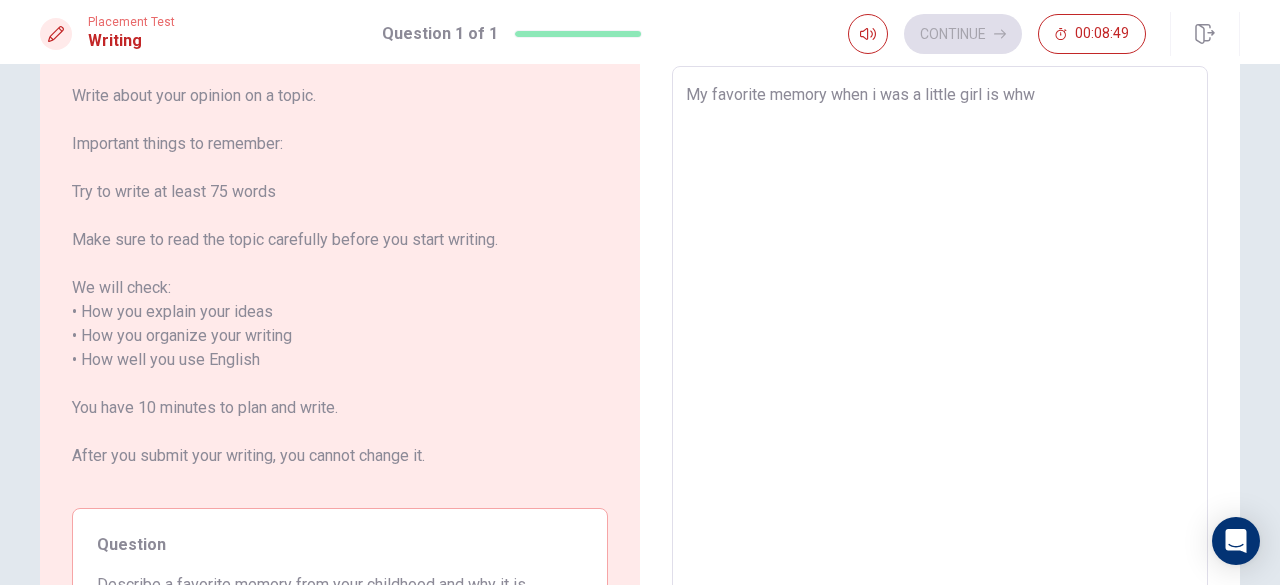 type on "My favorite memory when i was a little girl is wh" 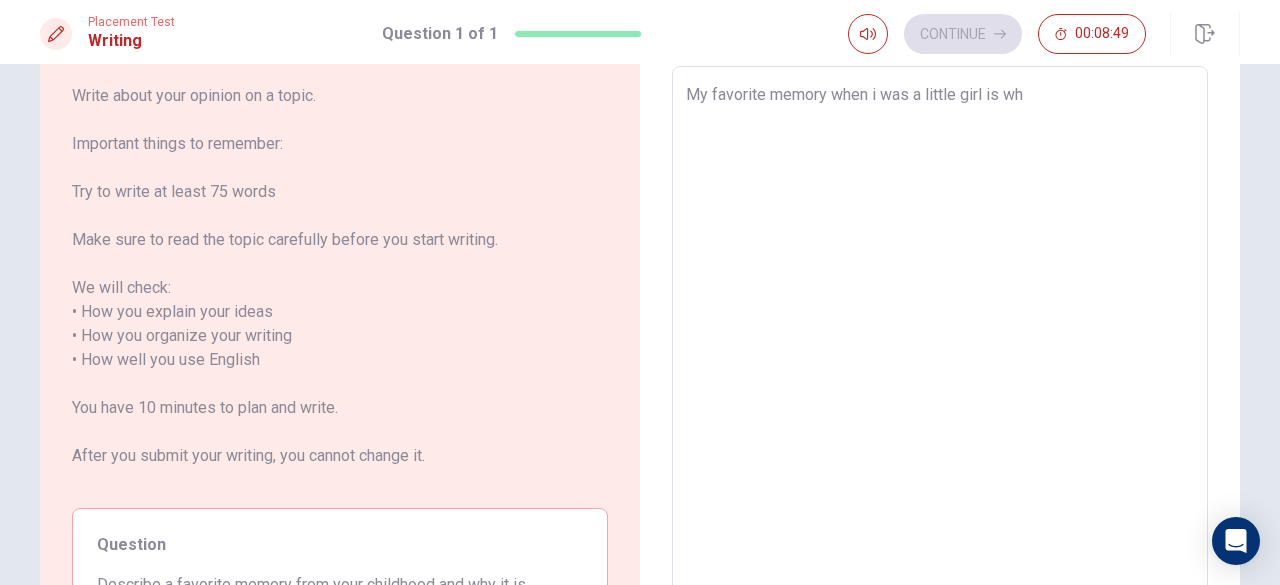 type on "x" 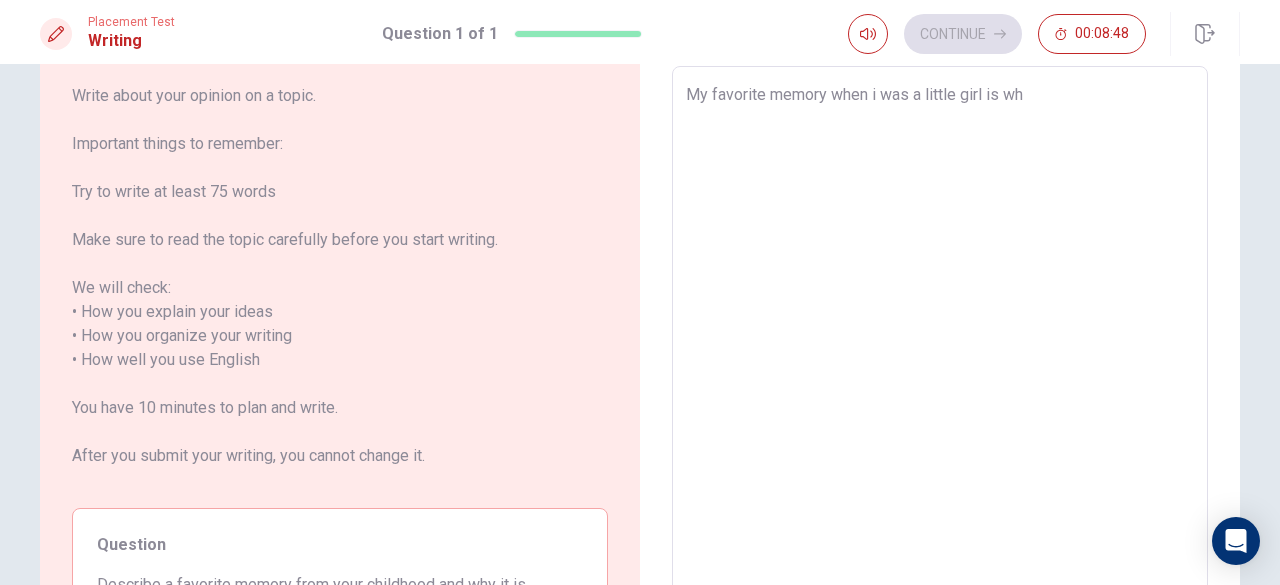 type on "My favorite memory when i was a little girl is whe" 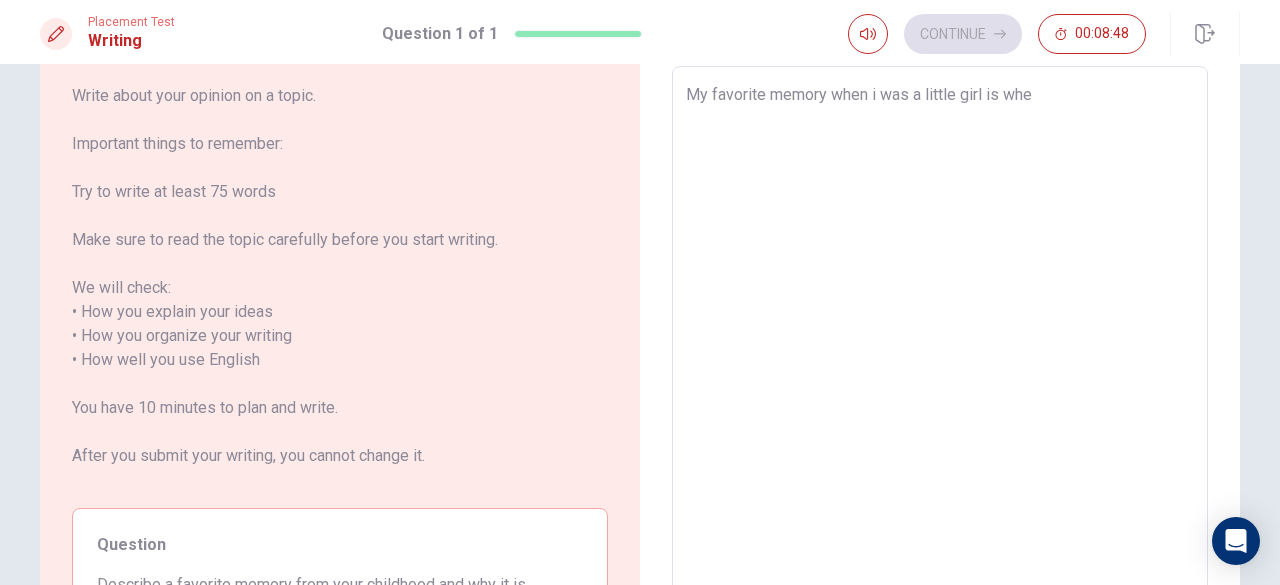 type on "x" 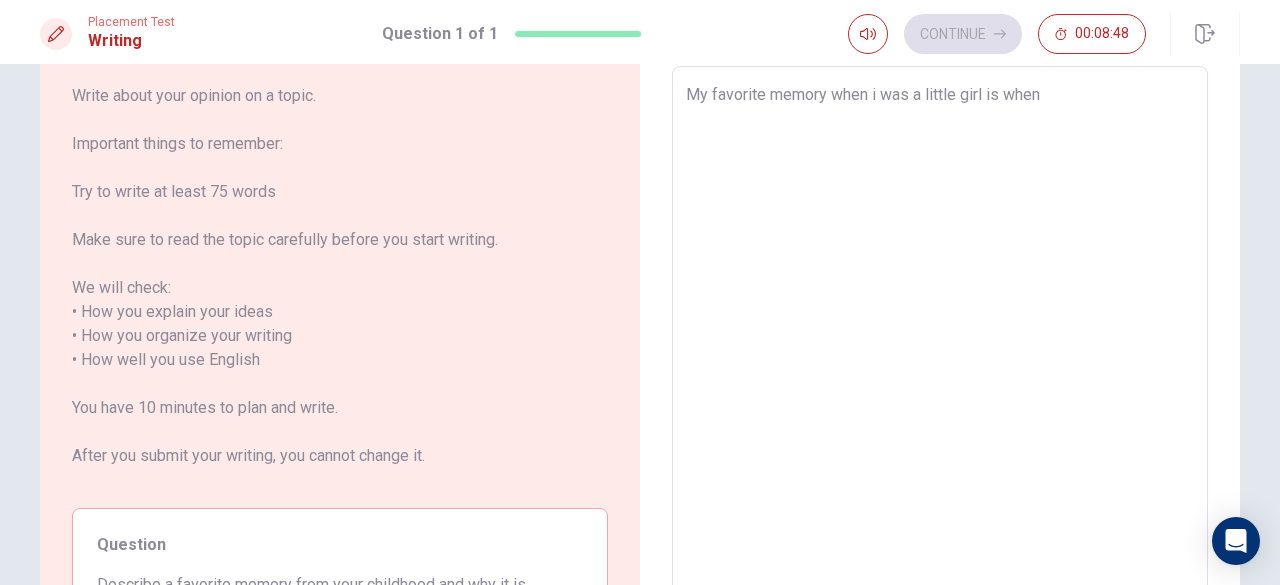 type on "x" 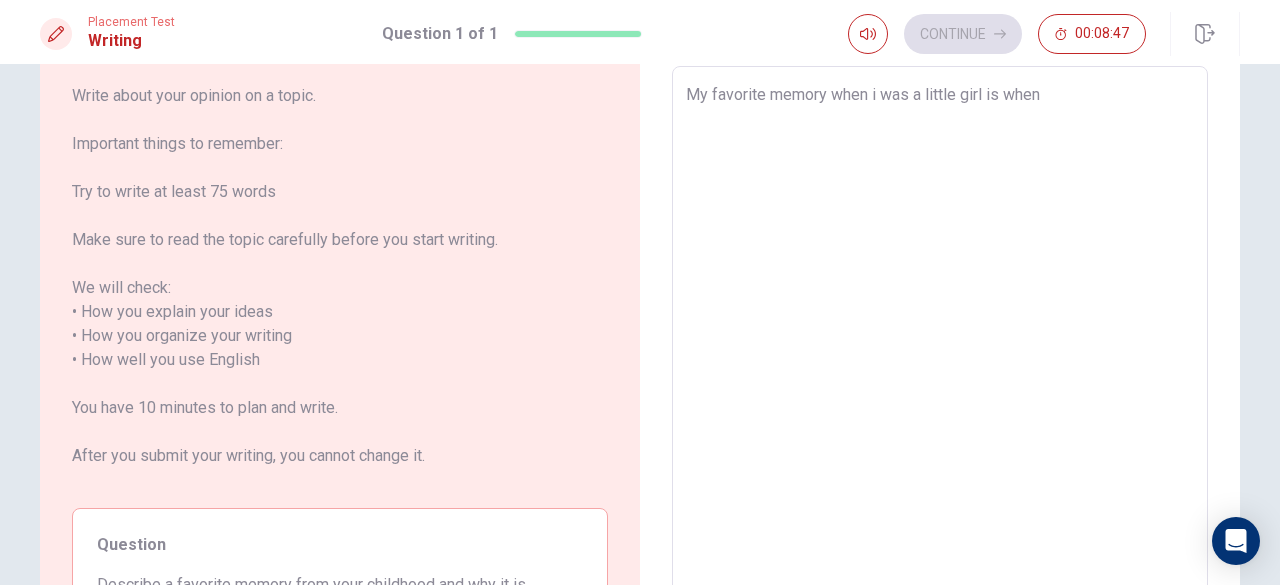 type on "My favorite memory when i was a little girl is when" 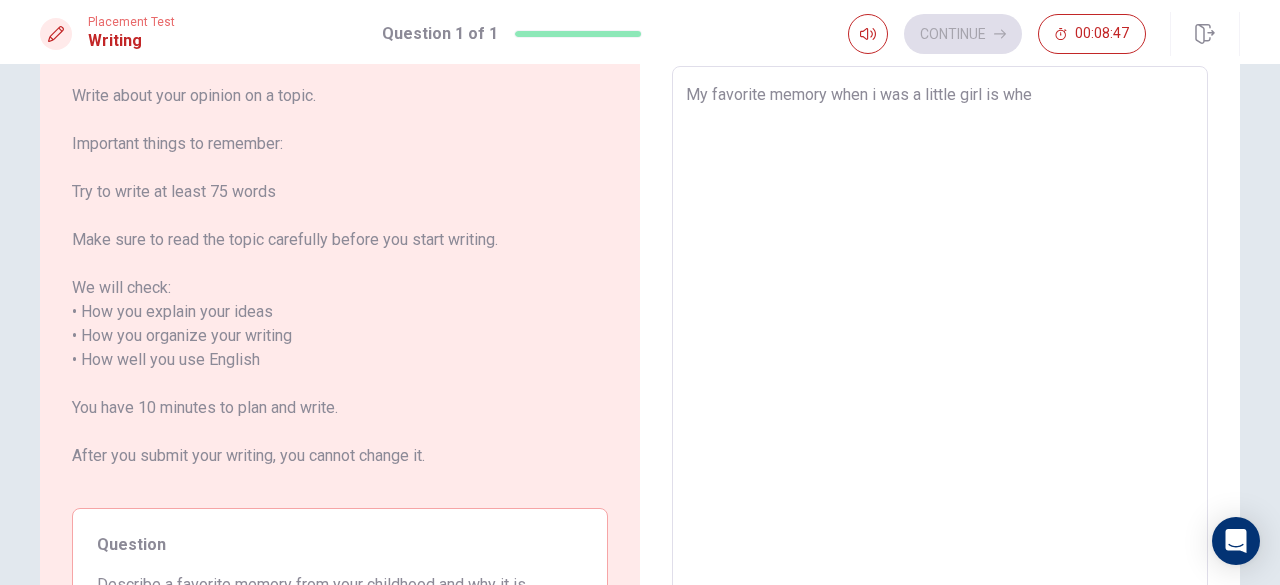 type on "x" 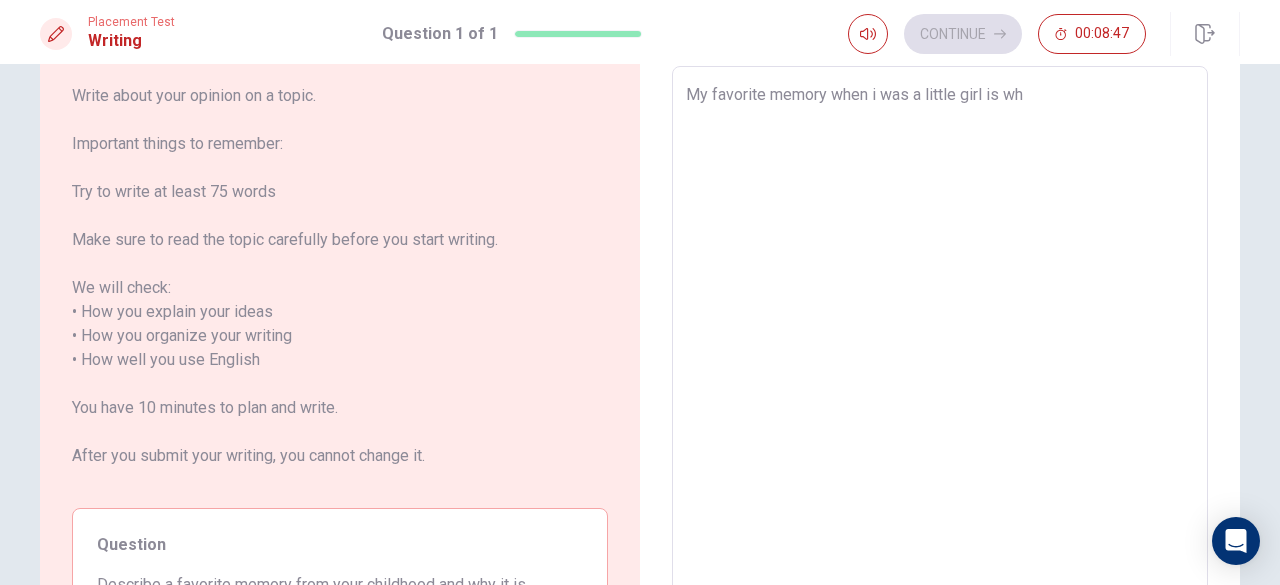 type on "x" 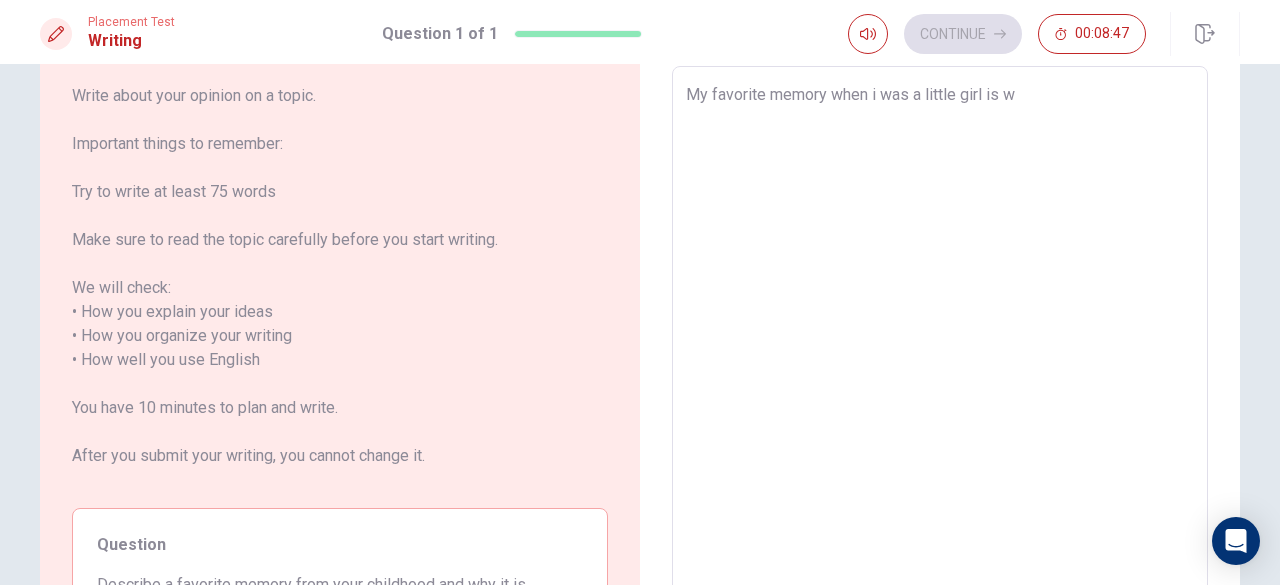 type on "x" 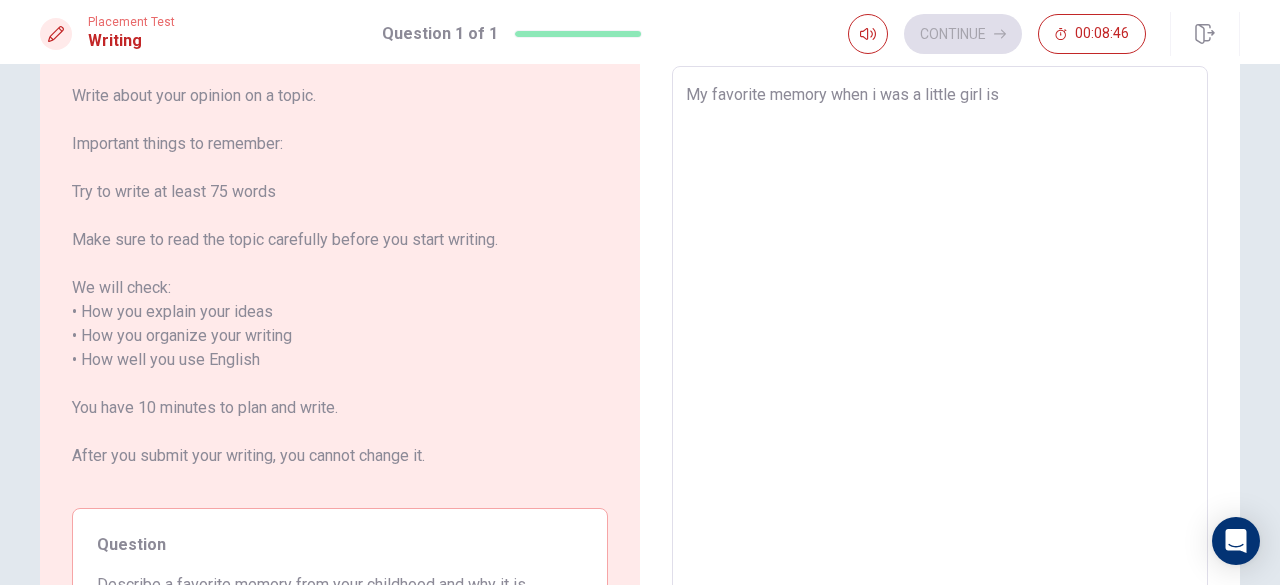 type on "x" 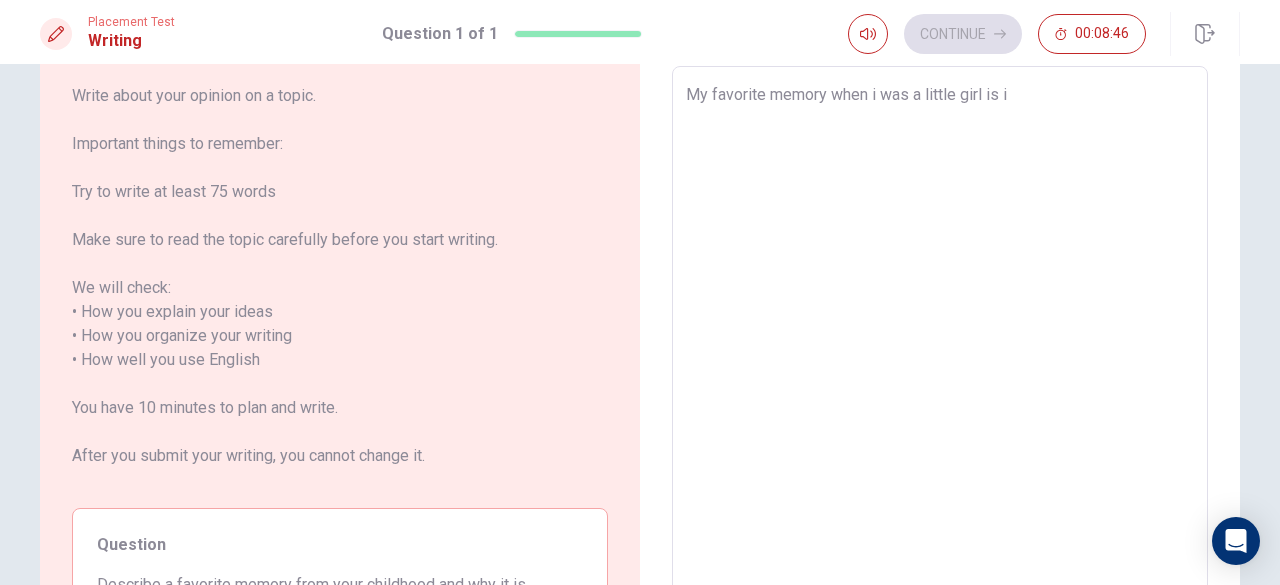 type on "x" 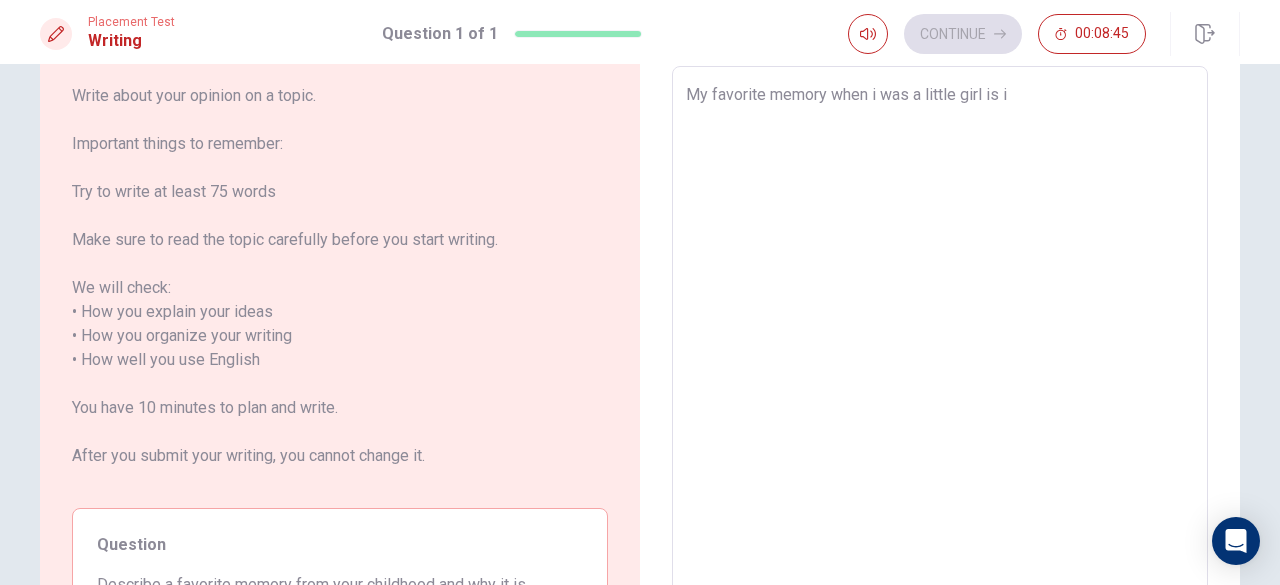 type on "My favorite memory when i was a little girl is in" 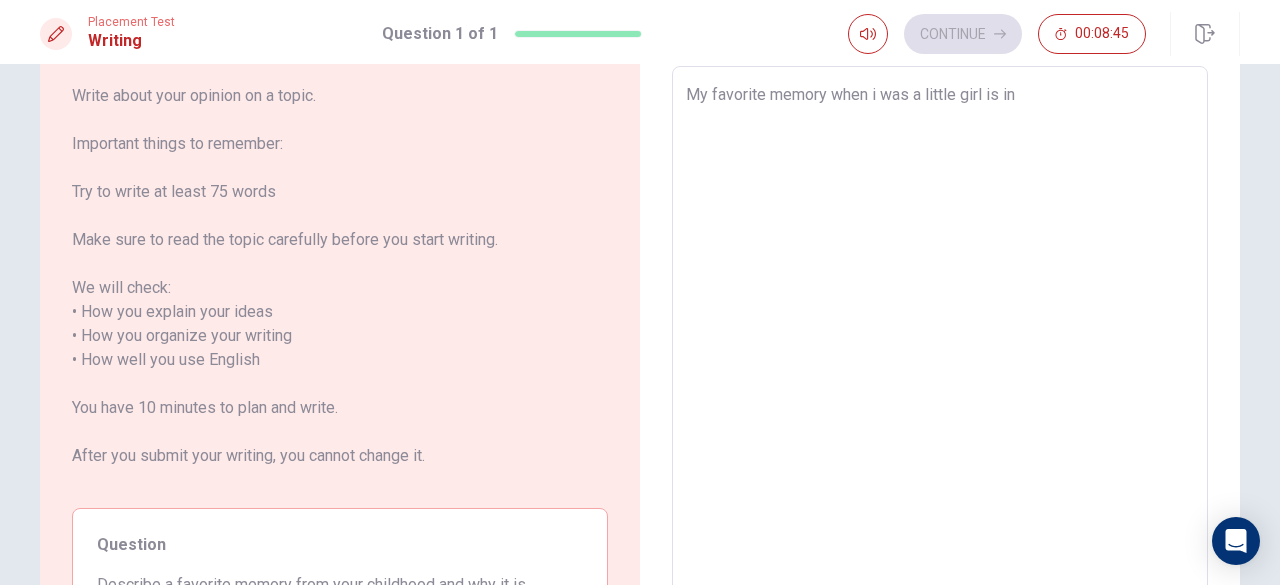 type on "x" 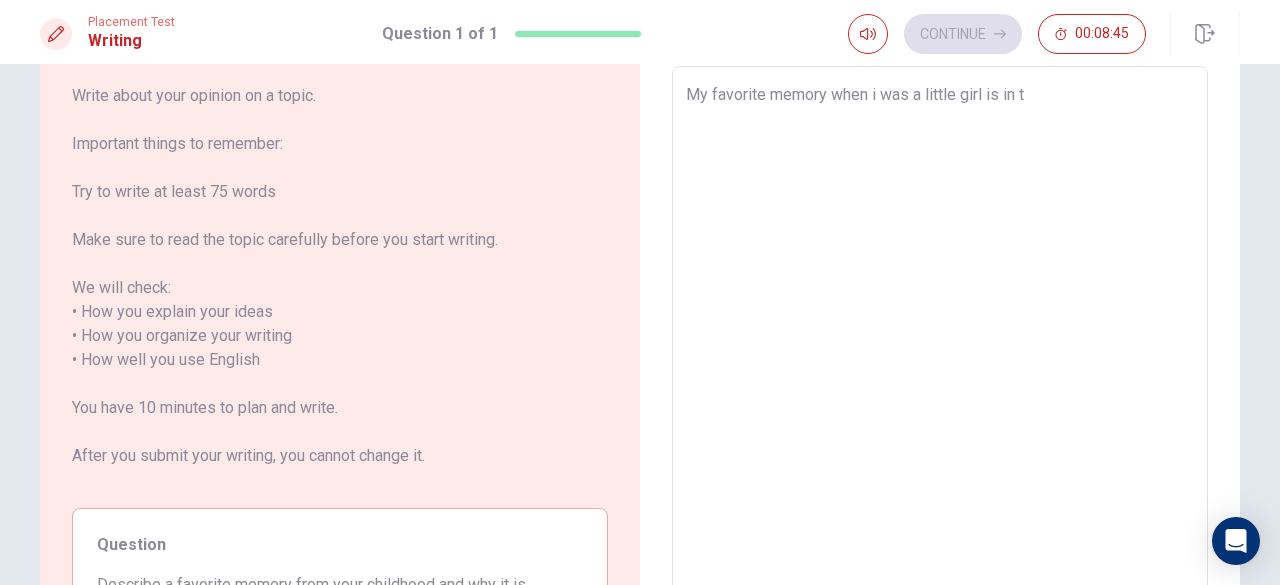 type on "x" 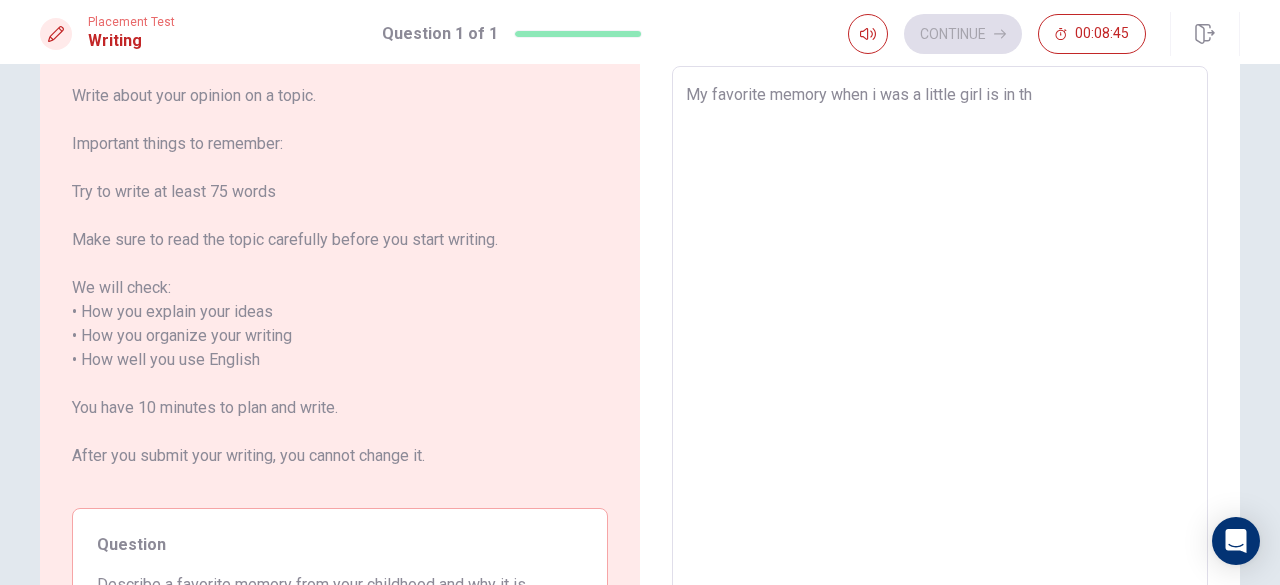 type on "x" 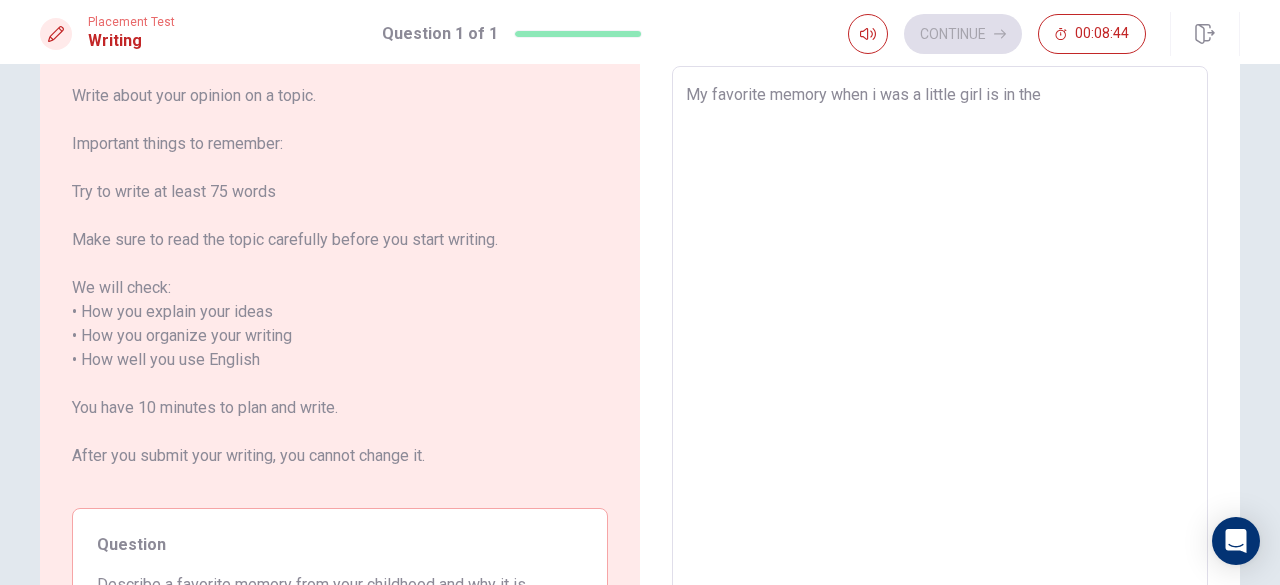 type on "My favorite memory when i was a little girl is in the" 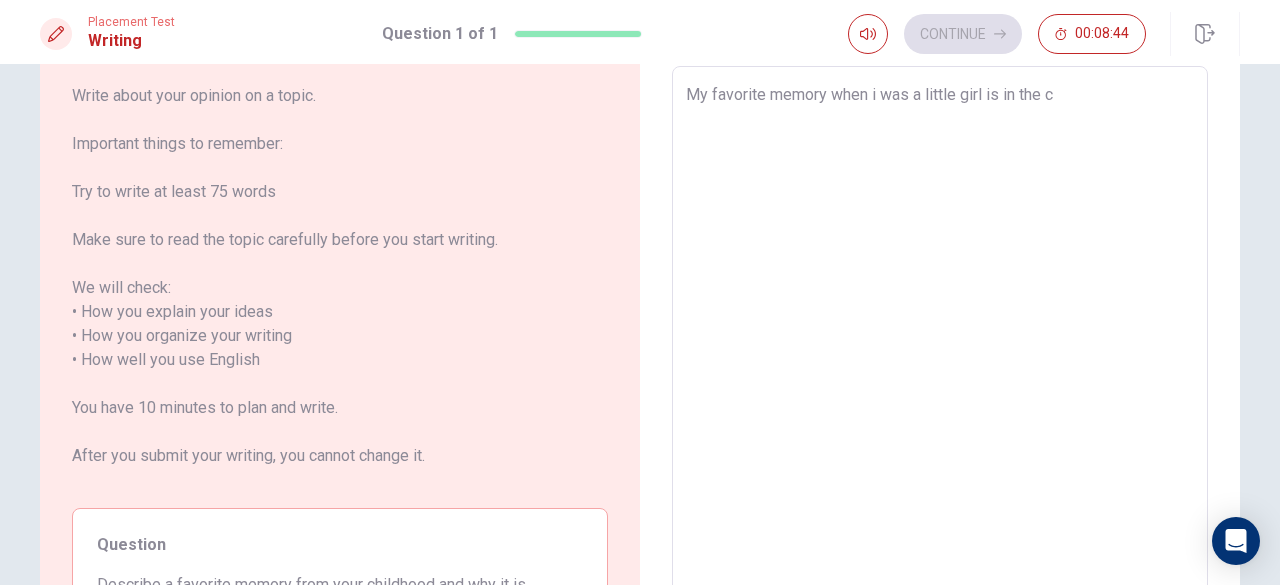 type on "x" 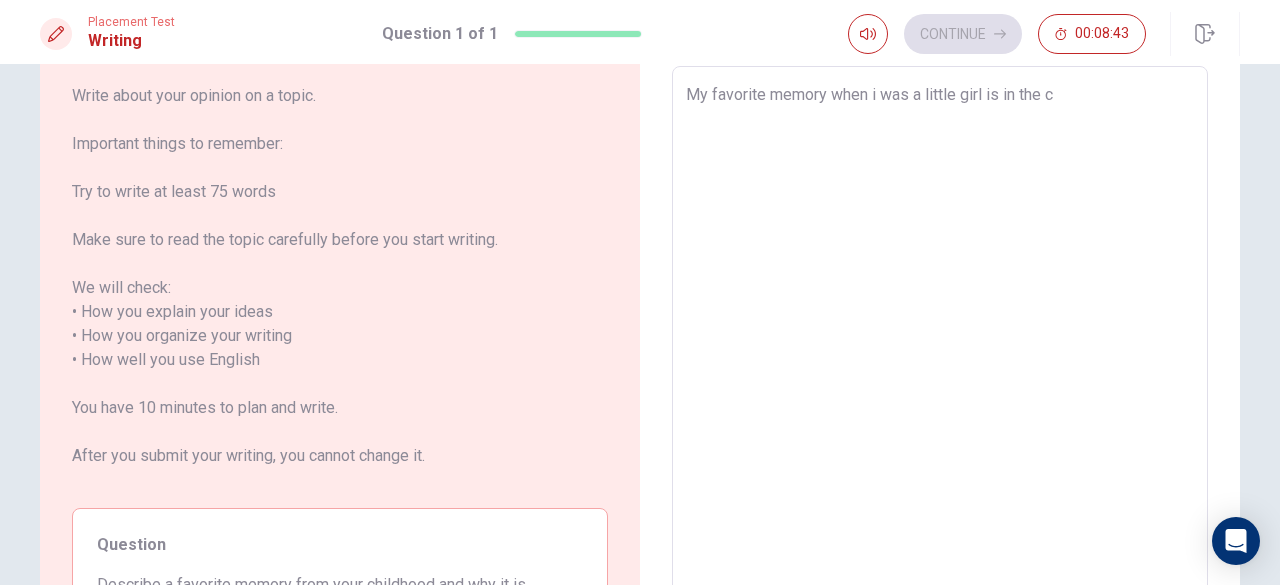 type on "My favorite memory when i was a little girl is in the ch" 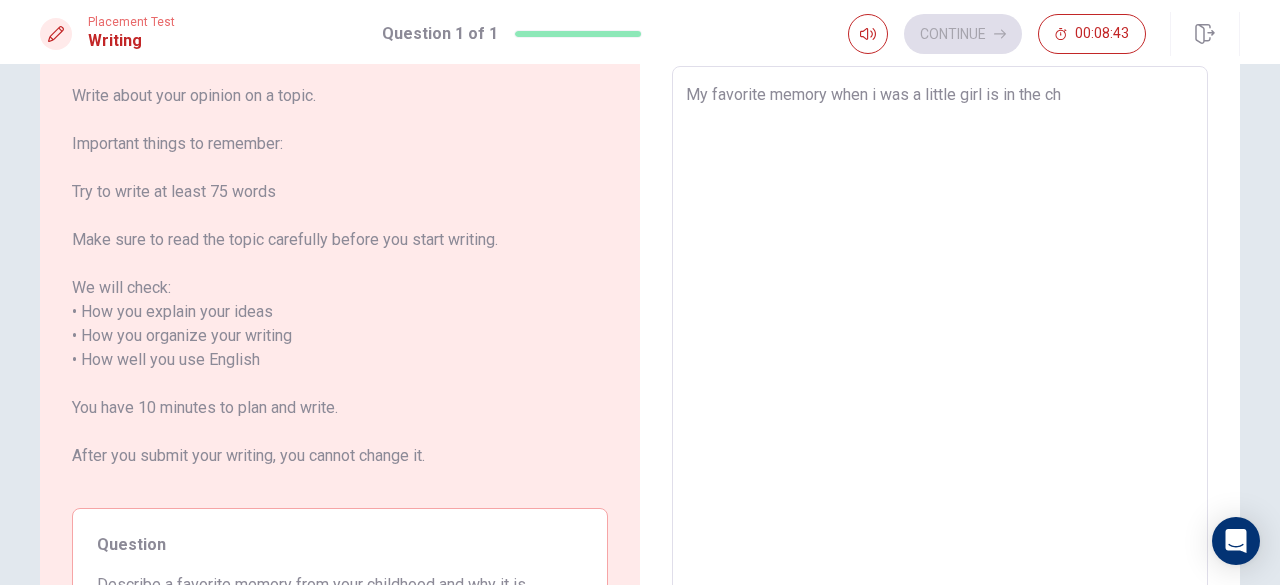 type on "x" 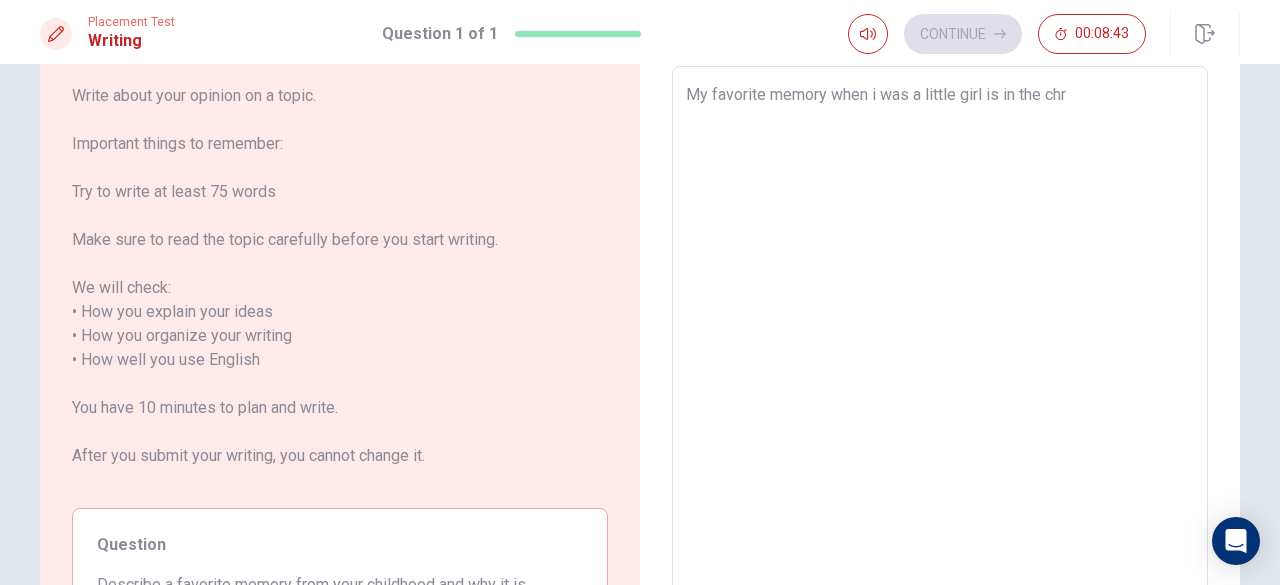 type on "x" 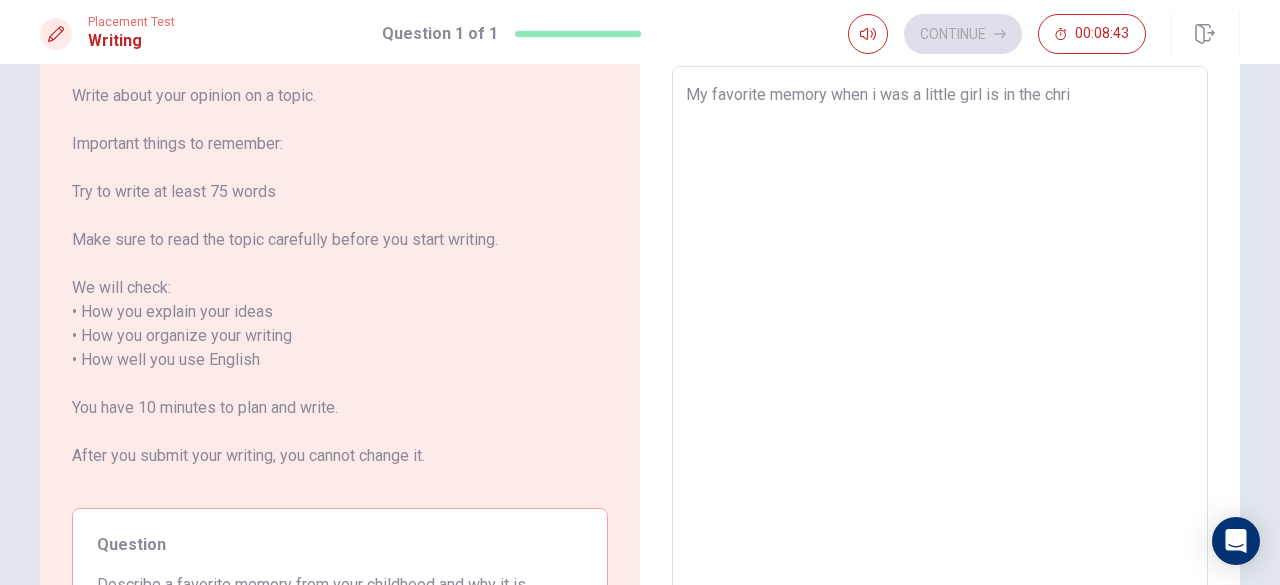 type on "x" 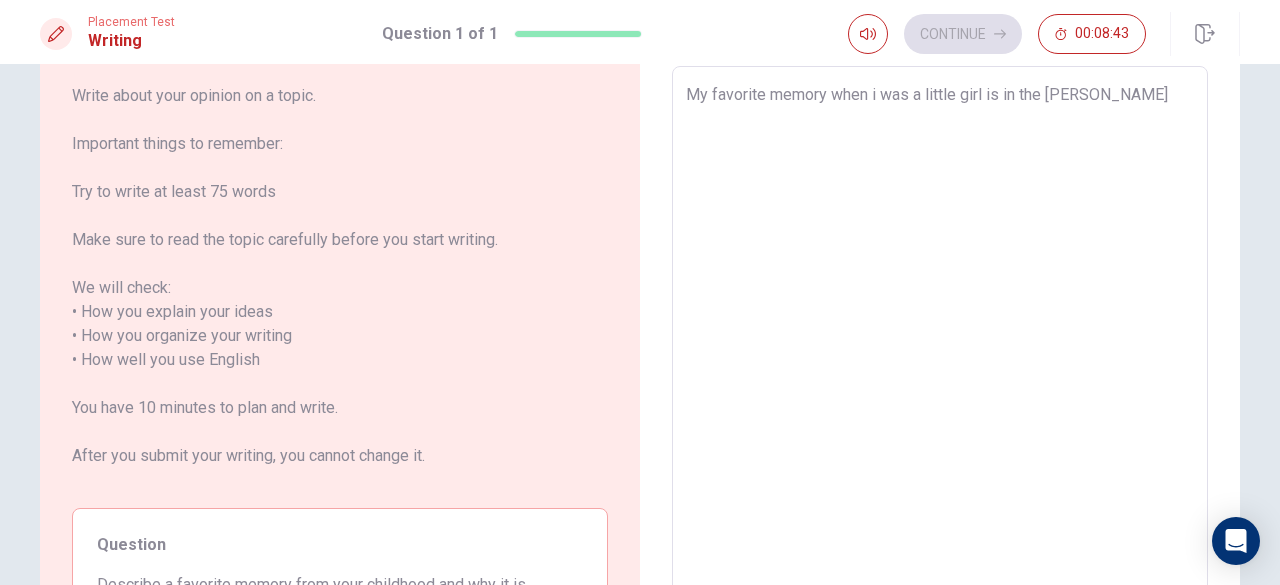 type on "x" 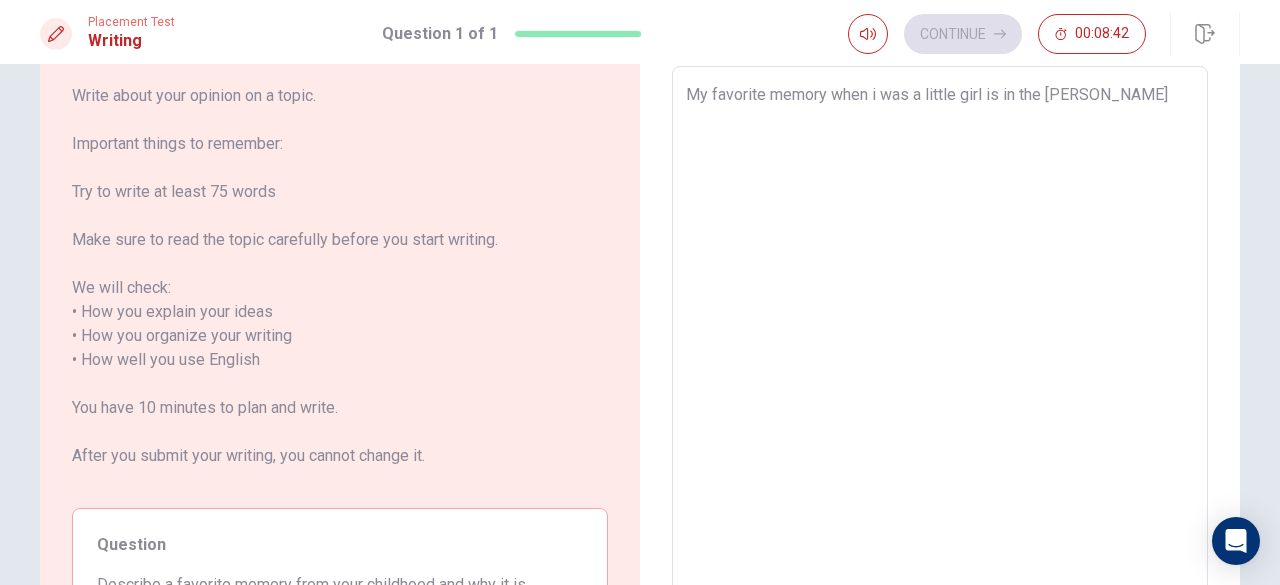 type on "My favorite memory when i was a little girl is in the [DEMOGRAPHIC_DATA]" 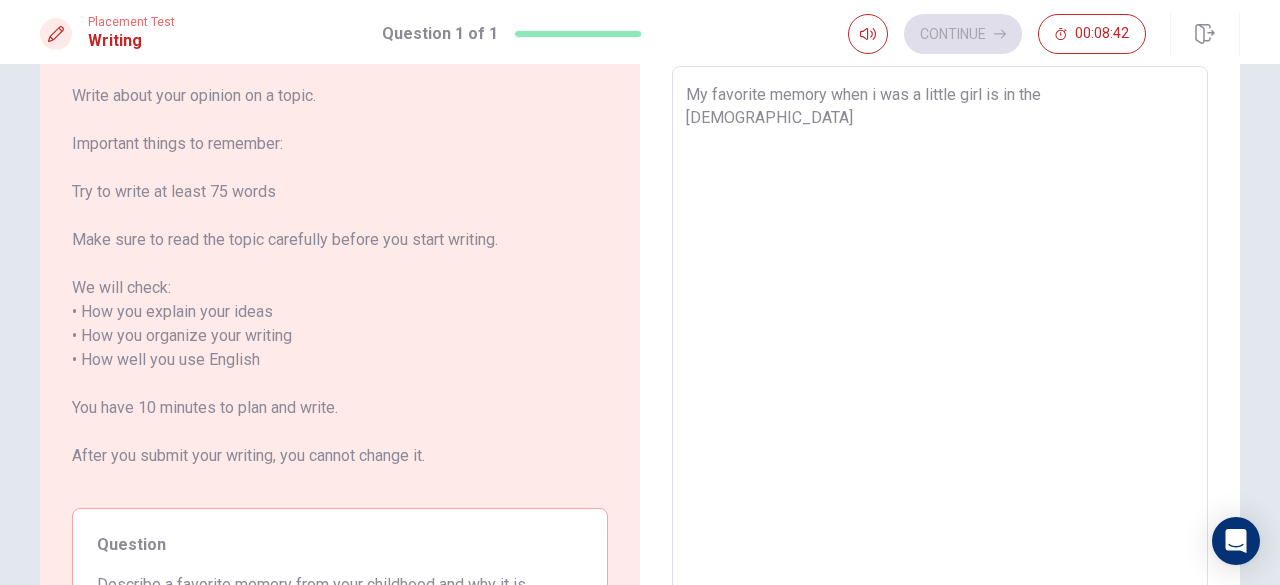 type on "x" 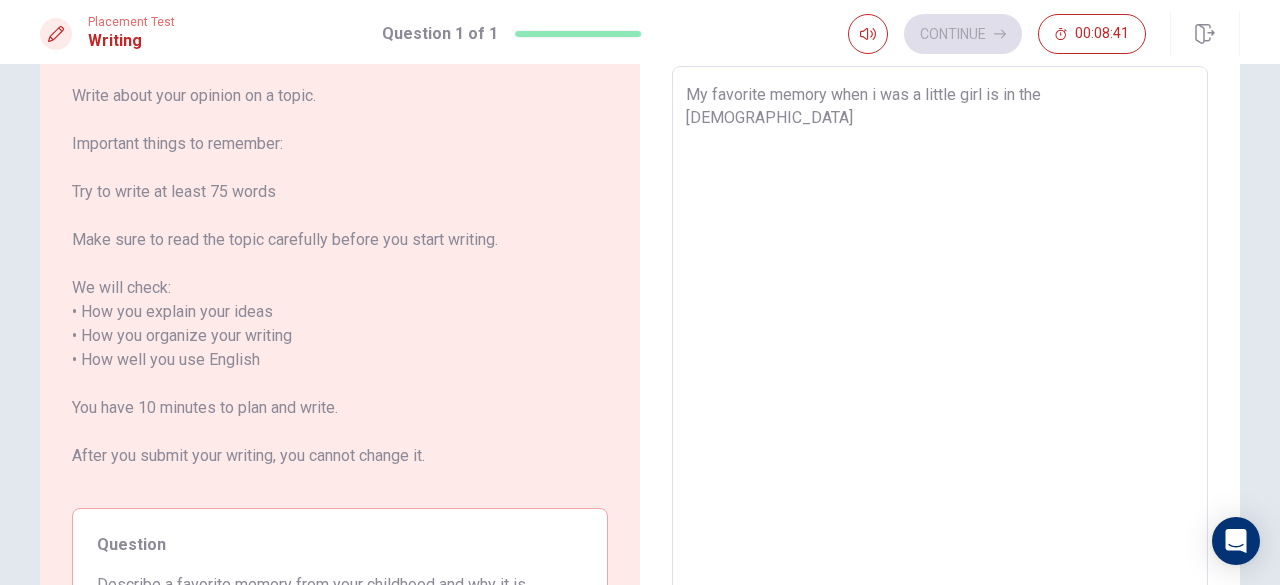 type on "My favorite memory when i was a little girl is in the [DEMOGRAPHIC_DATA]" 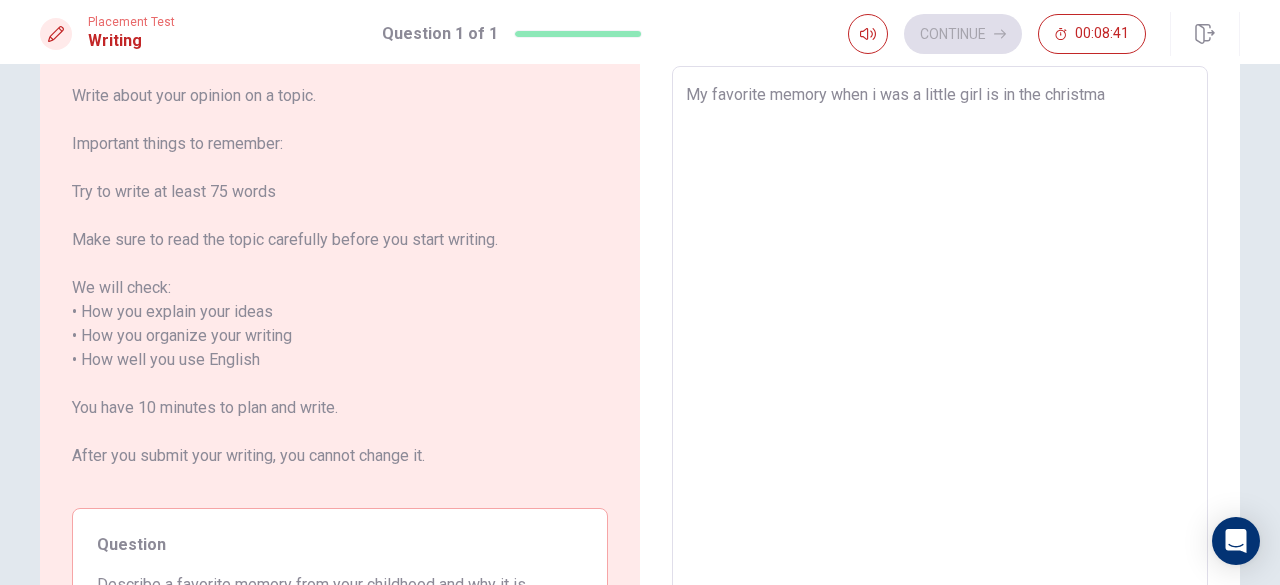 type on "x" 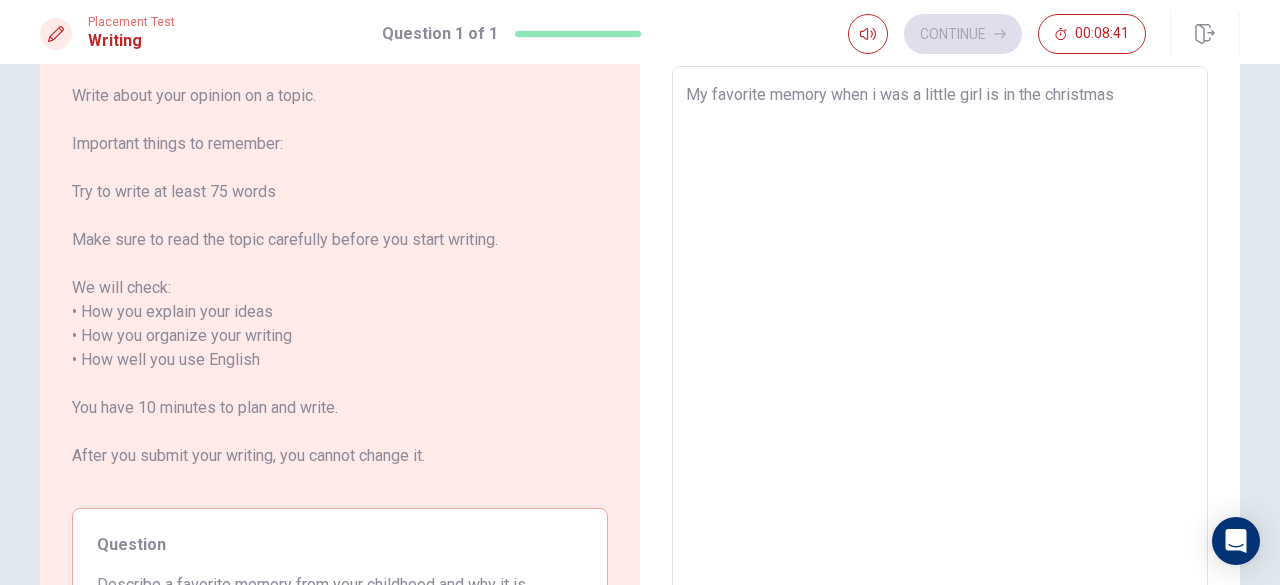 type on "x" 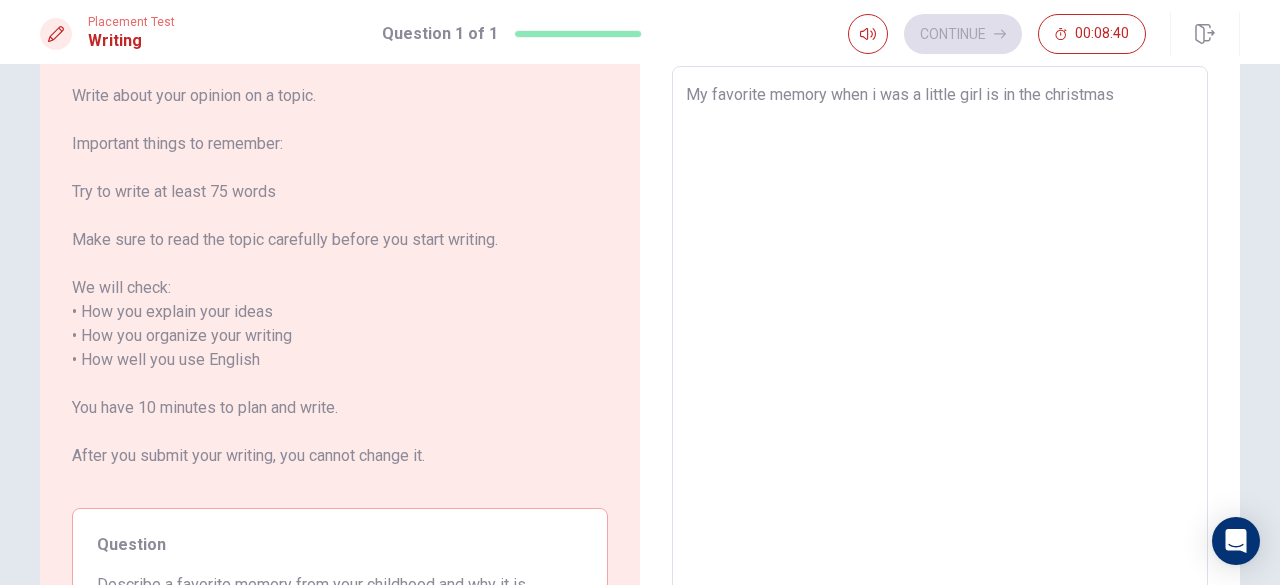 type 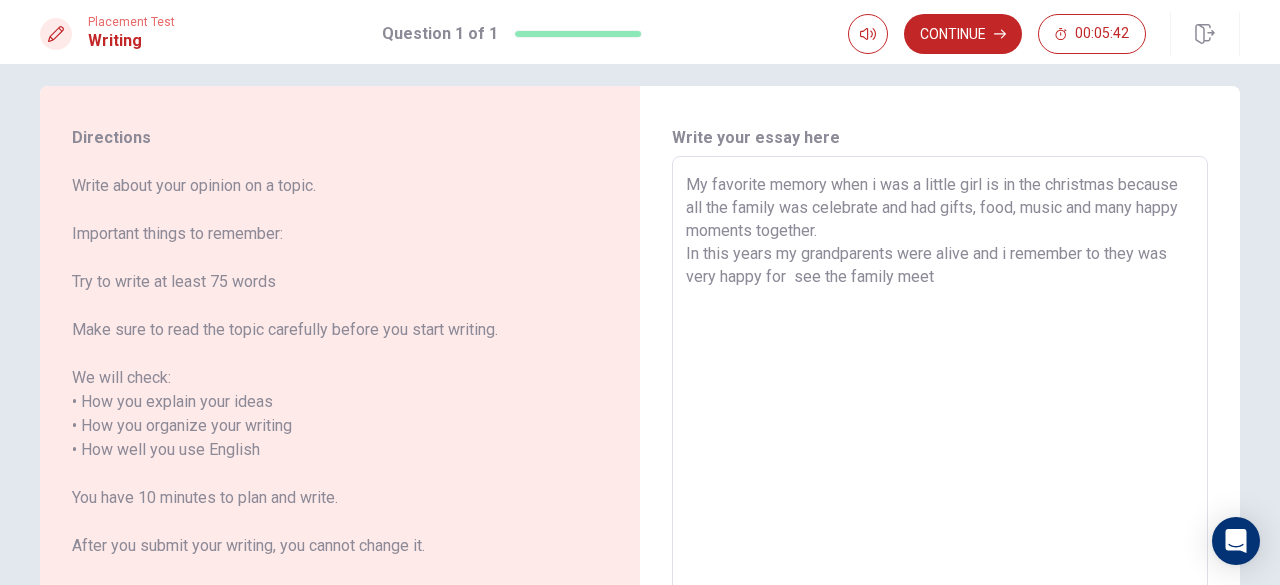 scroll, scrollTop: 0, scrollLeft: 0, axis: both 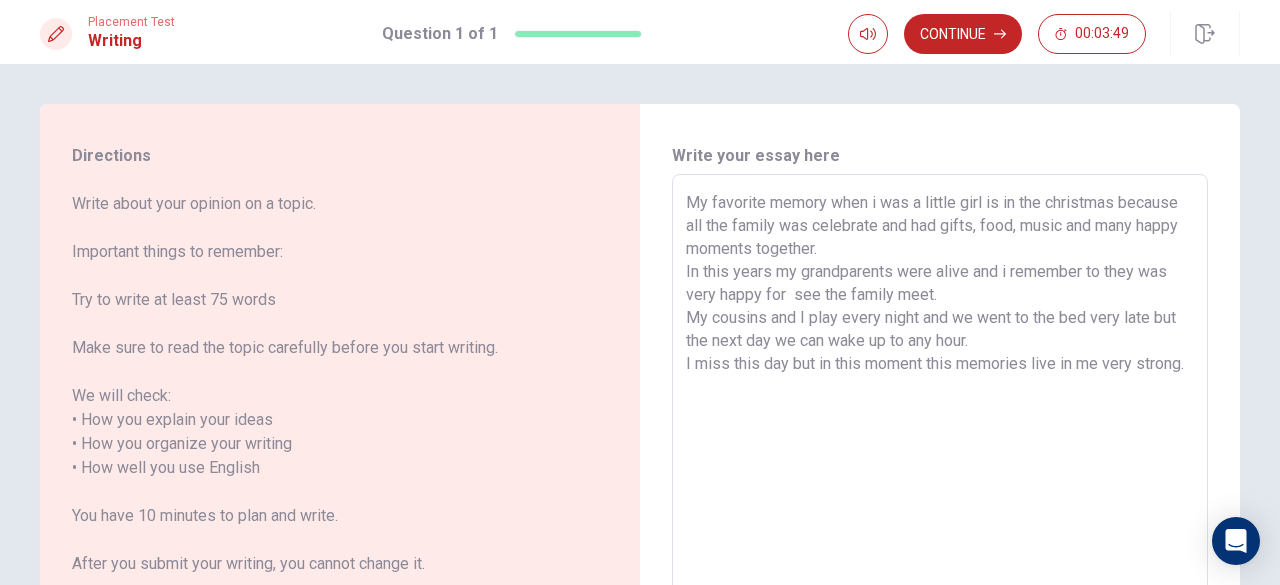 drag, startPoint x: 776, startPoint y: 379, endPoint x: 664, endPoint y: 185, distance: 224.00893 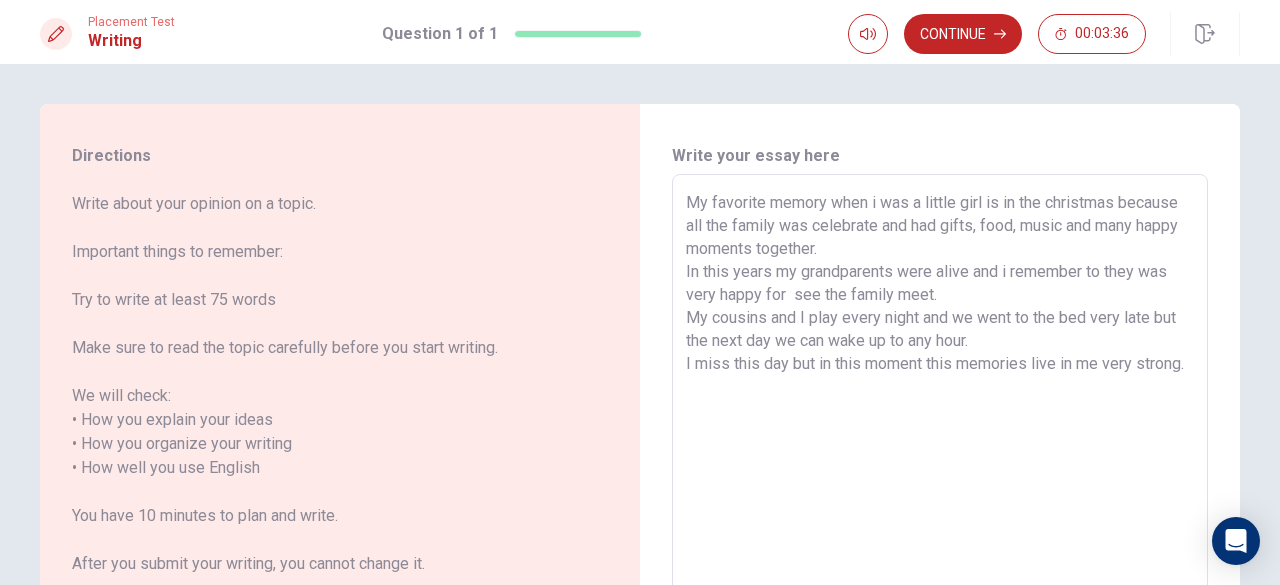 click on "My favorite memory when i was a little girl is in the christmas because all the family was celebrate and had gifts, food, music and many happy moments together.
In this years my grandparents were alive and i remember to they was very happy for  see the family meet.
My cousins and I play every night and we went to the bed very late but the next day we can wake up to any hour.
I miss this day but in this moment this memories live in me very strong." at bounding box center (940, 468) 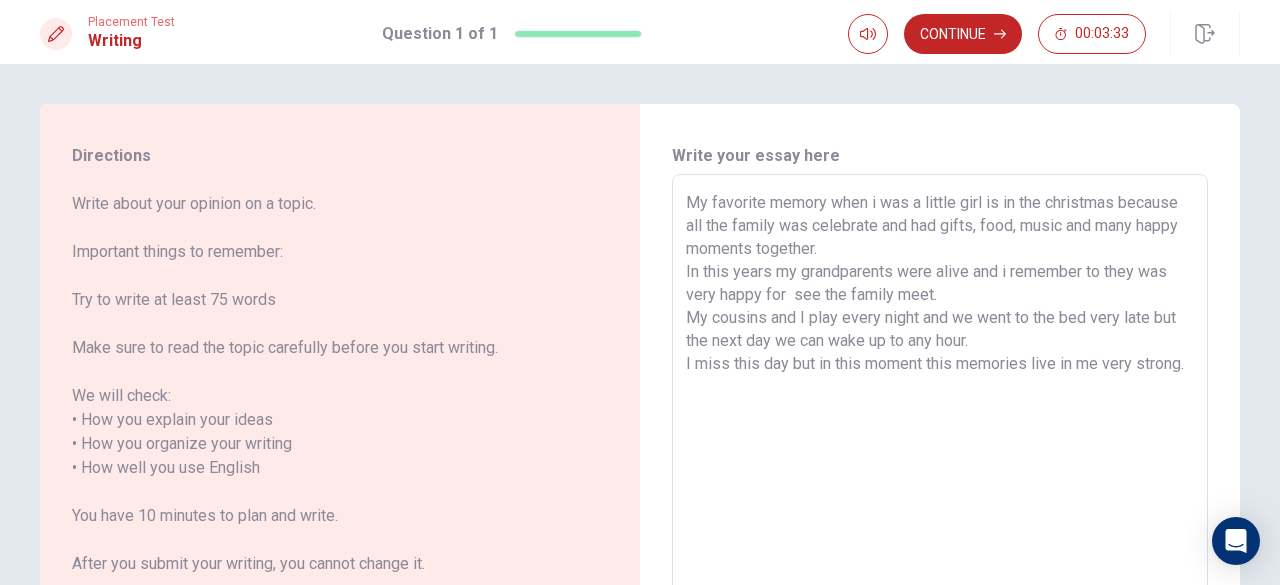 drag, startPoint x: 737, startPoint y: 391, endPoint x: 652, endPoint y: 131, distance: 273.5416 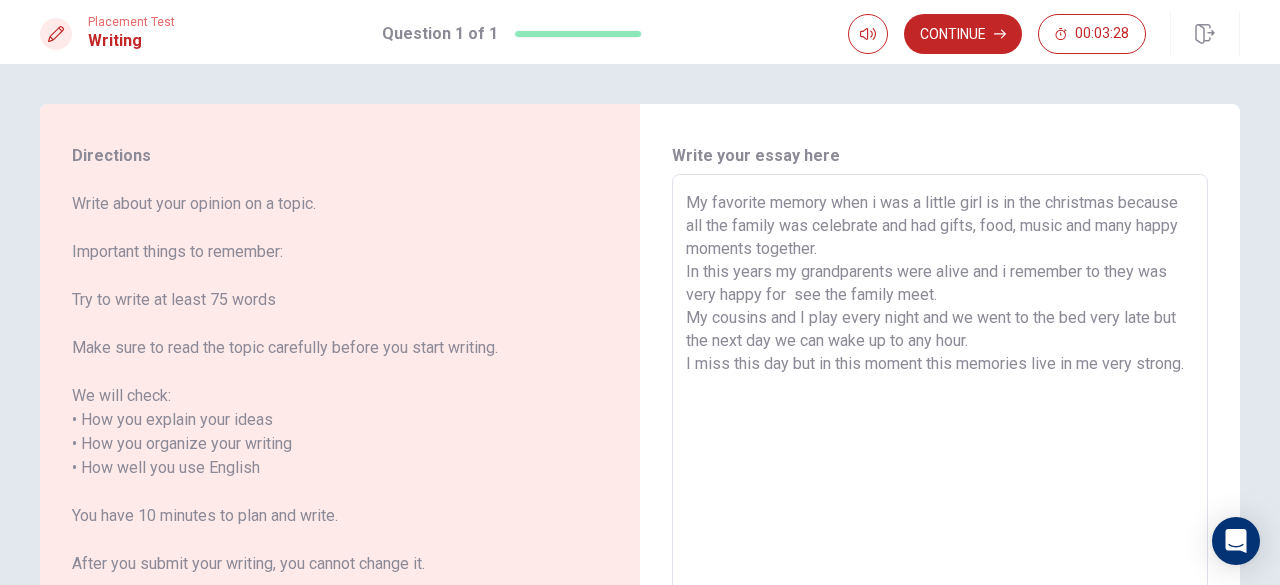 click on "My favorite memory when i was a little girl is in the christmas because all the family was celebrate and had gifts, food, music and many happy moments together.
In this years my grandparents were alive and i remember to they was very happy for  see the family meet.
My cousins and I play every night and we went to the bed very late but the next day we can wake up to any hour.
I miss this day but in this moment this memories live in me very strong." at bounding box center (940, 468) 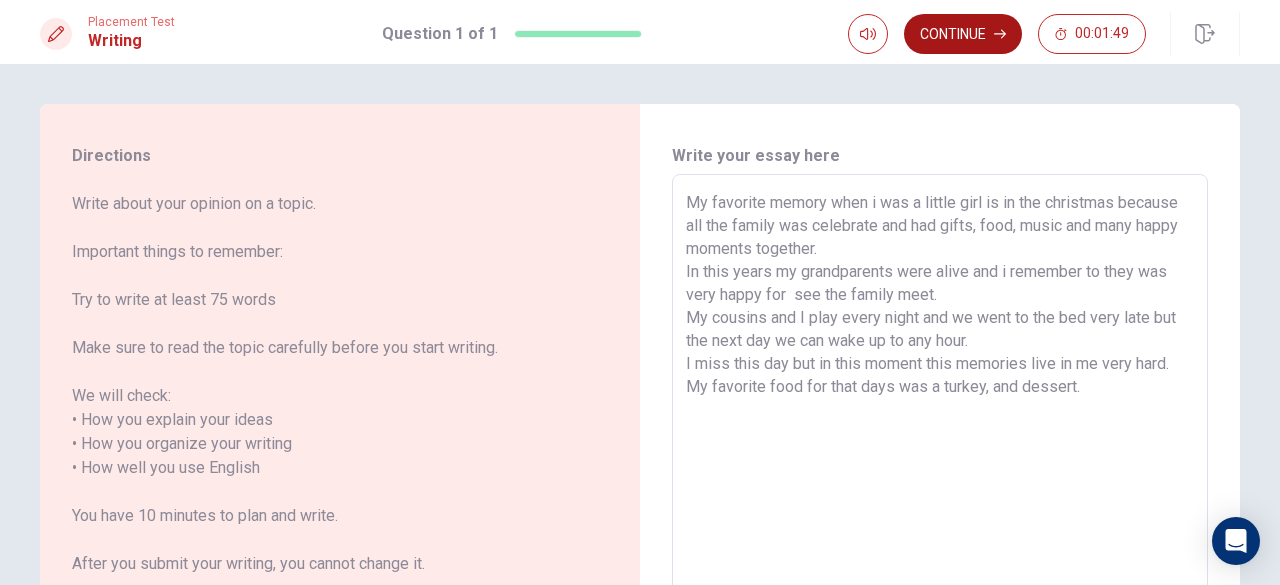 click on "Continue" at bounding box center [963, 34] 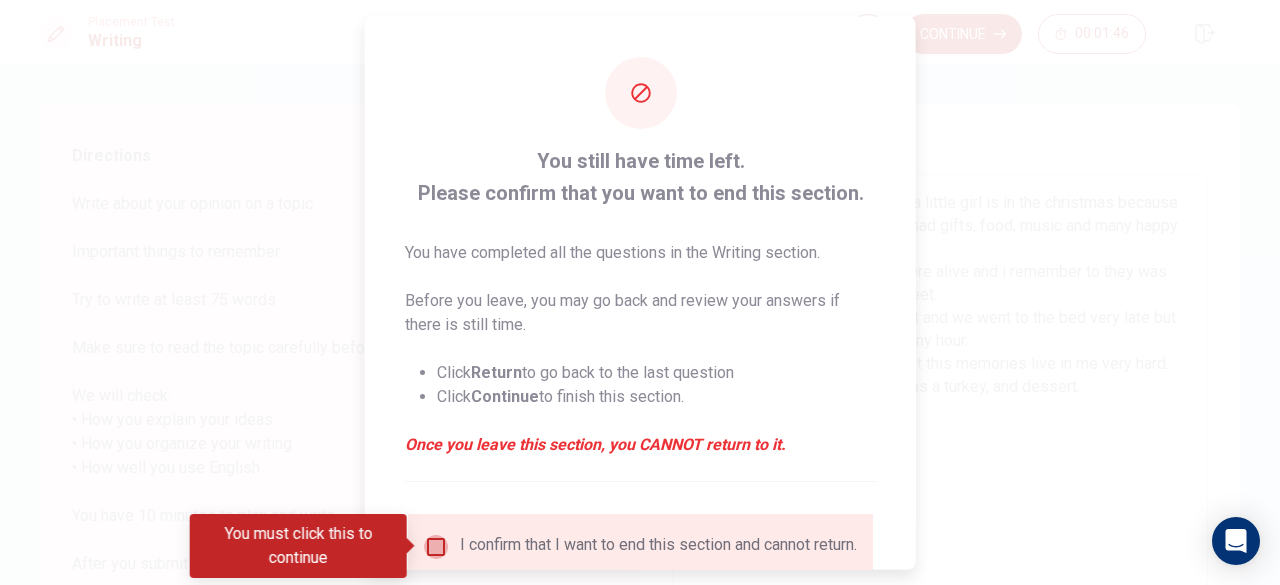 click at bounding box center [436, 546] 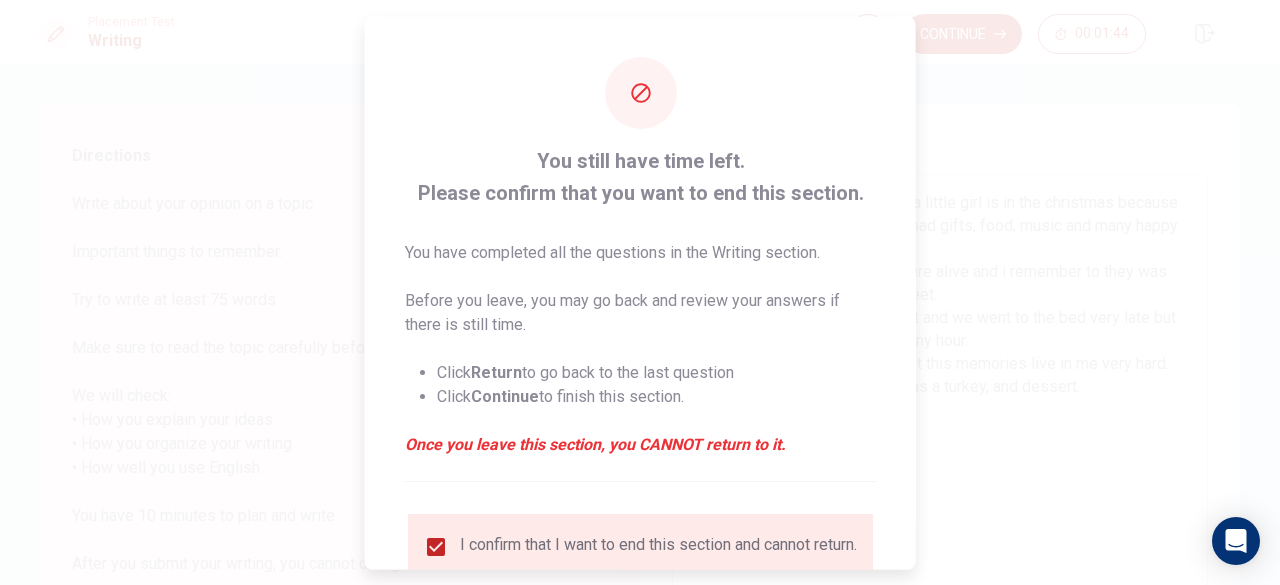 scroll, scrollTop: 160, scrollLeft: 0, axis: vertical 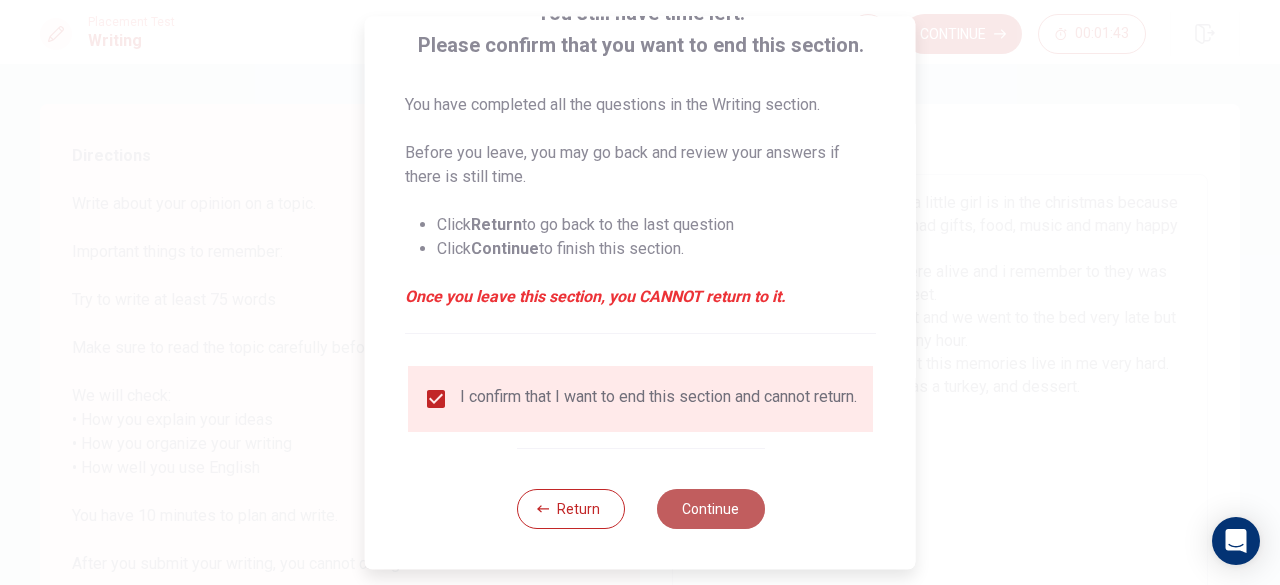 click on "Continue" at bounding box center [710, 509] 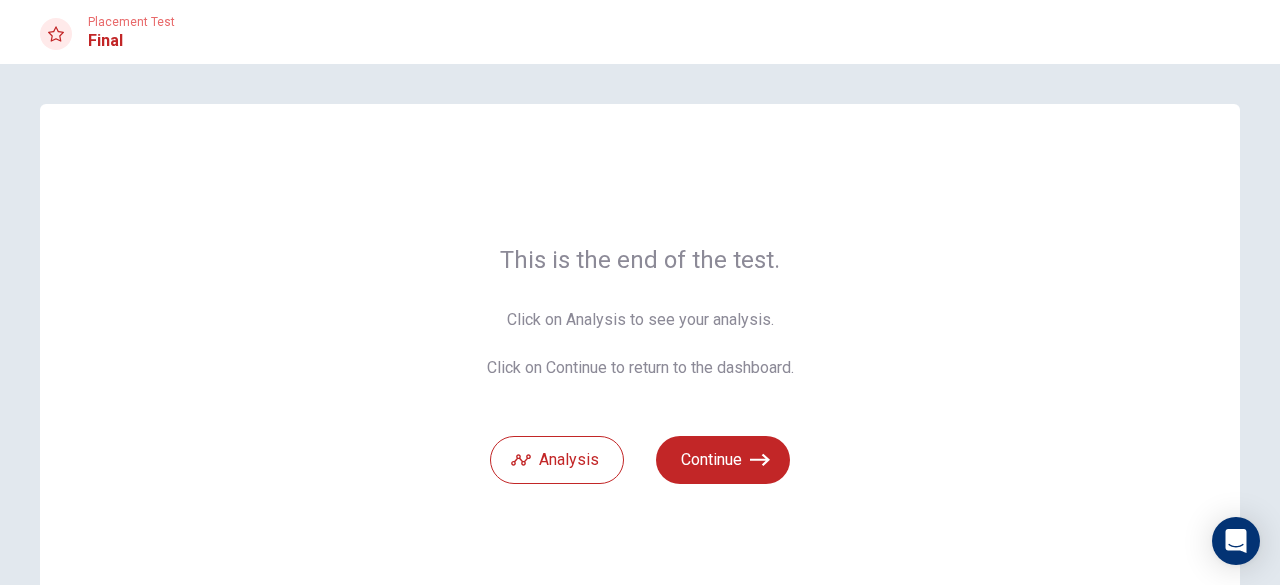 click on "This is the end of the test. Click on Analysis to see your analysis. Click on Continue to return to the dashboard. Analysis Continue" at bounding box center [640, 364] 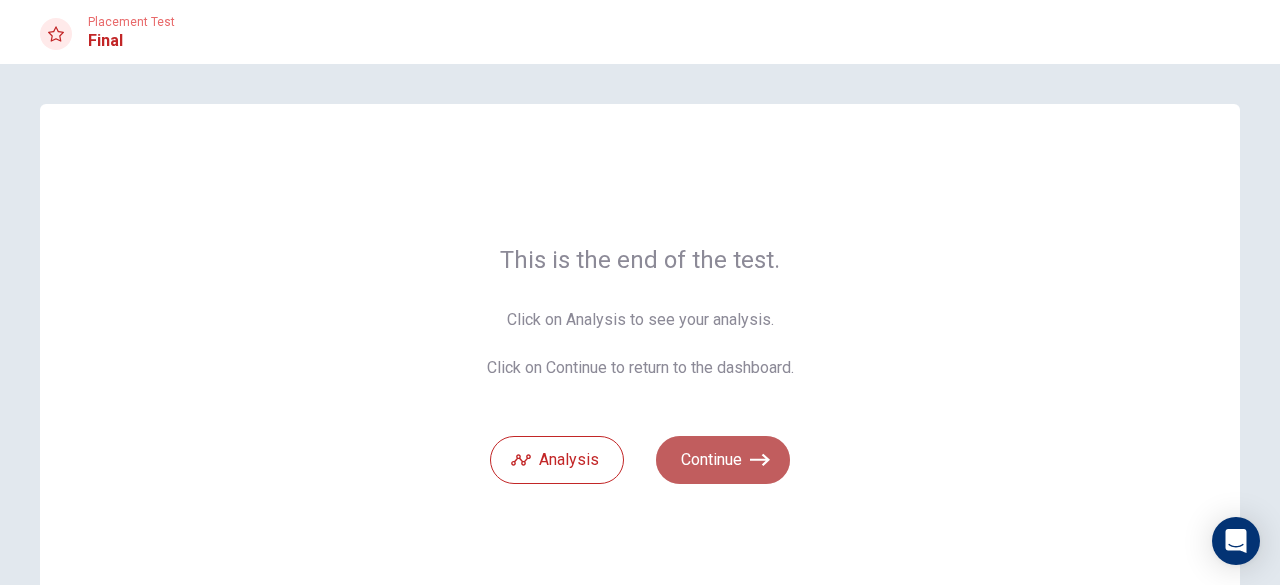click on "Continue" at bounding box center [723, 460] 